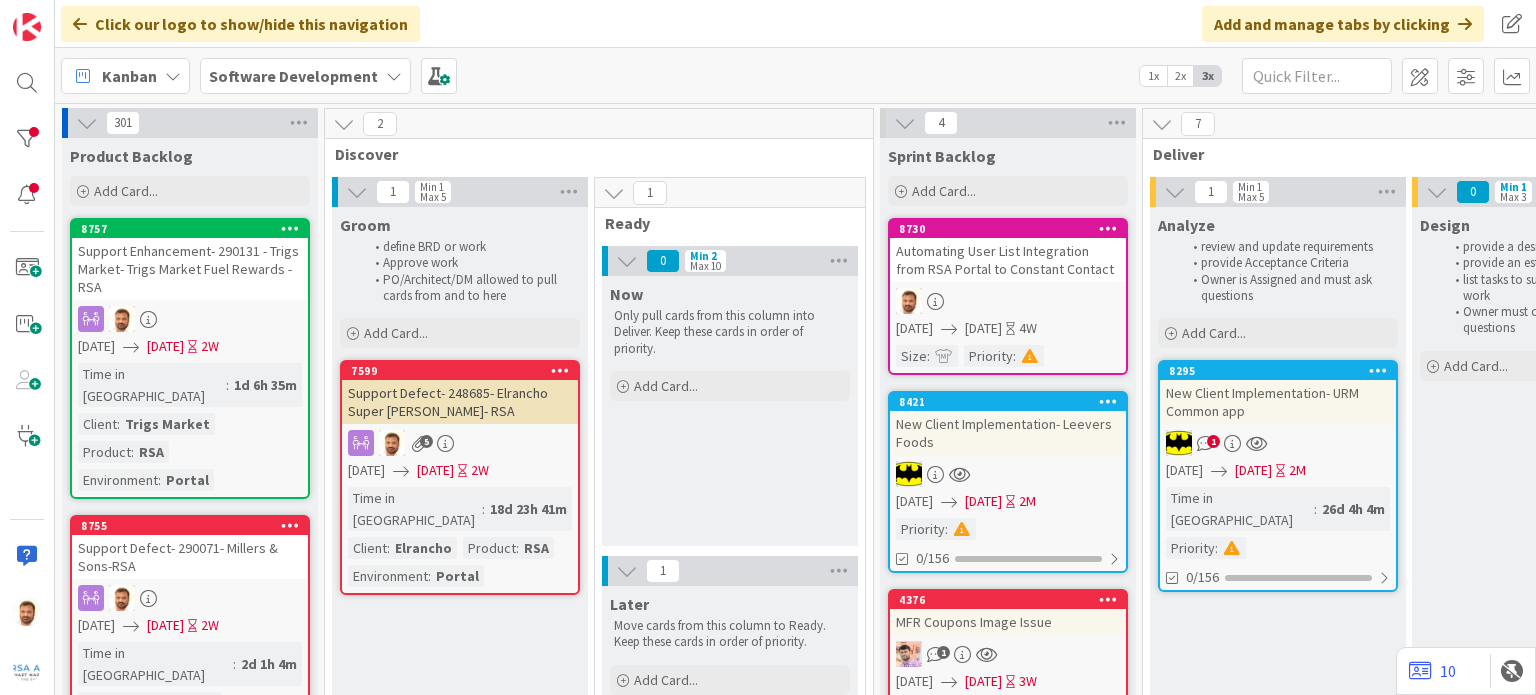 scroll, scrollTop: 0, scrollLeft: 0, axis: both 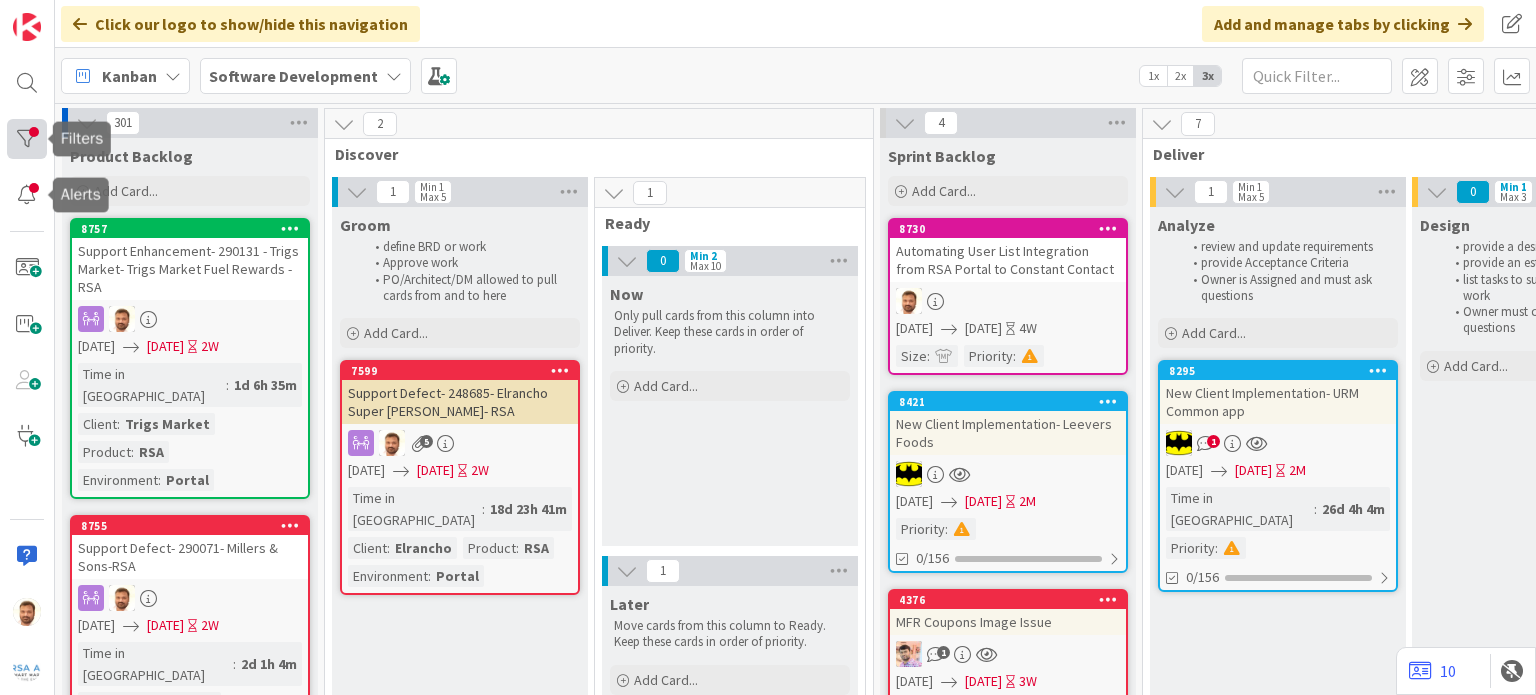click at bounding box center (27, 139) 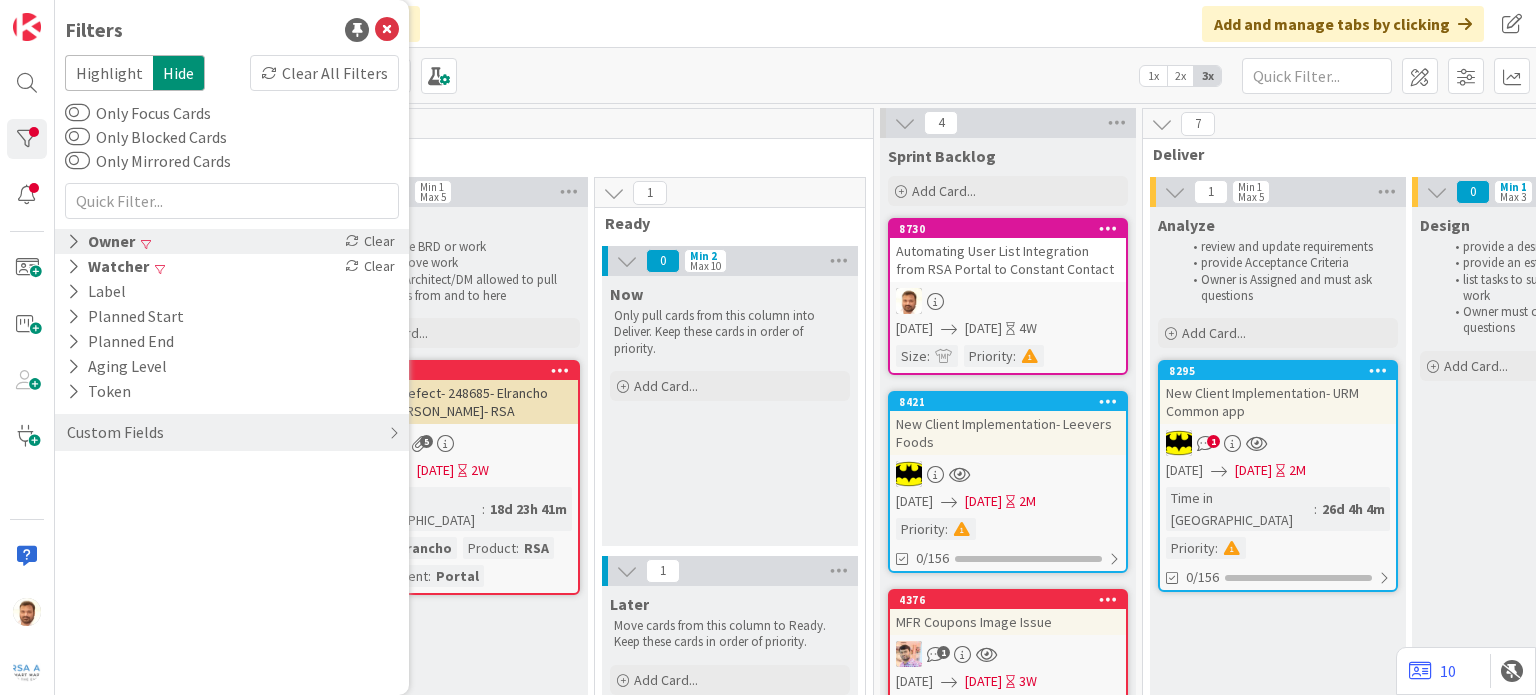 click on "Owner" at bounding box center [101, 241] 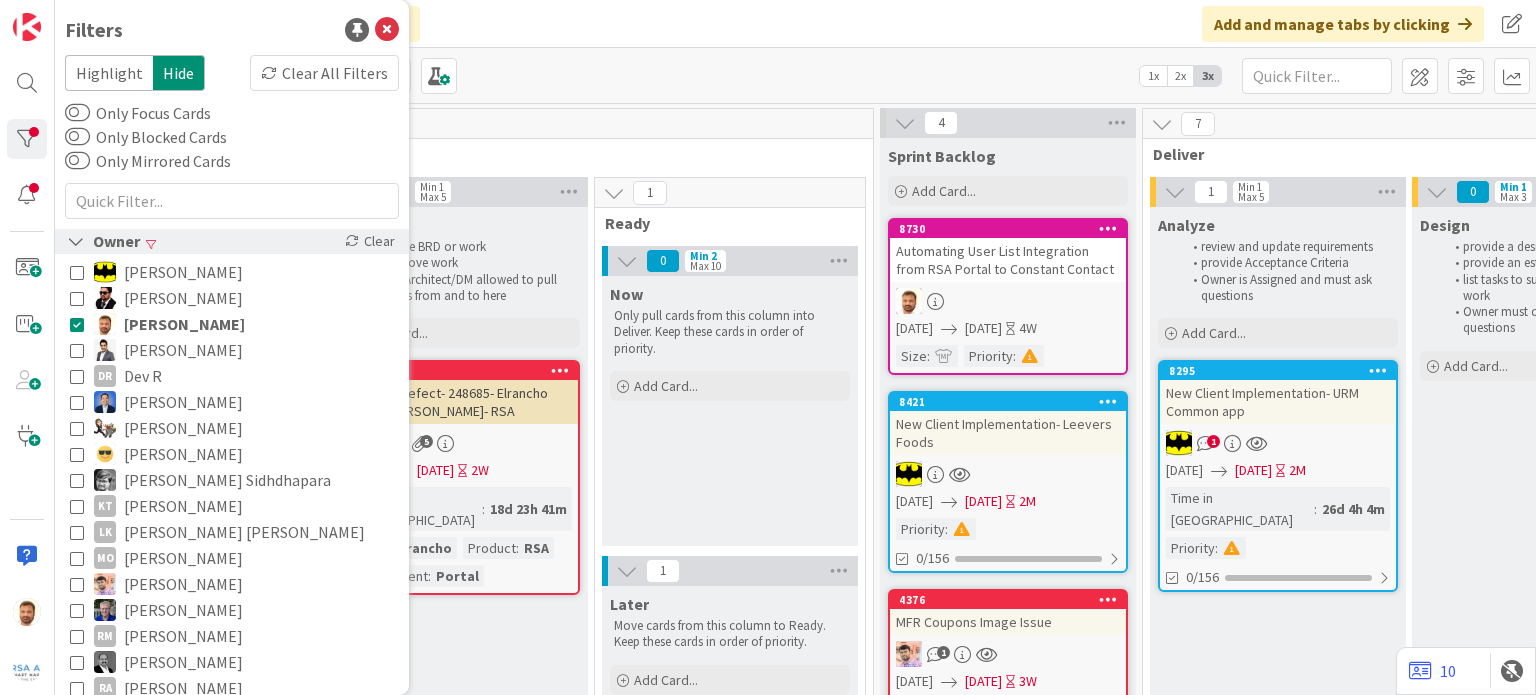 click at bounding box center (76, 241) 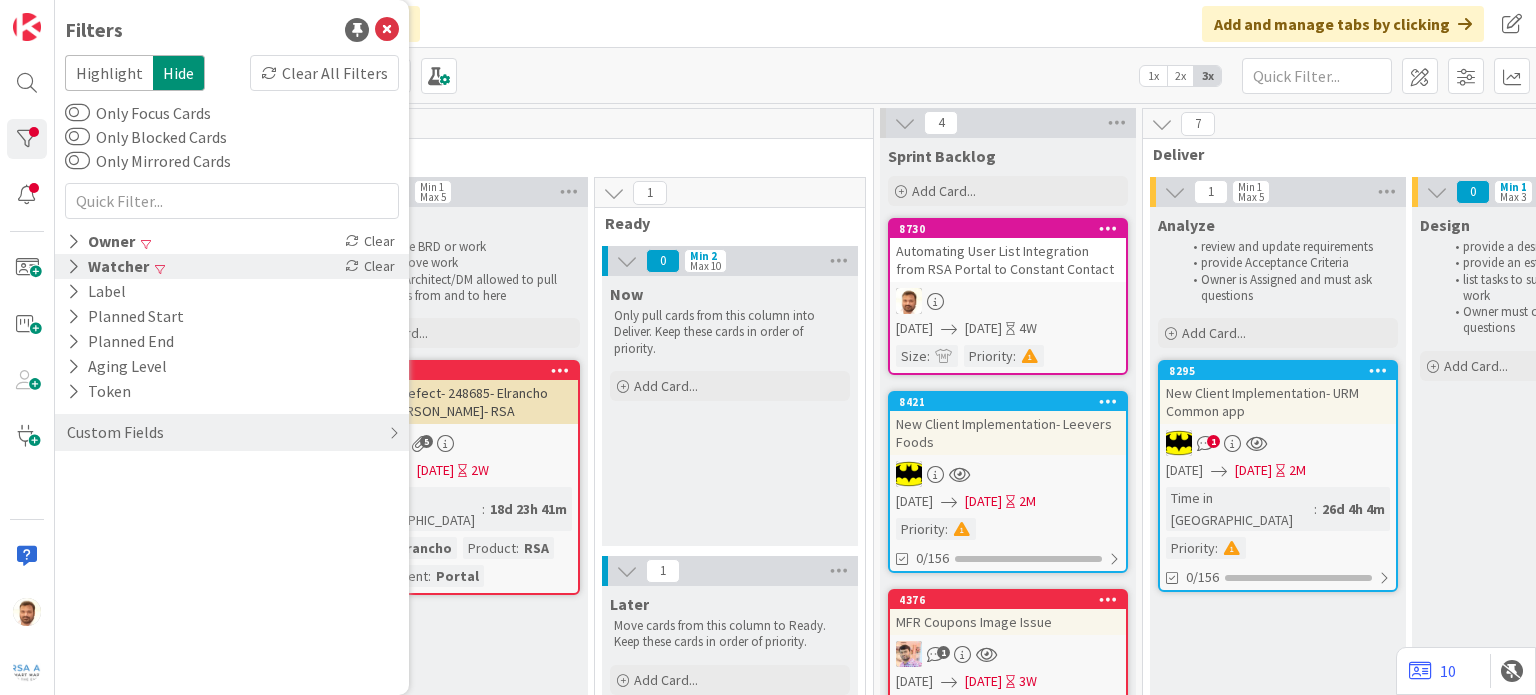 click on "Watcher" at bounding box center [108, 266] 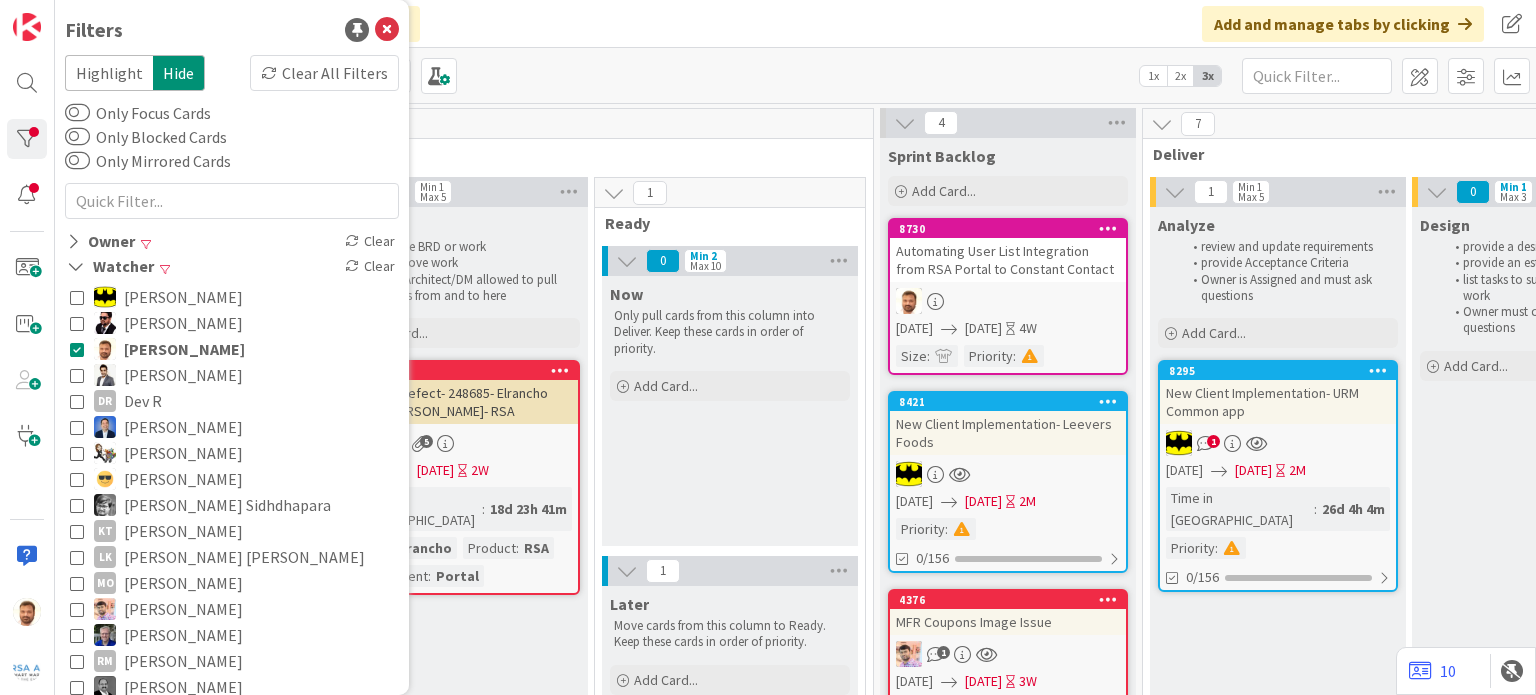 click at bounding box center [77, 349] 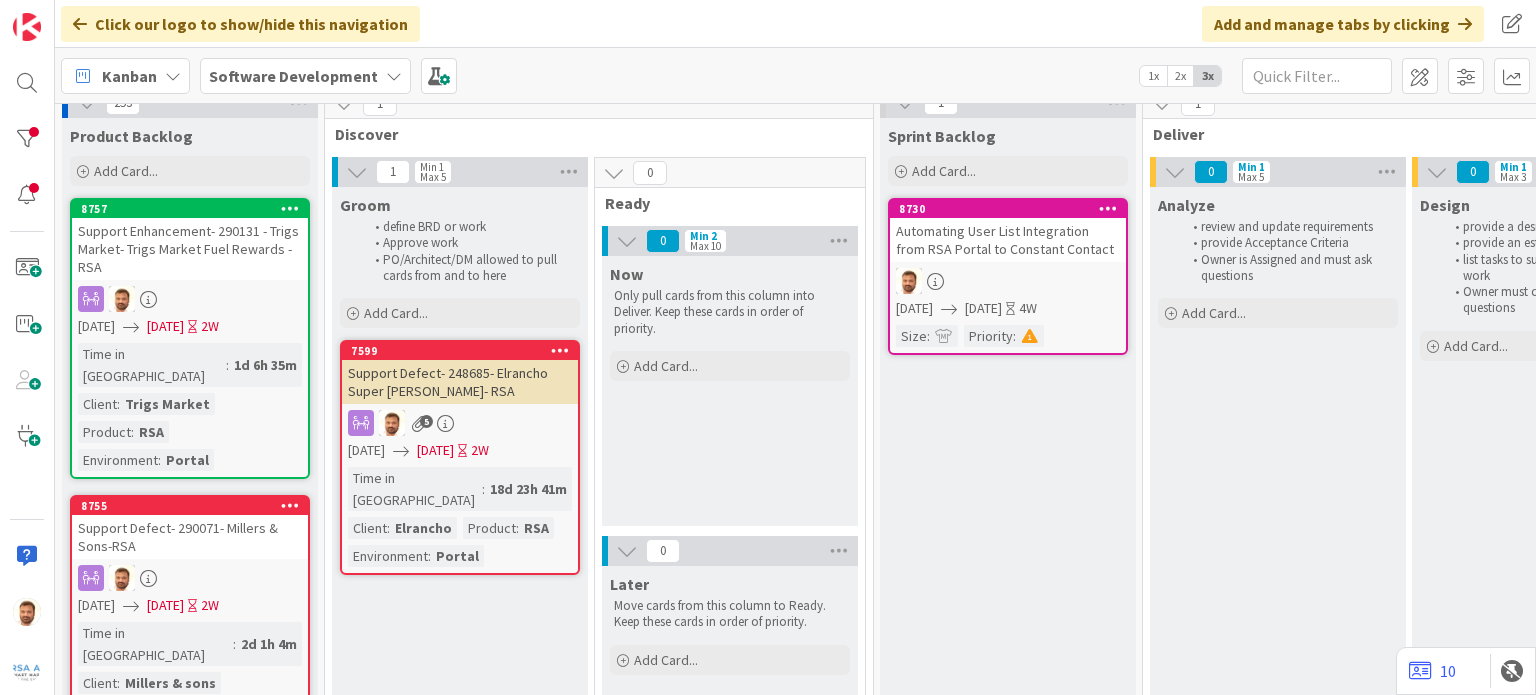 scroll, scrollTop: 20, scrollLeft: 0, axis: vertical 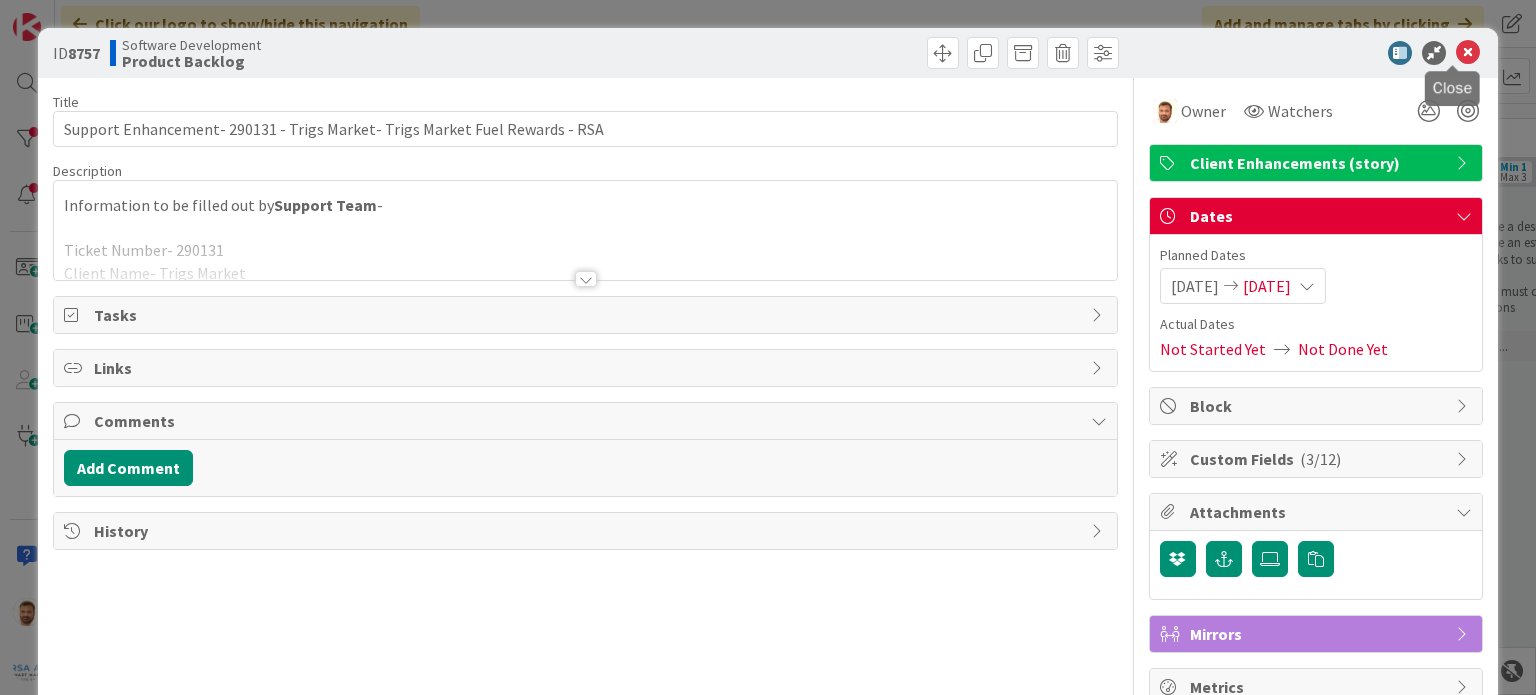 click at bounding box center (1468, 53) 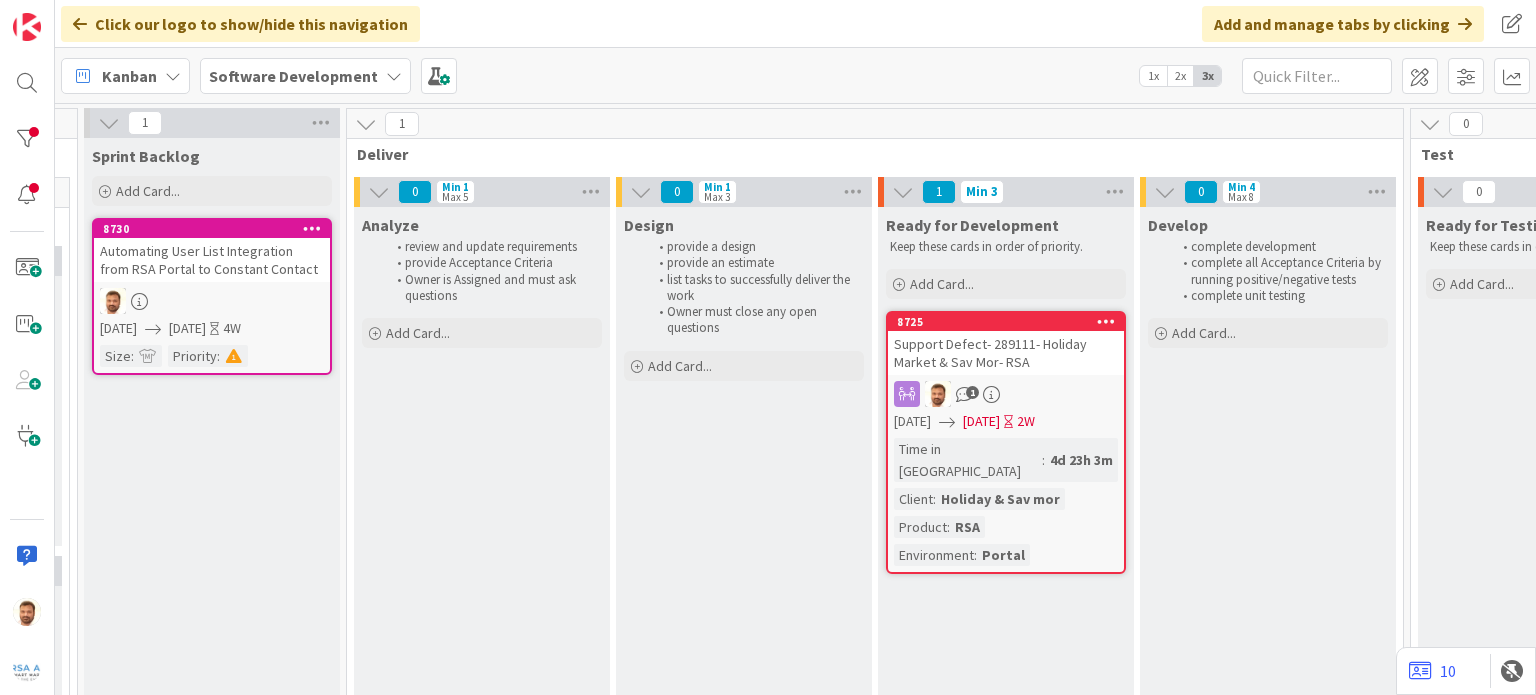 scroll, scrollTop: 0, scrollLeft: 820, axis: horizontal 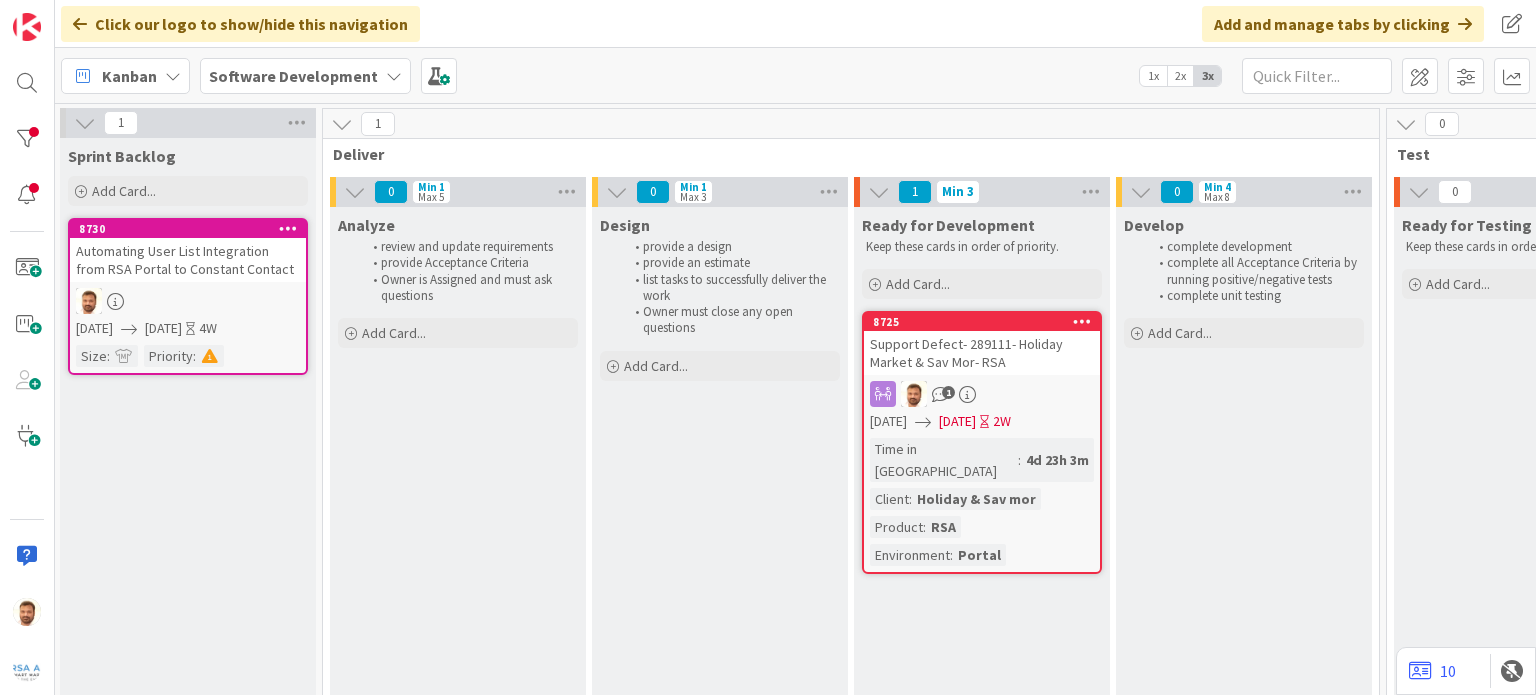 click on "8725" at bounding box center [986, 322] 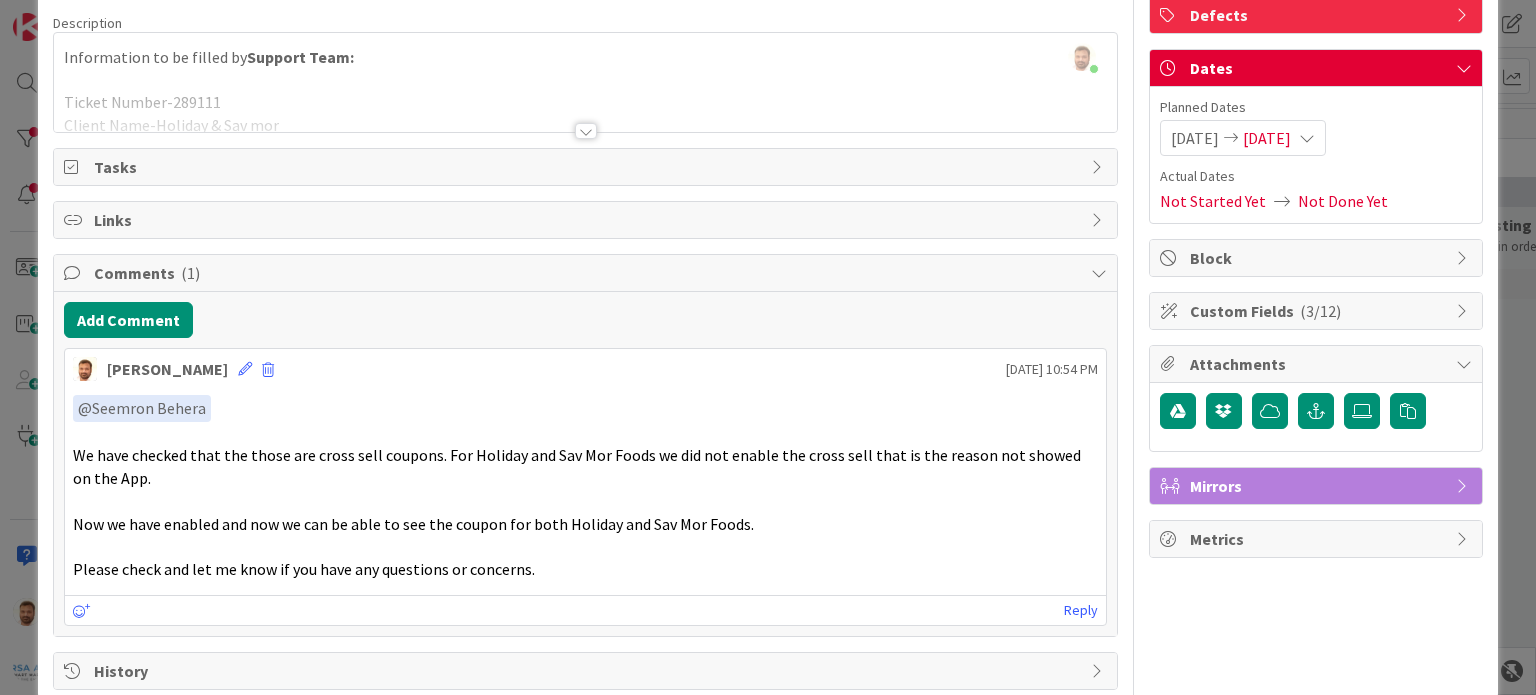 scroll, scrollTop: 0, scrollLeft: 0, axis: both 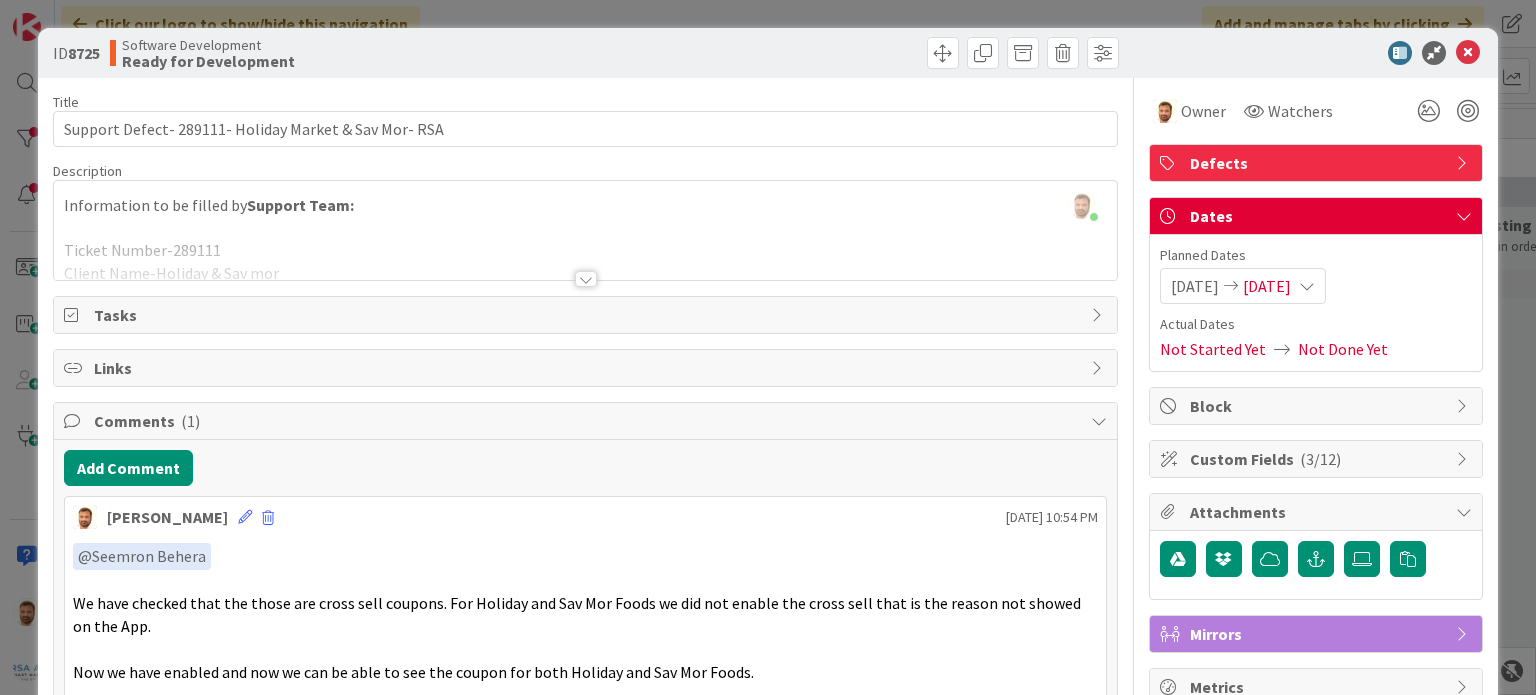 click at bounding box center [855, 53] 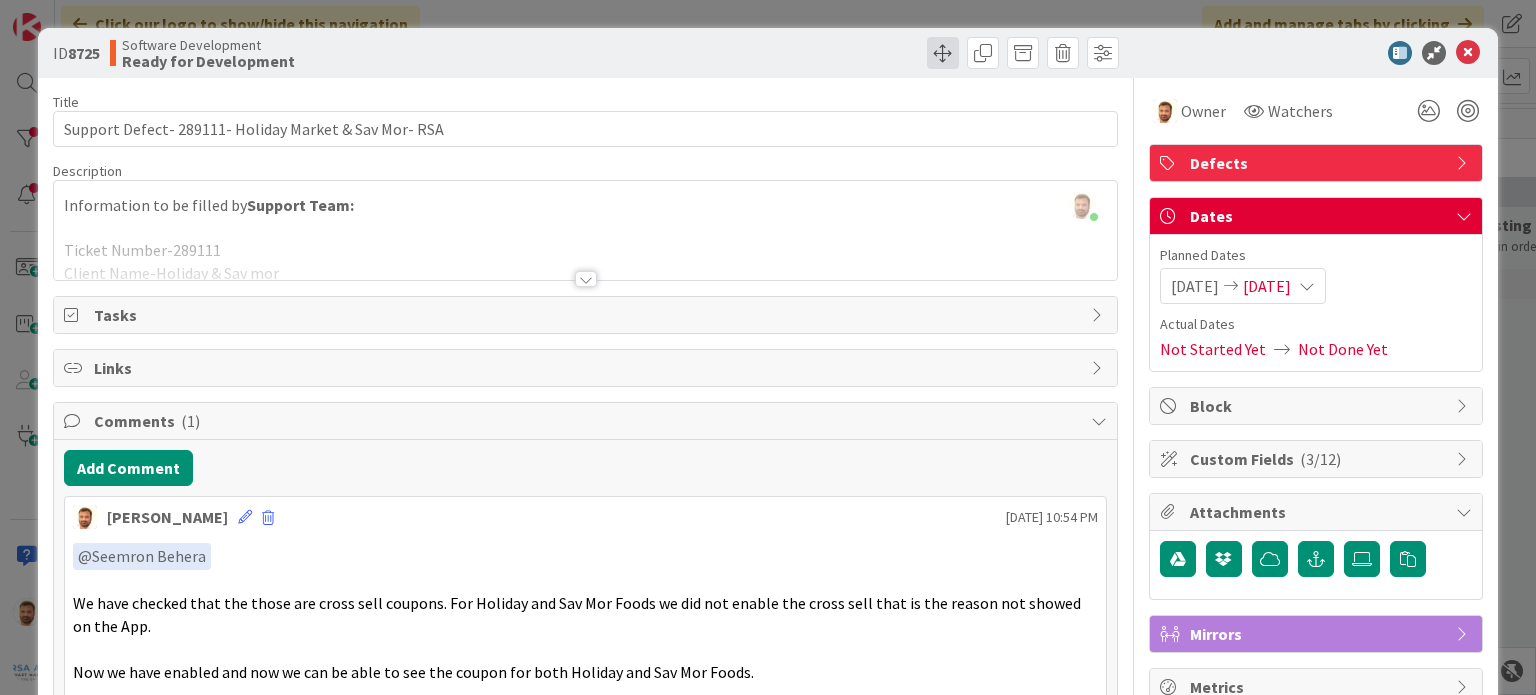 click at bounding box center [943, 53] 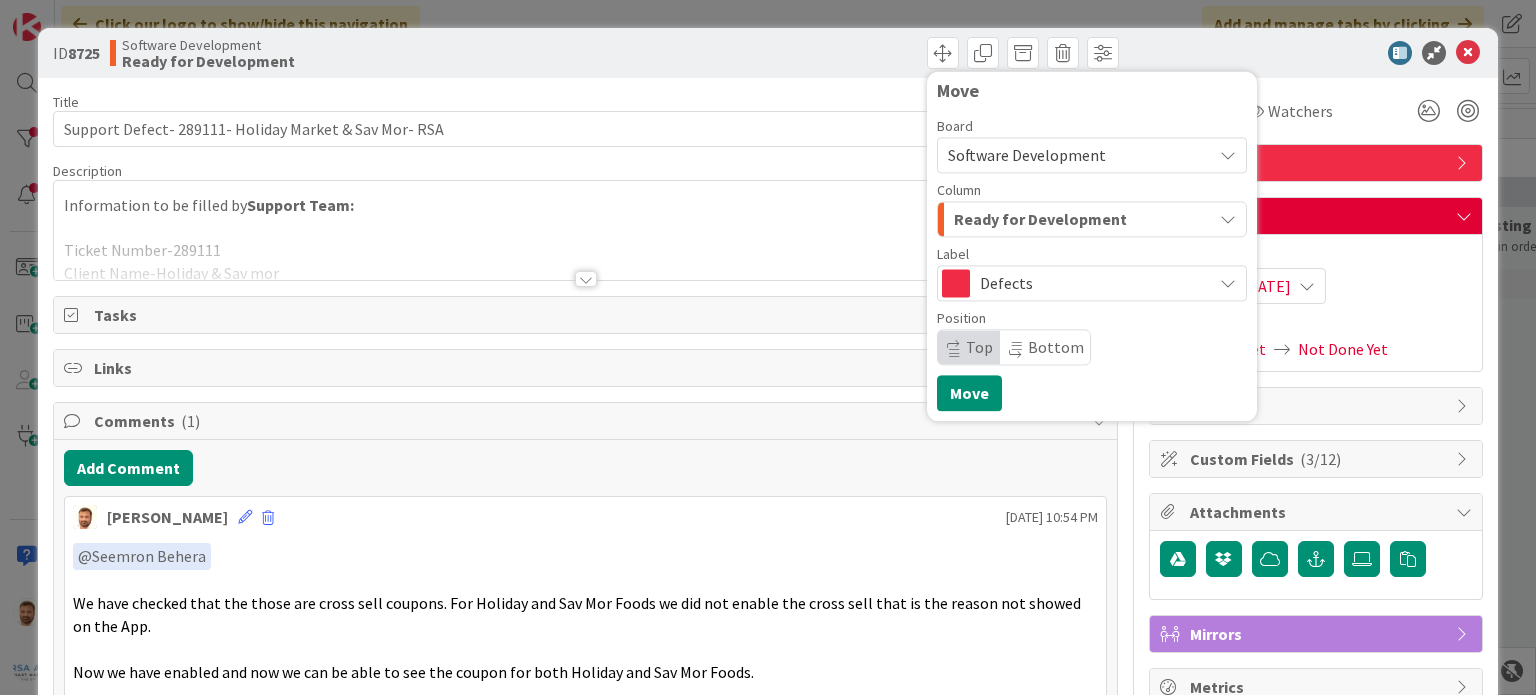 click on "Label" at bounding box center (1092, 254) 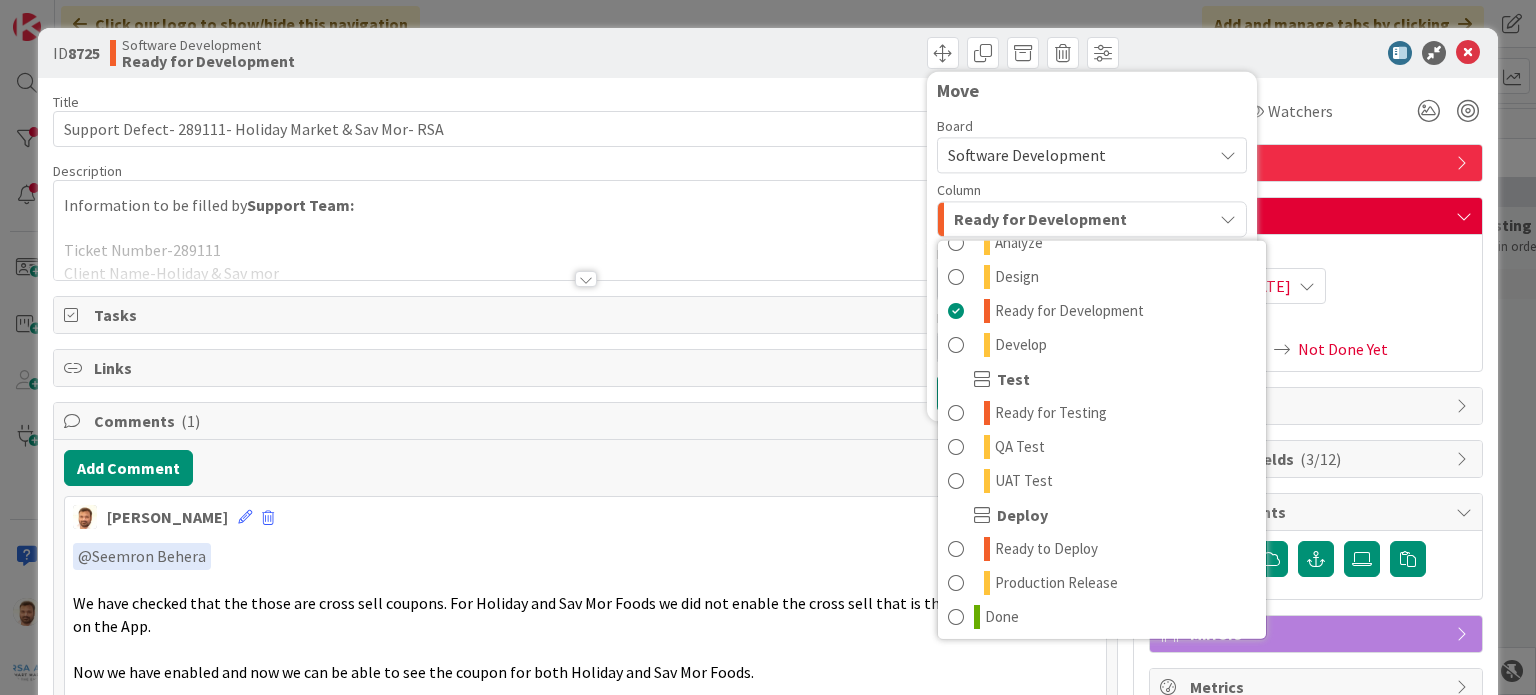 scroll, scrollTop: 399, scrollLeft: 0, axis: vertical 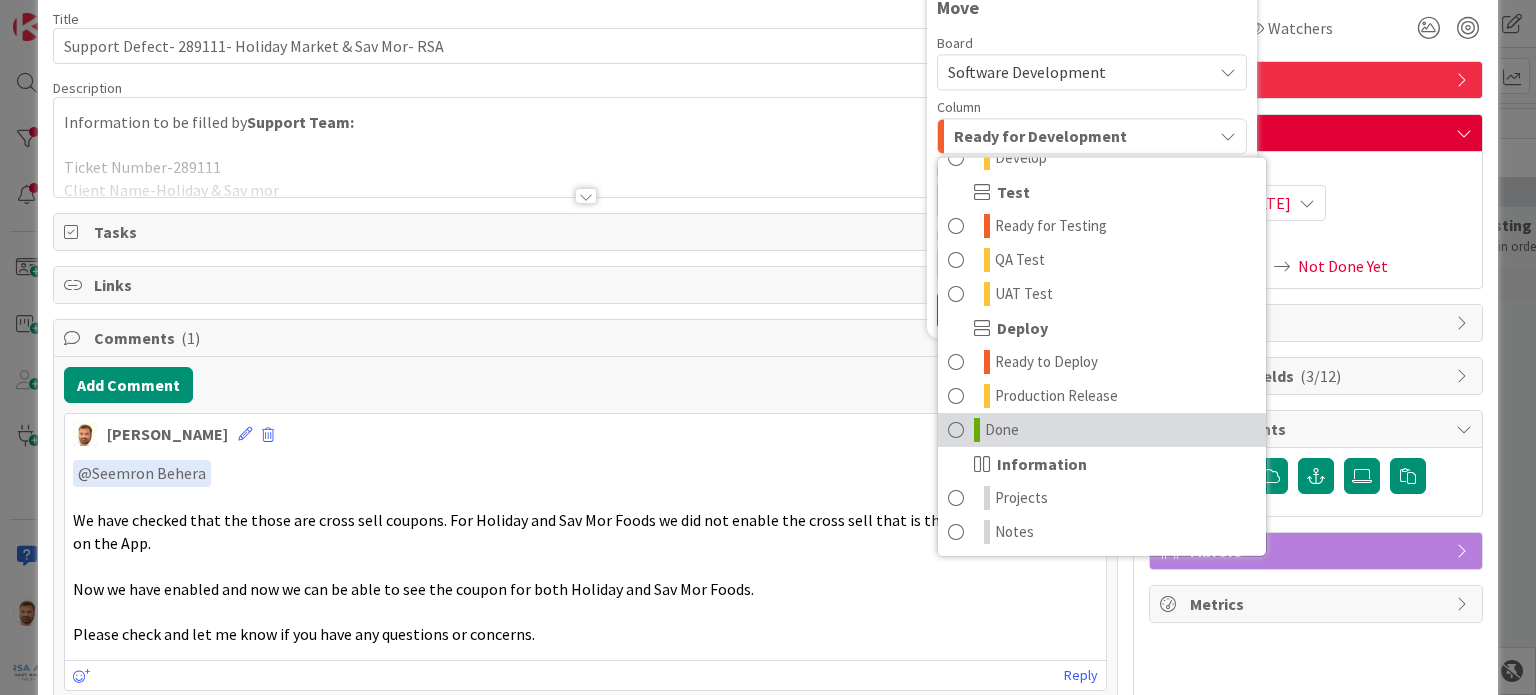 click on "Done" at bounding box center (1102, 430) 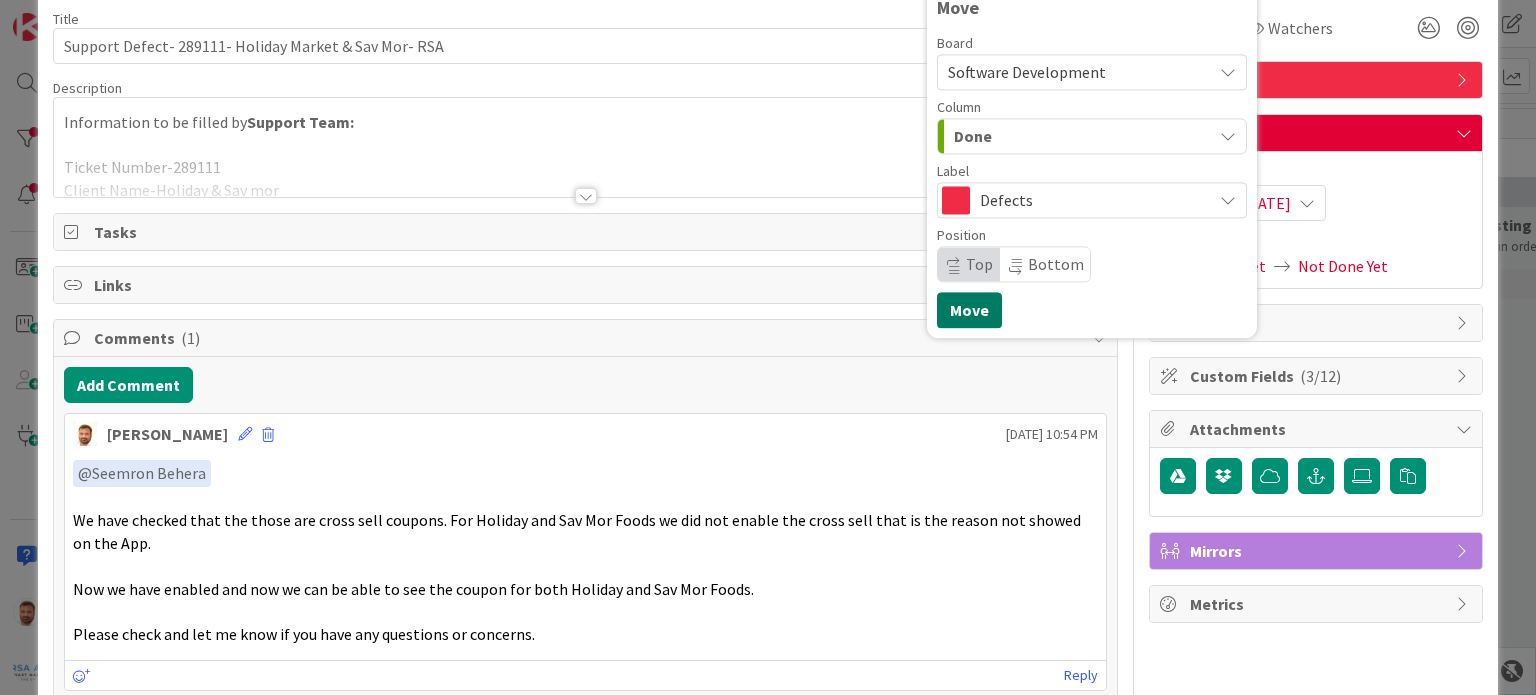 click on "Move" at bounding box center [969, 310] 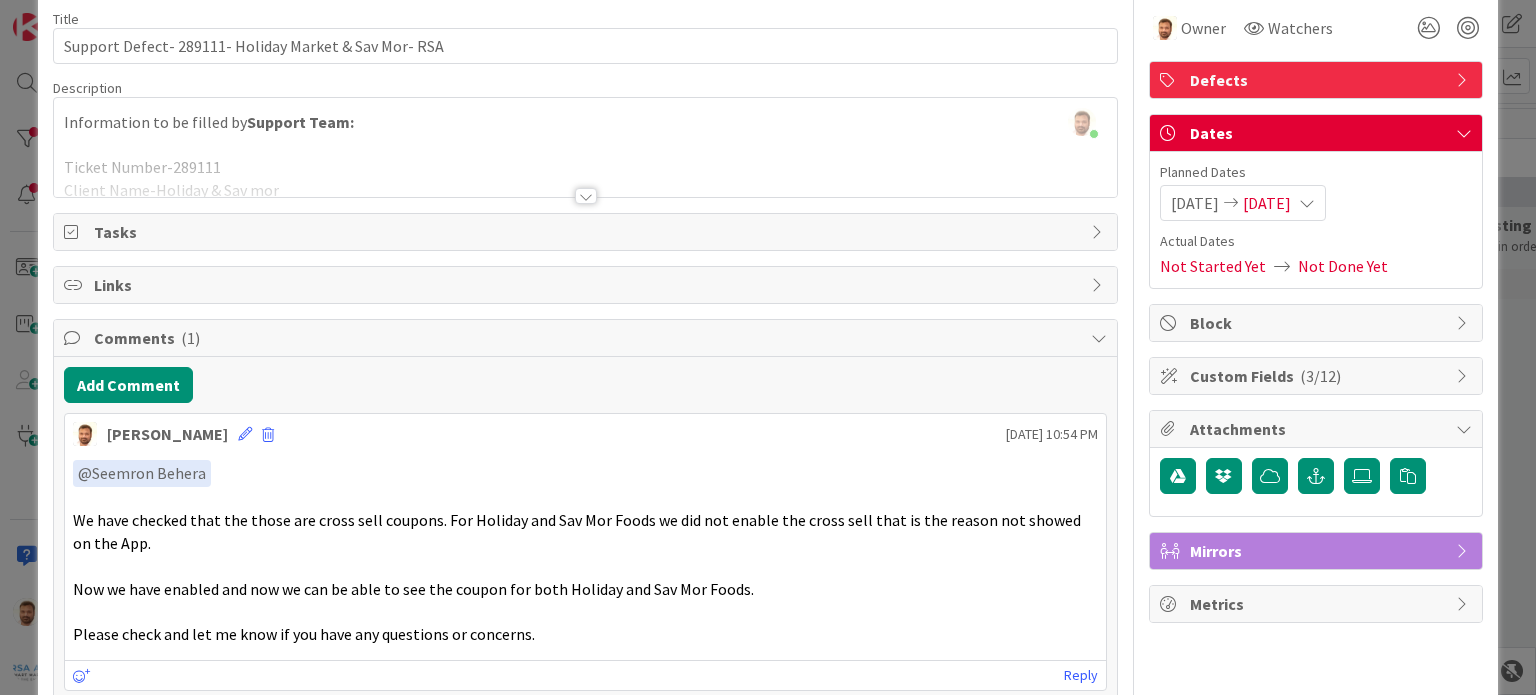 scroll, scrollTop: 0, scrollLeft: 0, axis: both 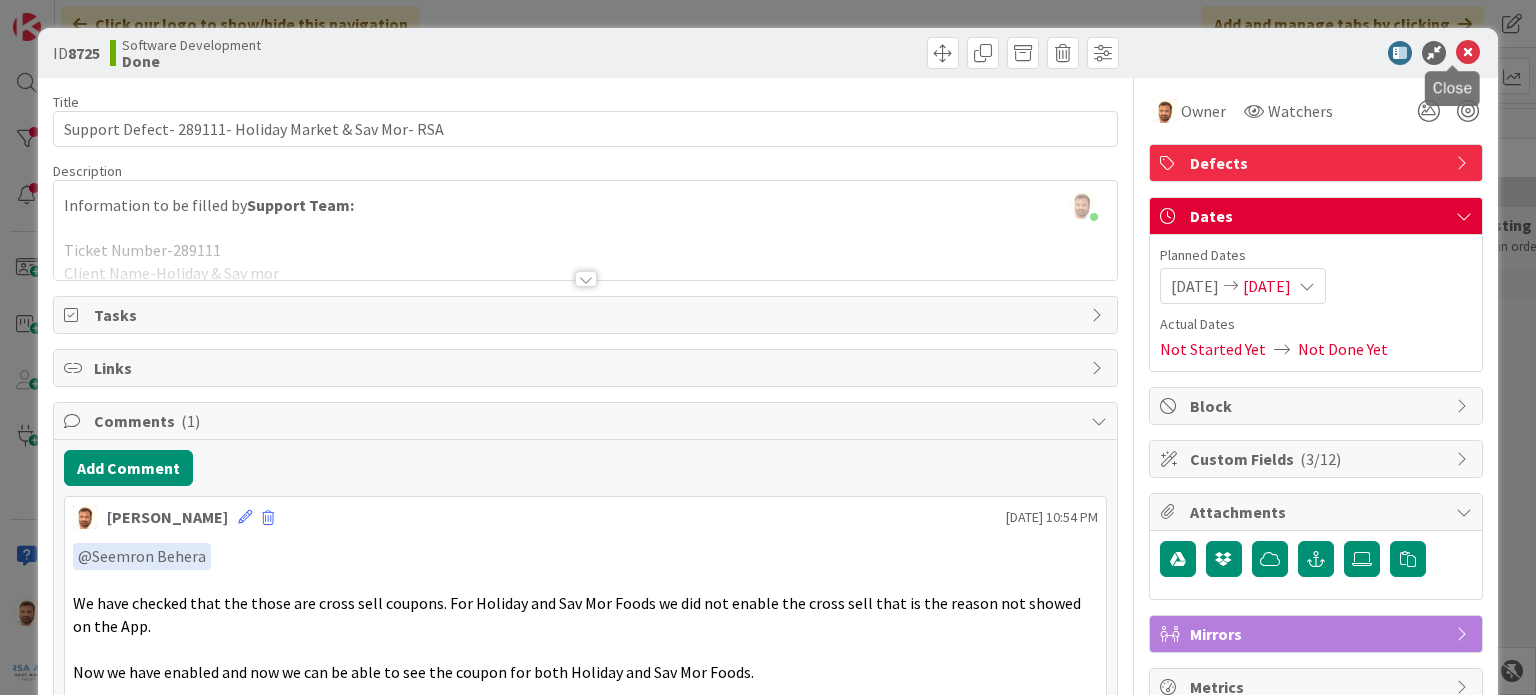click at bounding box center [1468, 53] 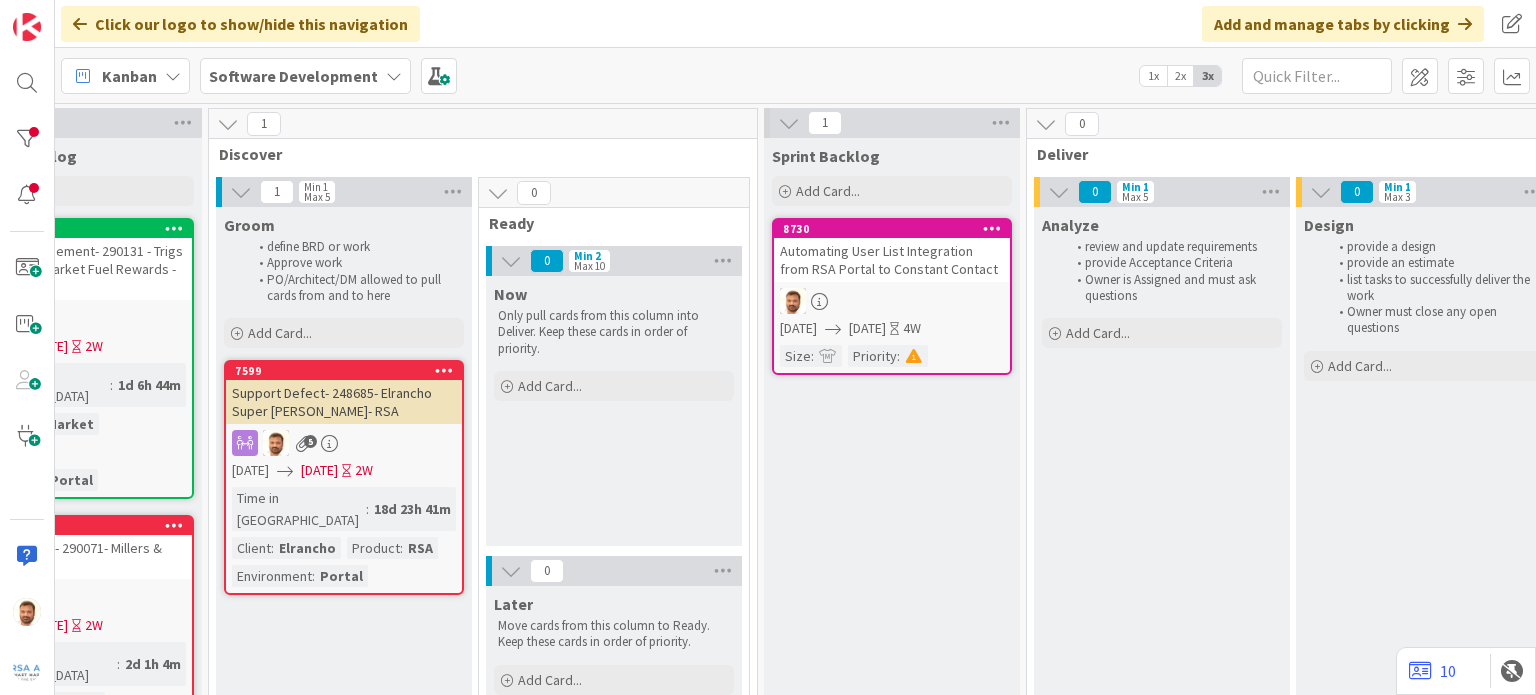 scroll, scrollTop: 0, scrollLeft: 14, axis: horizontal 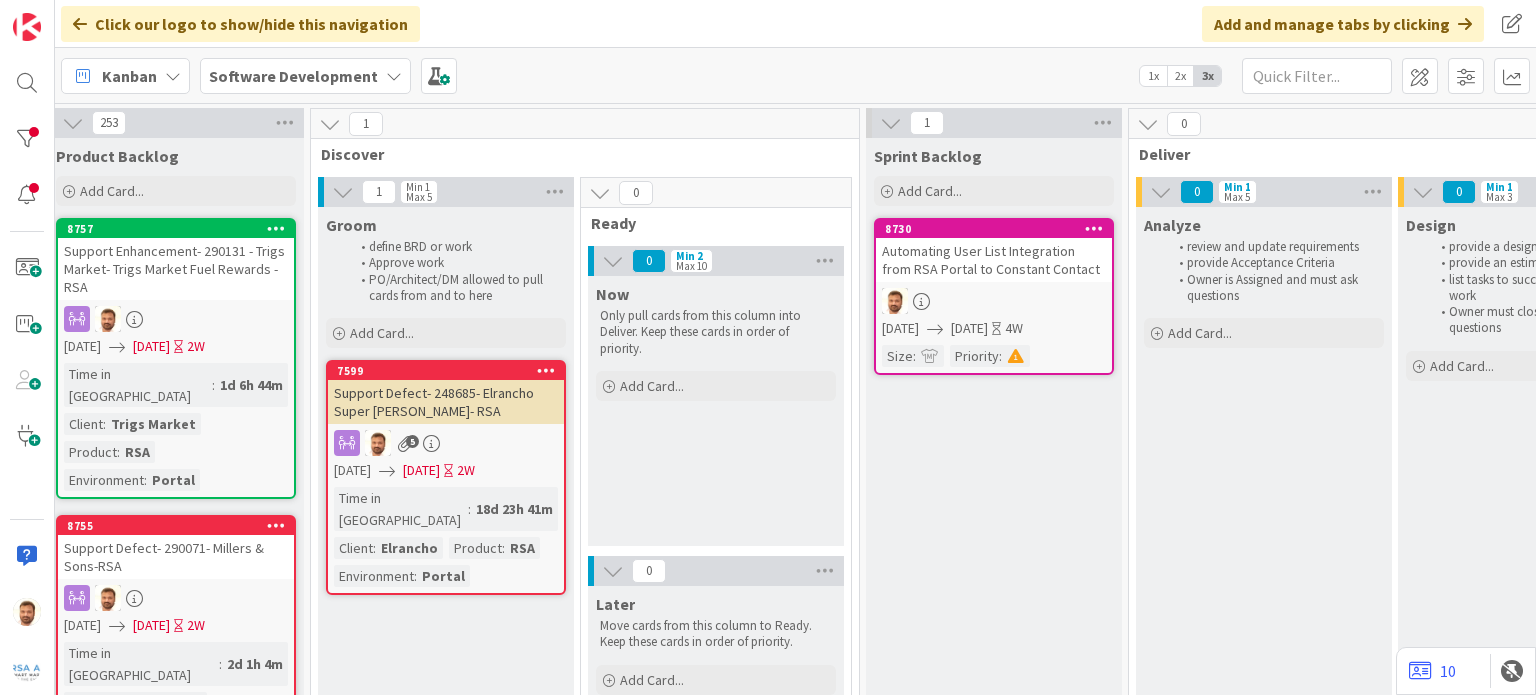 click on "7599" at bounding box center (450, 371) 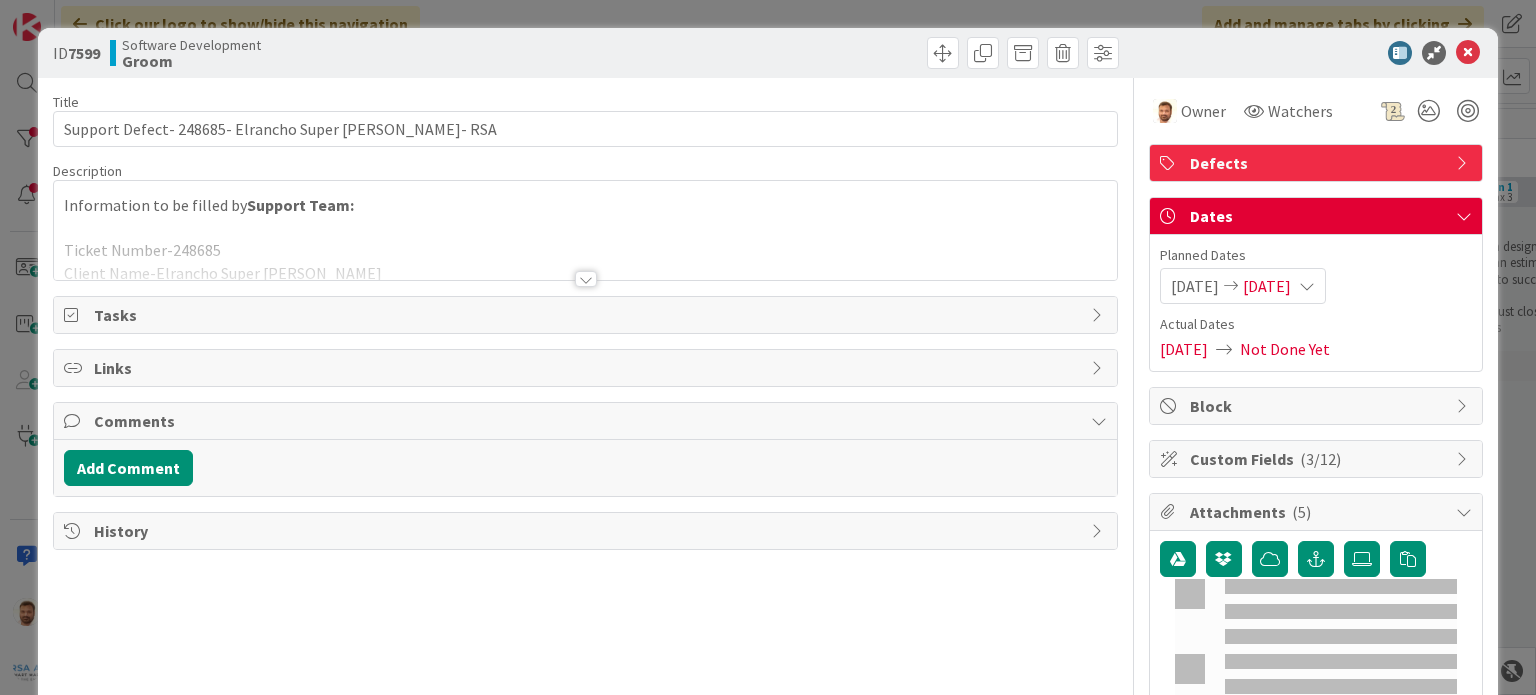 click at bounding box center (585, 254) 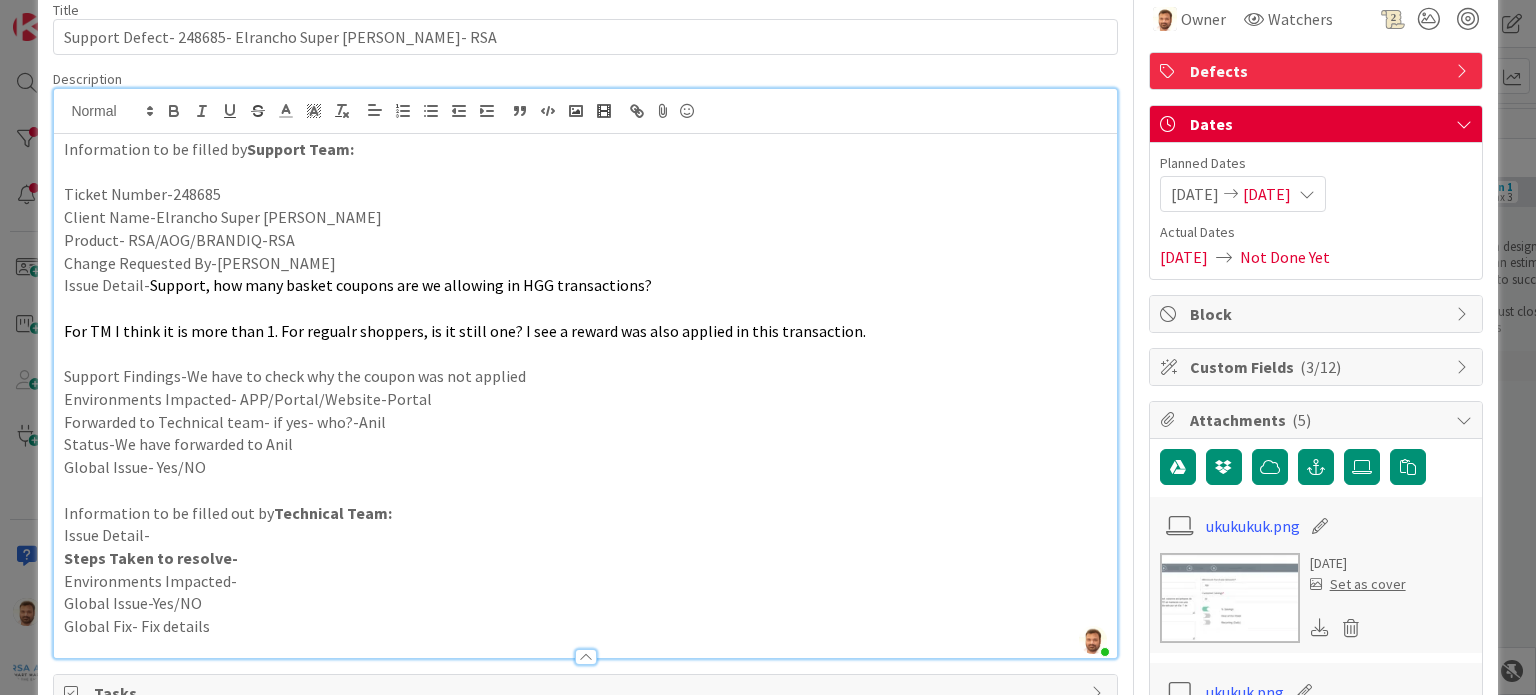 scroll, scrollTop: 0, scrollLeft: 0, axis: both 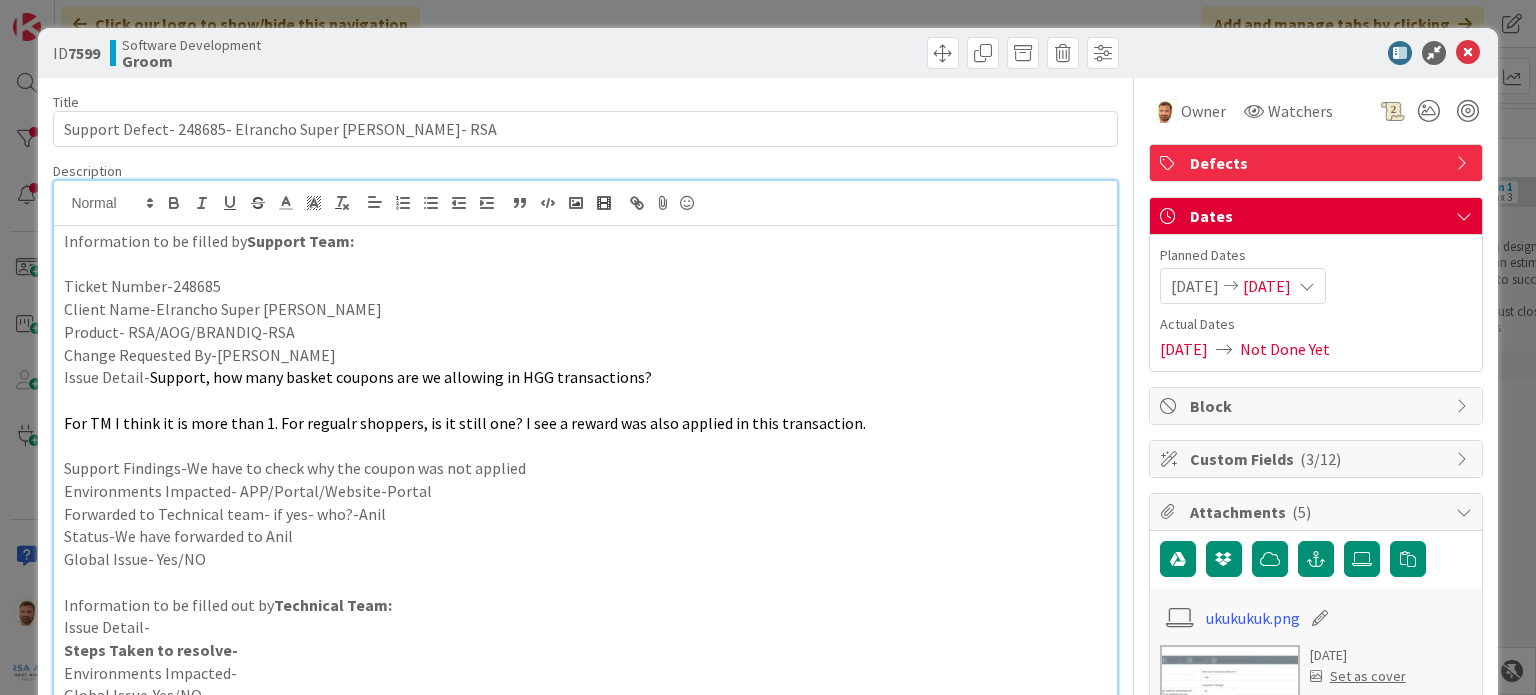 click on "ID  7599 Software Development Groom" at bounding box center (767, 53) 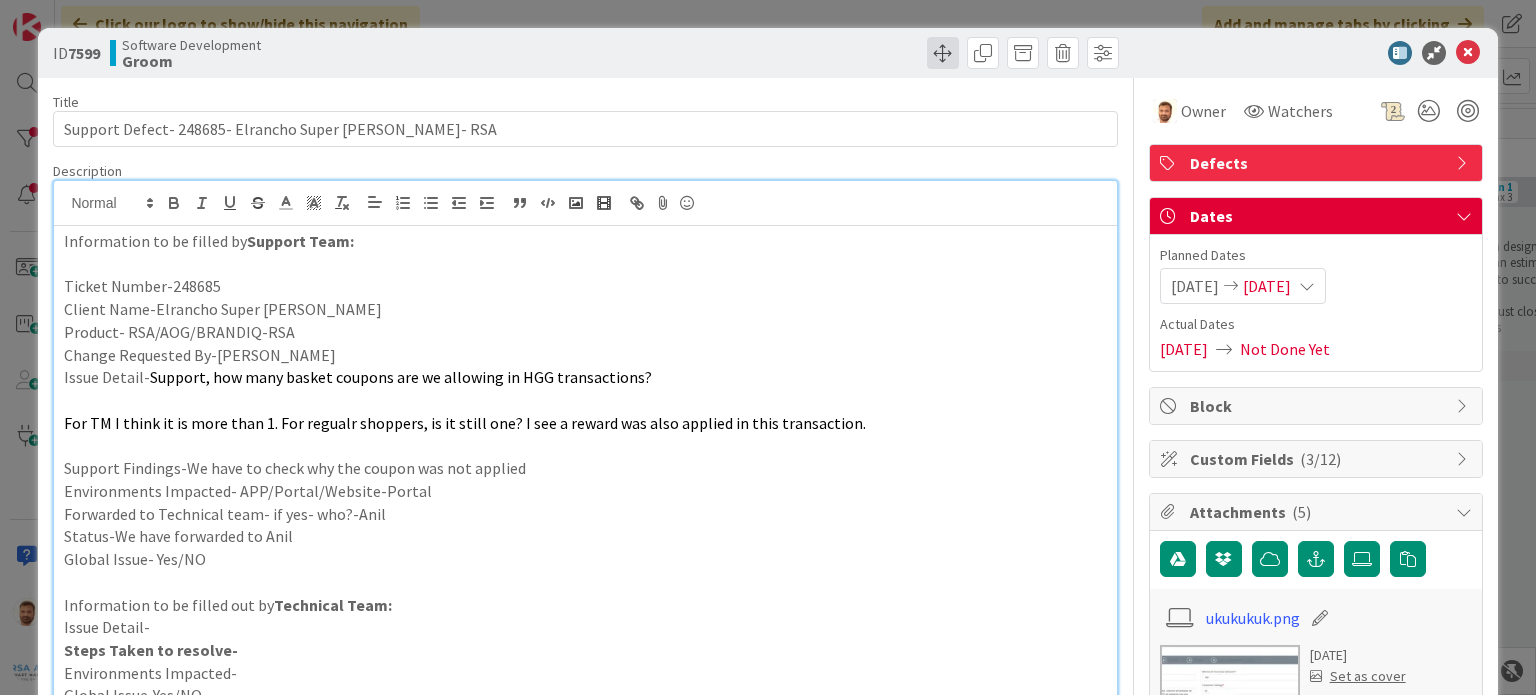 click at bounding box center (943, 53) 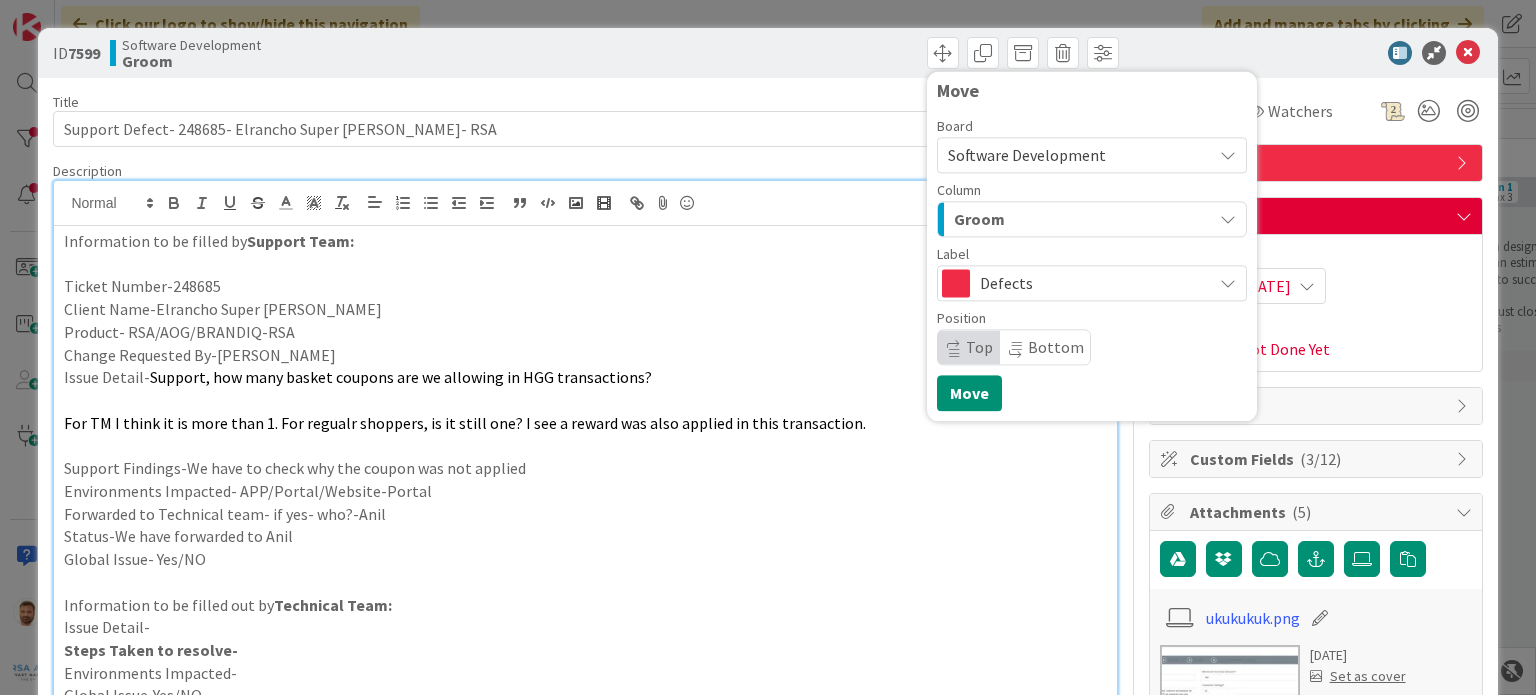 click on "Groom" at bounding box center (979, 219) 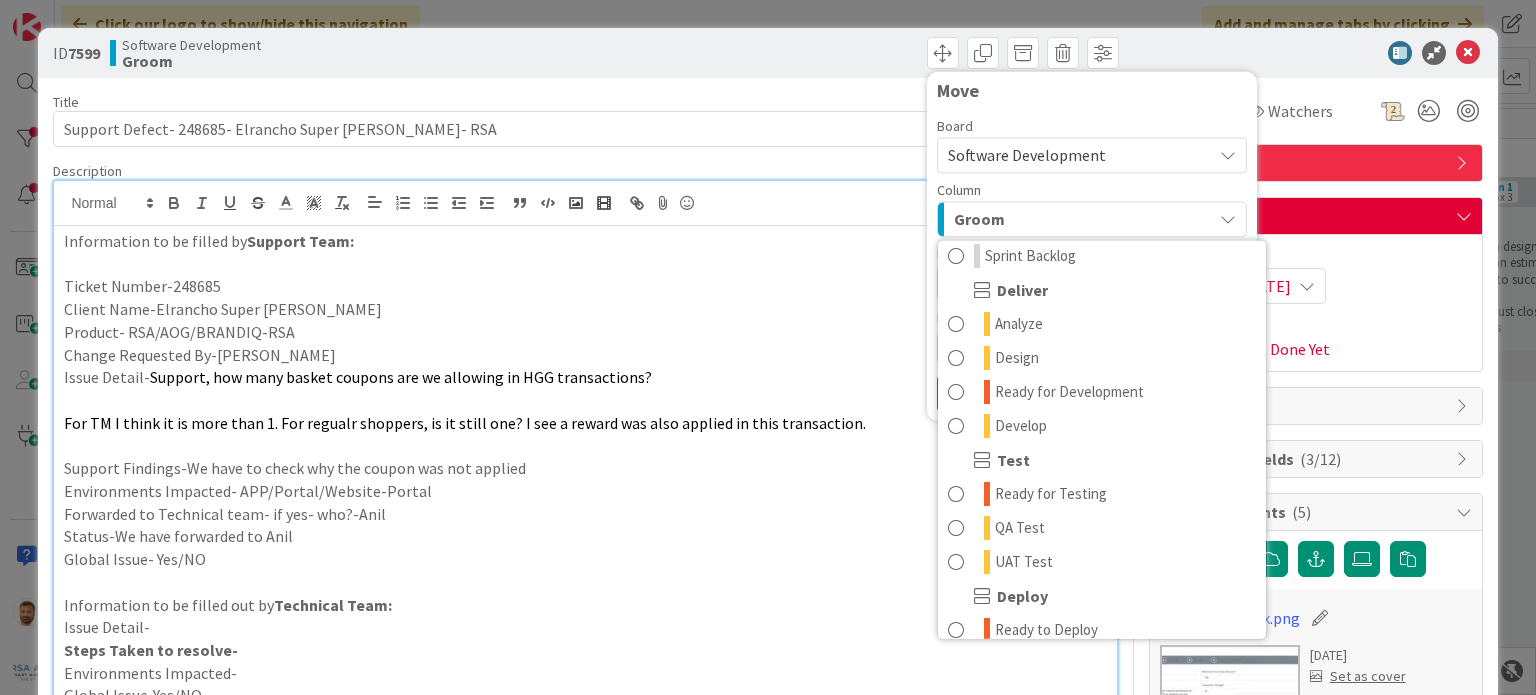 scroll, scrollTop: 218, scrollLeft: 0, axis: vertical 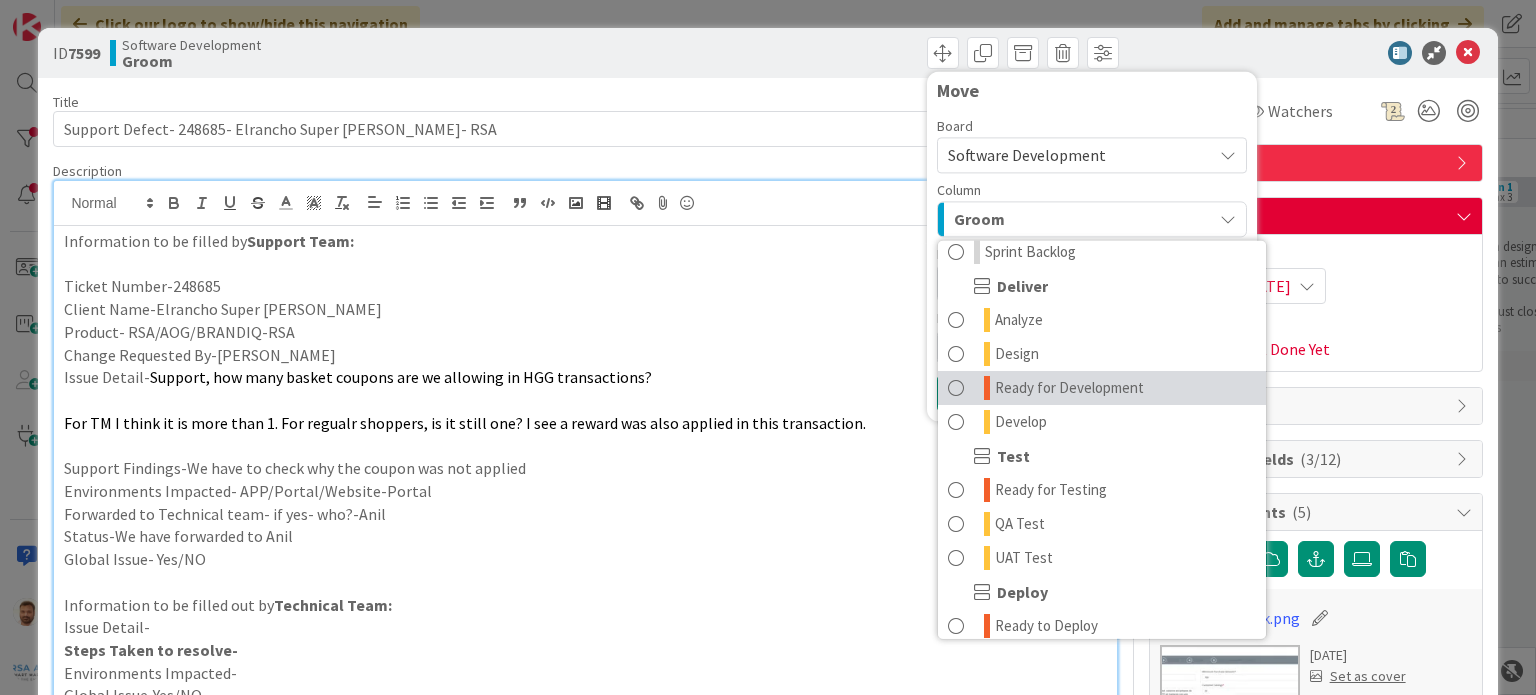 click on "Ready for Development" at bounding box center [1069, 388] 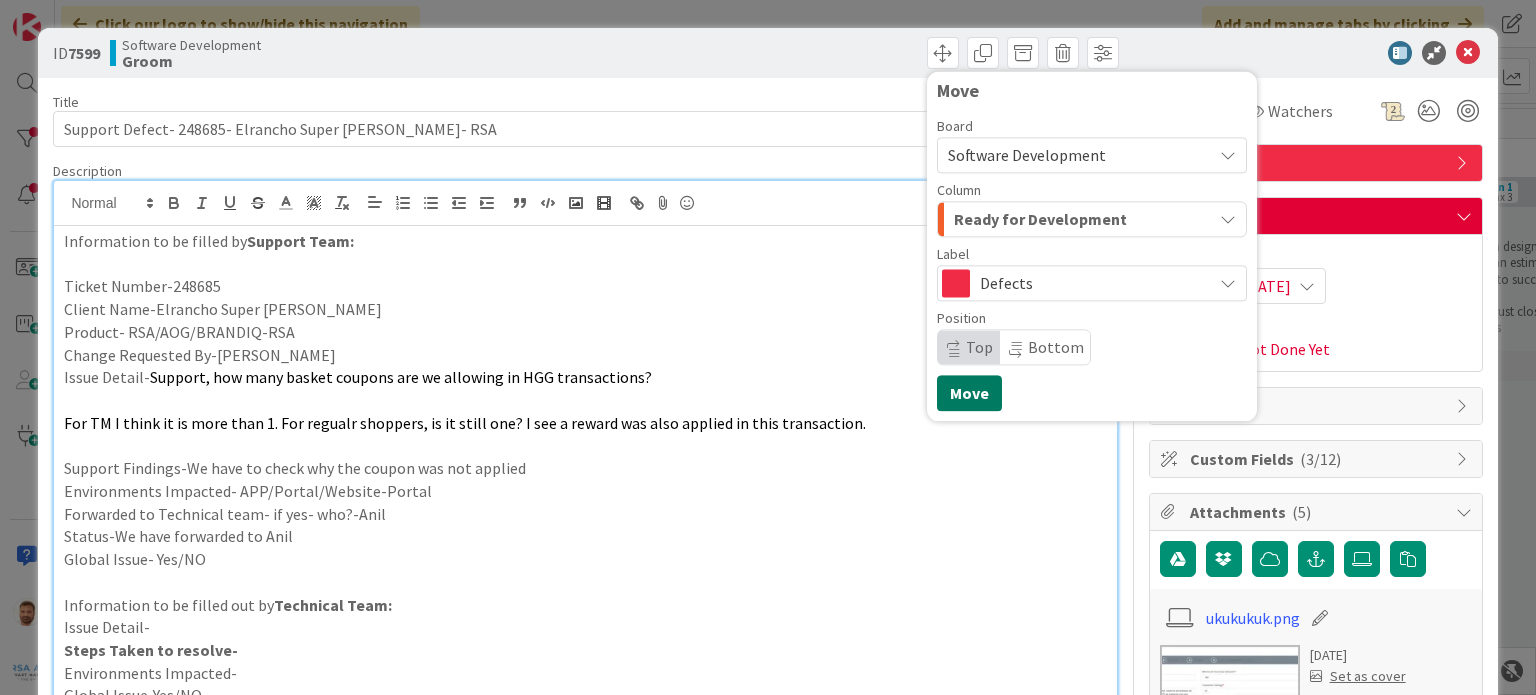 click on "Move" at bounding box center [969, 393] 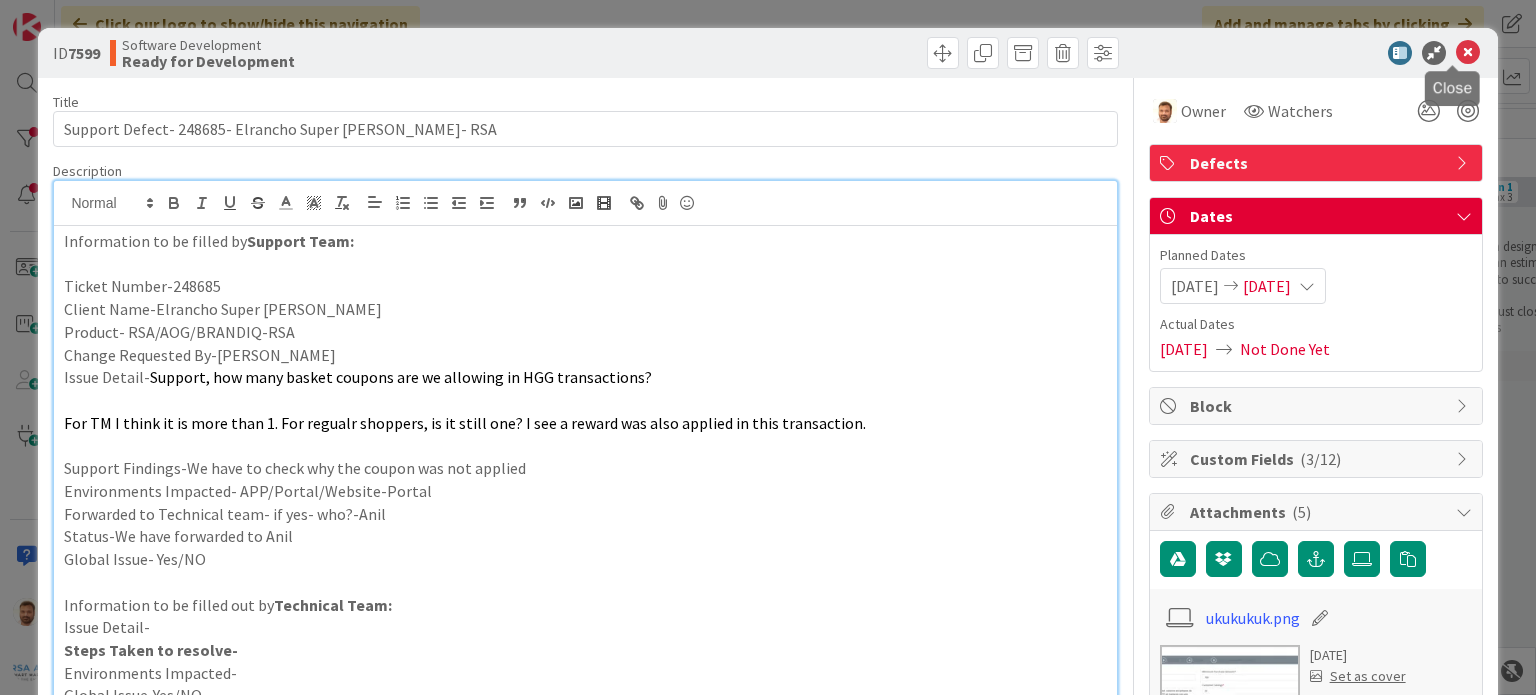 click at bounding box center [1468, 53] 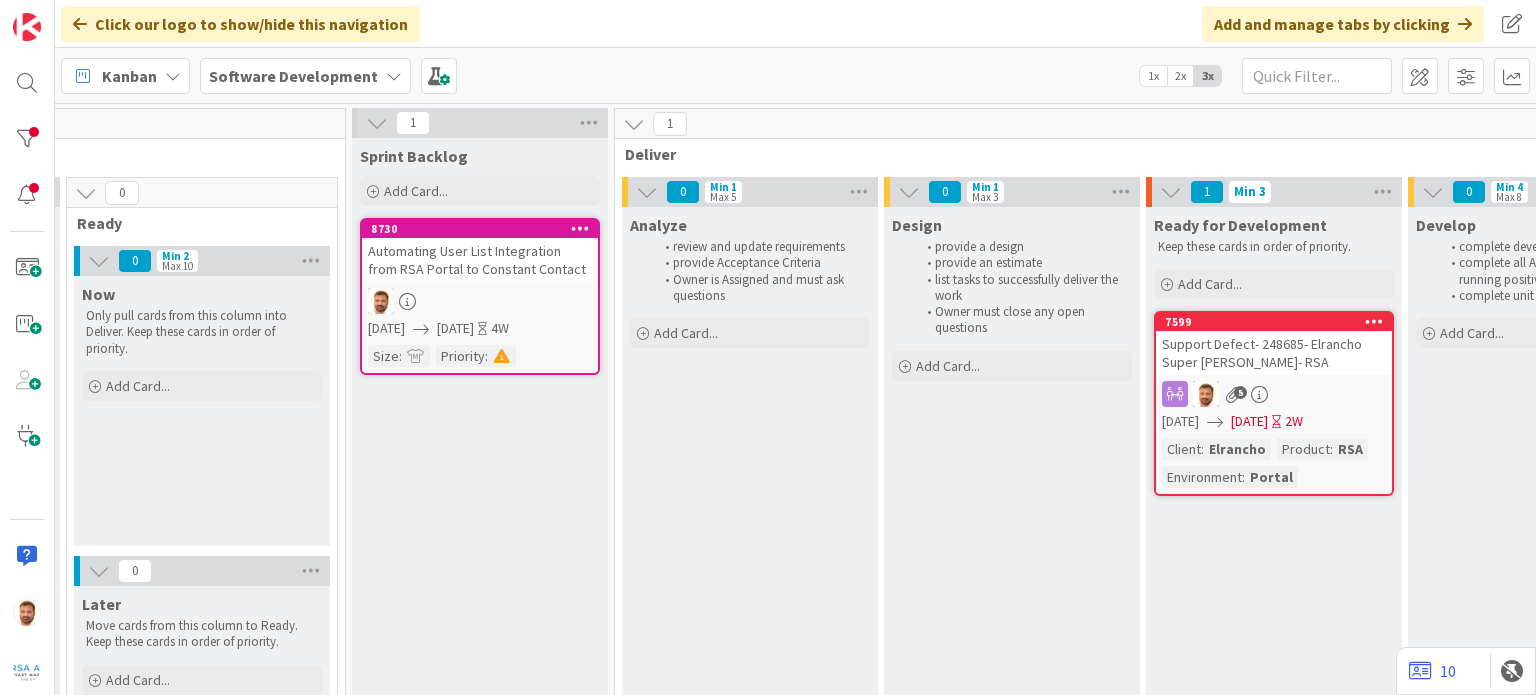 scroll, scrollTop: 0, scrollLeft: 550, axis: horizontal 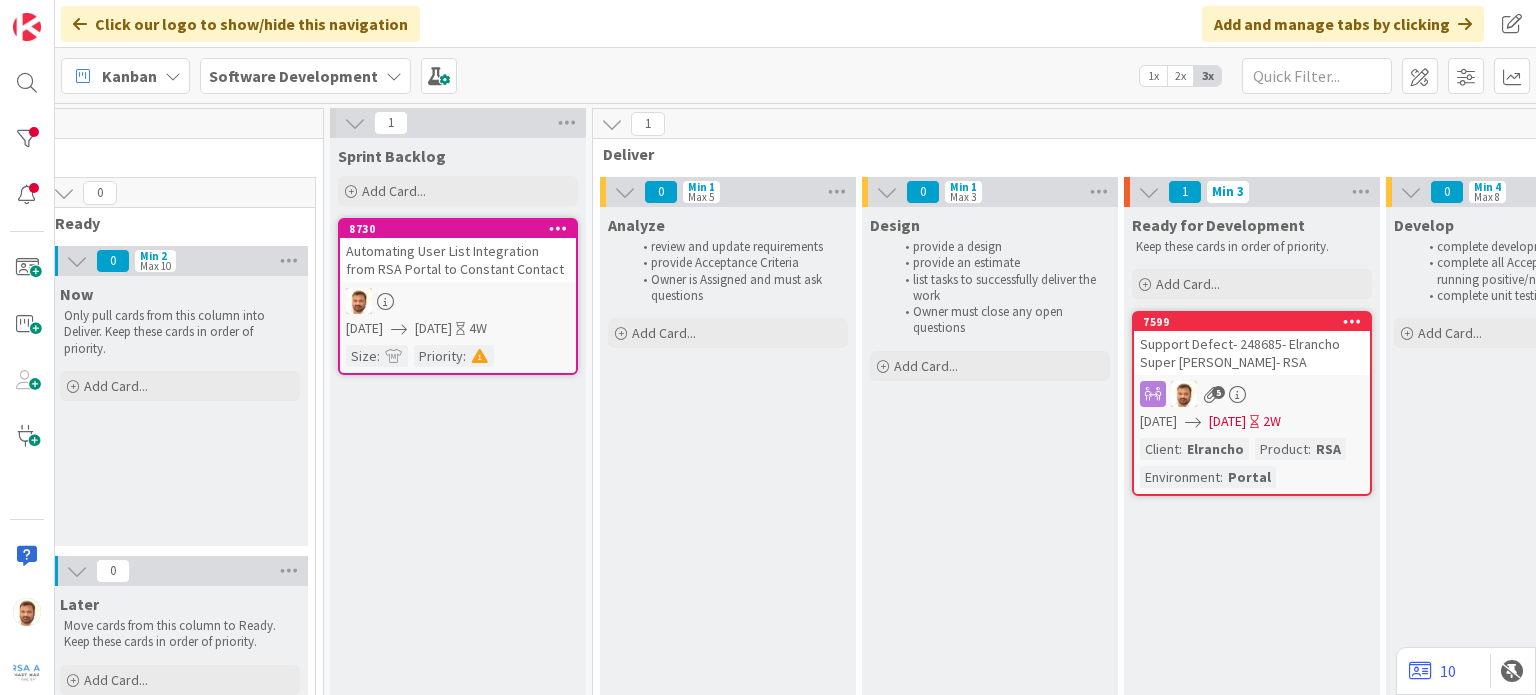 click on "Support Defect- 248685- Elrancho Super [PERSON_NAME]- RSA" at bounding box center (1252, 353) 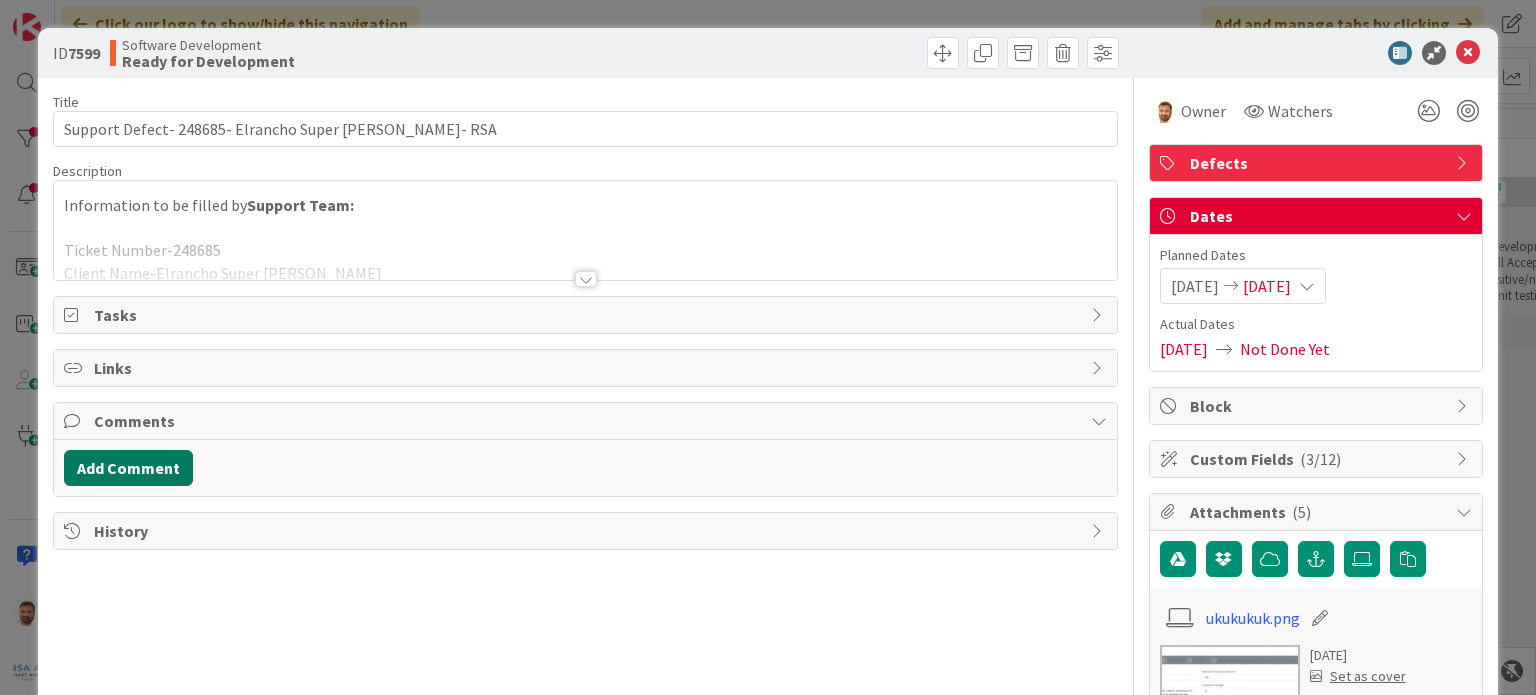 click on "Add Comment" at bounding box center [128, 468] 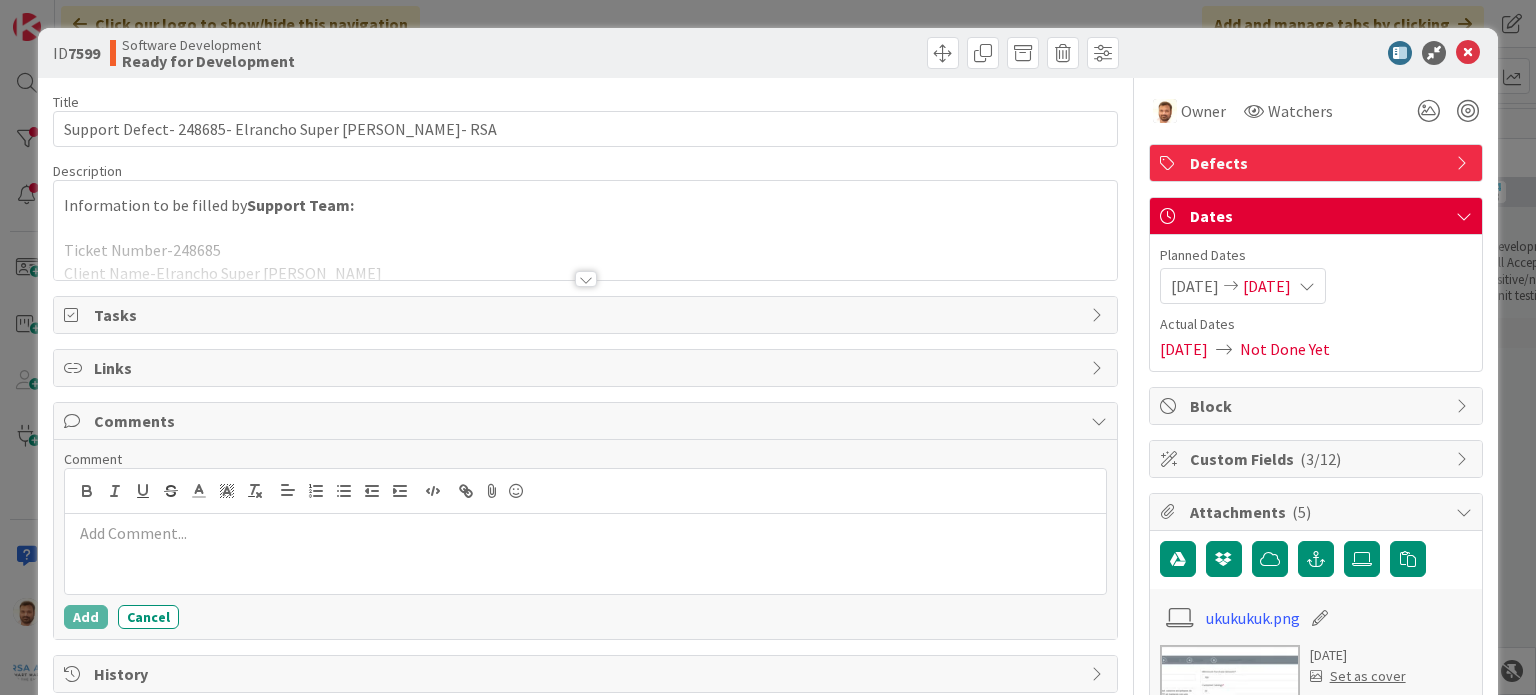 click at bounding box center (585, 533) 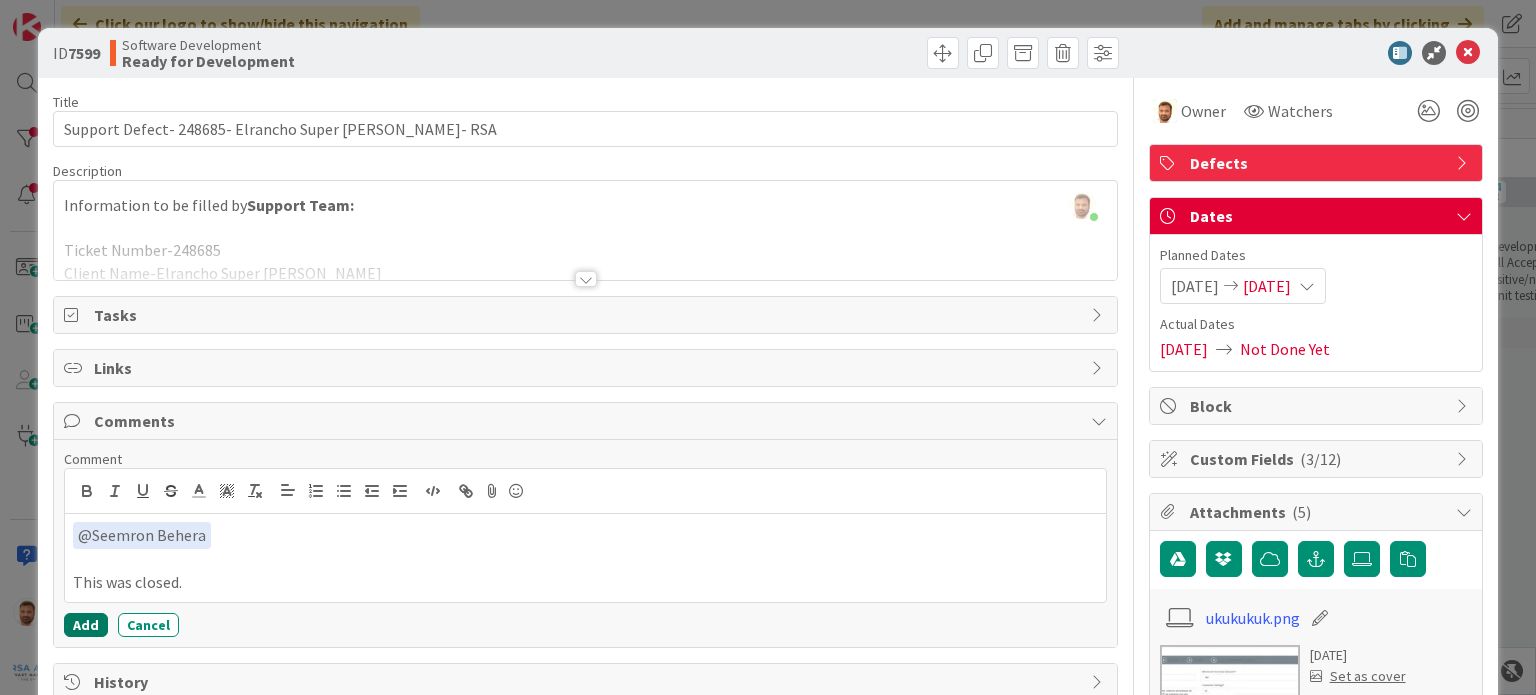 click on "Add" at bounding box center [86, 625] 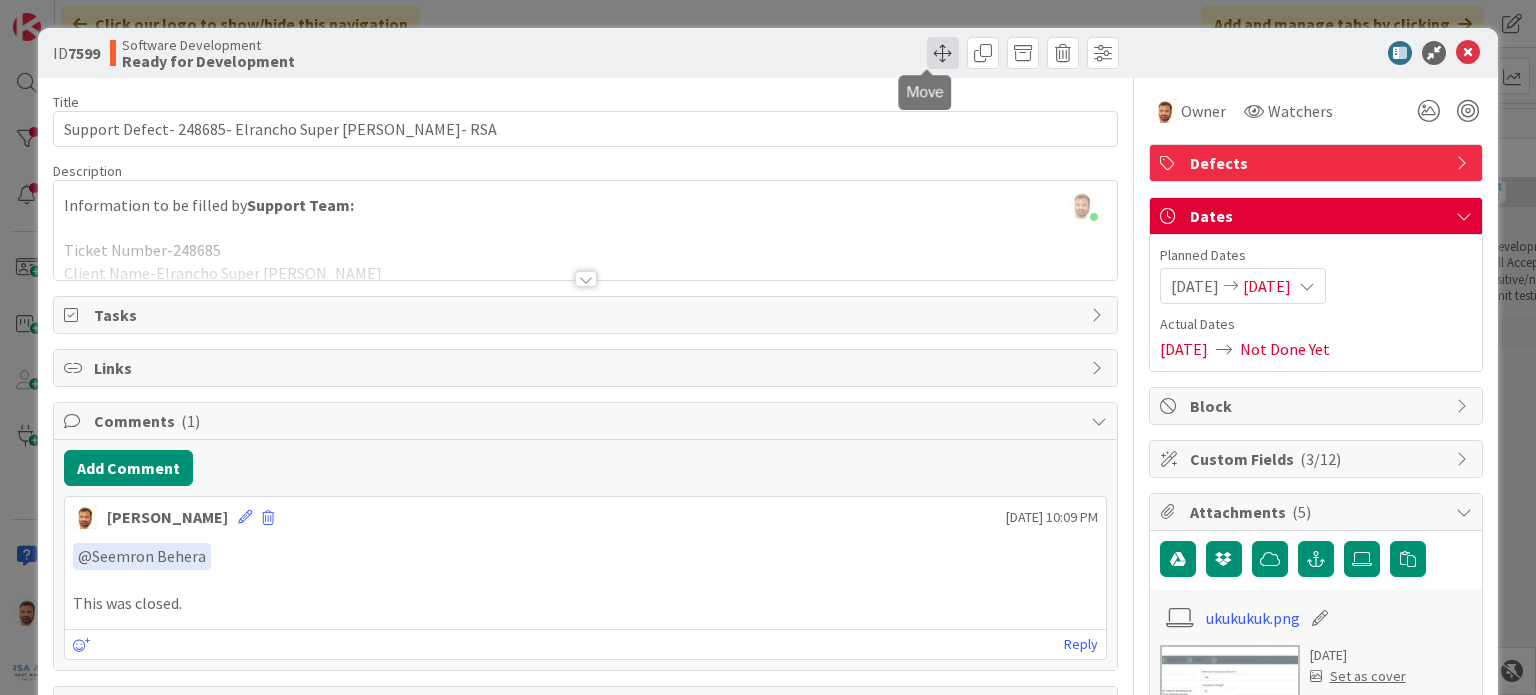 click at bounding box center [943, 53] 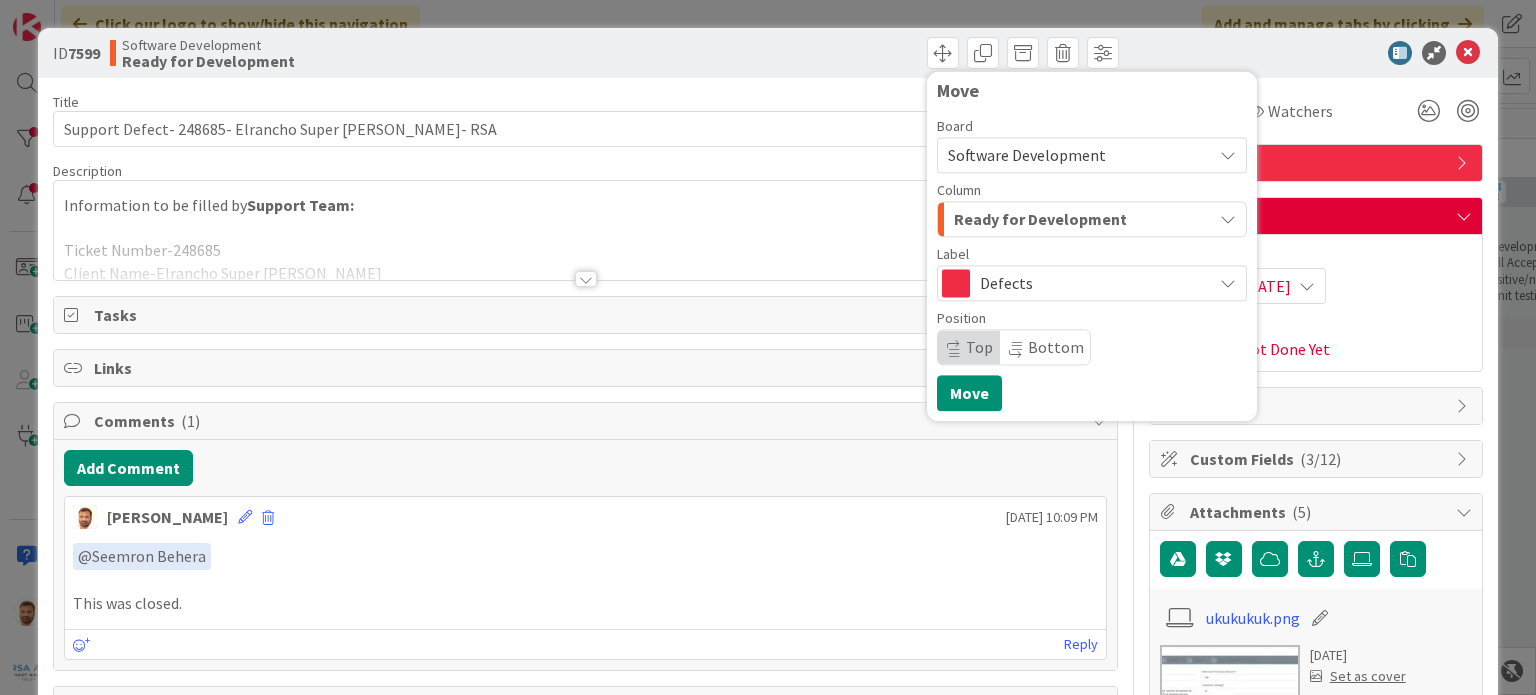 click on "Ready for Development" at bounding box center (1092, 219) 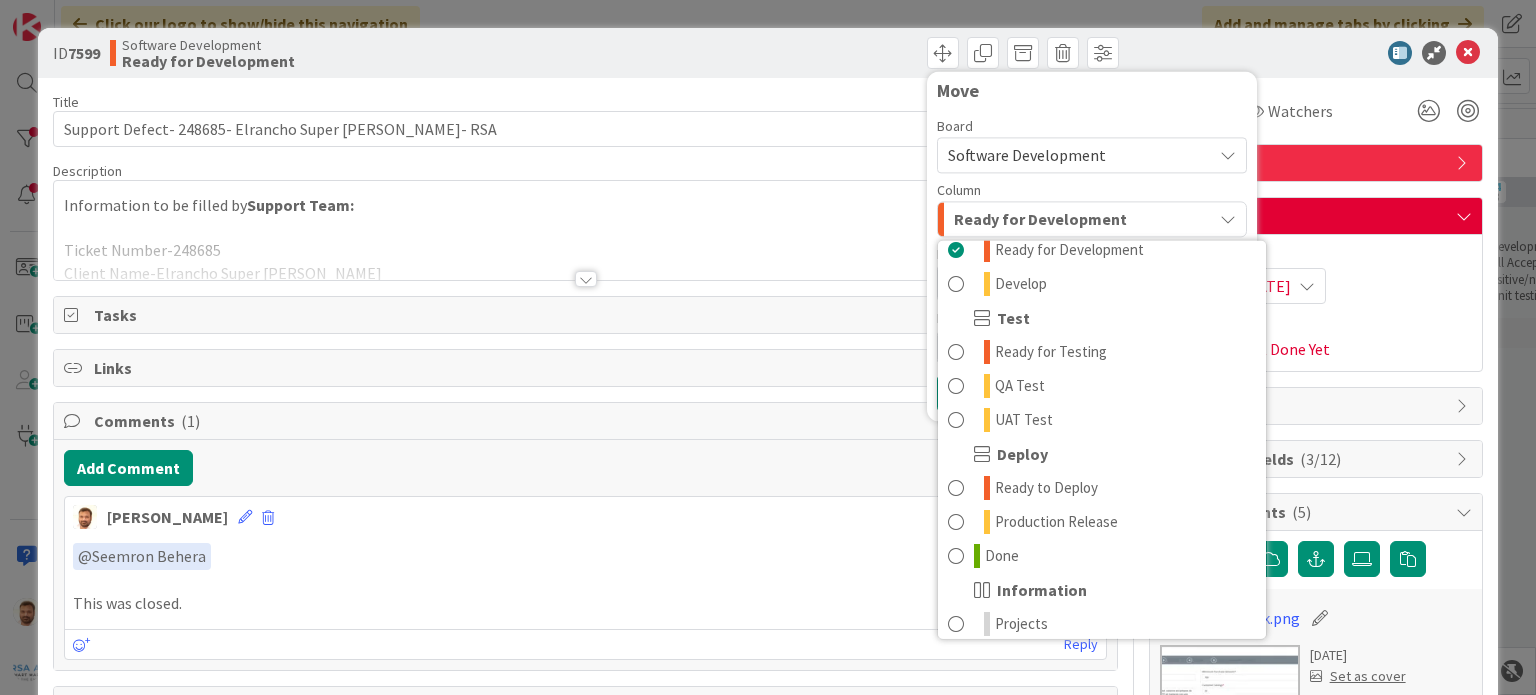 scroll, scrollTop: 399, scrollLeft: 0, axis: vertical 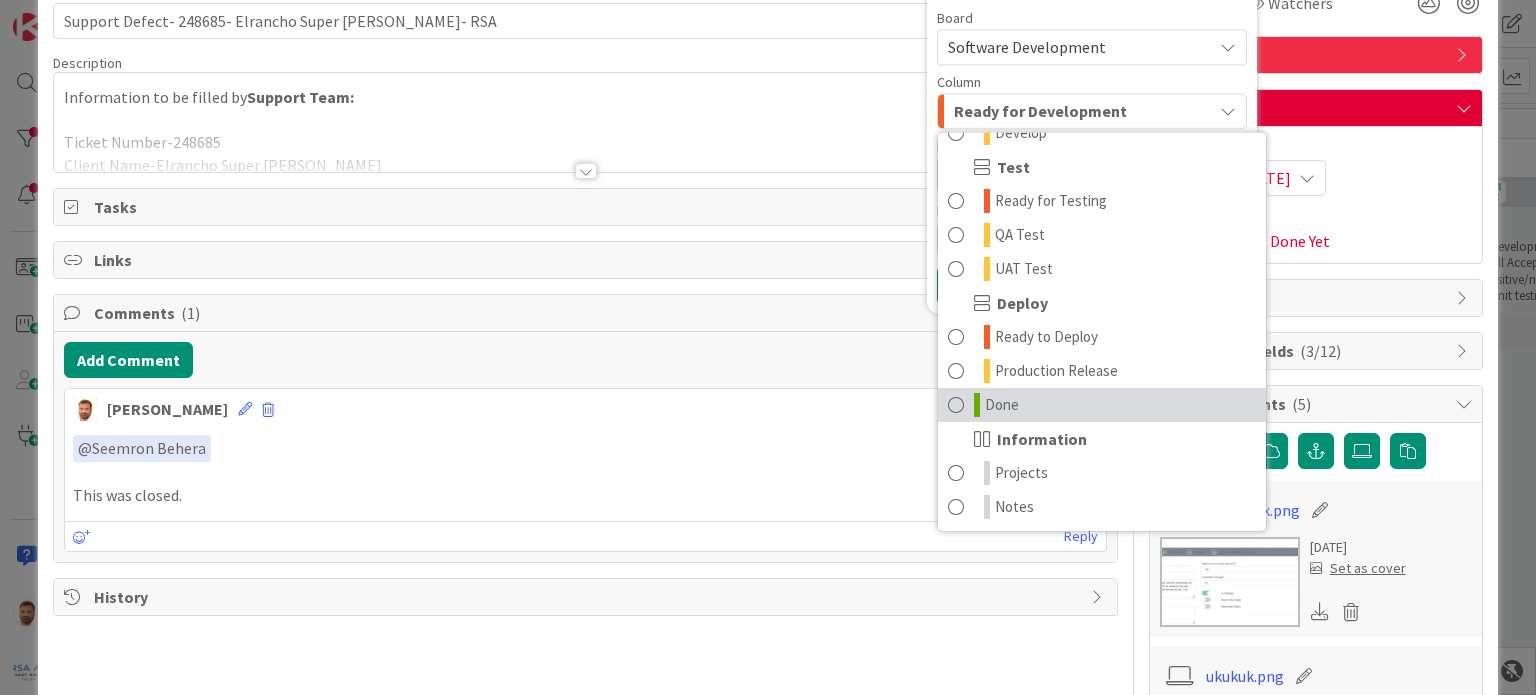 click on "Done" at bounding box center (1102, 405) 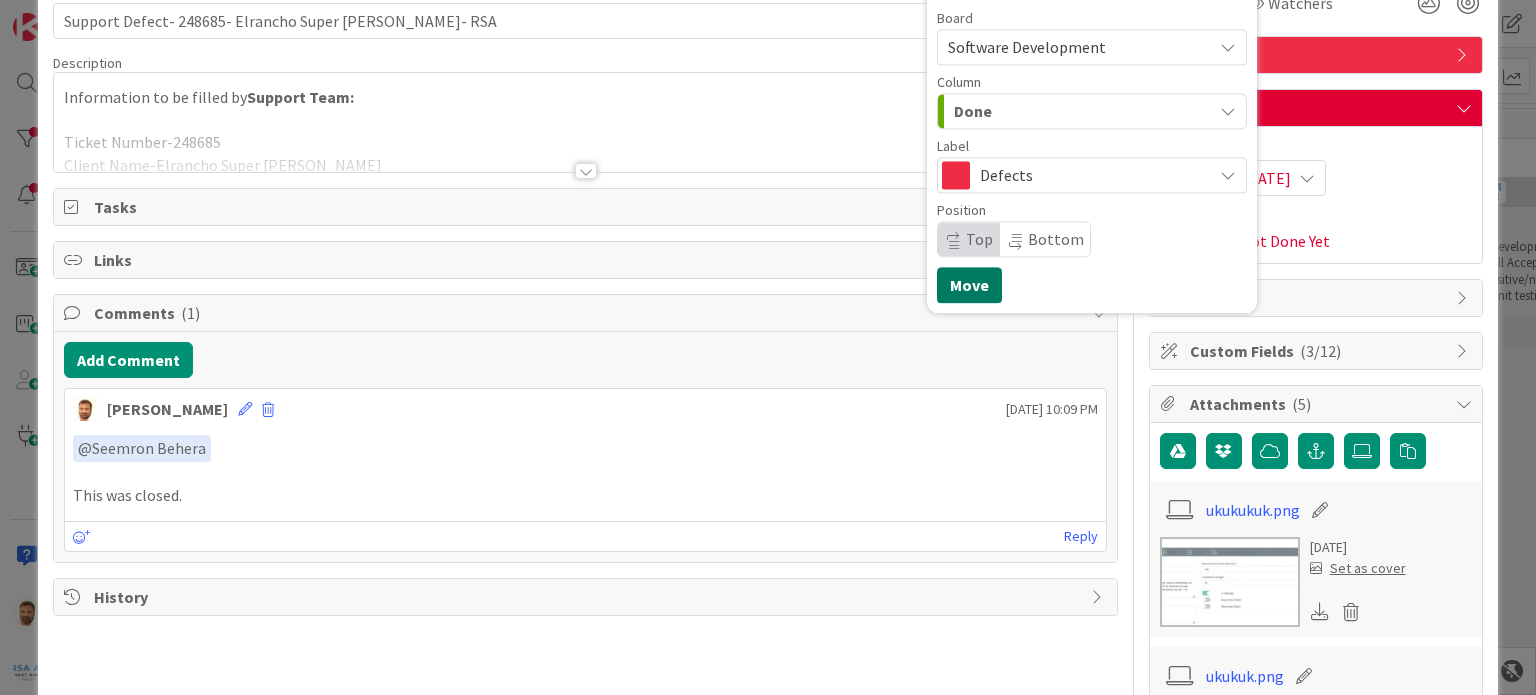 click on "Move" at bounding box center [969, 285] 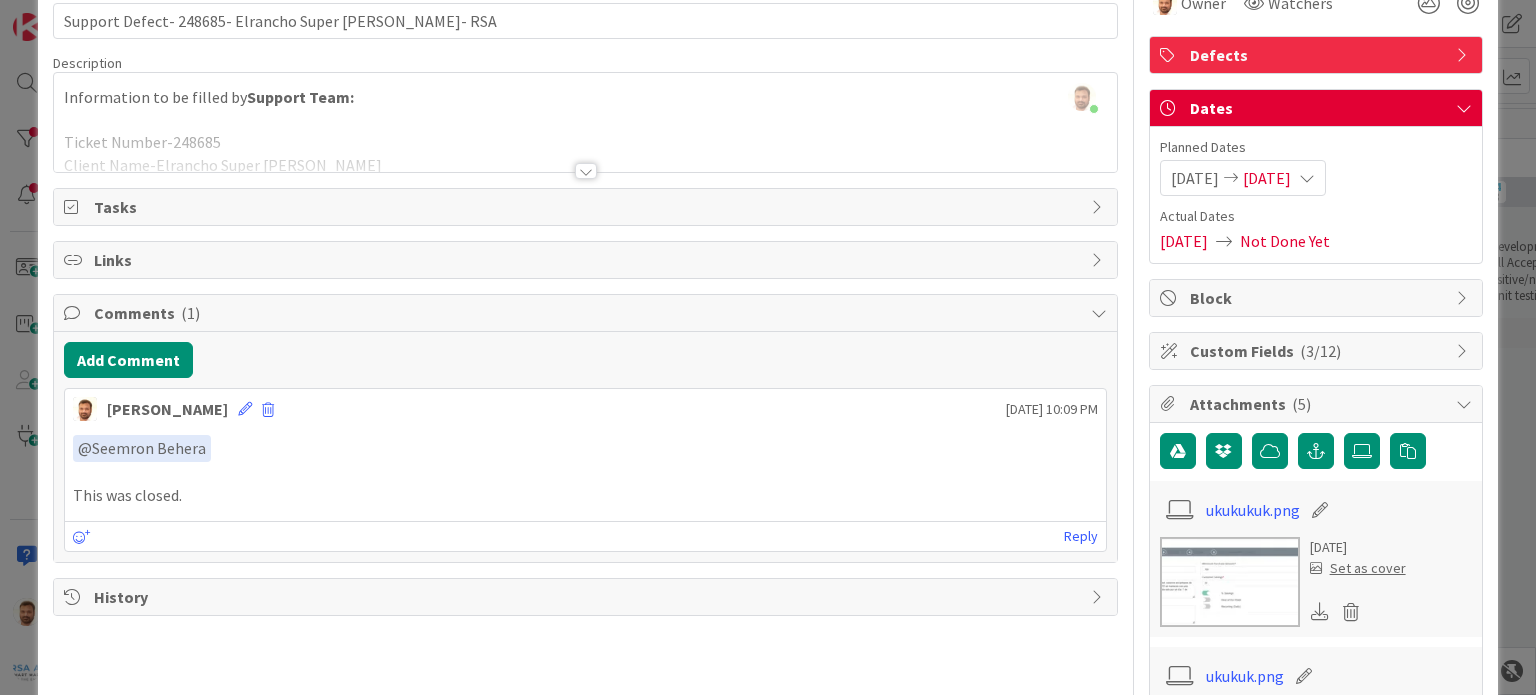 scroll, scrollTop: 0, scrollLeft: 0, axis: both 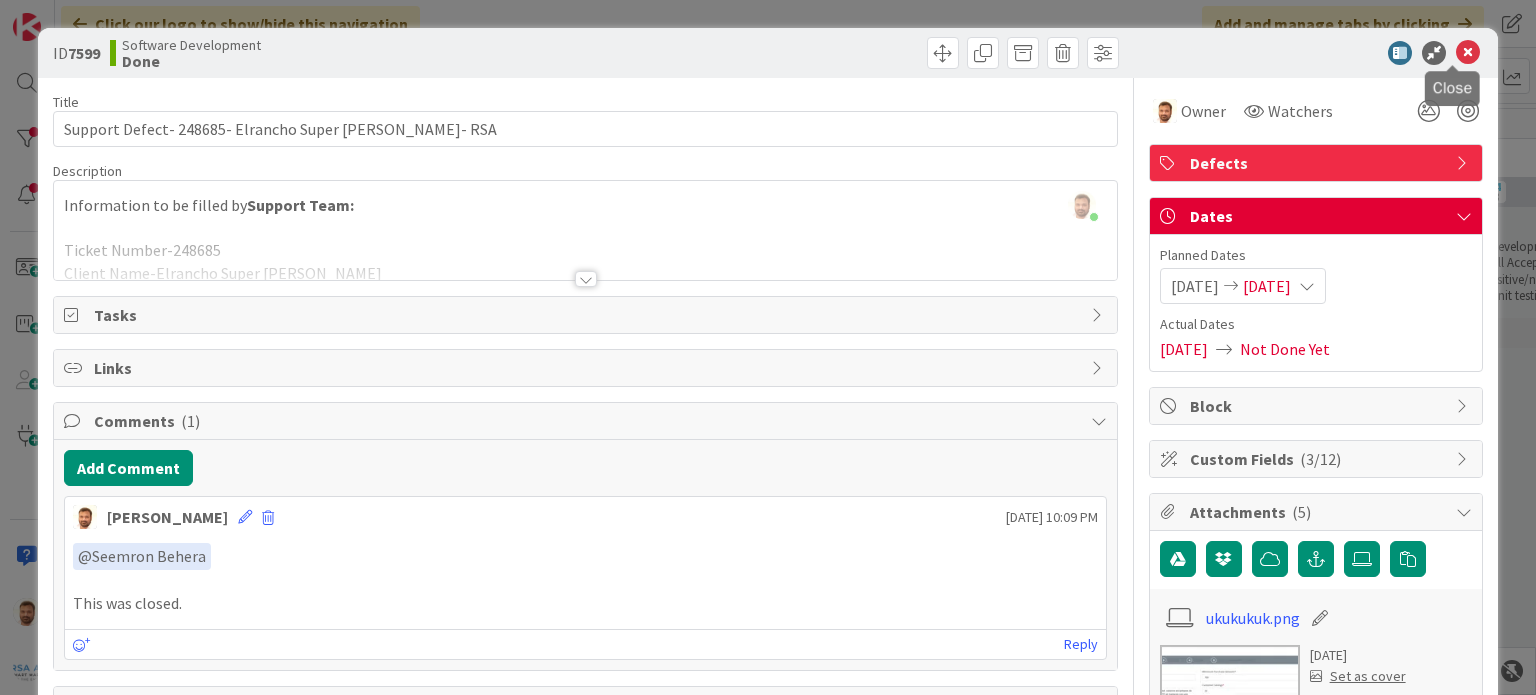 click at bounding box center (1468, 53) 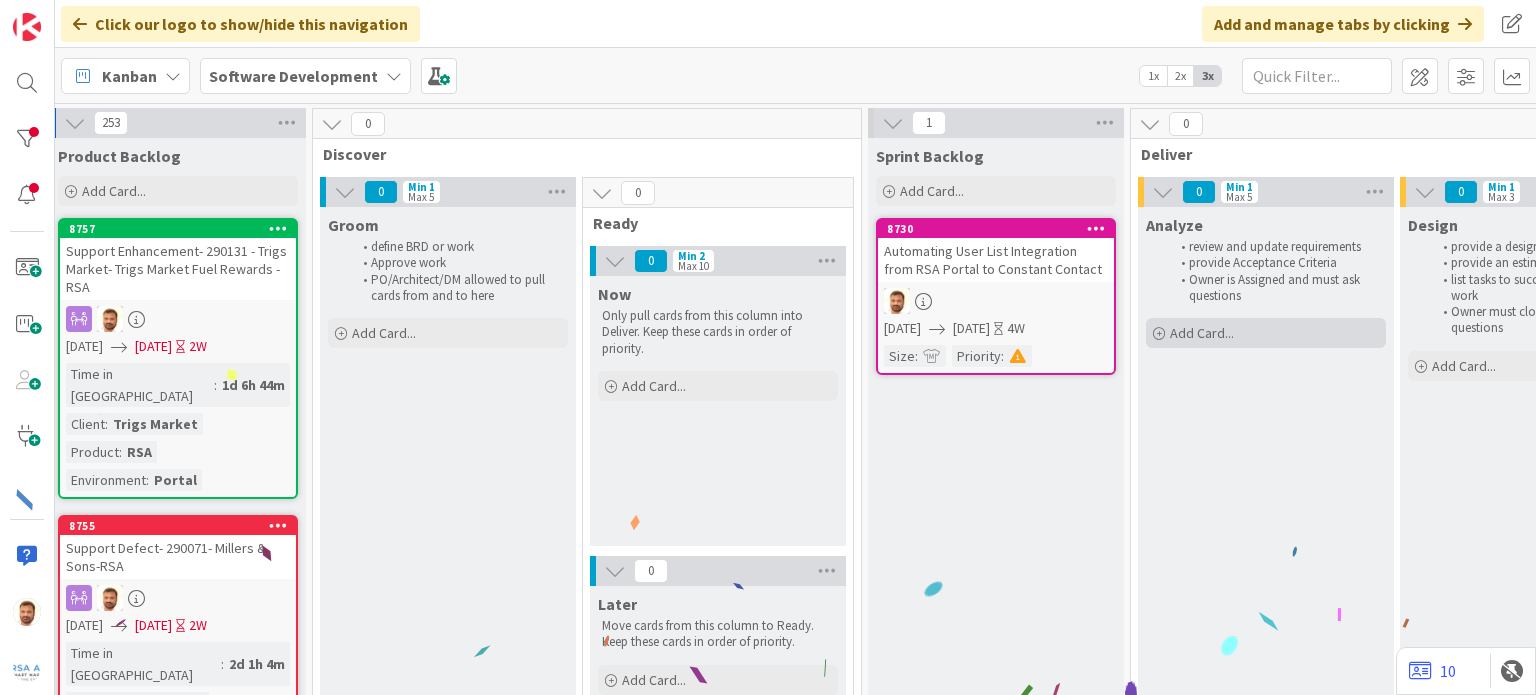 scroll, scrollTop: 0, scrollLeft: 0, axis: both 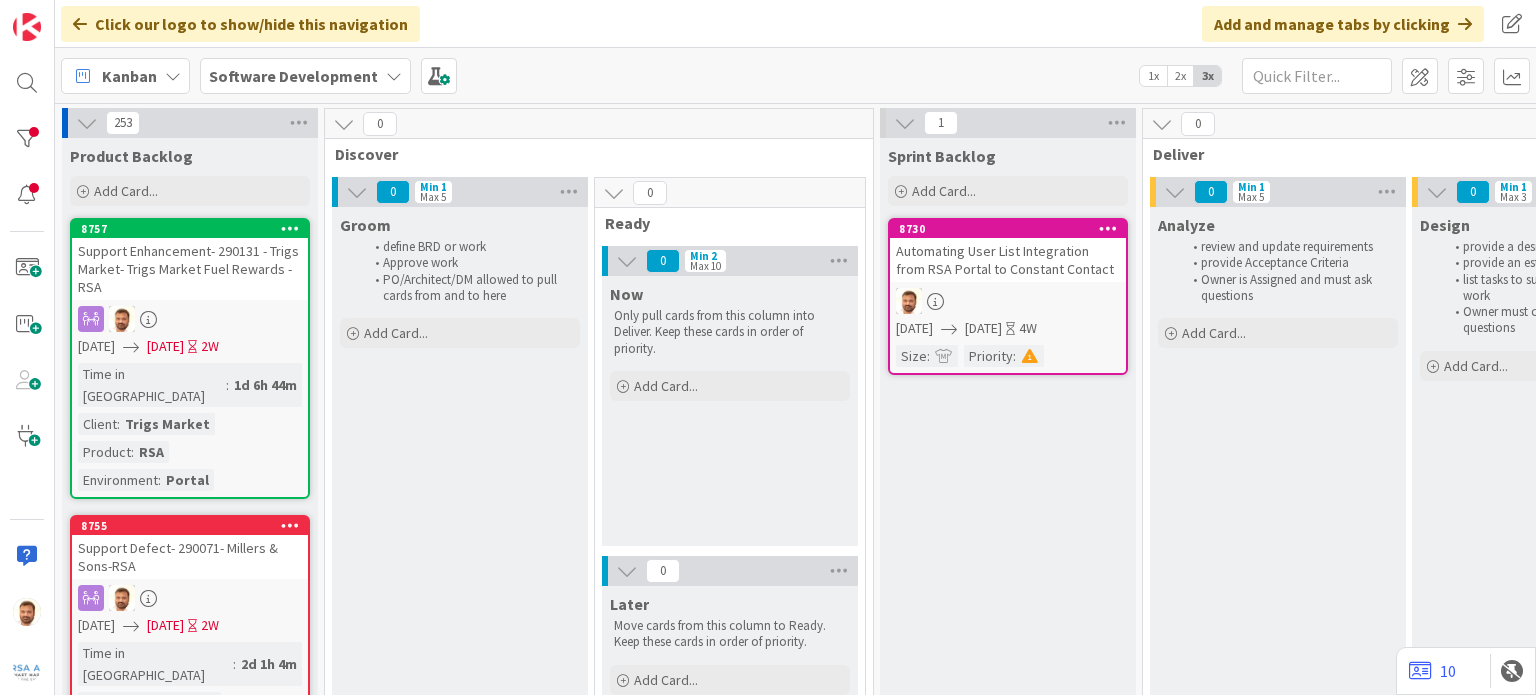 click on "Support Defect- 290071- Millers & Sons-RSA" at bounding box center (190, 557) 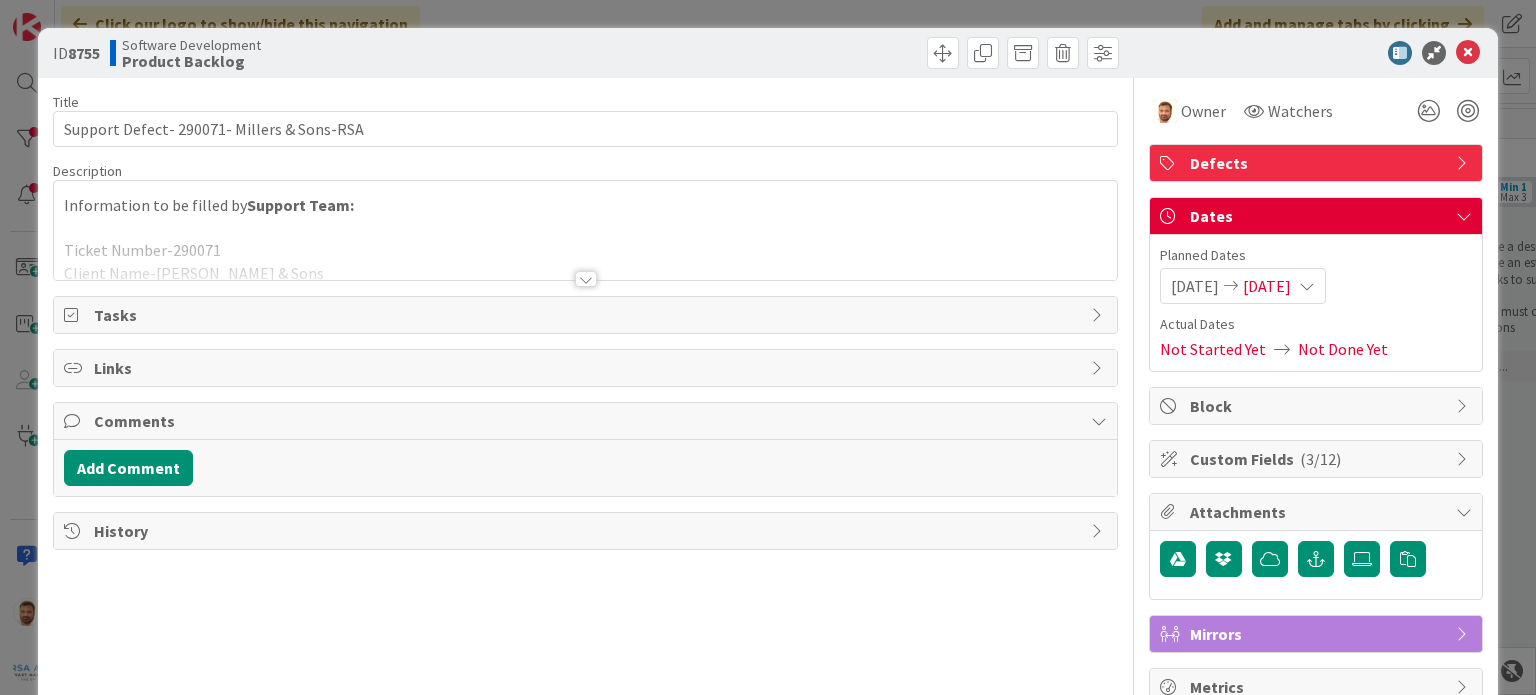 click at bounding box center [586, 279] 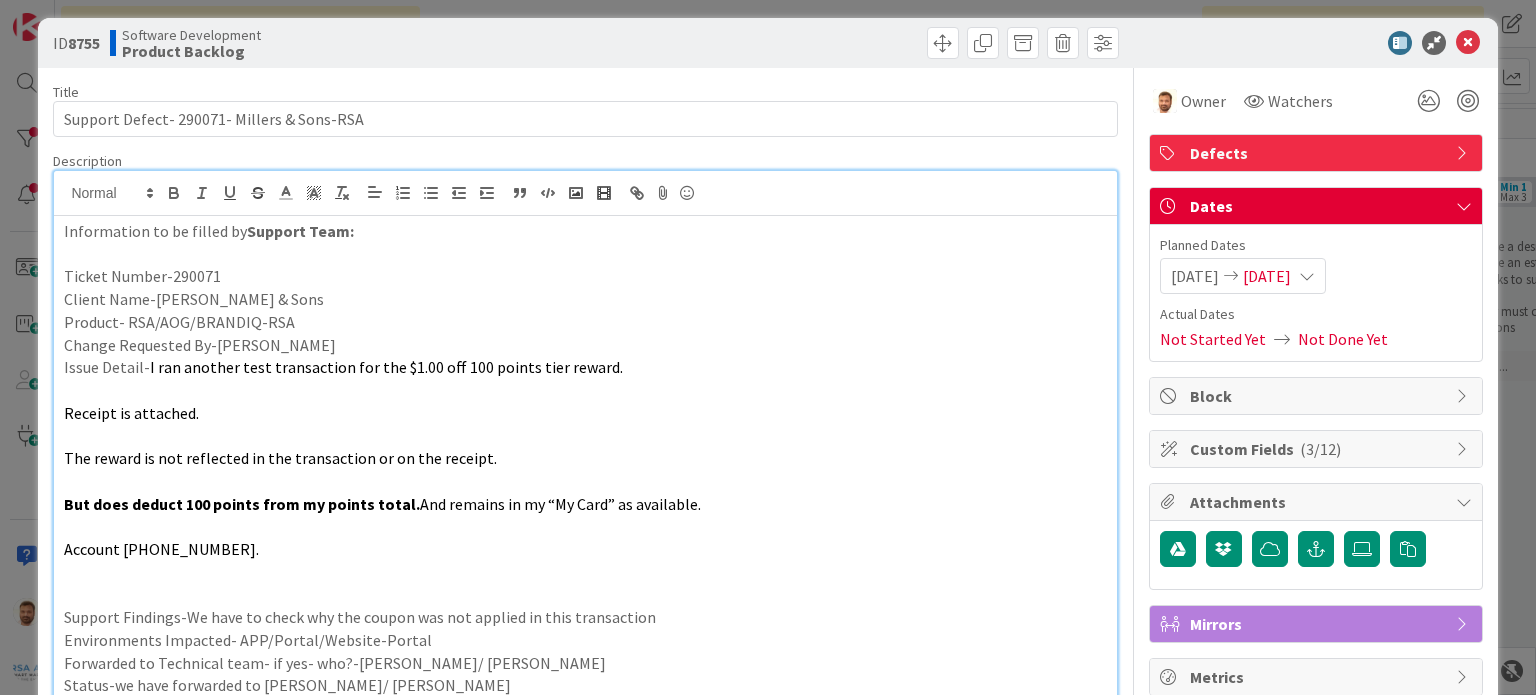 scroll, scrollTop: 11, scrollLeft: 0, axis: vertical 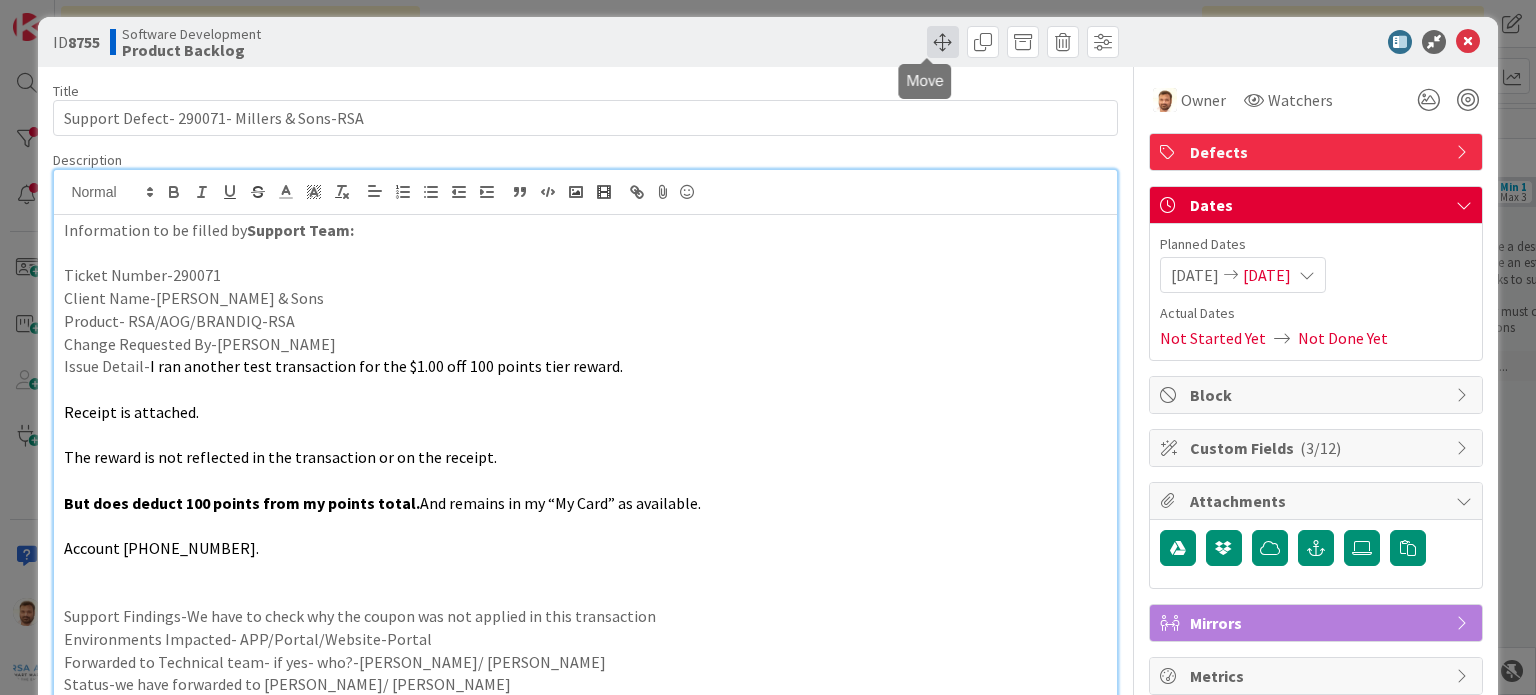 click at bounding box center (943, 42) 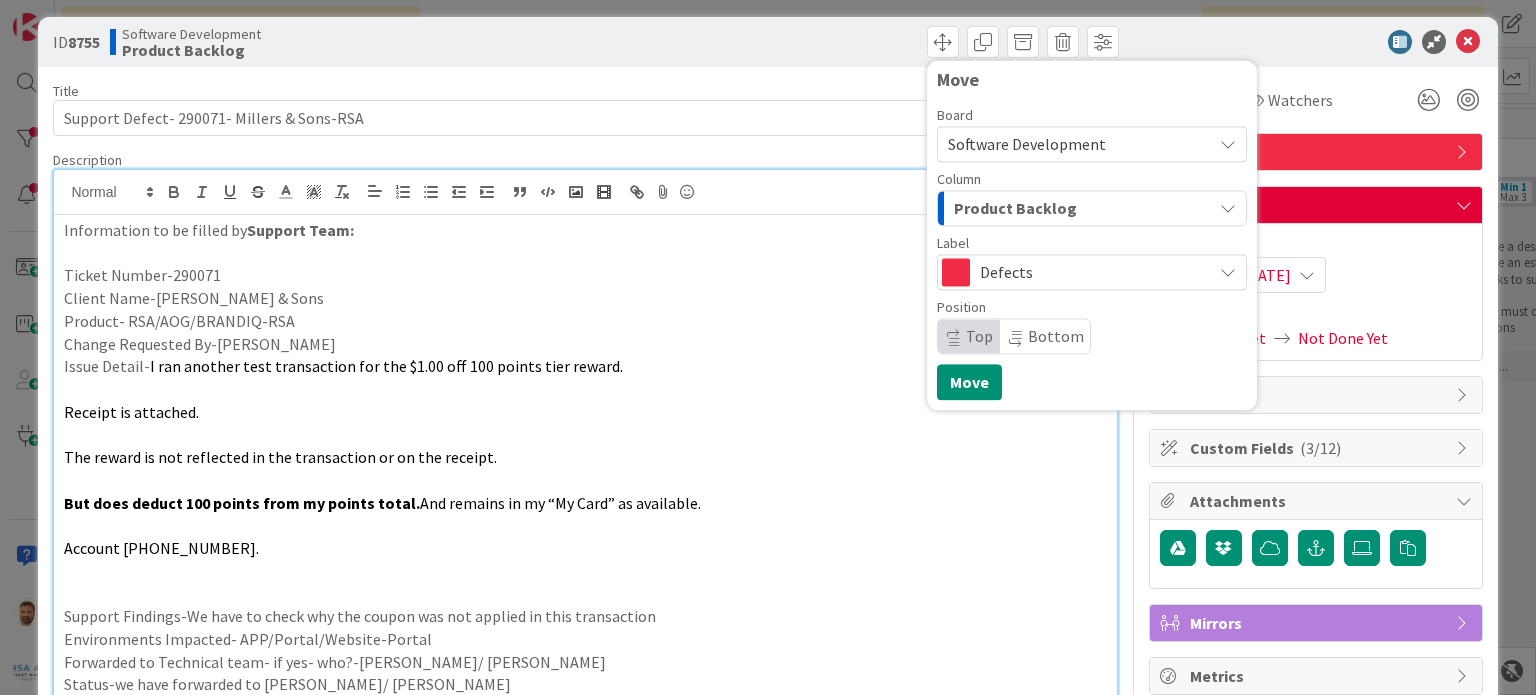 click on "Product Backlog" at bounding box center (1015, 208) 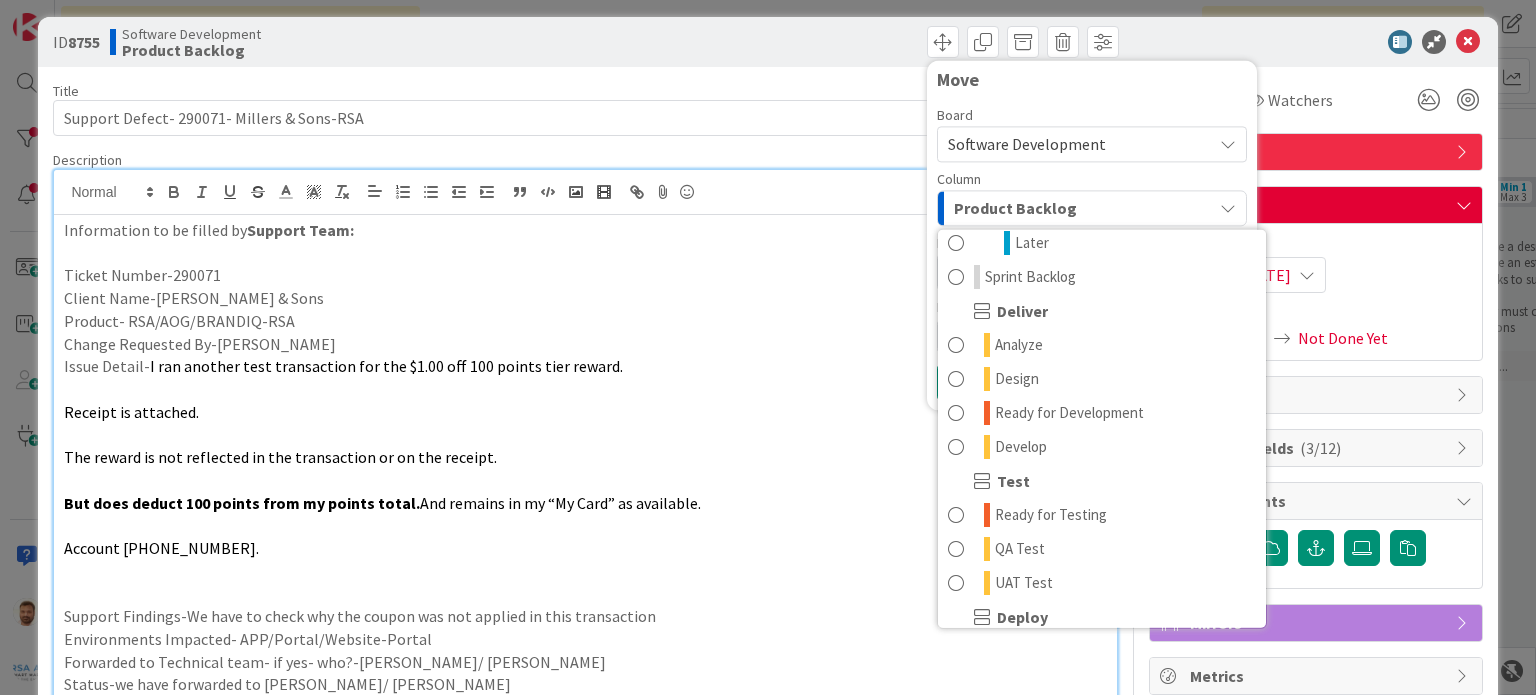 scroll, scrollTop: 187, scrollLeft: 0, axis: vertical 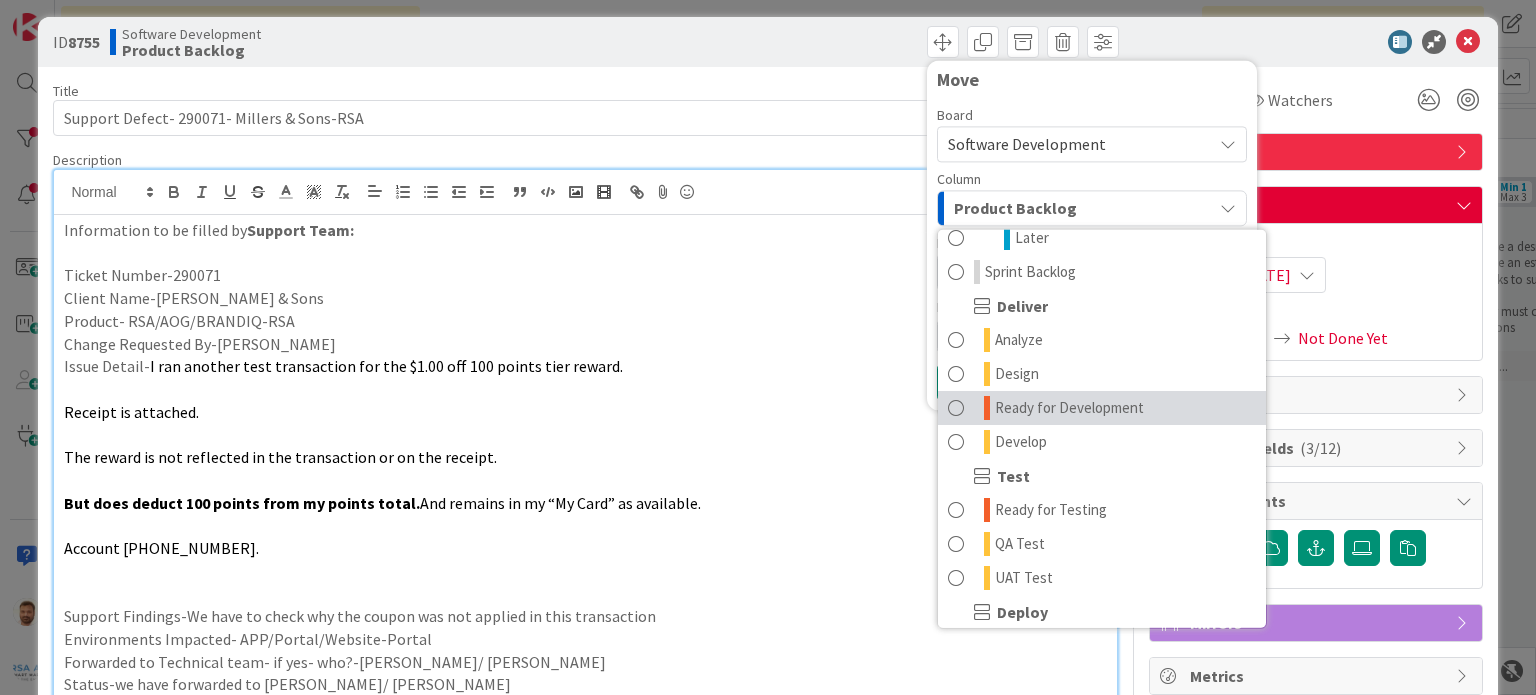 click on "Ready for Development" at bounding box center (1069, 408) 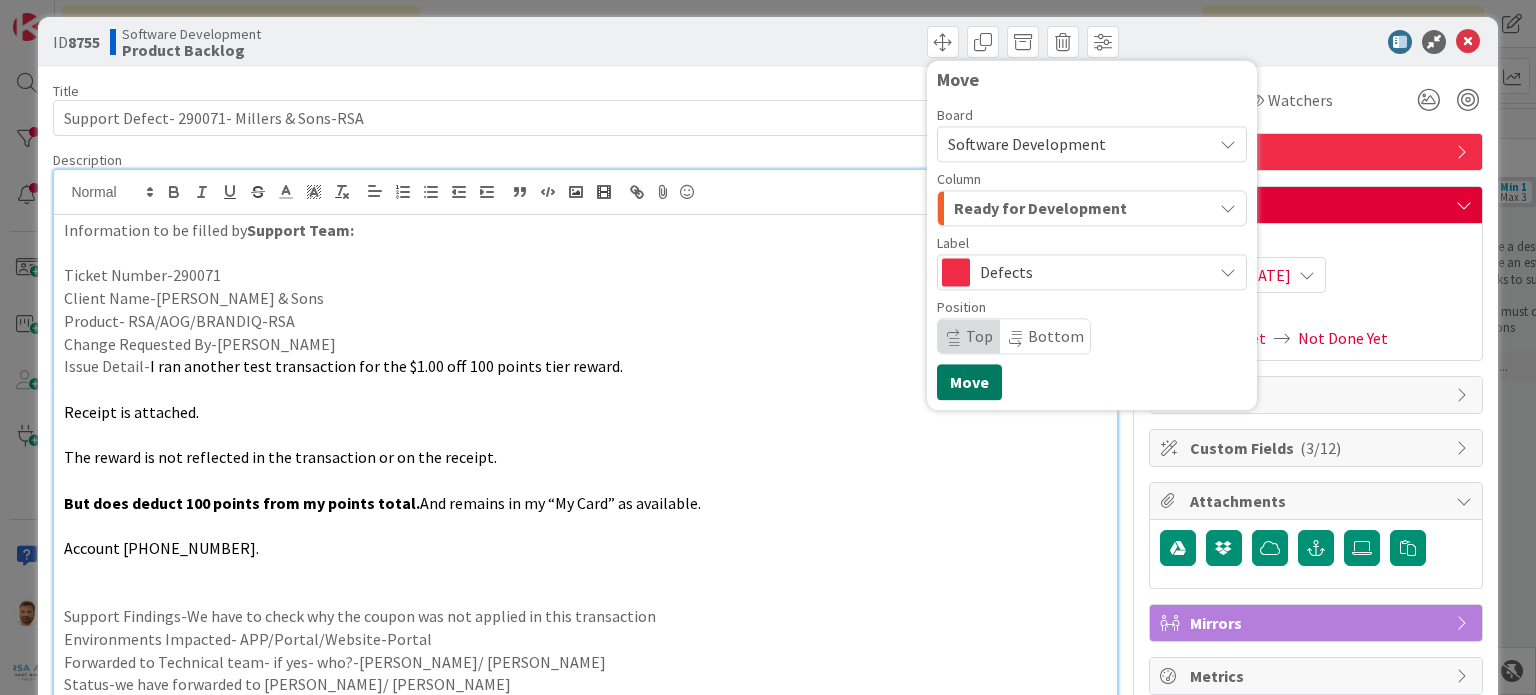 click on "Move" at bounding box center [969, 382] 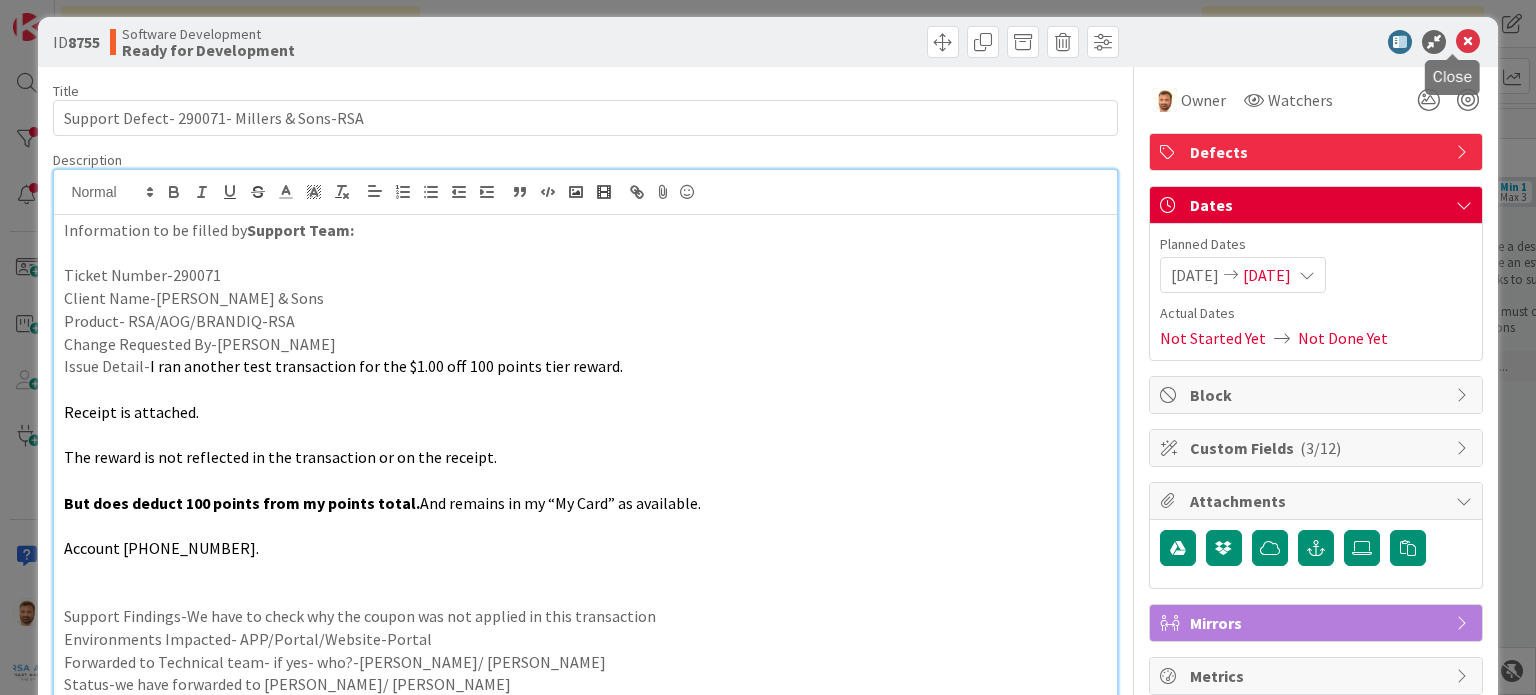 click at bounding box center (1468, 42) 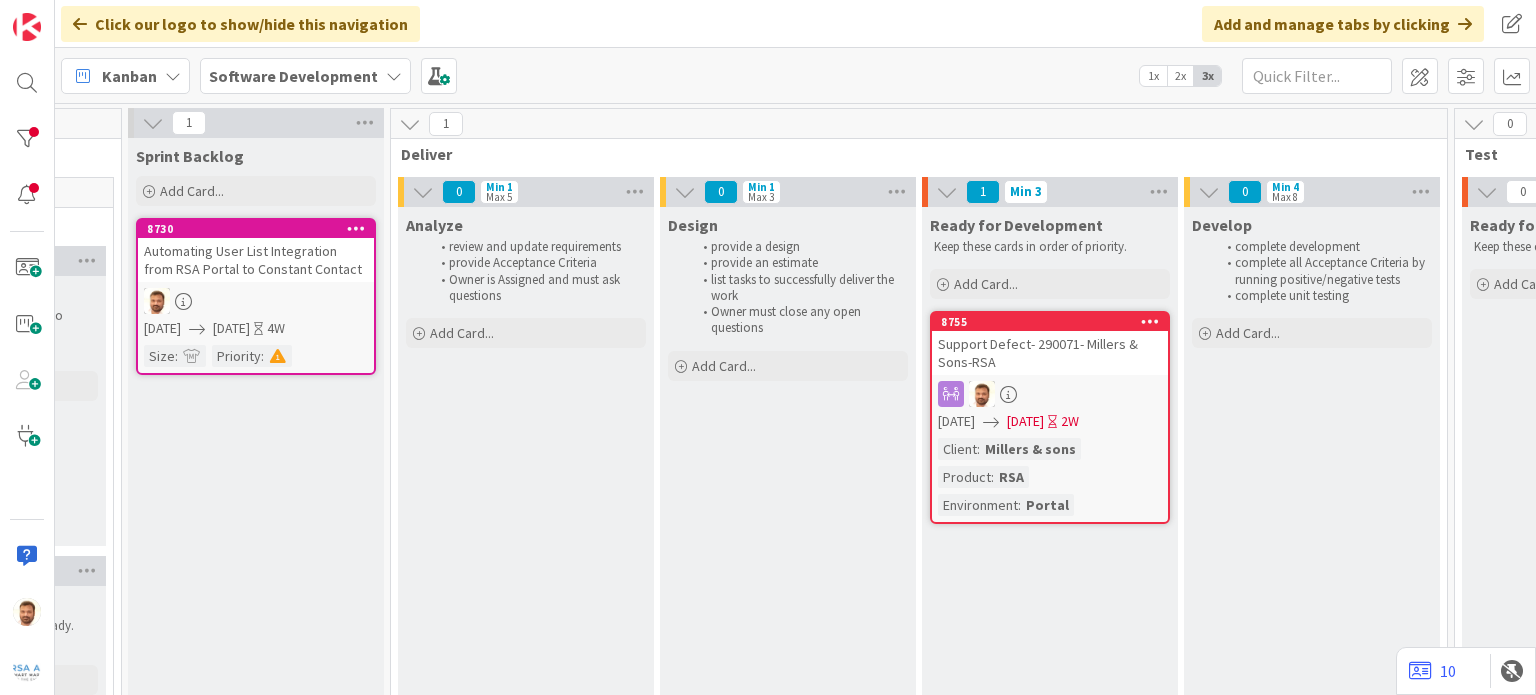scroll, scrollTop: 0, scrollLeft: 752, axis: horizontal 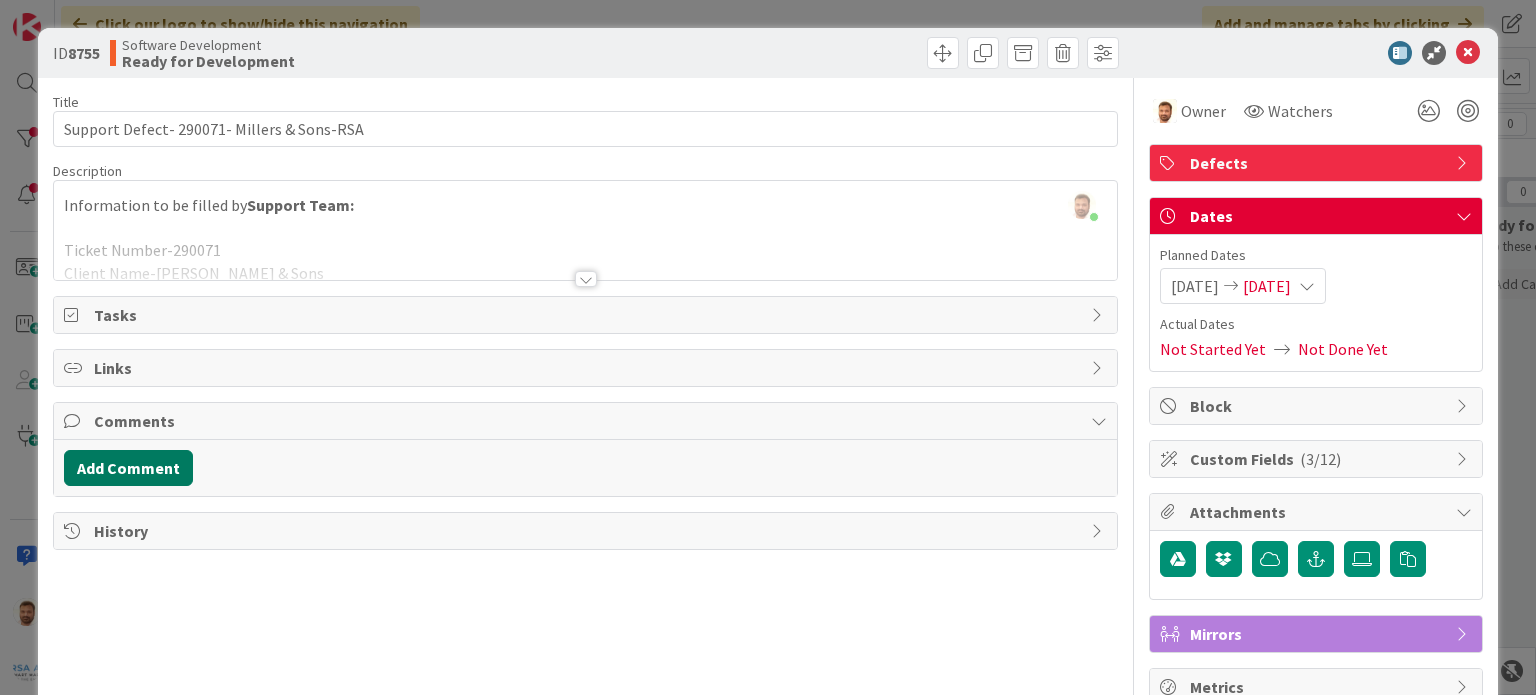 click on "Add Comment" at bounding box center [128, 468] 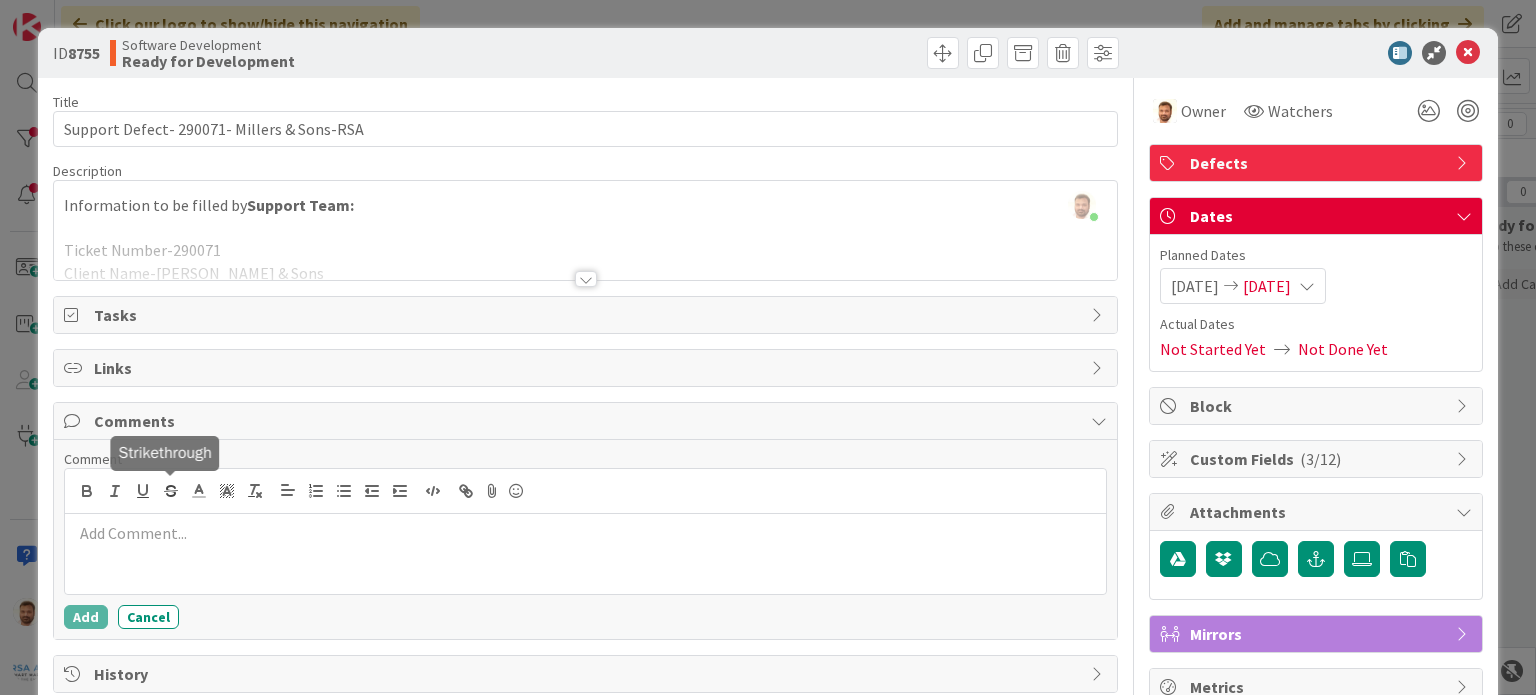 click at bounding box center [585, 554] 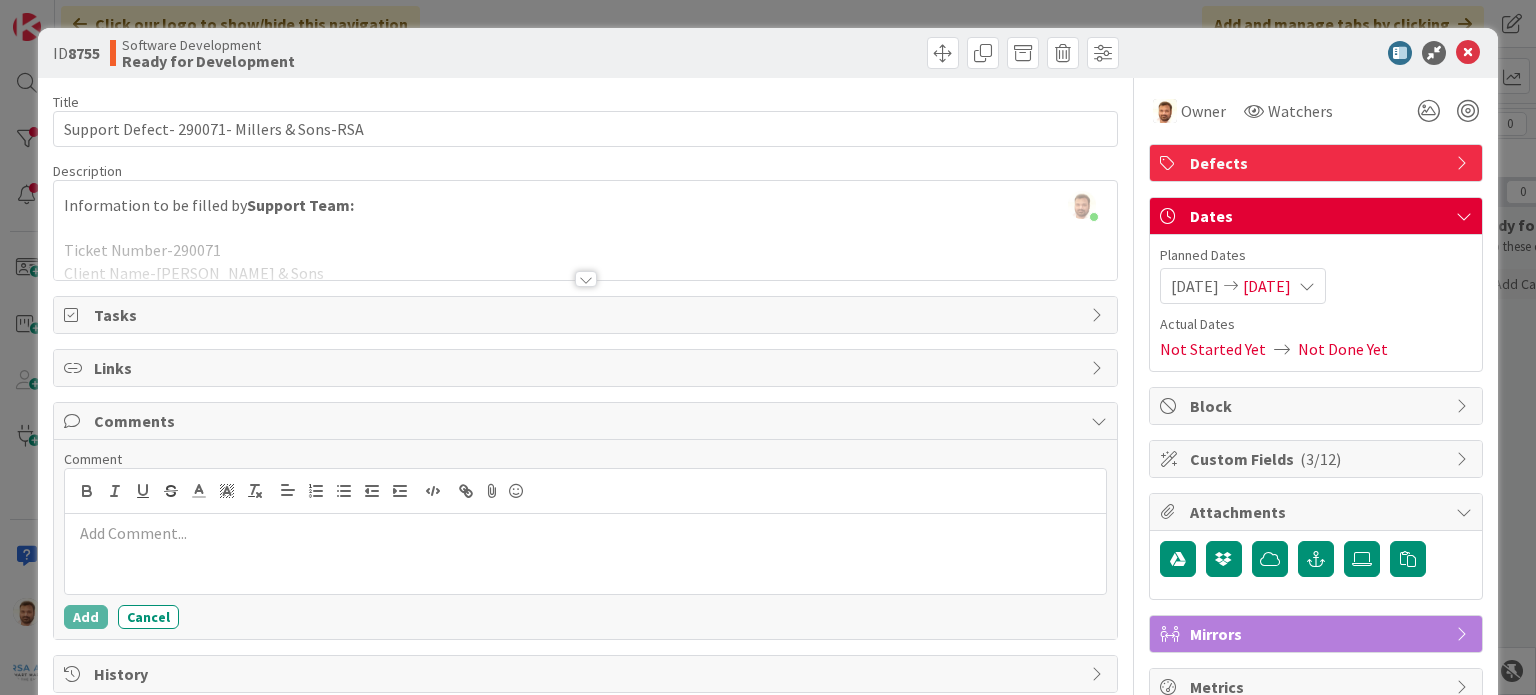 type 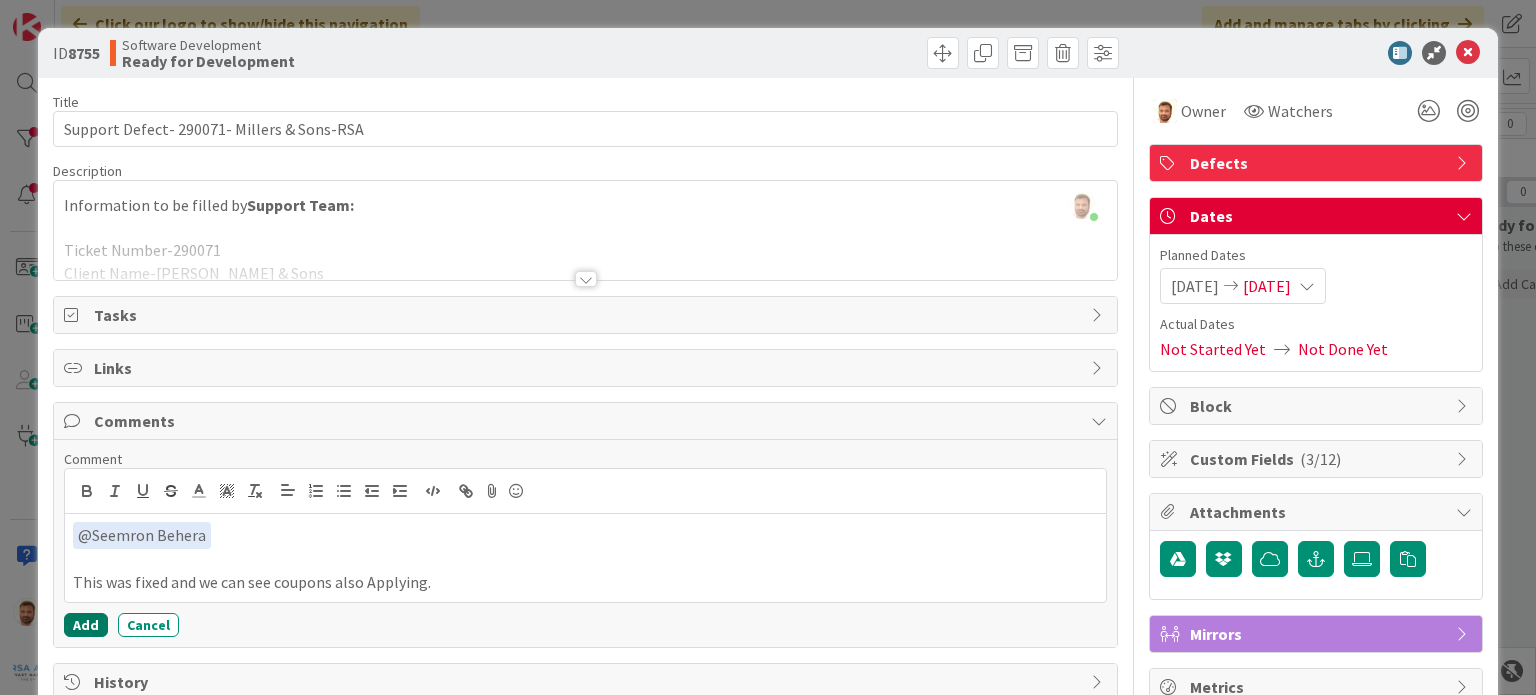 drag, startPoint x: 98, startPoint y: 623, endPoint x: 96, endPoint y: 563, distance: 60.033325 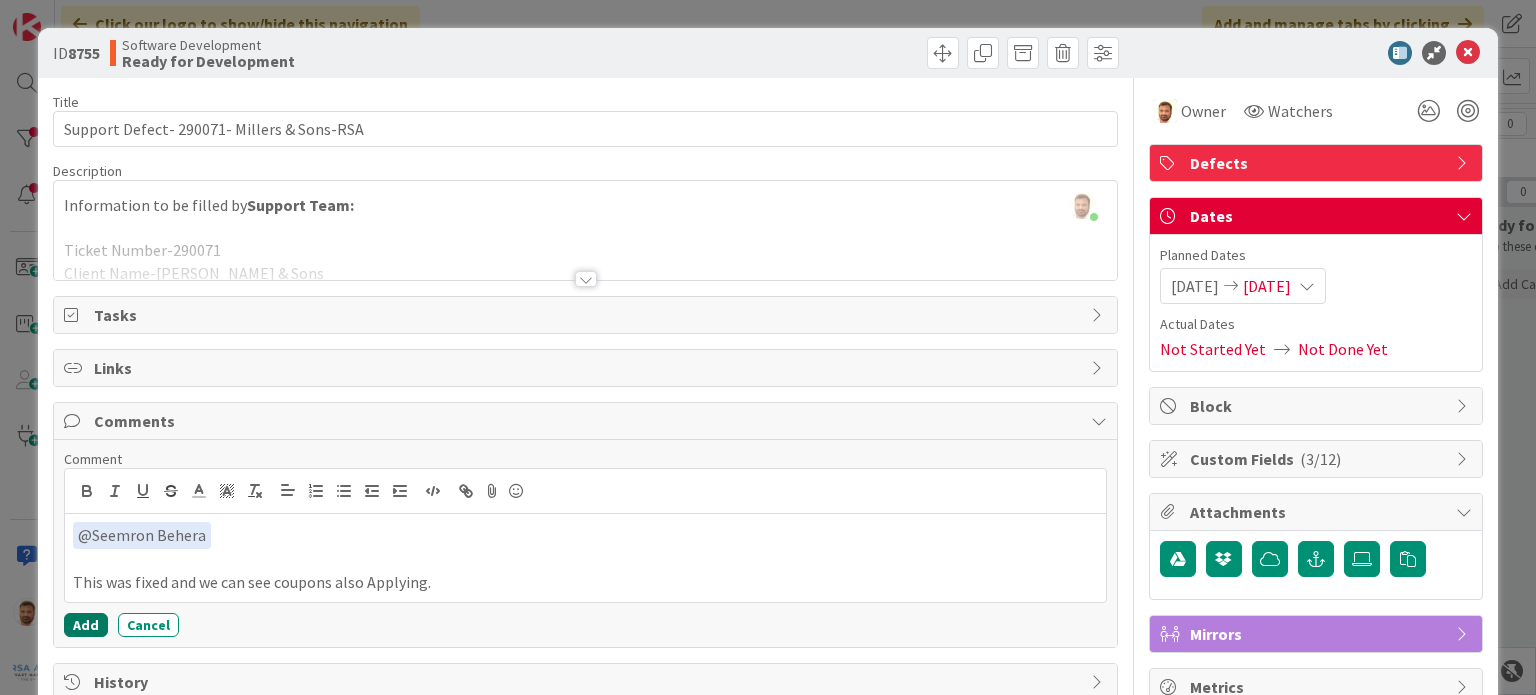 click on "Comment ﻿ @ Seemron Behera ﻿   This was fixed and we can see coupons also Applying. [PERSON_NAME] SB Seemron Behera Add Cancel" at bounding box center [585, 543] 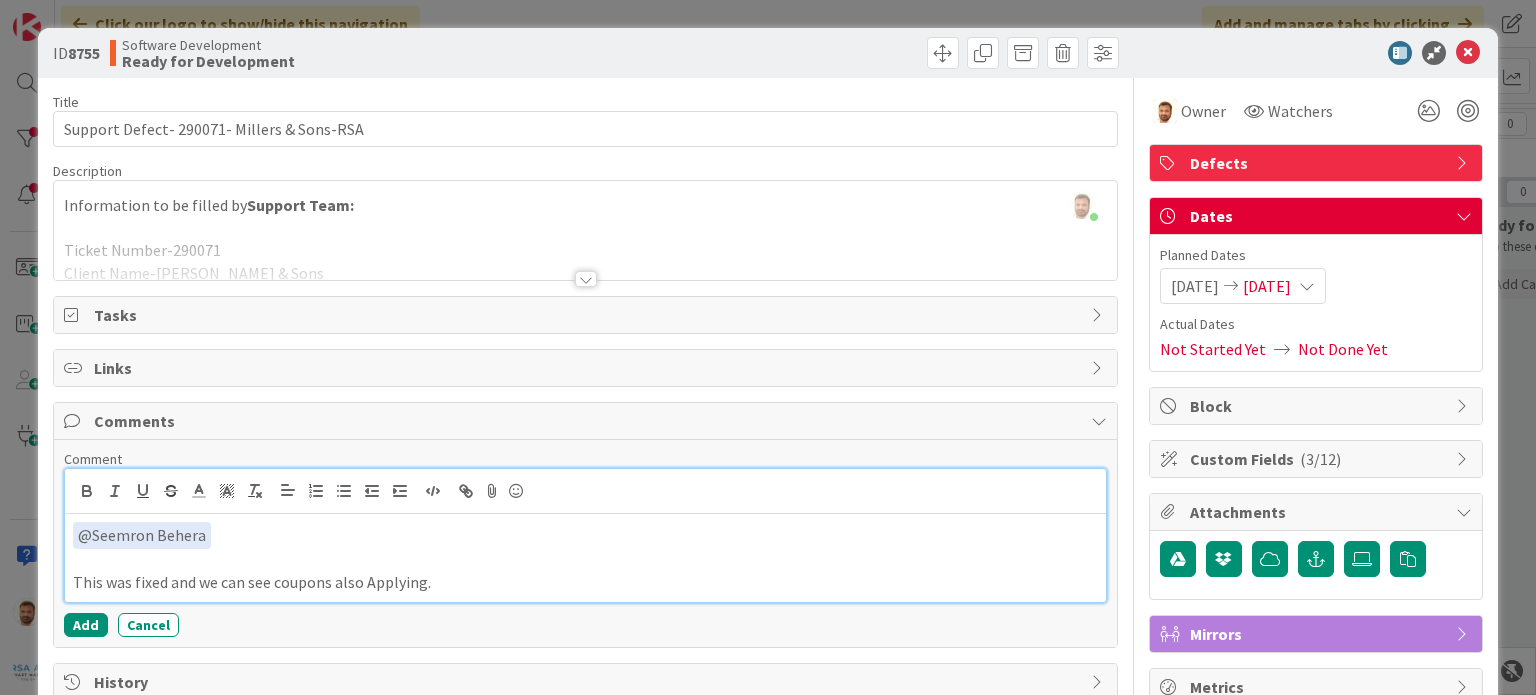 click on "This was fixed and we can see coupons also Applying." at bounding box center [585, 582] 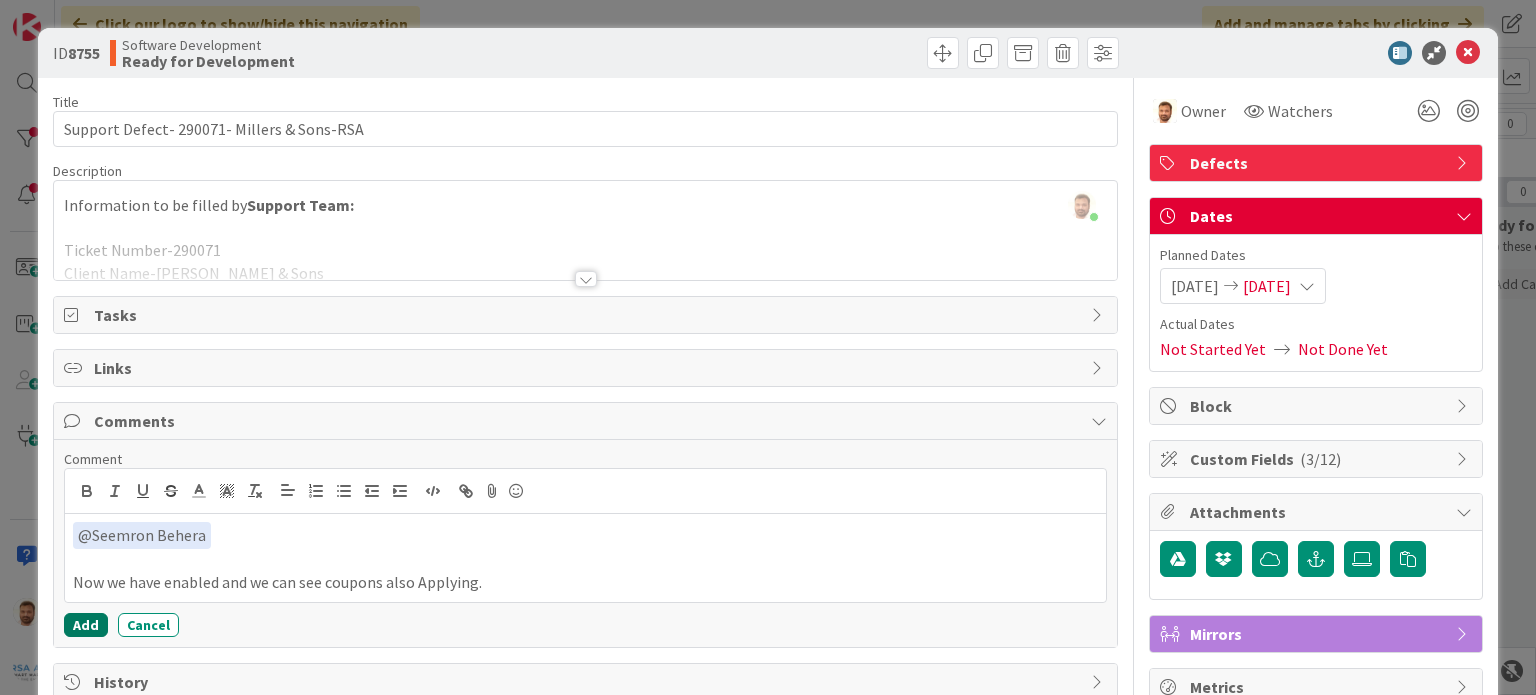click on "Add" at bounding box center [86, 625] 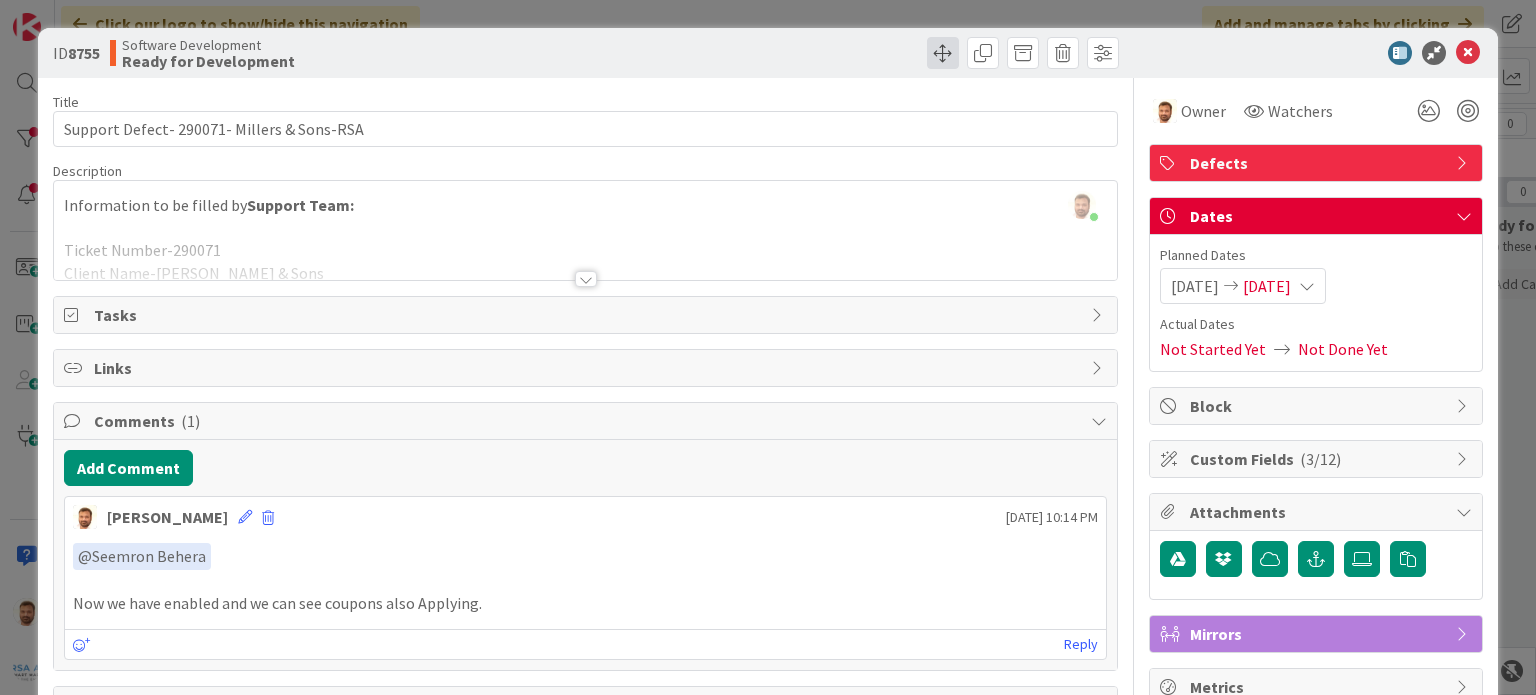 click at bounding box center (943, 53) 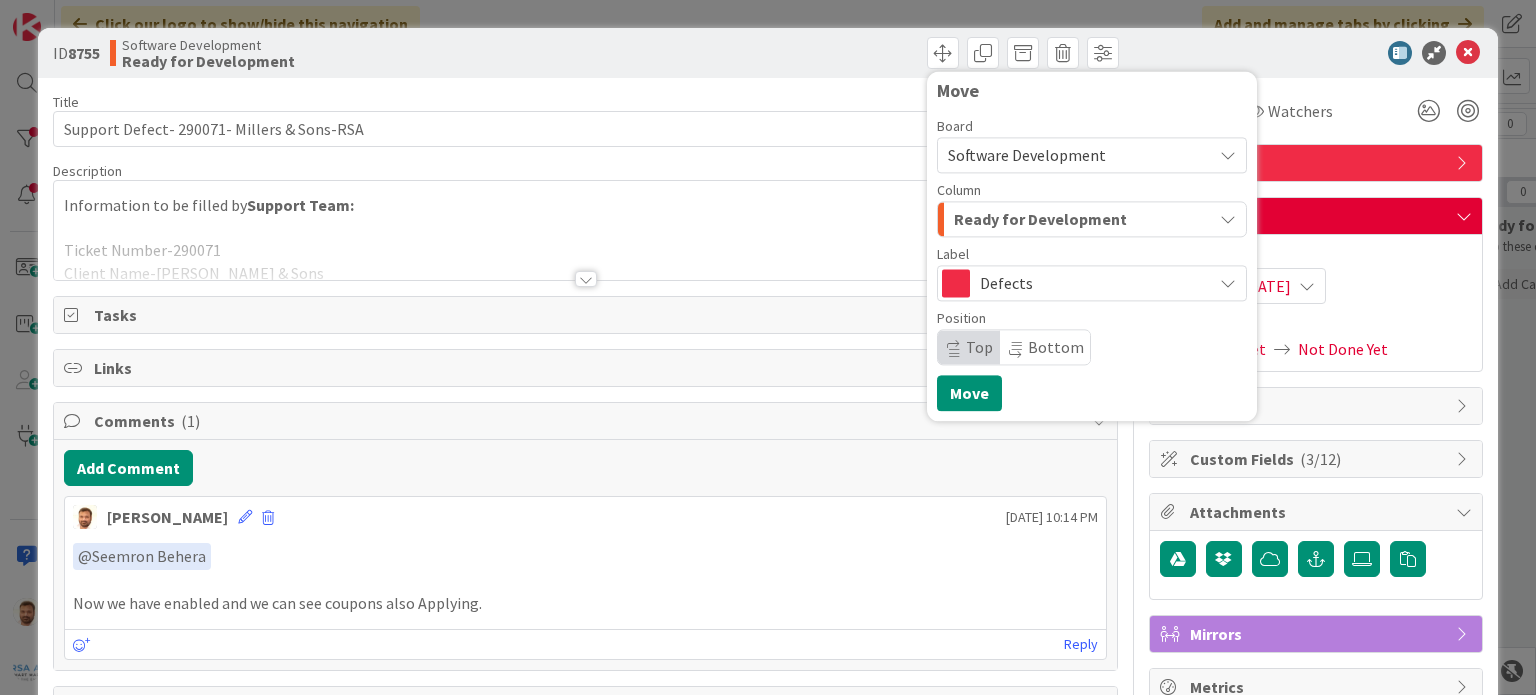 click on "Ready for Development" at bounding box center [1040, 219] 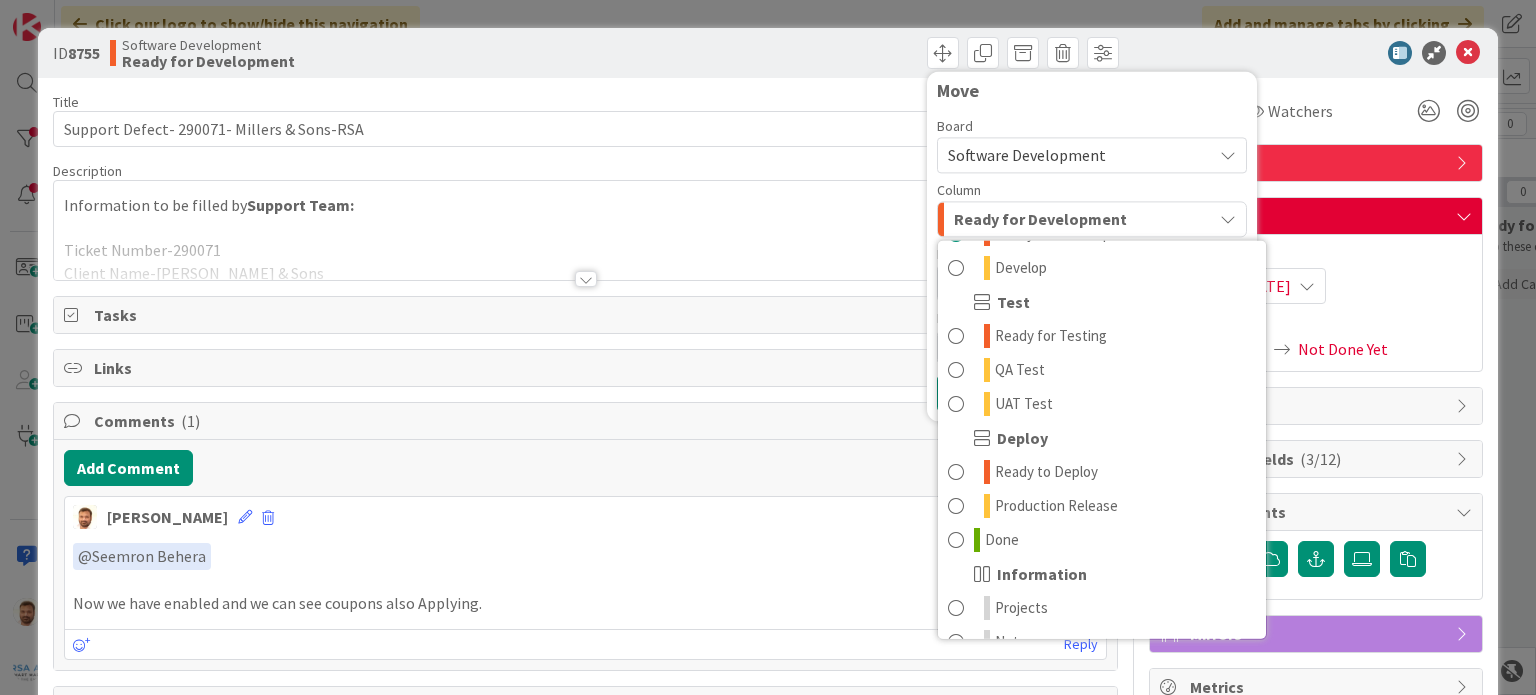 scroll, scrollTop: 399, scrollLeft: 0, axis: vertical 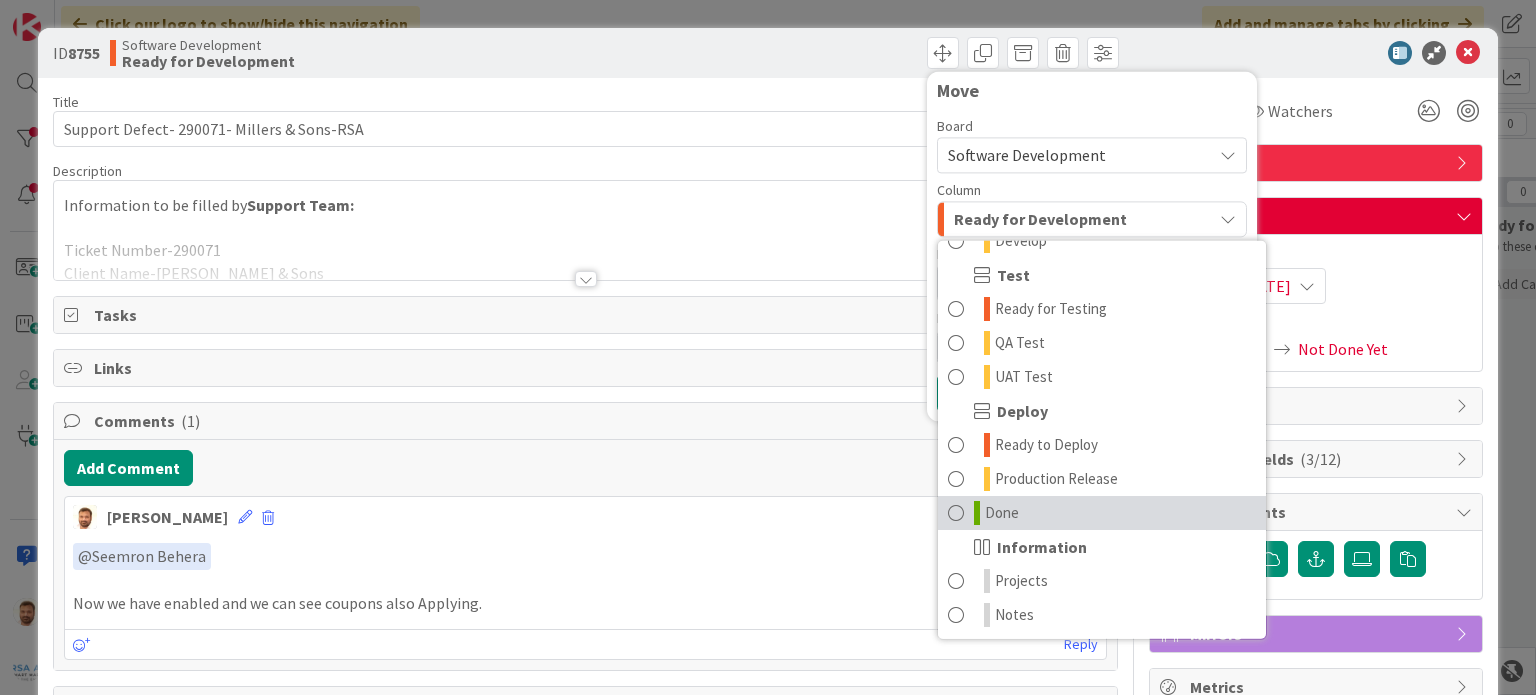 click on "Done" at bounding box center [1102, 513] 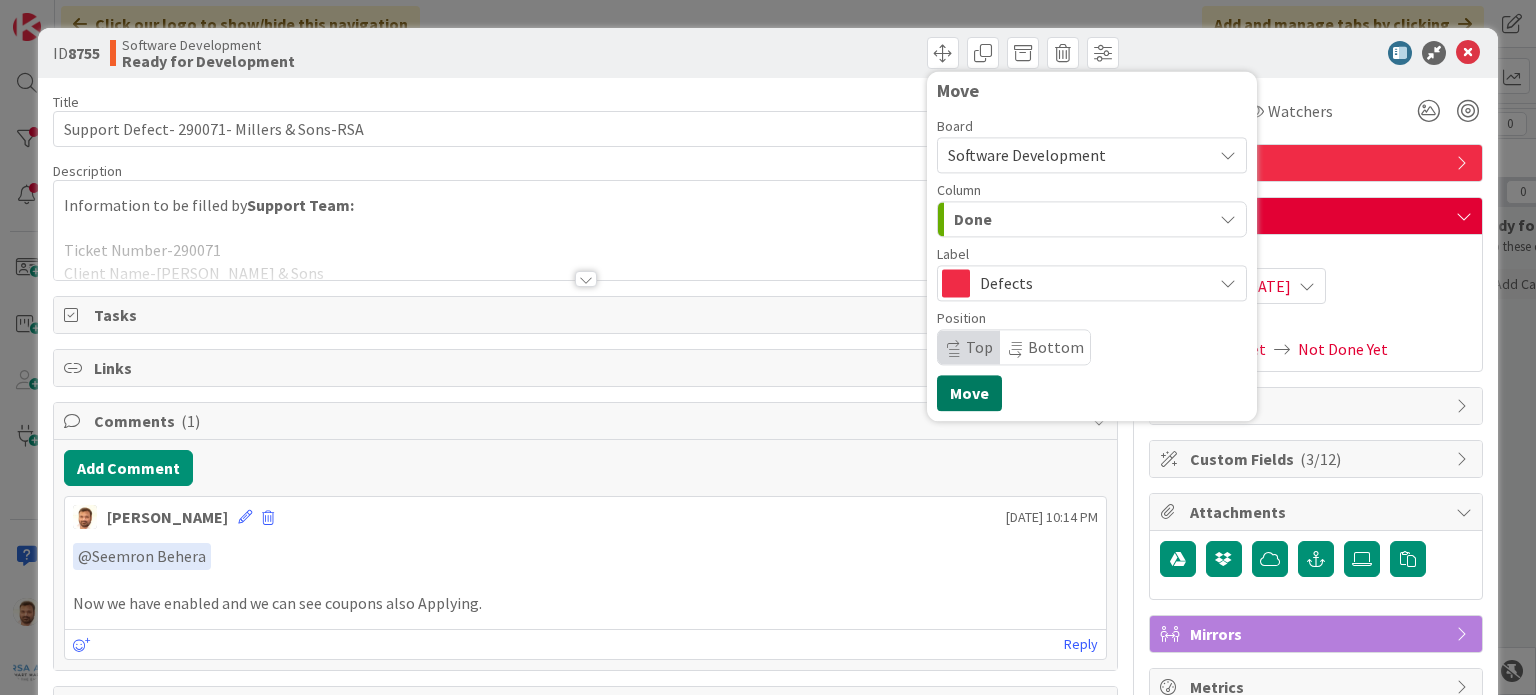 click on "Move" at bounding box center [969, 393] 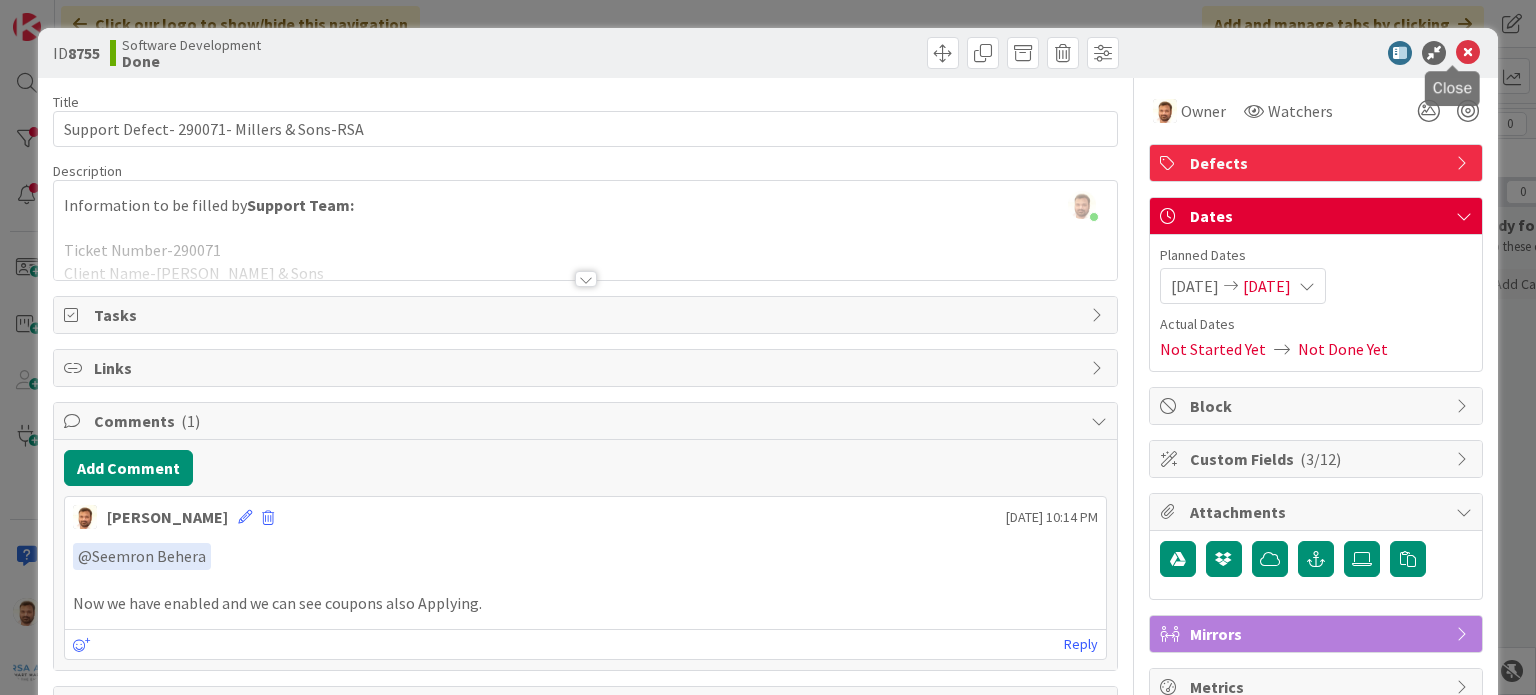 click at bounding box center (1468, 53) 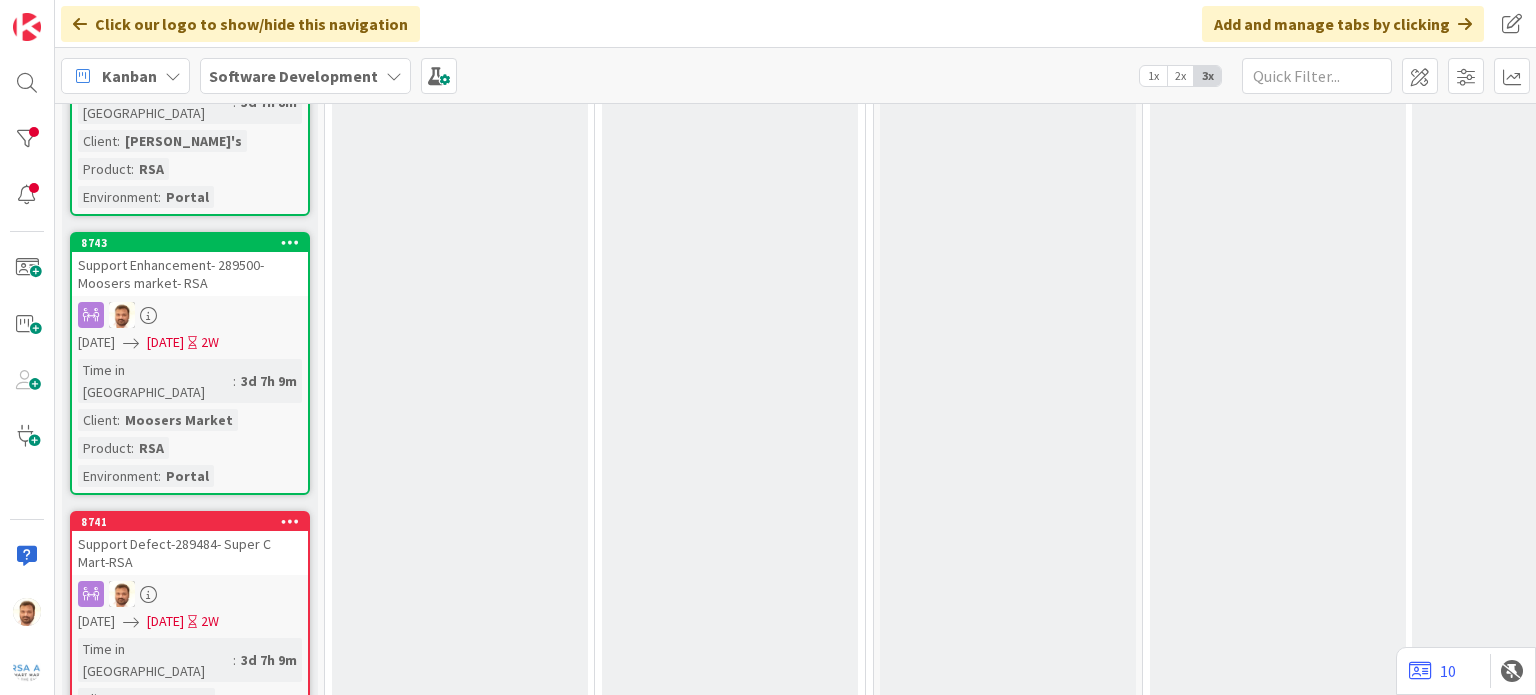 scroll, scrollTop: 1719, scrollLeft: 0, axis: vertical 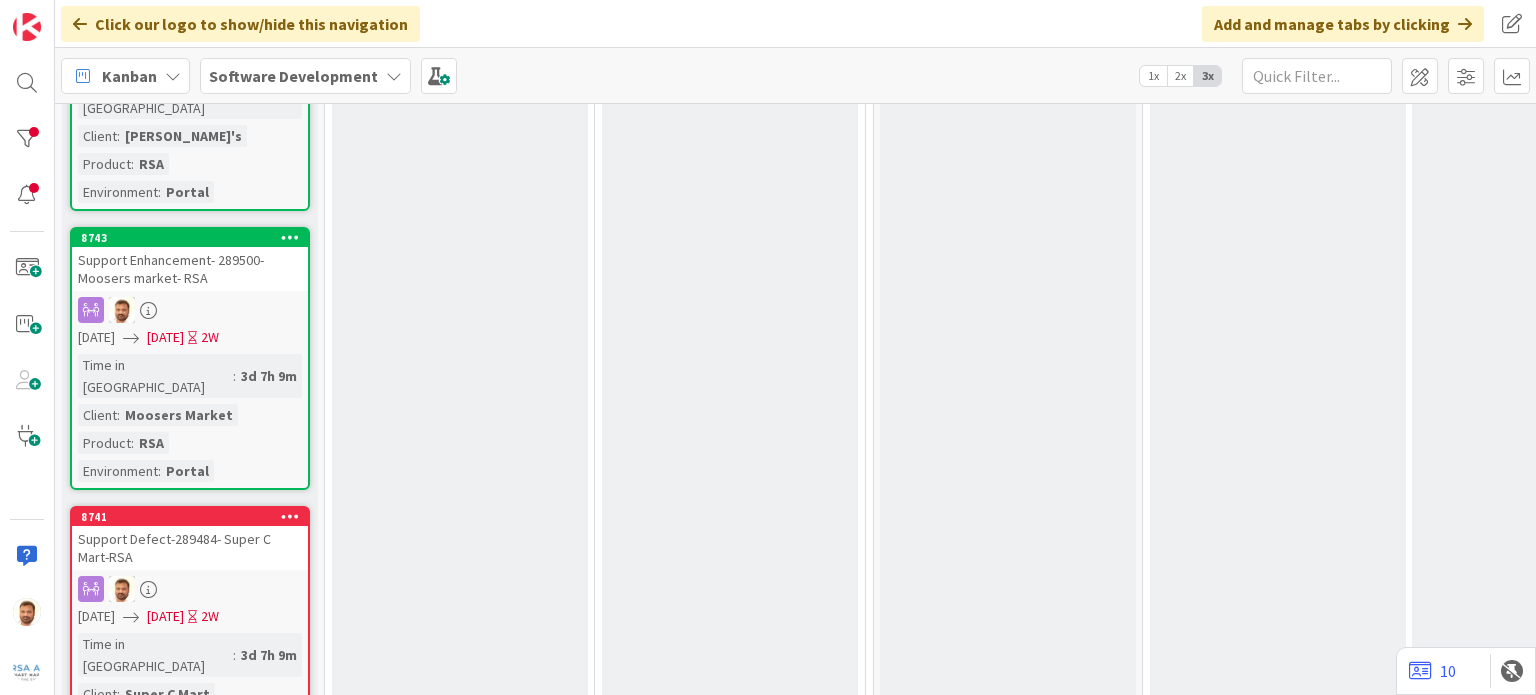 click on "Support Defect-289484- Super C Mart-RSA" at bounding box center (190, 548) 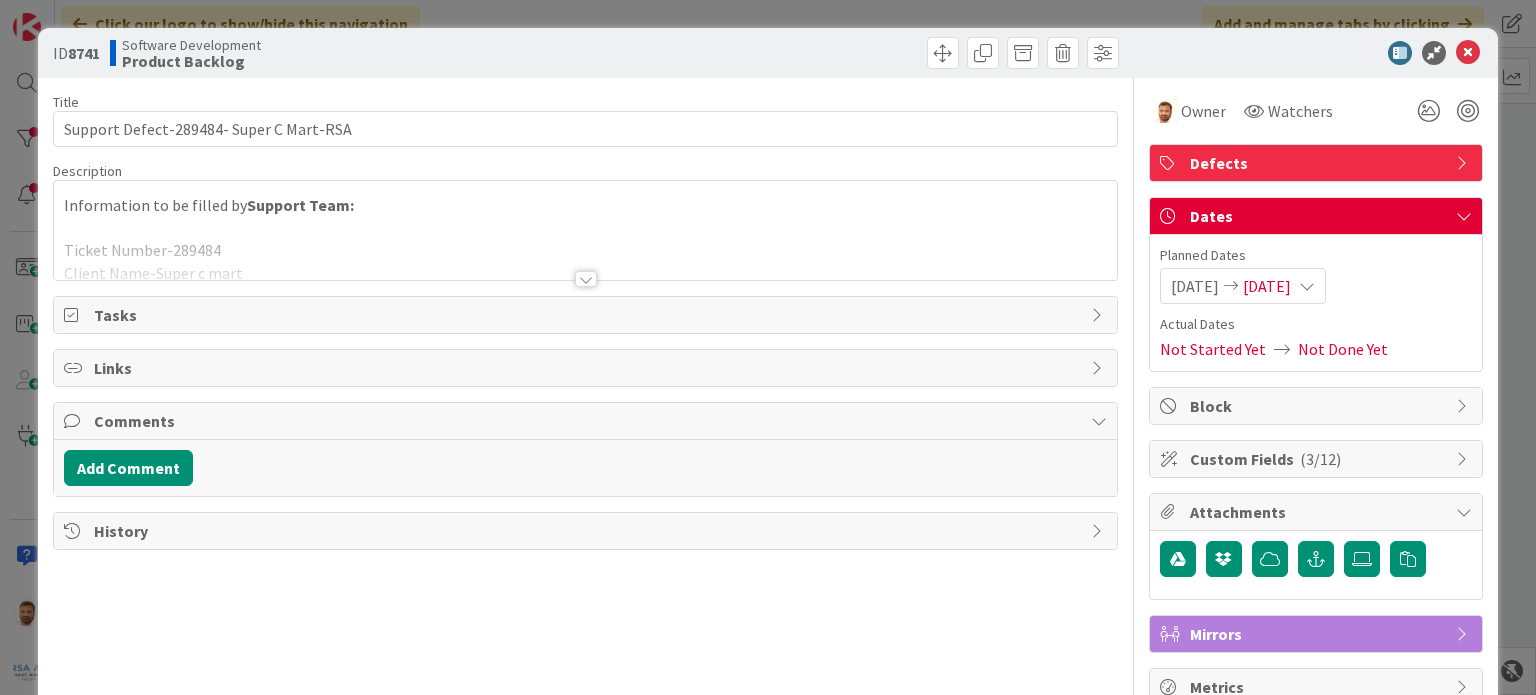 click at bounding box center [586, 279] 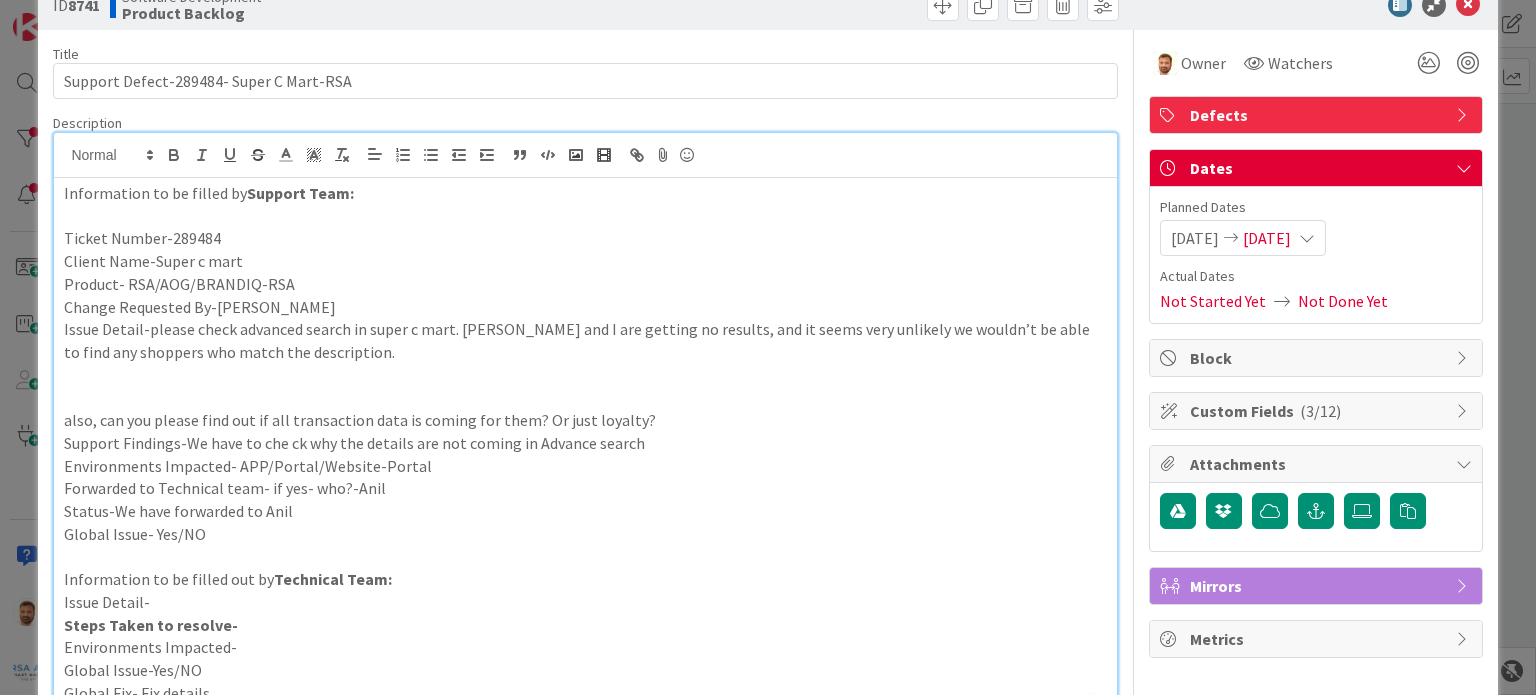 scroll, scrollTop: 0, scrollLeft: 0, axis: both 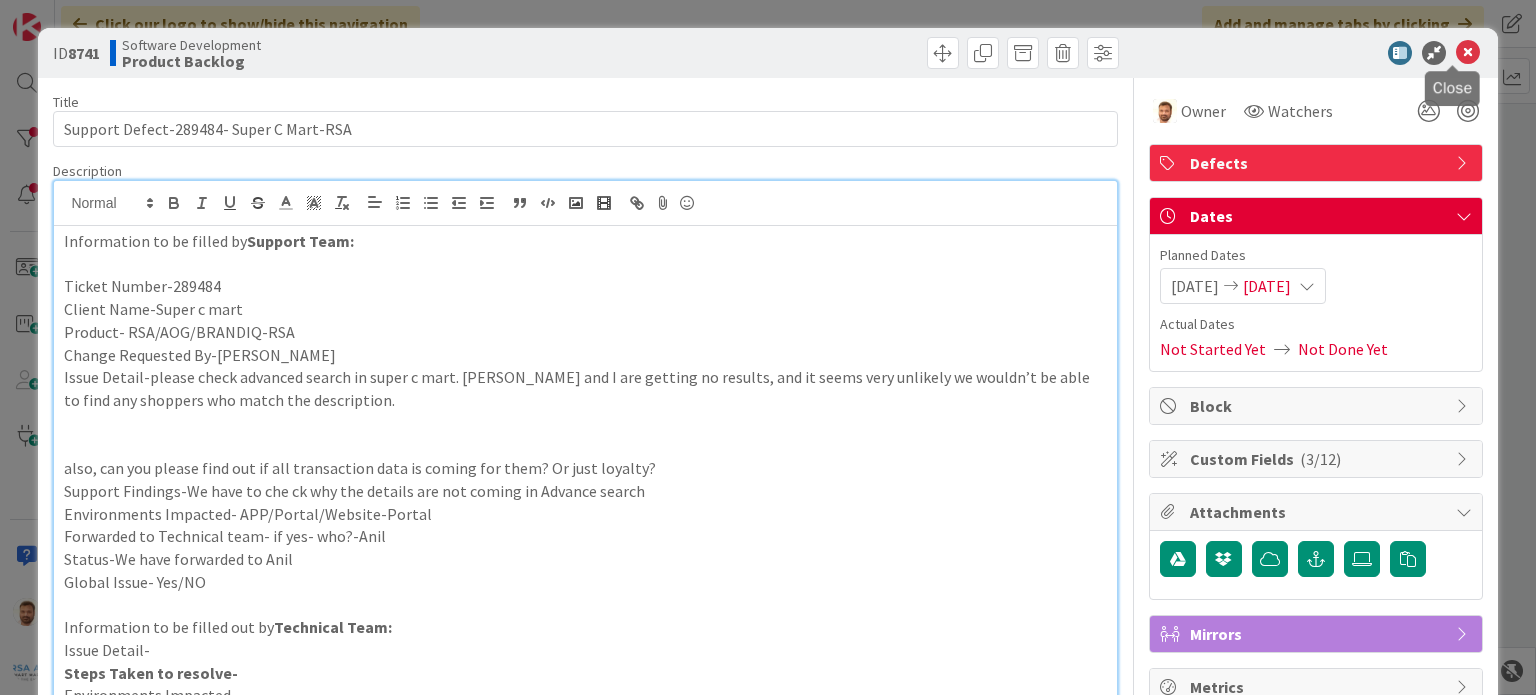 click at bounding box center [1468, 53] 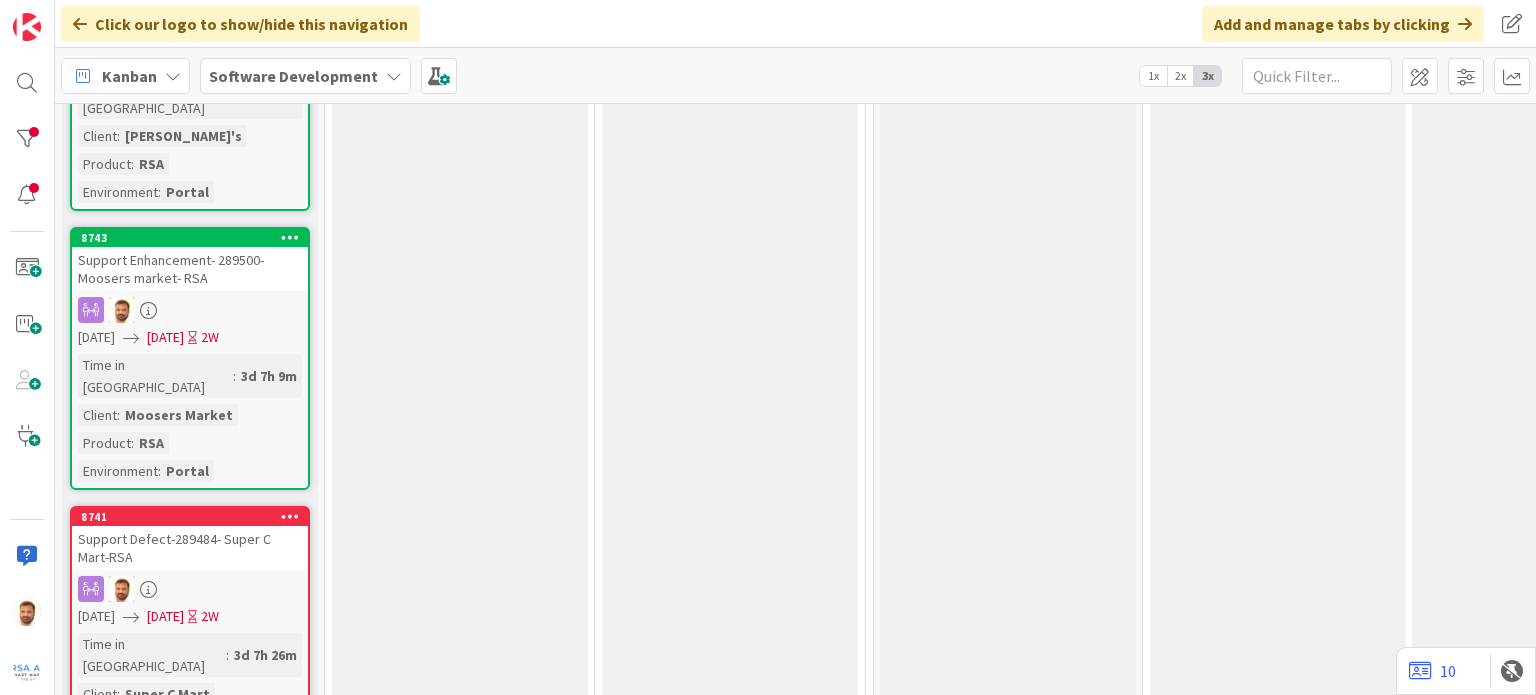 click on "Support Defect-289484- Super C Mart-RSA" at bounding box center [190, 548] 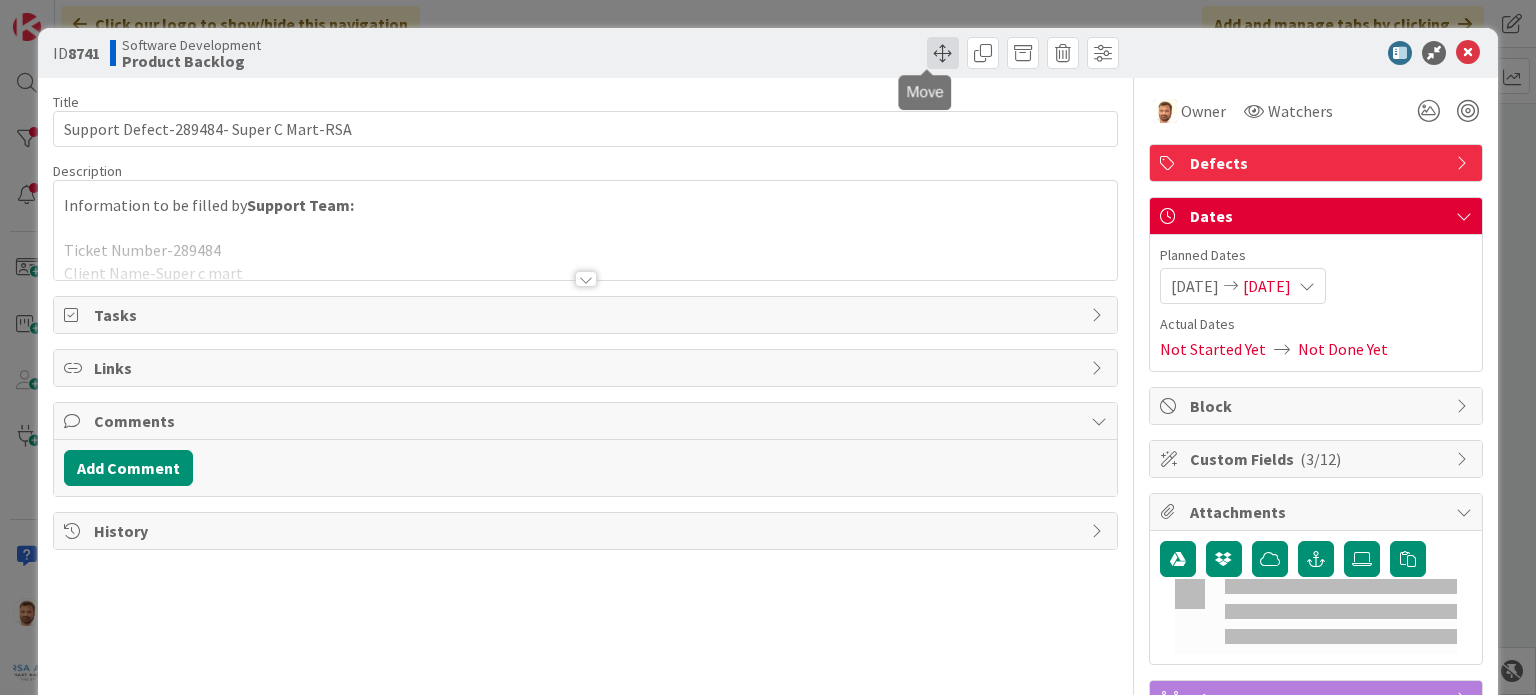 click at bounding box center [943, 53] 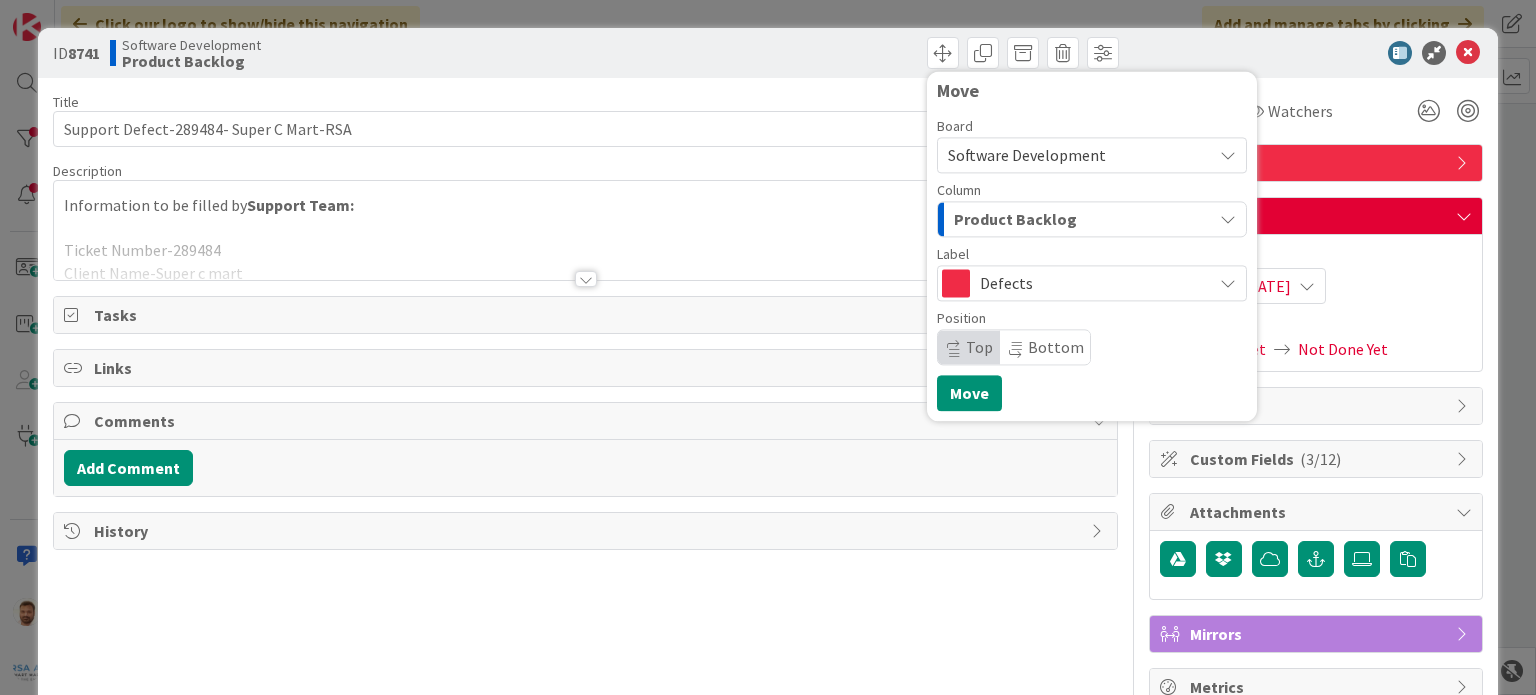 click on "Board Software Development Column Product Backlog Label Defects Position Top Bottom" at bounding box center (1092, 242) 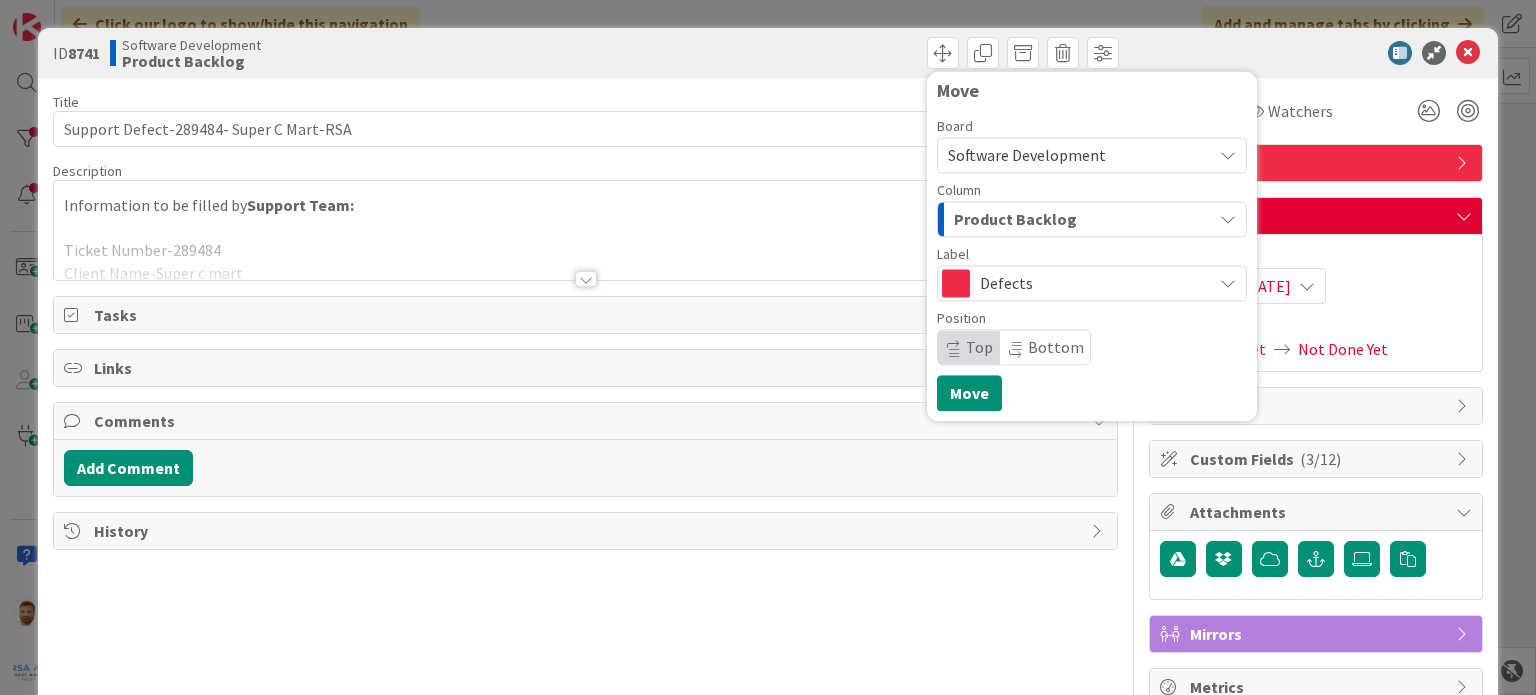 click on "Product Backlog" at bounding box center (1015, 219) 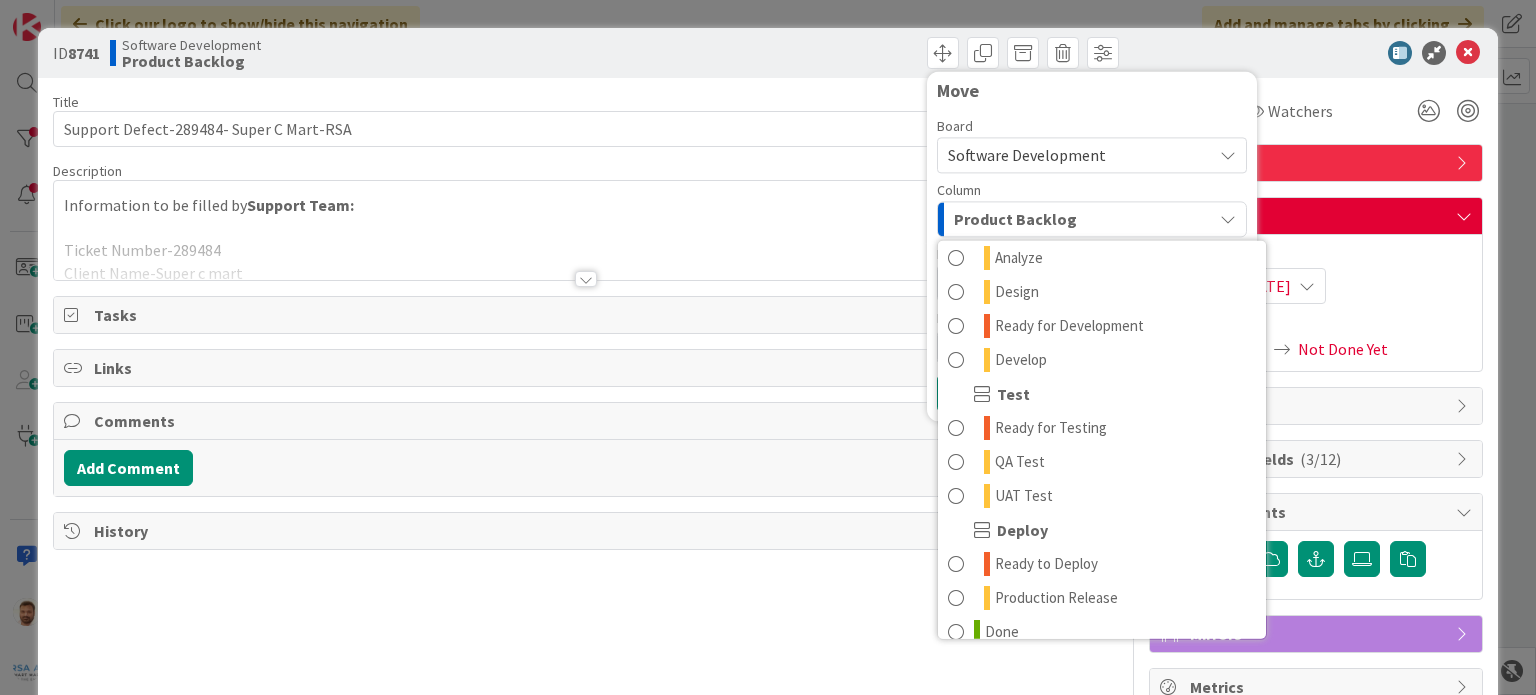 scroll, scrollTop: 323, scrollLeft: 0, axis: vertical 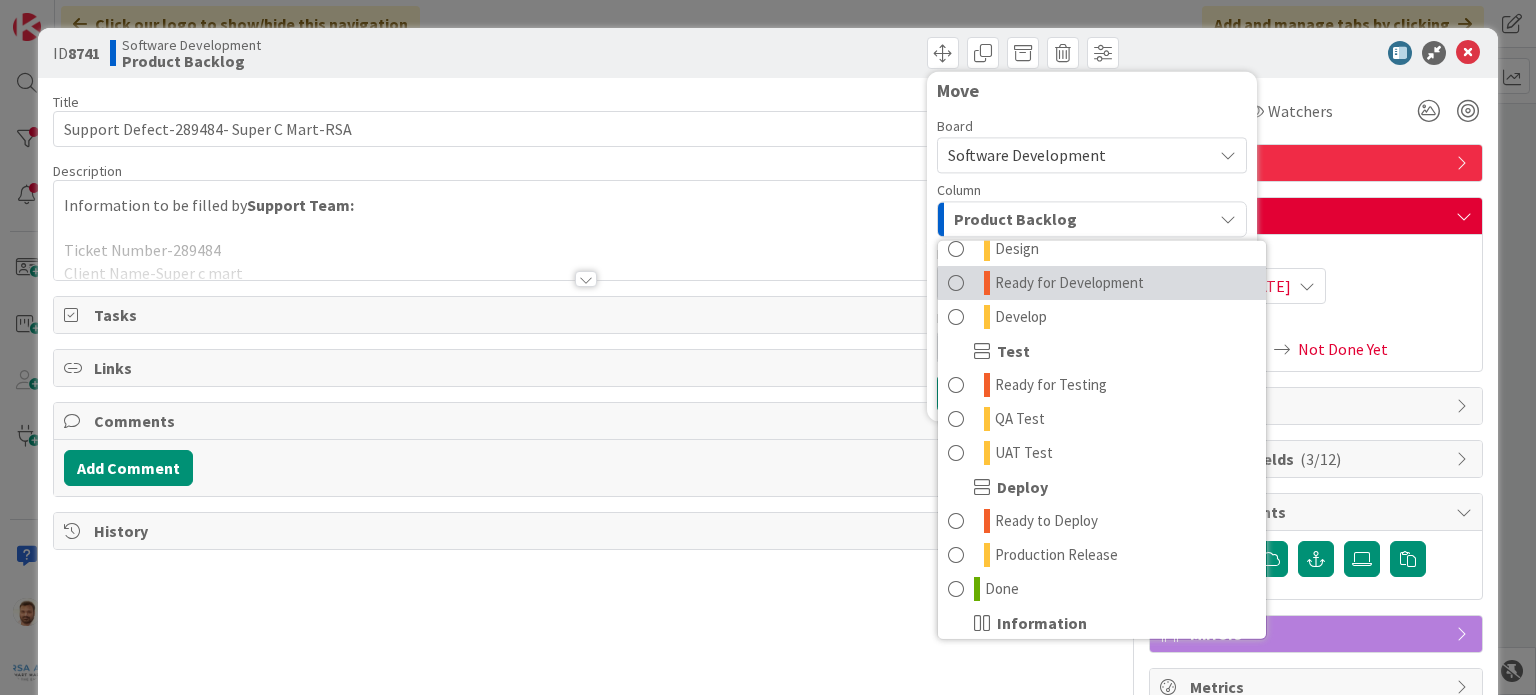 click on "Ready for Development" at bounding box center (1069, 283) 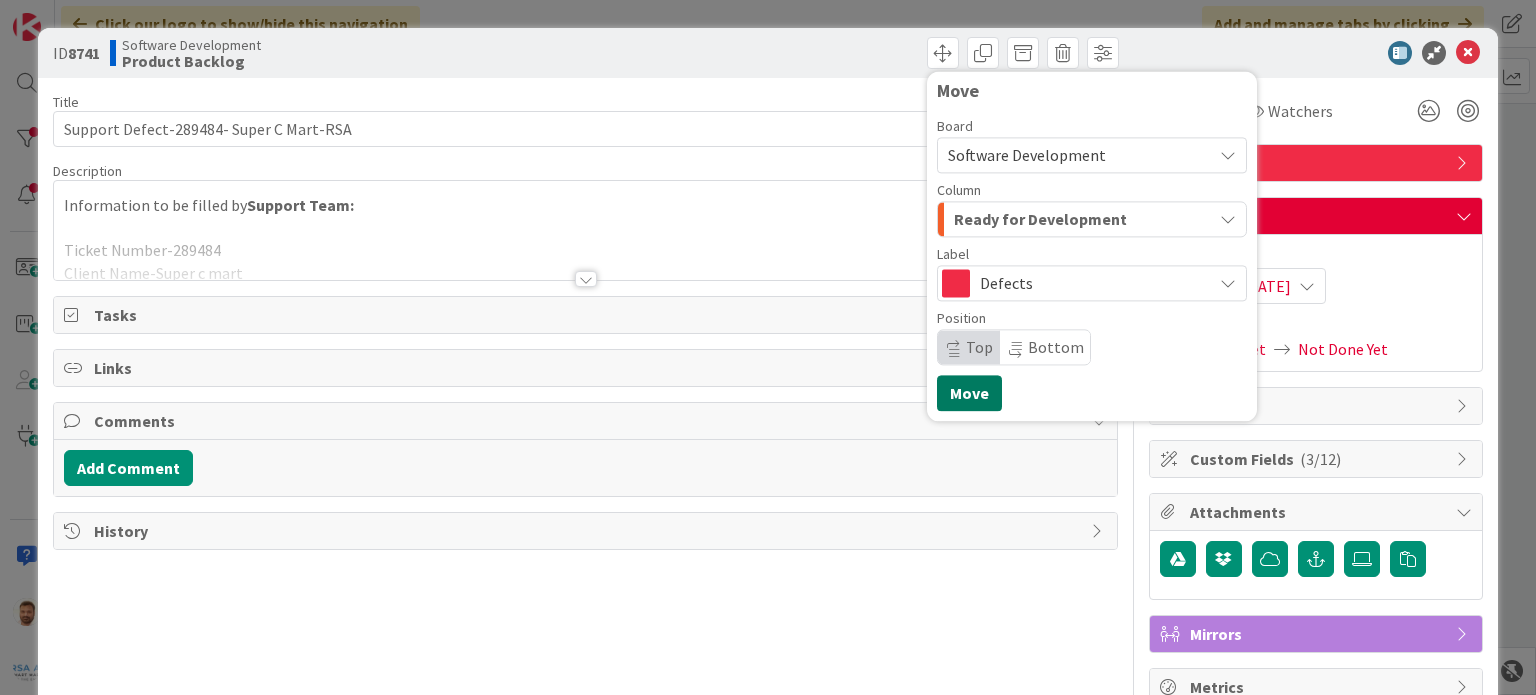 click on "Move" at bounding box center [969, 393] 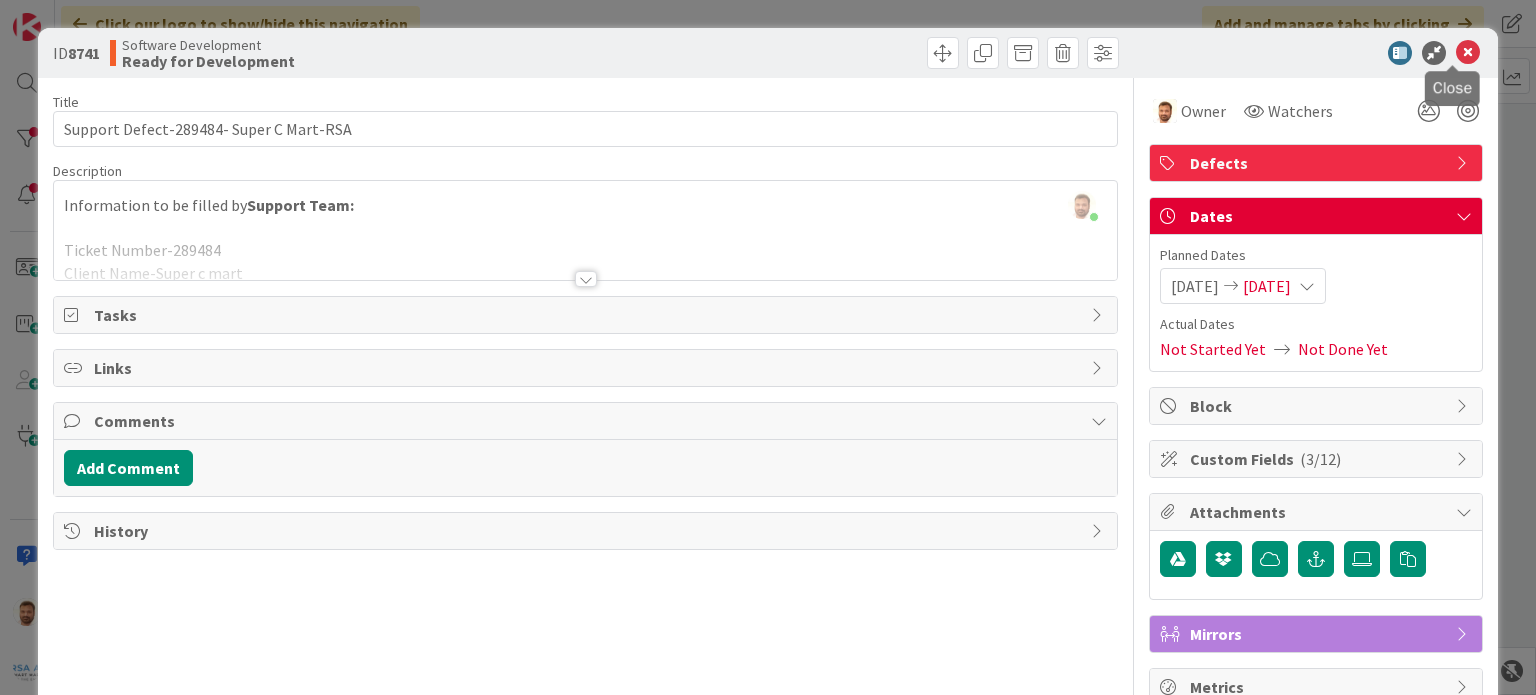 click at bounding box center (1468, 53) 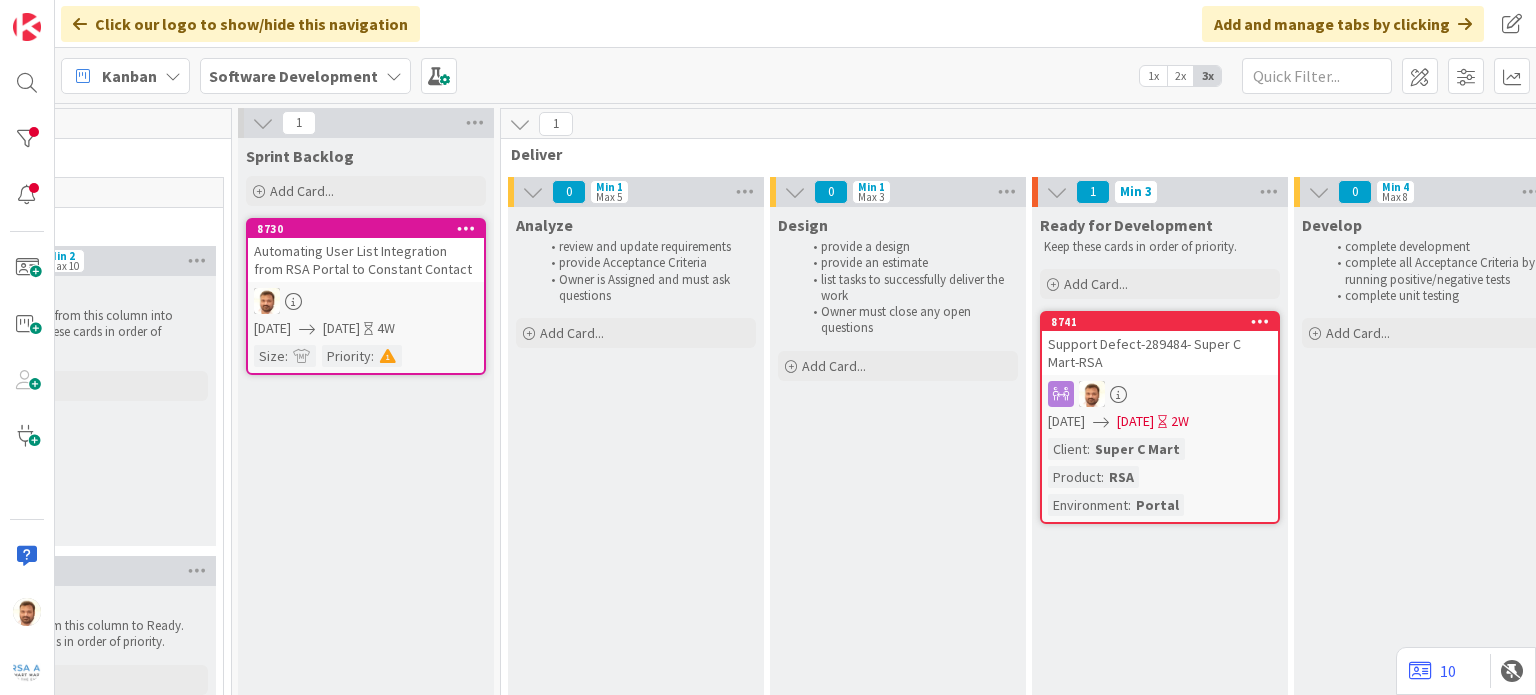 scroll, scrollTop: 0, scrollLeft: 660, axis: horizontal 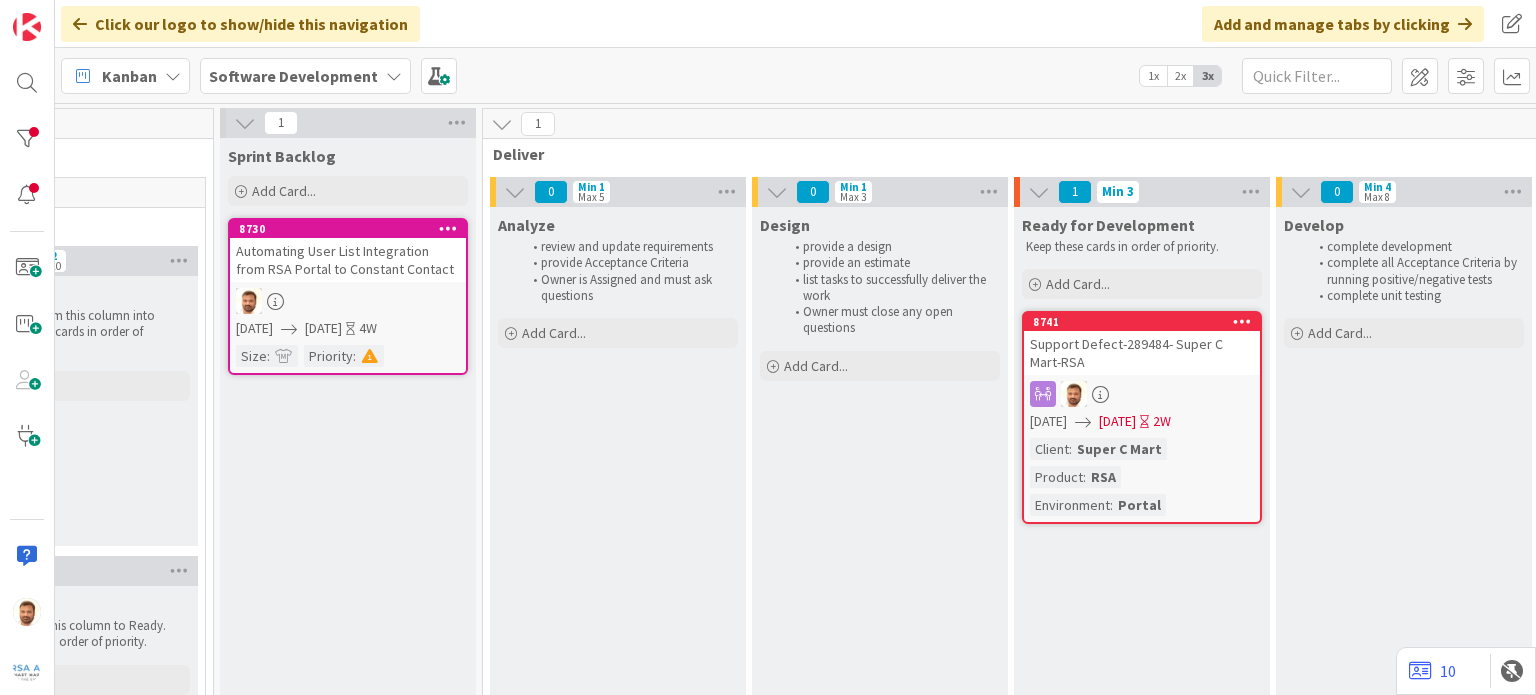 click on "Support Defect-289484- Super C Mart-RSA" at bounding box center [1142, 353] 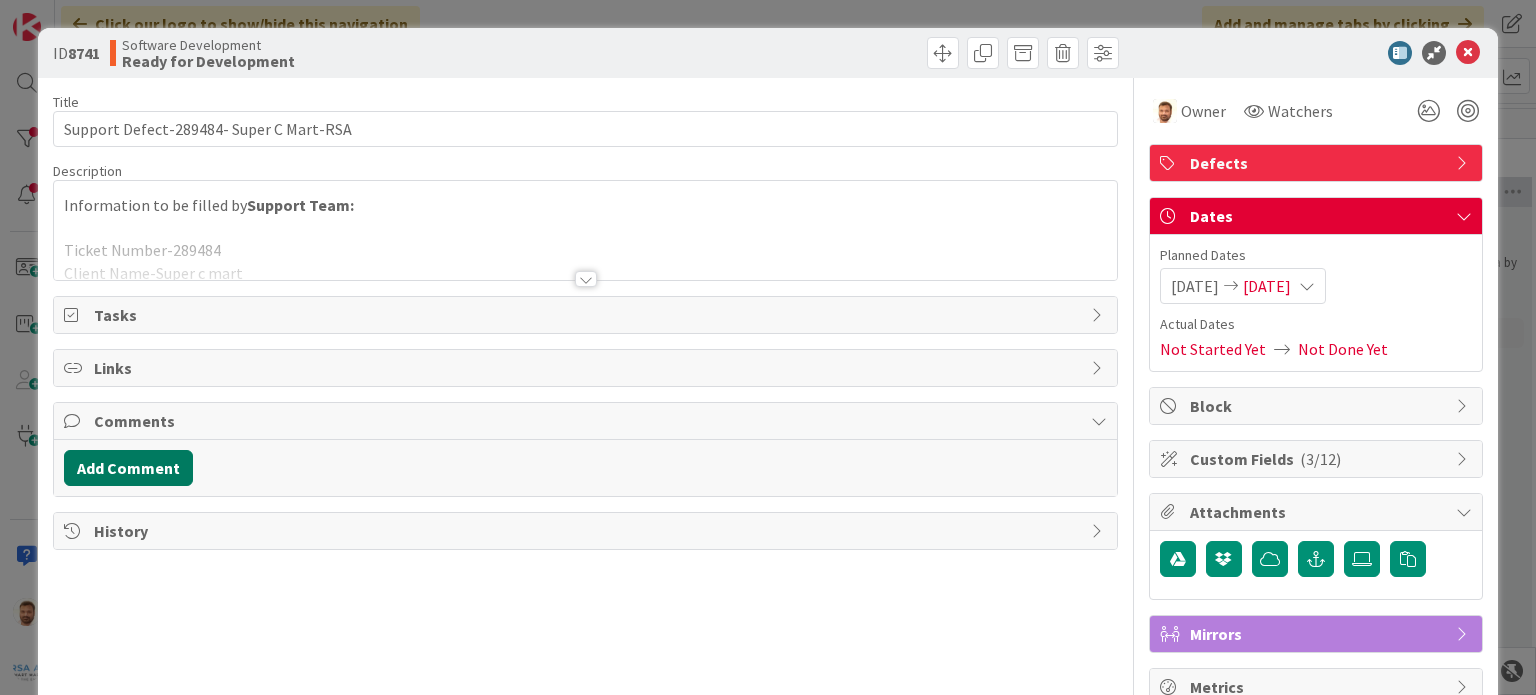 click on "Add Comment" at bounding box center [128, 468] 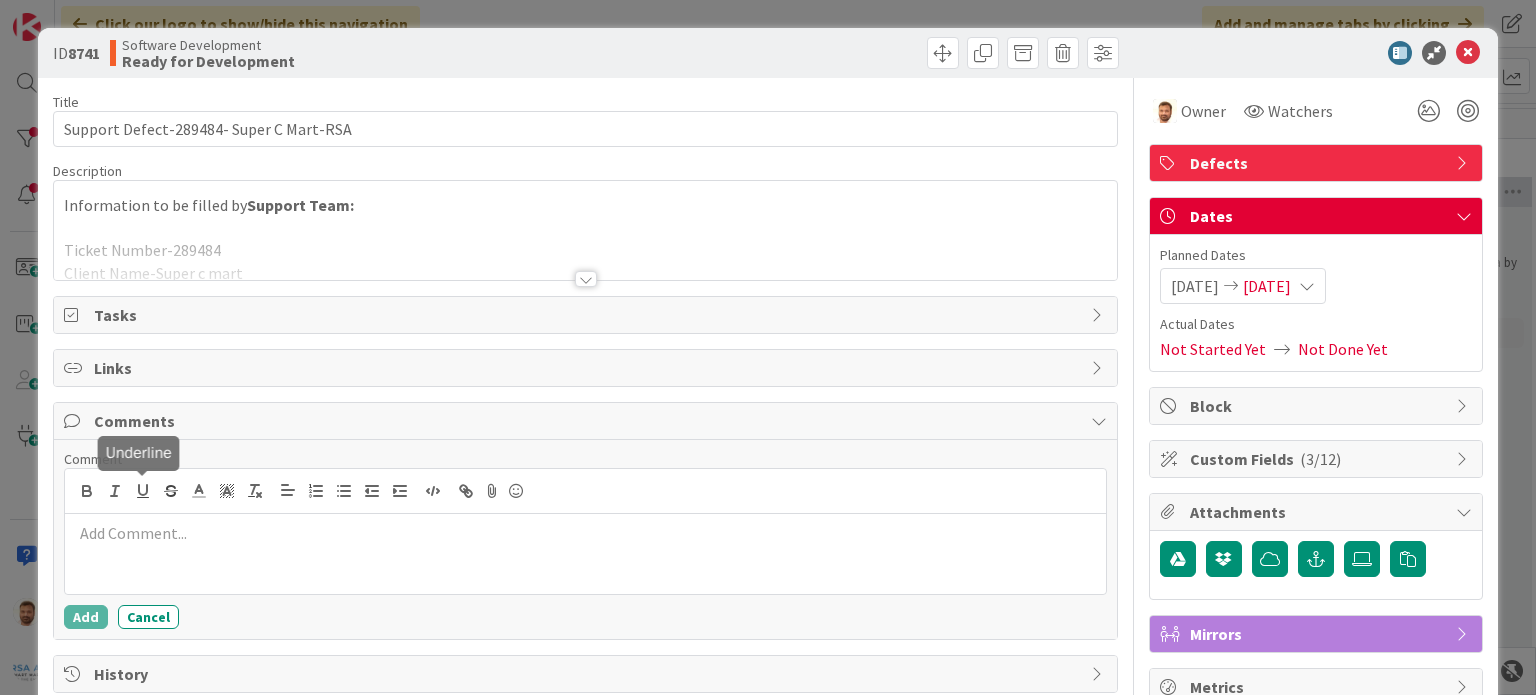 click at bounding box center [585, 554] 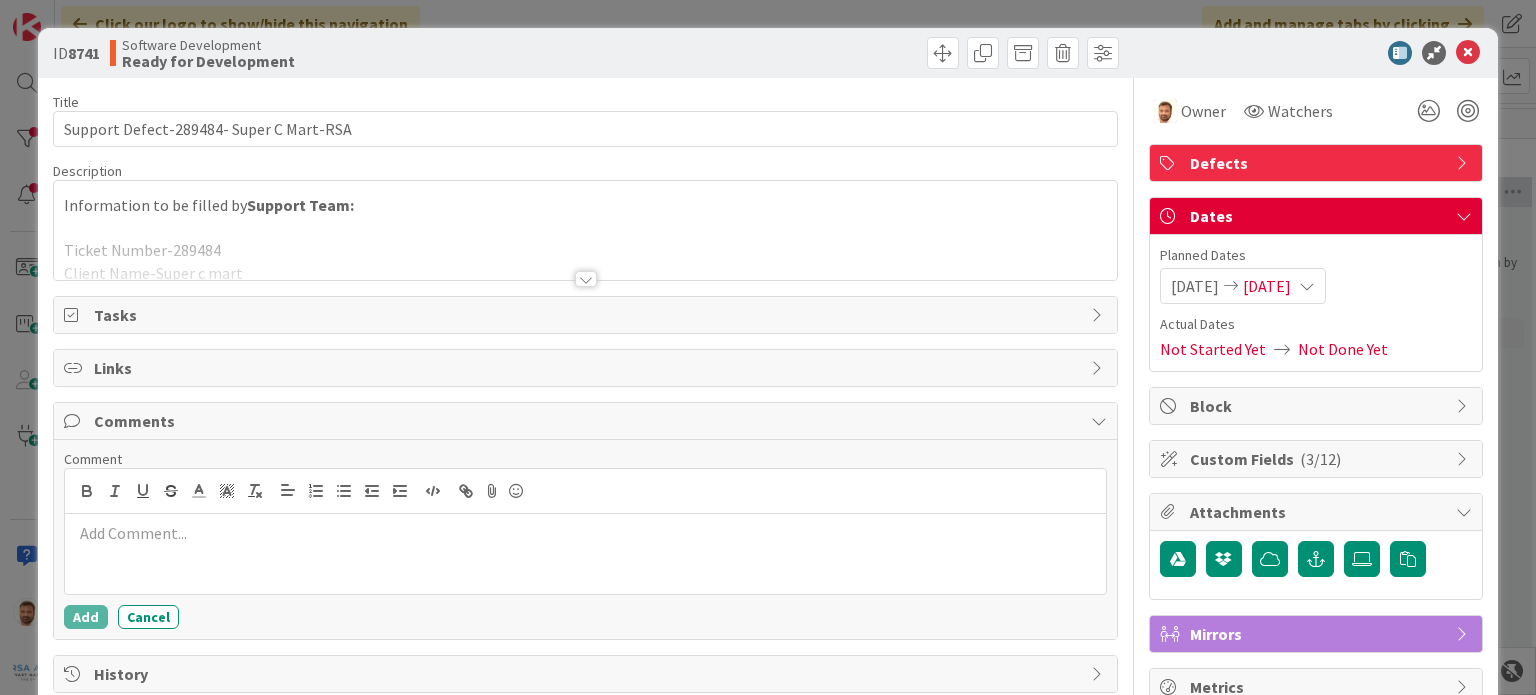 type 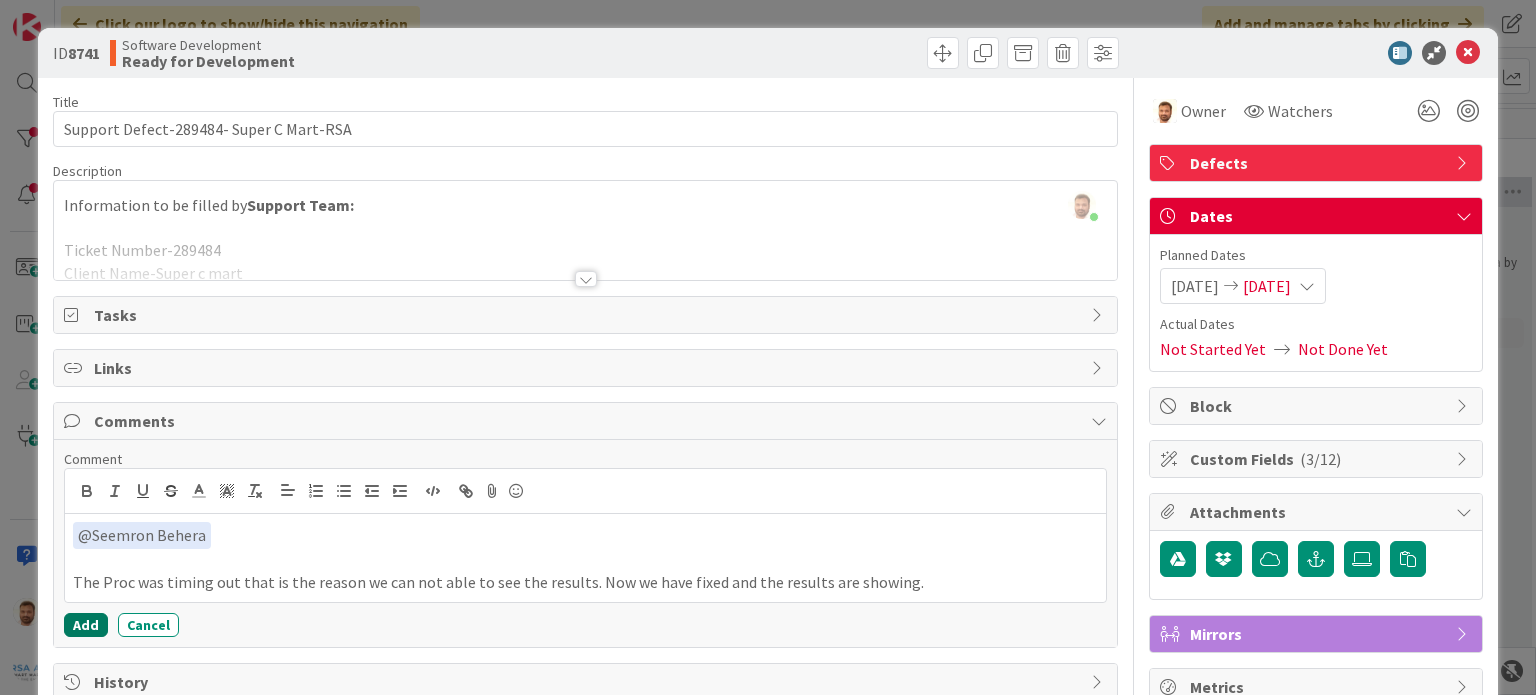 click on "Add" at bounding box center [86, 625] 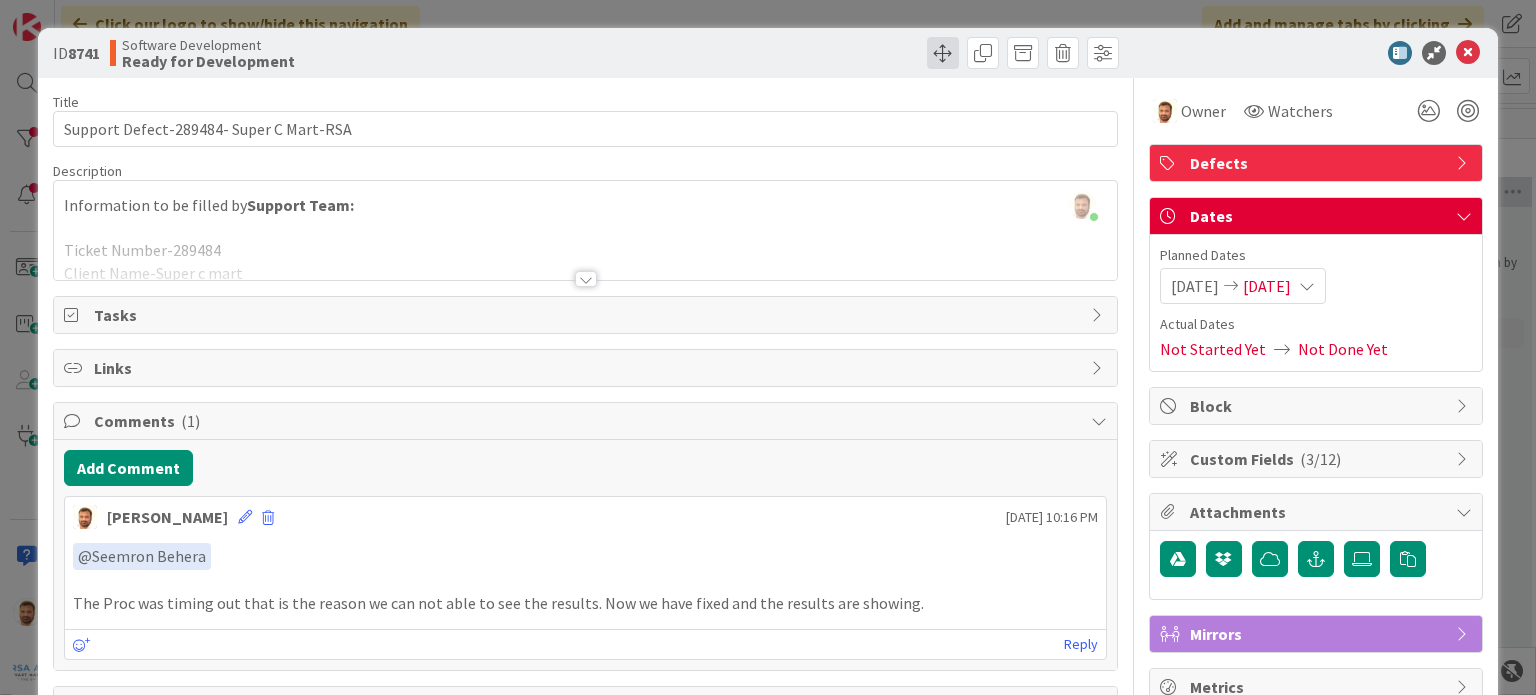 click at bounding box center [943, 53] 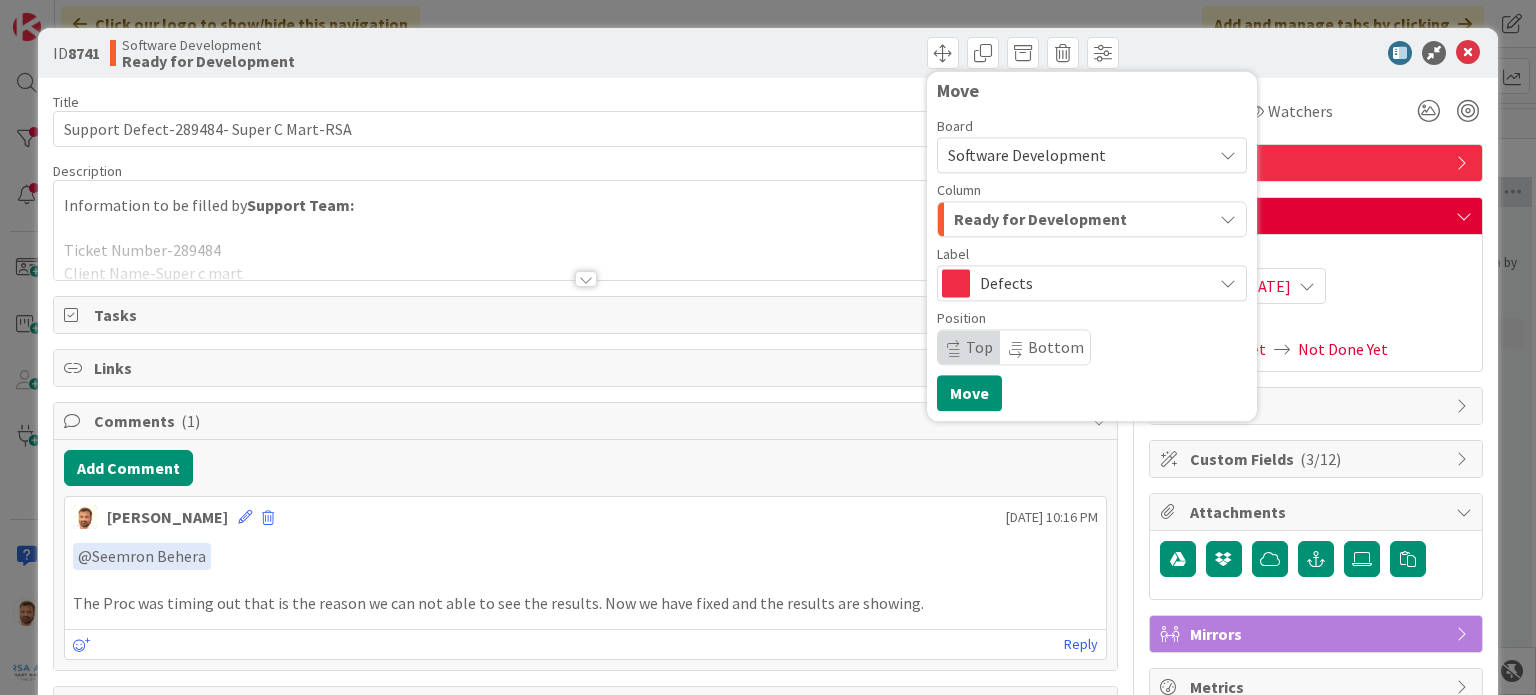 click on "Column" at bounding box center [1092, 190] 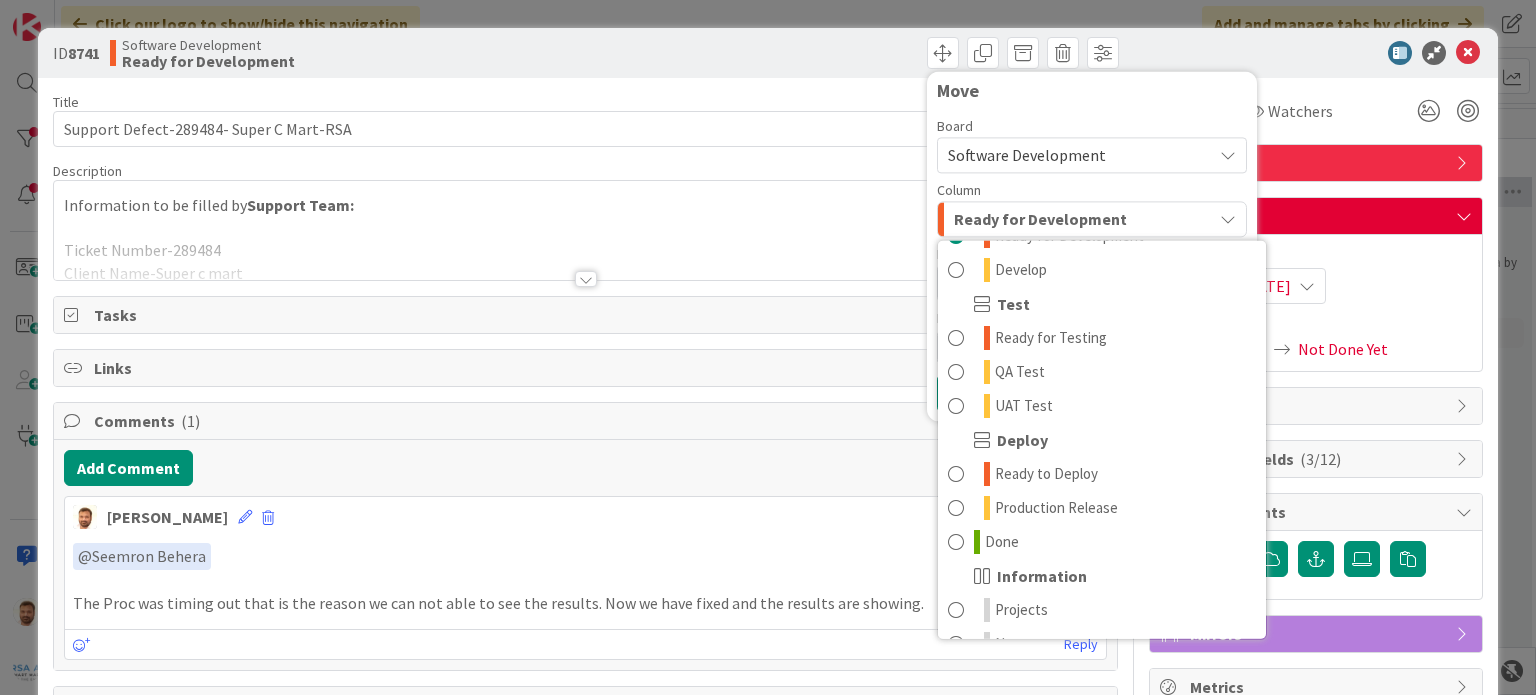 scroll, scrollTop: 399, scrollLeft: 0, axis: vertical 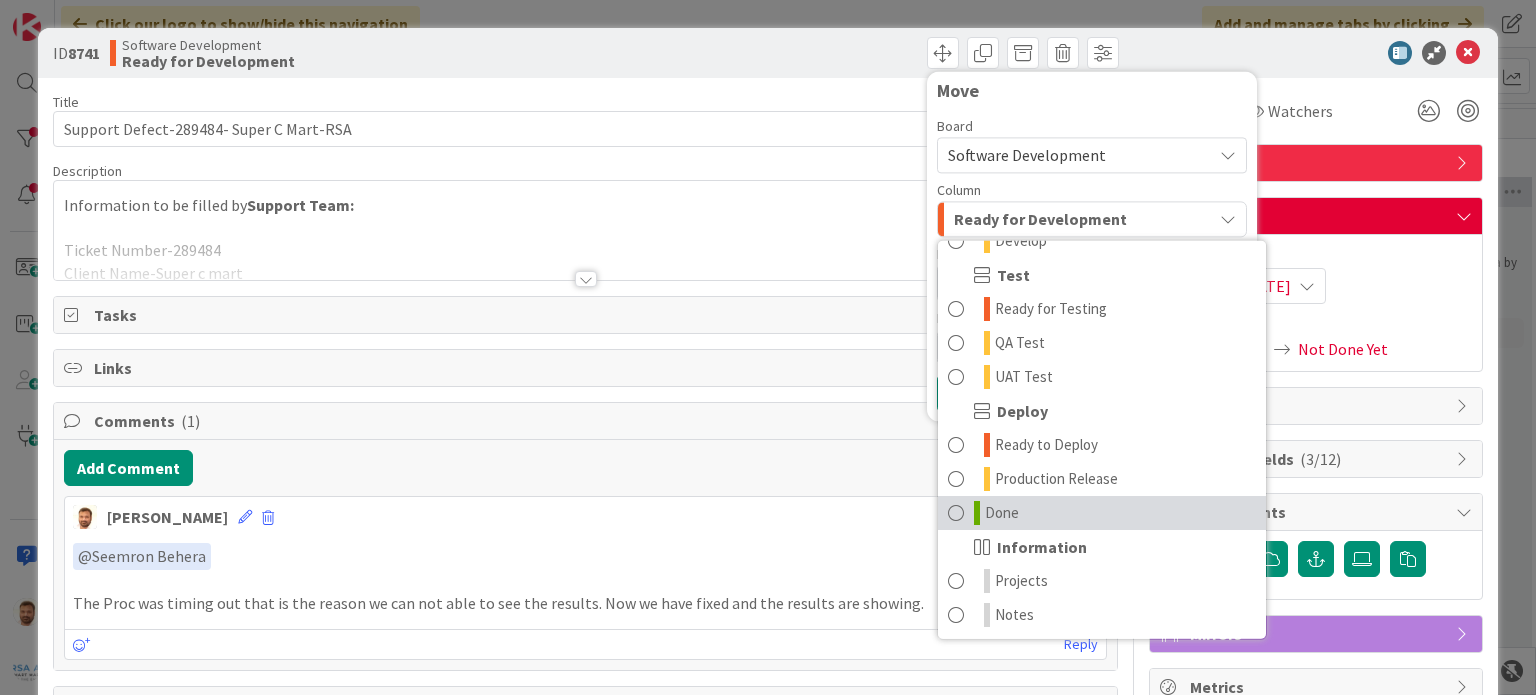 click on "Done" at bounding box center [1002, 513] 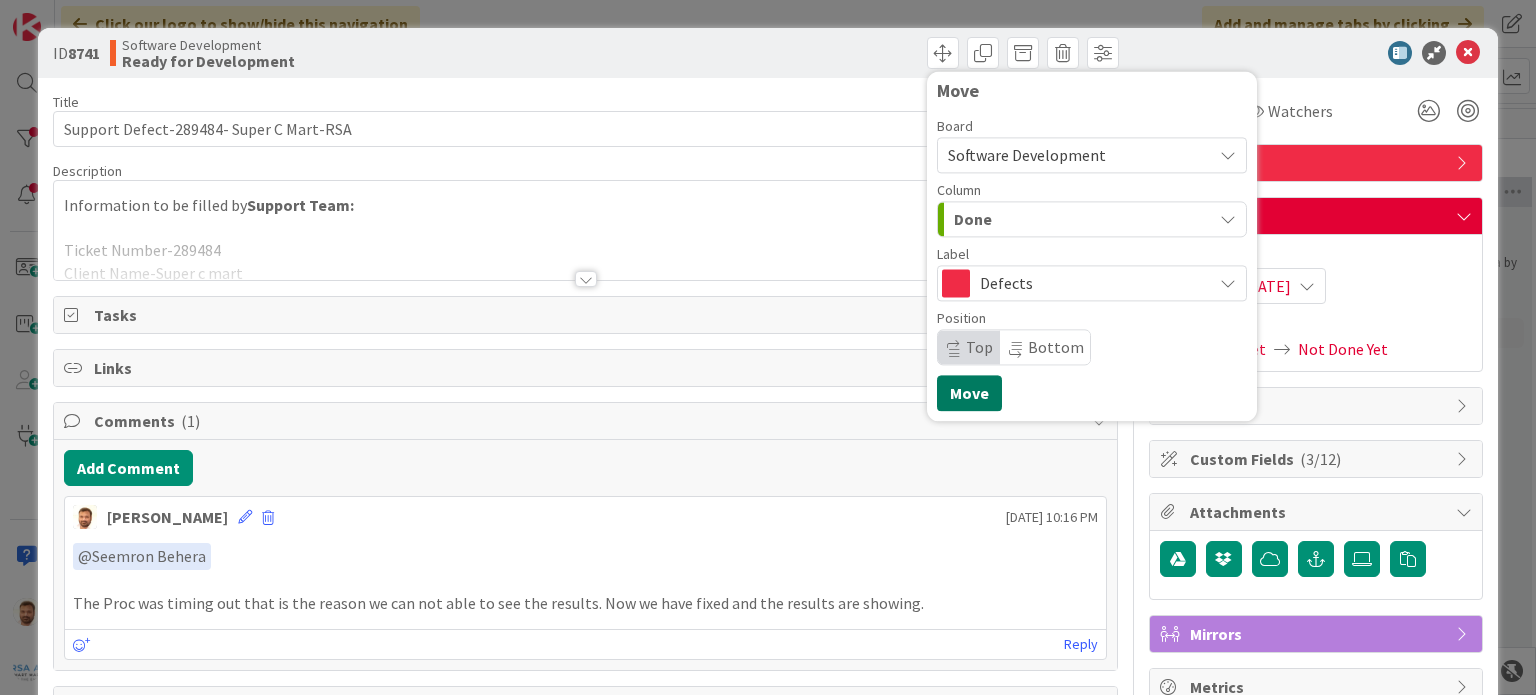 click on "Move" at bounding box center [969, 393] 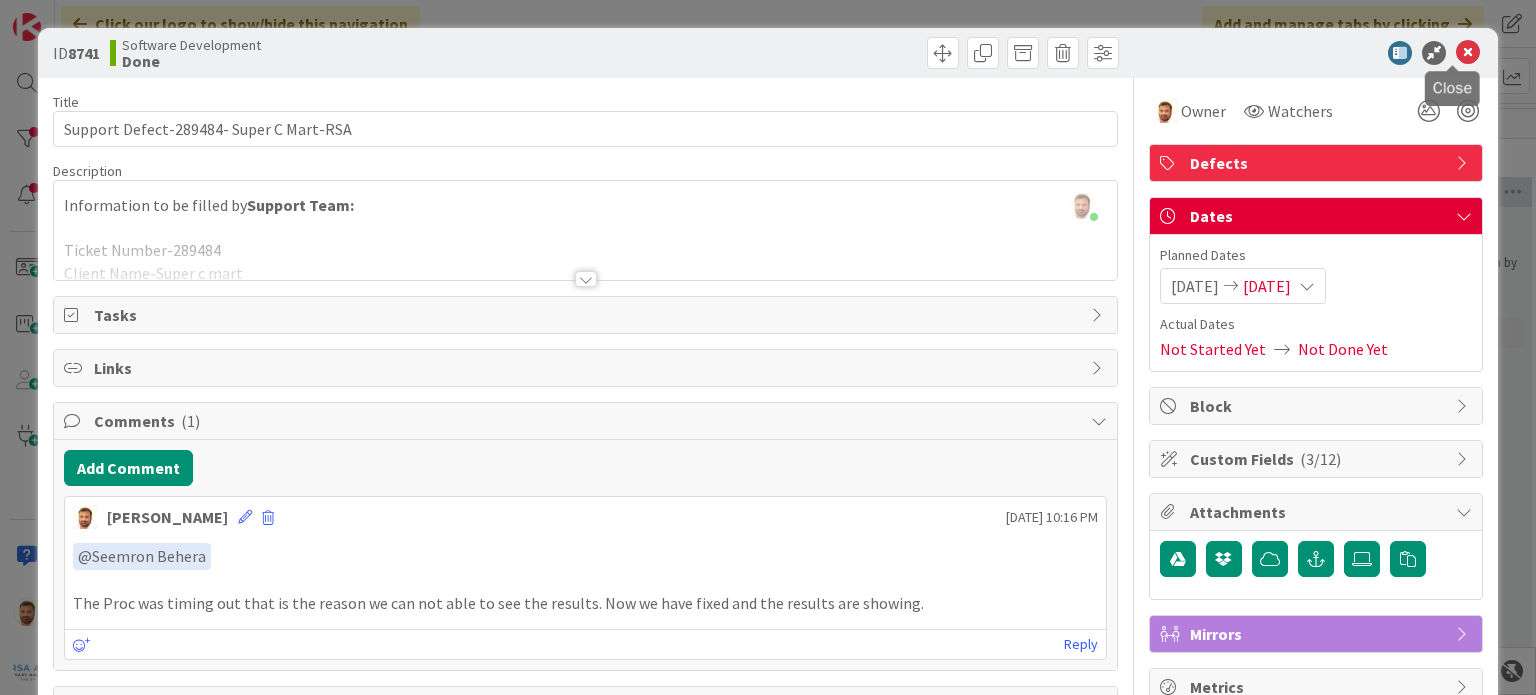 click at bounding box center [1468, 53] 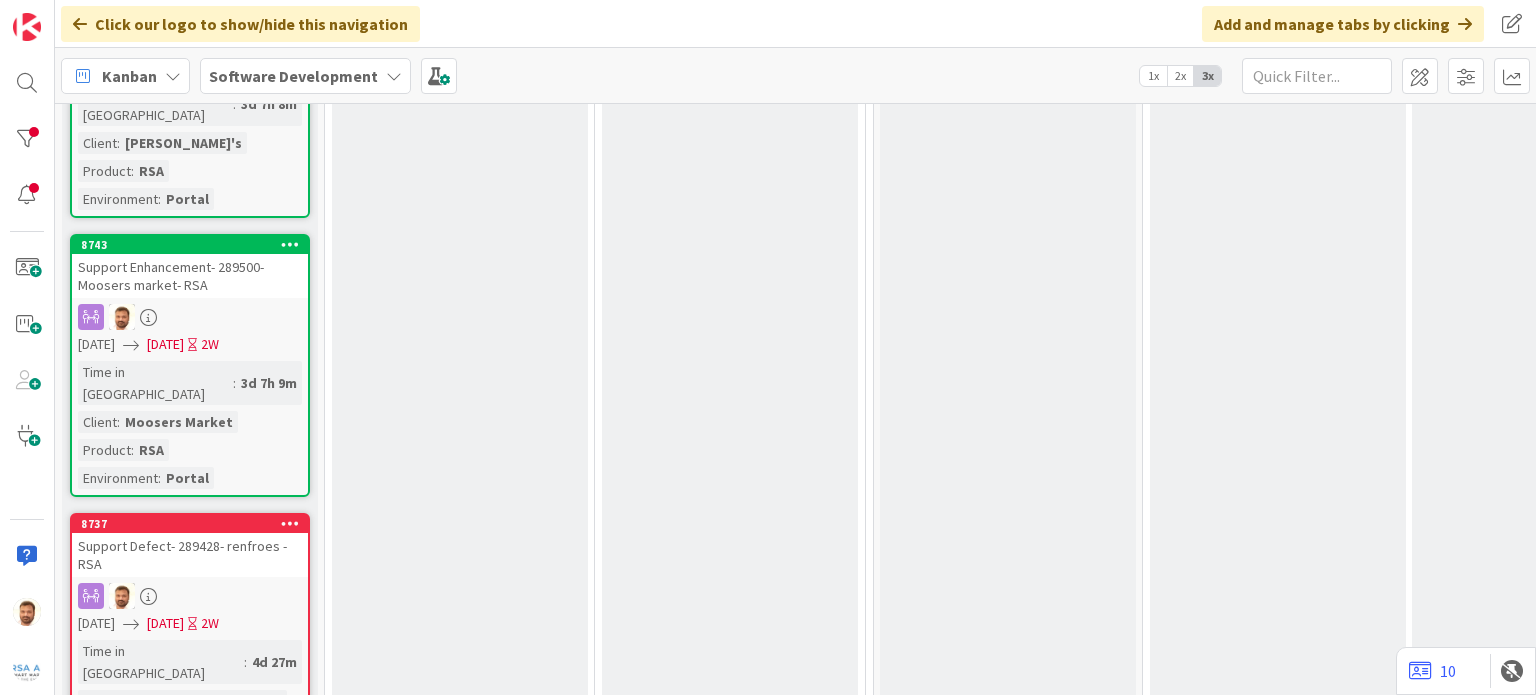 scroll, scrollTop: 1708, scrollLeft: 0, axis: vertical 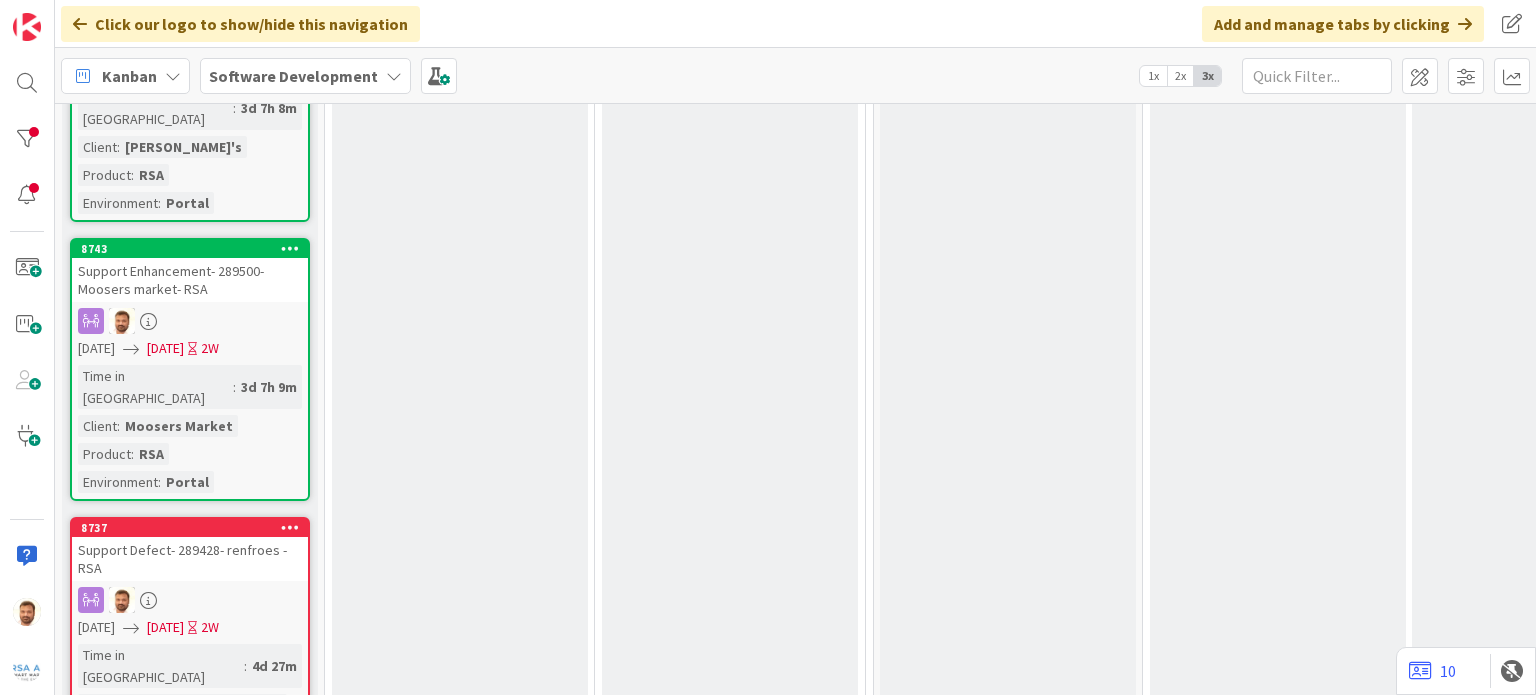 click on "Support Defect- 289428- renfroes -RSA" at bounding box center (190, 559) 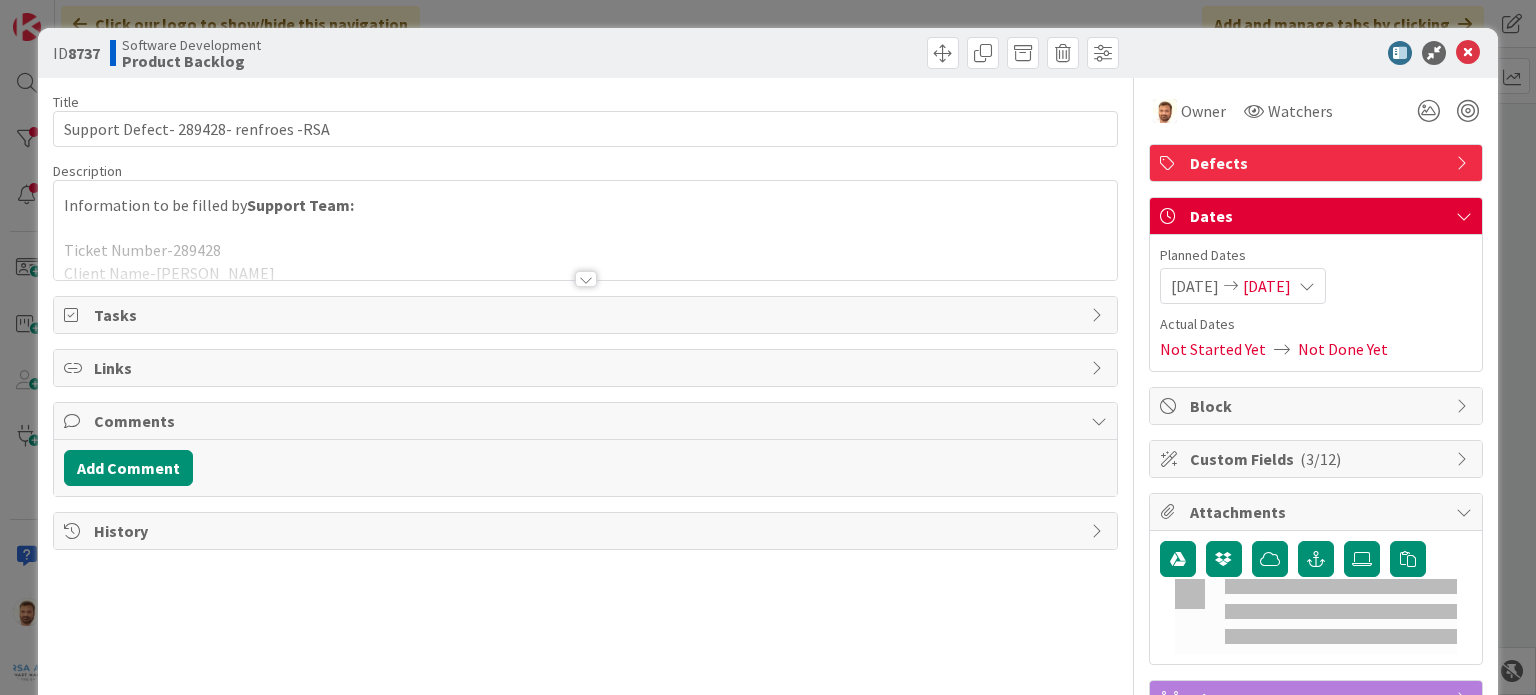 click on "Title 37 / 128 Support Defect- 289428- renfroes -RSA Description Information to be filled by  Support Team: Ticket Number-289428 Client Name-[PERSON_NAME] Product- RSA/AOG/BRANDIQ-RSA Change Requested By-[PERSON_NAME] Issue Detail- I've been attempting to add employees to the employee discount group for a couple of days now and I keep getting a failed message as seen on this screenshot. Could you help with this please? Support Findings-We have forwarded to [PERSON_NAME] Environments Impacted- APP/Portal/Website-Portal Forwarded to Technical team- if yes- who?-Anil Status-We have forwarded to [PERSON_NAME] Global Issue- Yes/NO Information to be filled out by  Technical Team: Issue Detail- Steps Taken to resolve- Environments Impacted- Global Issue-Yes/NO Global Fix- Fix details Owner Watchers Defects Tasks Links Comments Add Comment History" at bounding box center (585, 424) 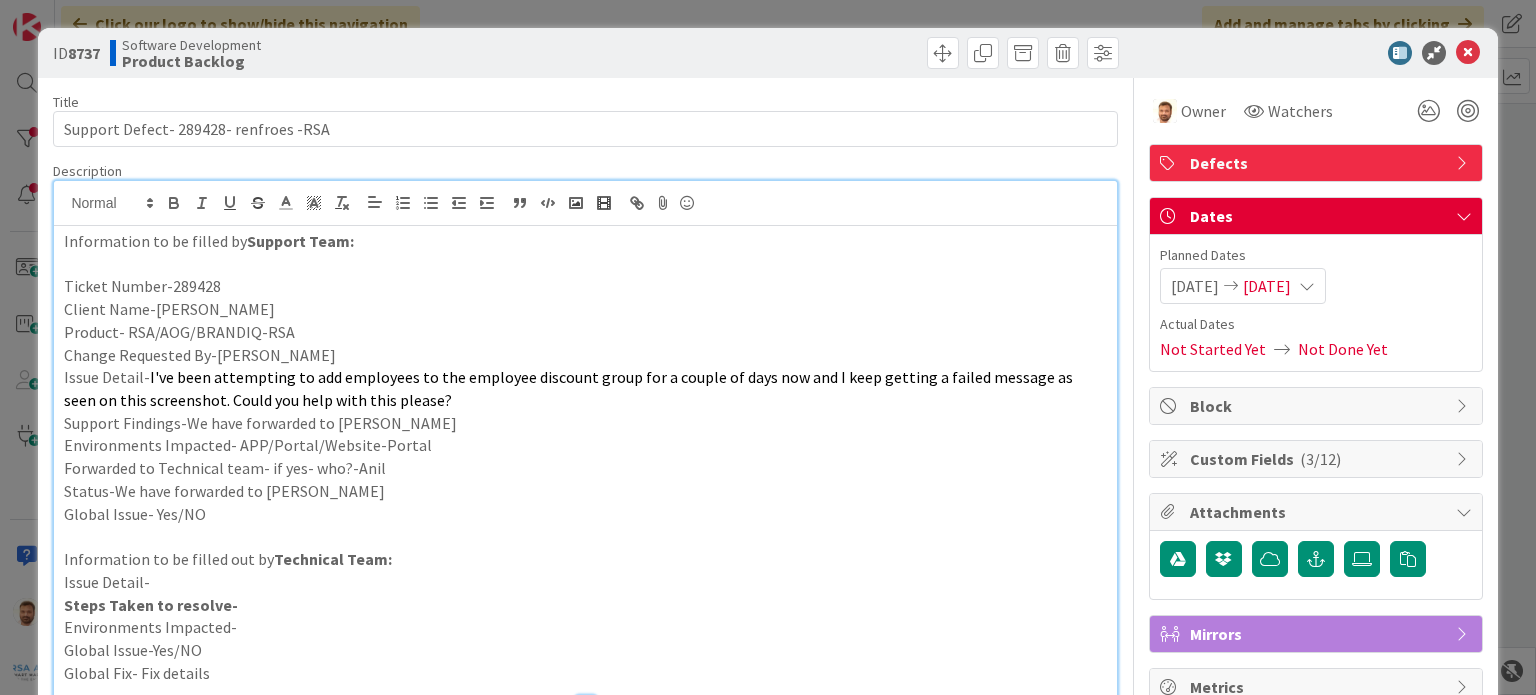 scroll, scrollTop: 319, scrollLeft: 0, axis: vertical 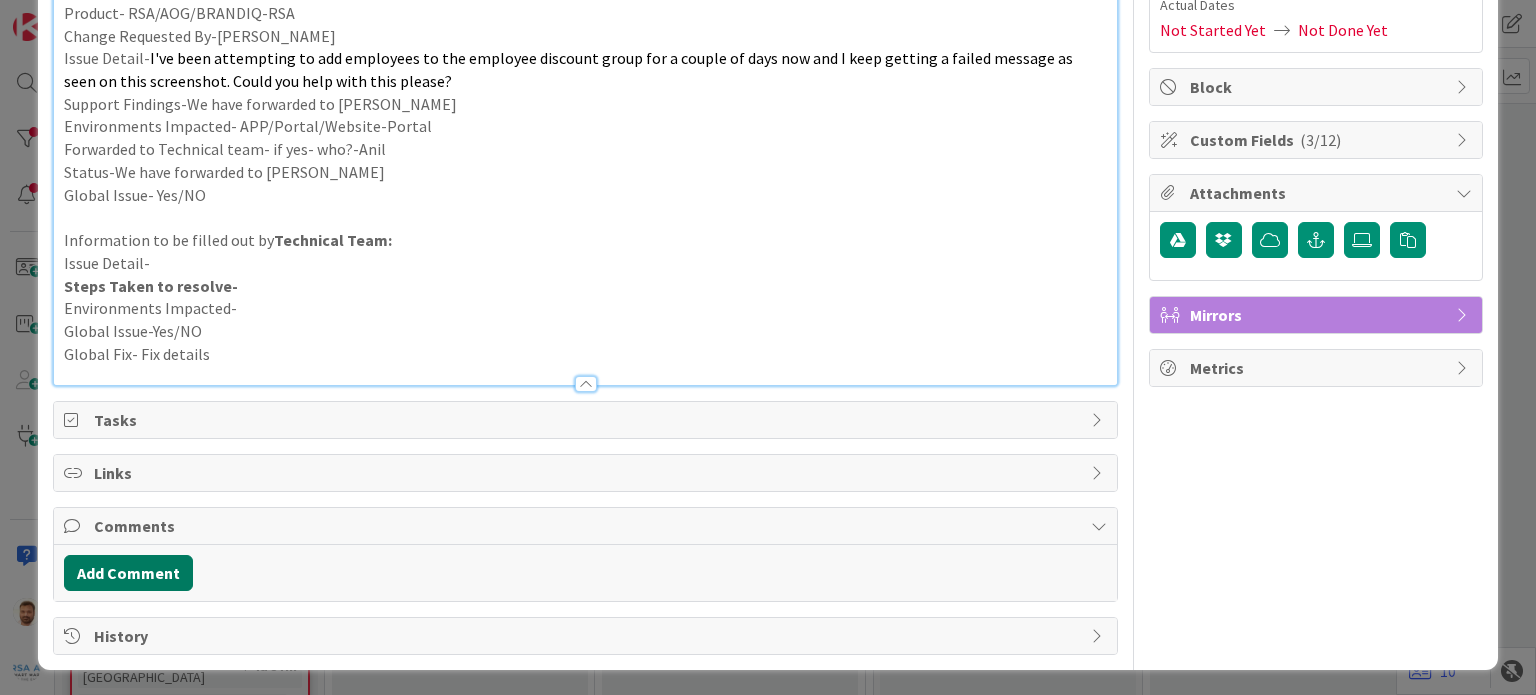 click on "Add Comment" at bounding box center [128, 573] 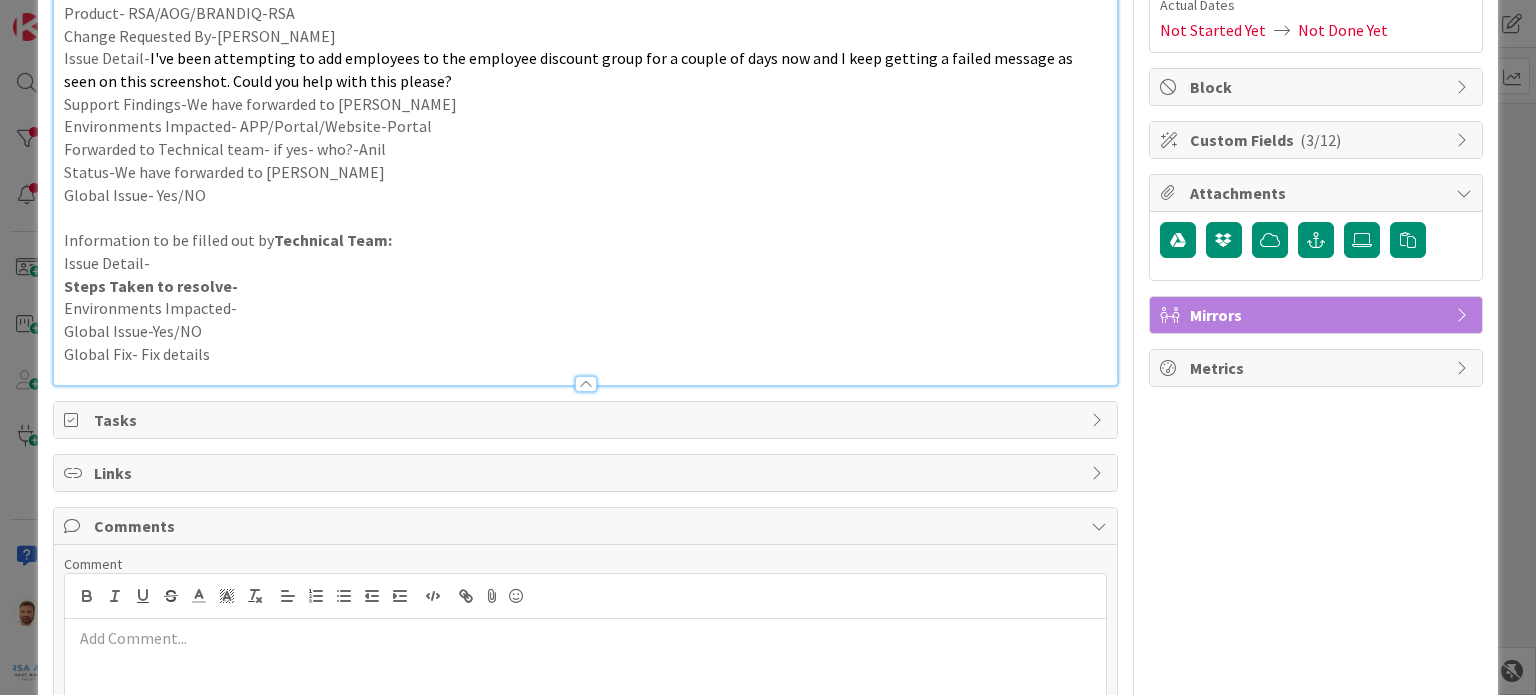 scroll, scrollTop: 0, scrollLeft: 0, axis: both 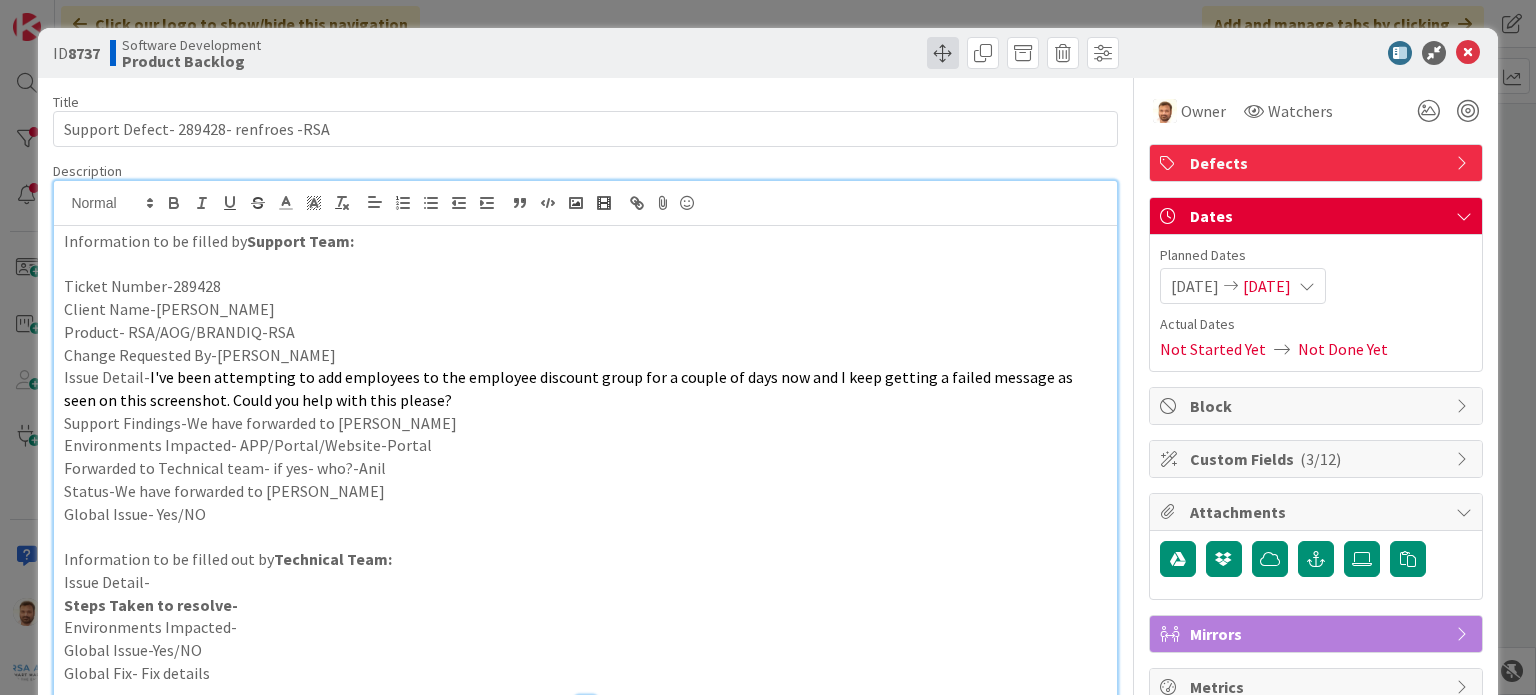 click at bounding box center (943, 53) 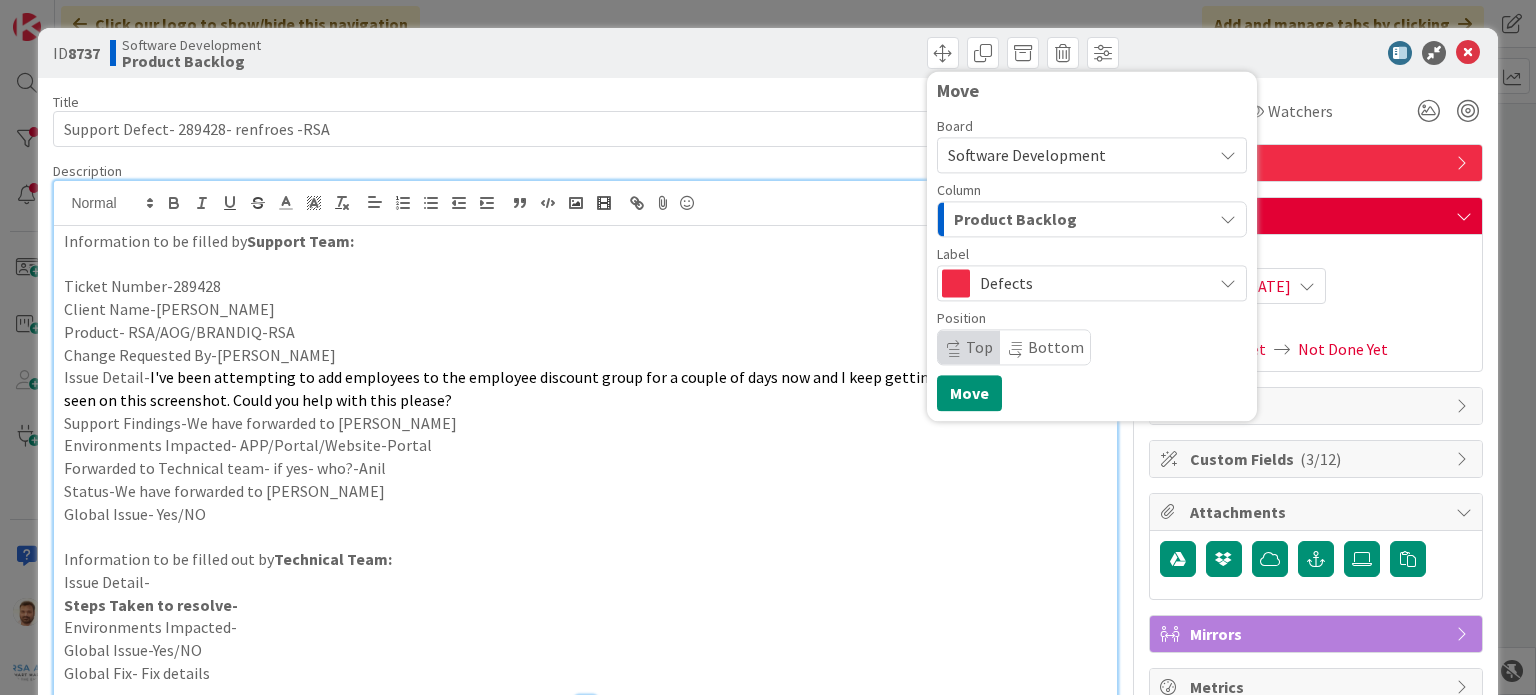 click on "Product Backlog" at bounding box center [1015, 219] 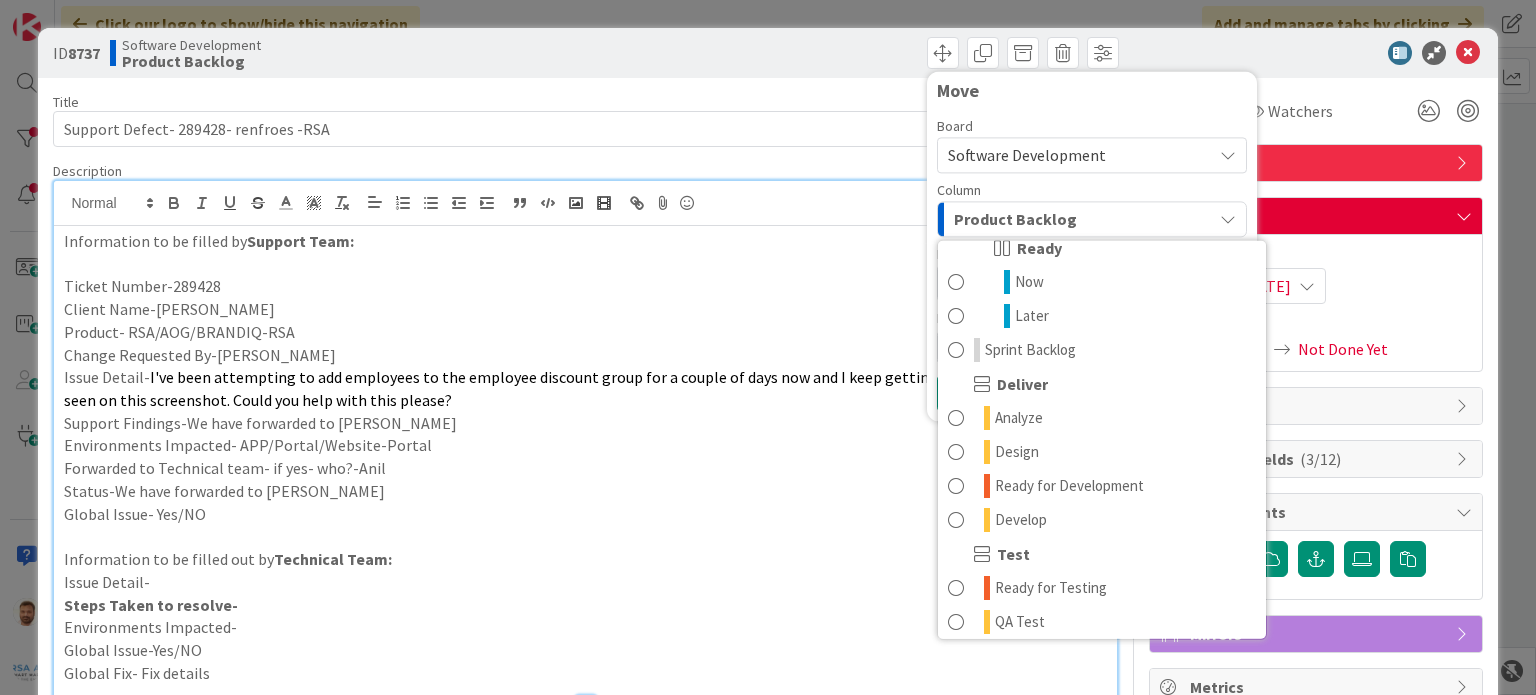 scroll, scrollTop: 124, scrollLeft: 0, axis: vertical 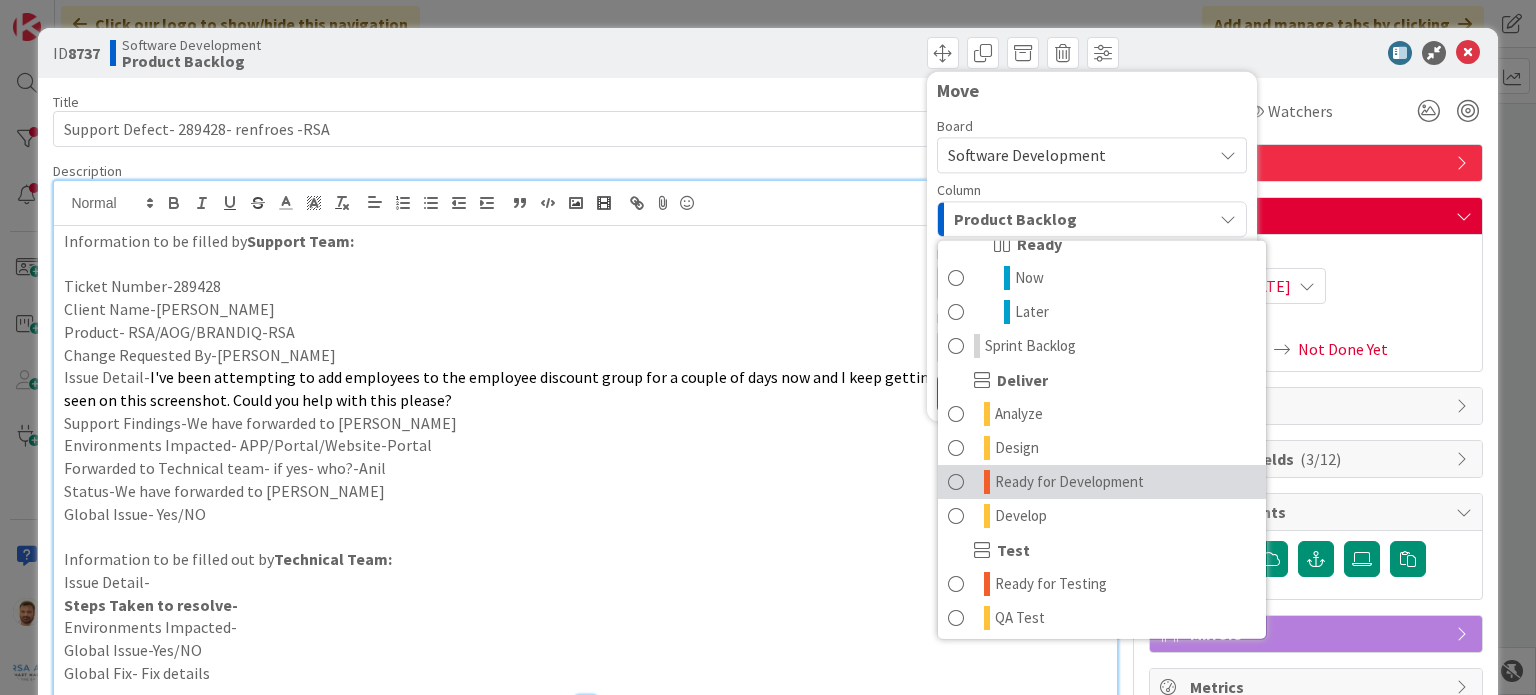 click on "Ready for Development" at bounding box center [1069, 482] 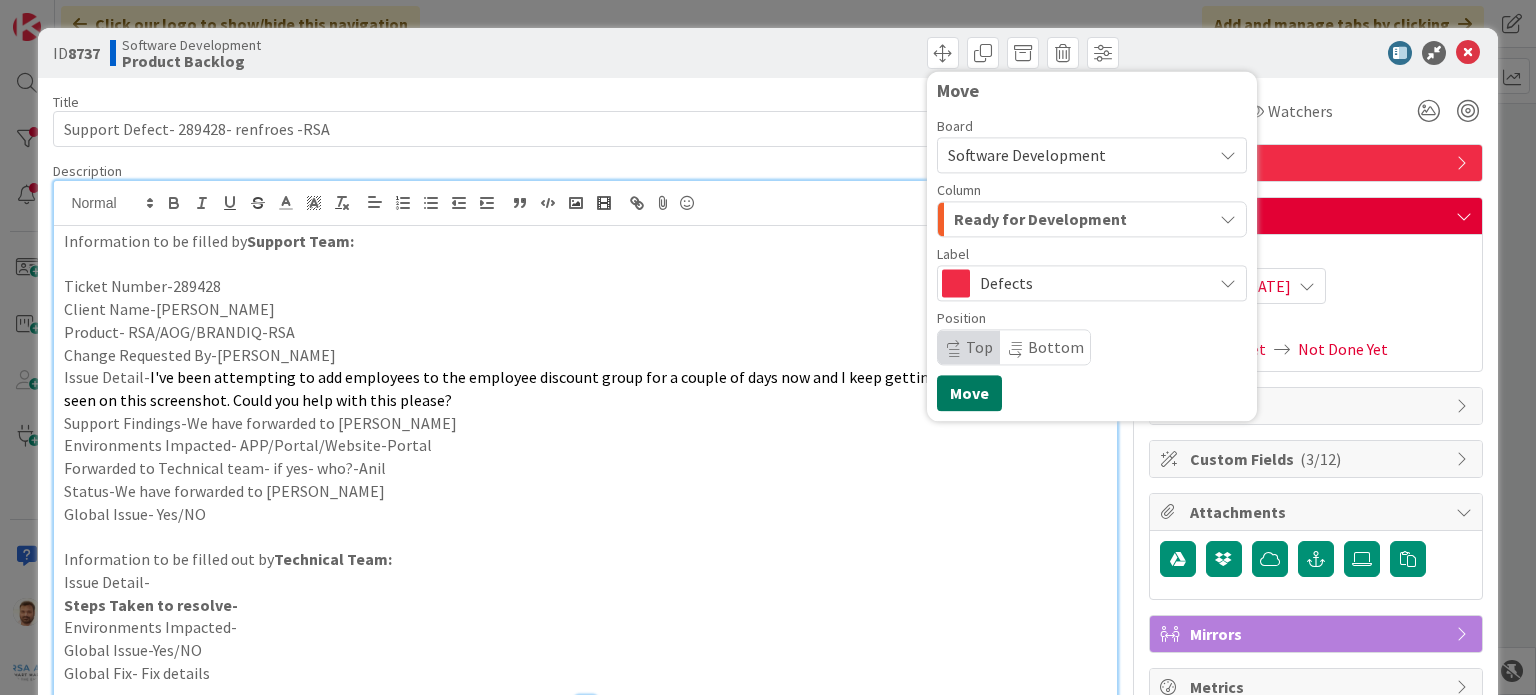 click on "Move" at bounding box center [969, 393] 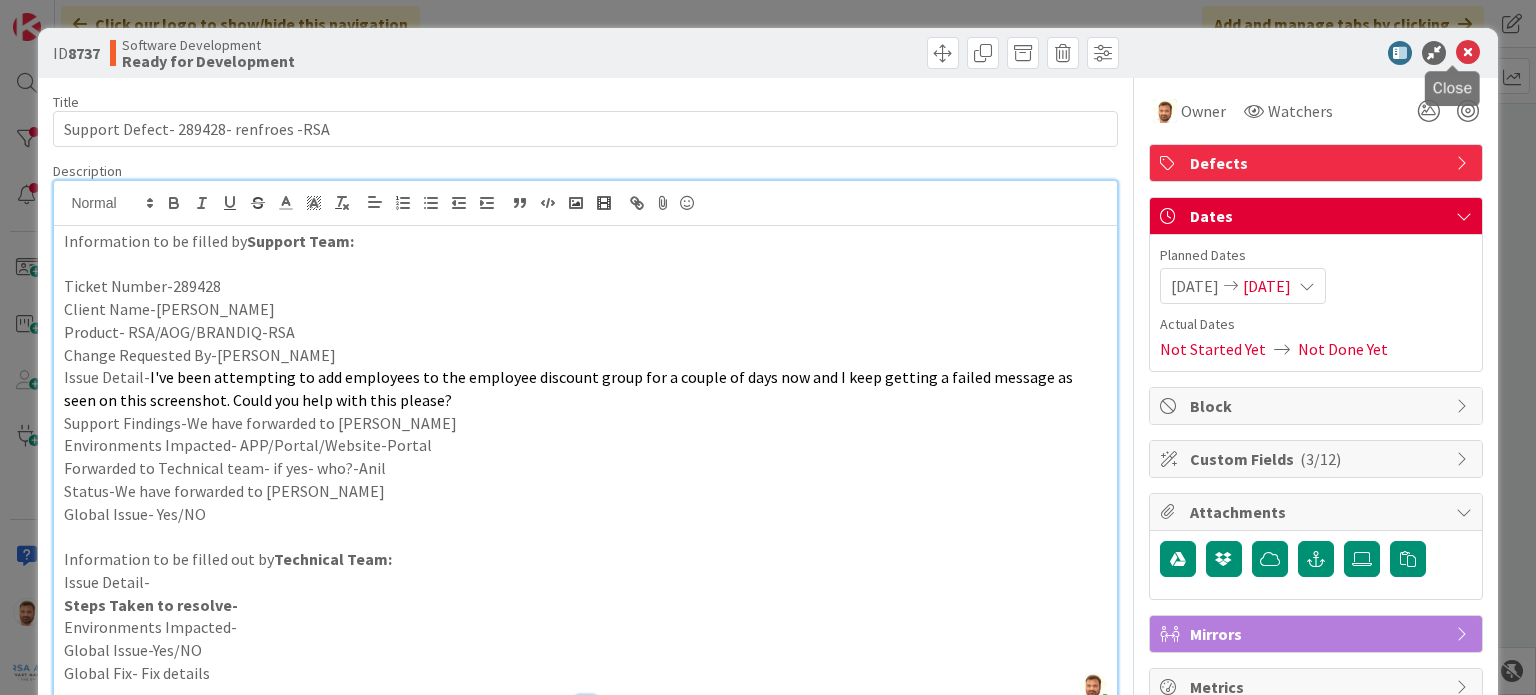 click at bounding box center (1468, 53) 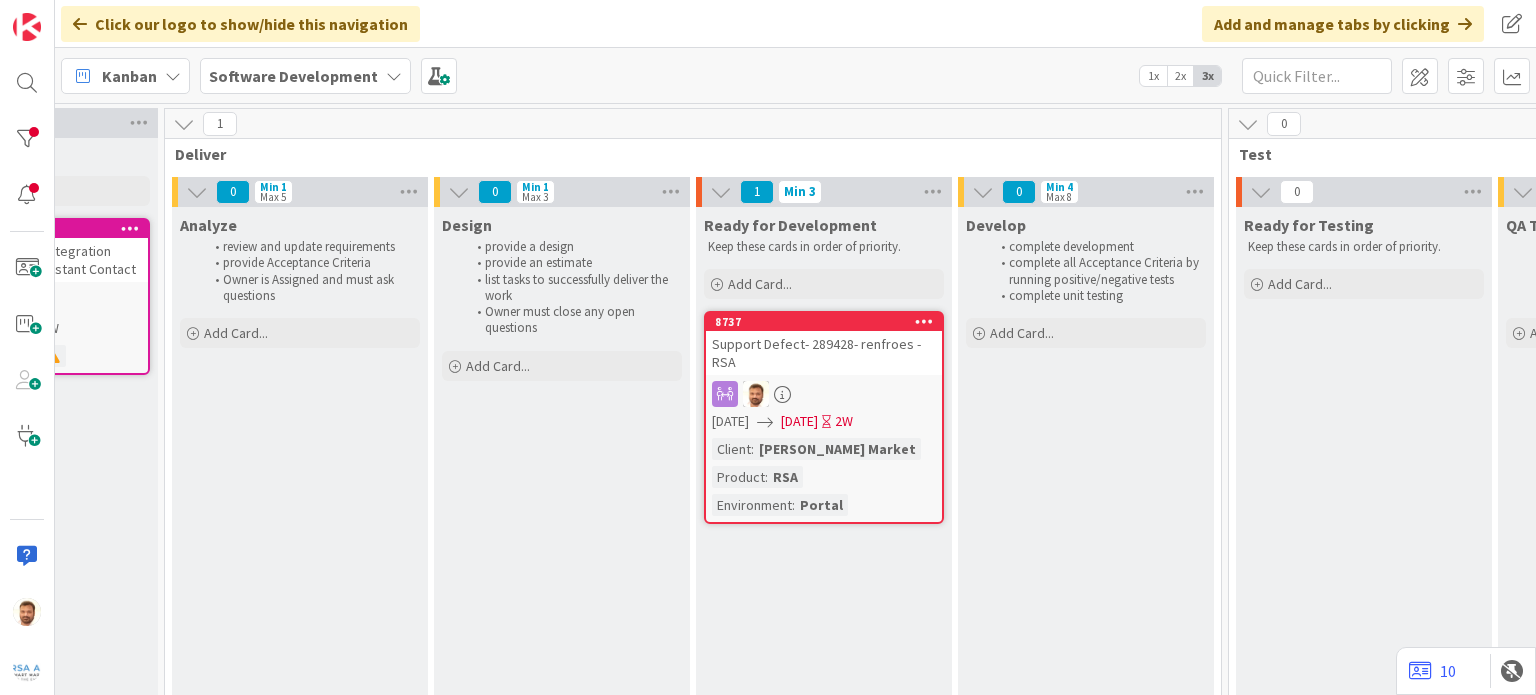 scroll, scrollTop: 0, scrollLeft: 1003, axis: horizontal 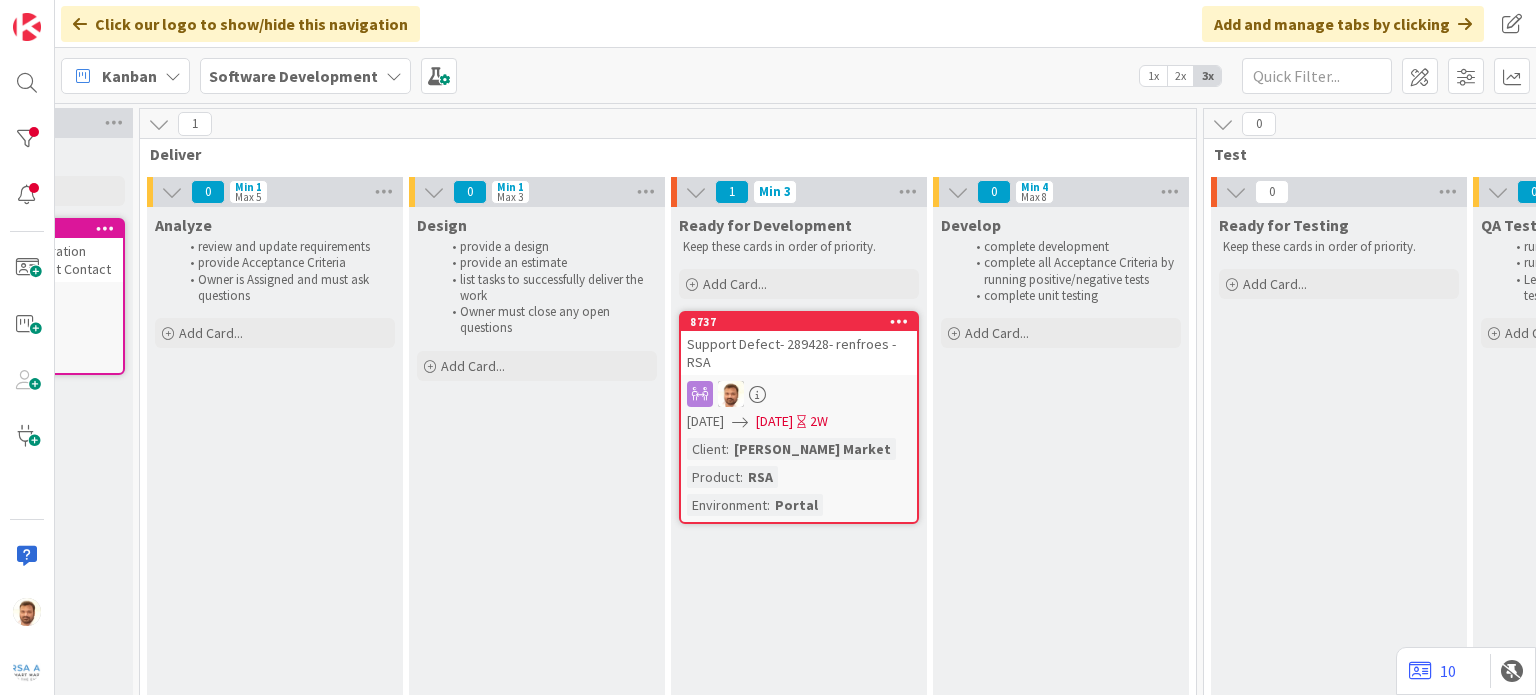 click on "Support Defect- 289428- renfroes -RSA" at bounding box center (799, 353) 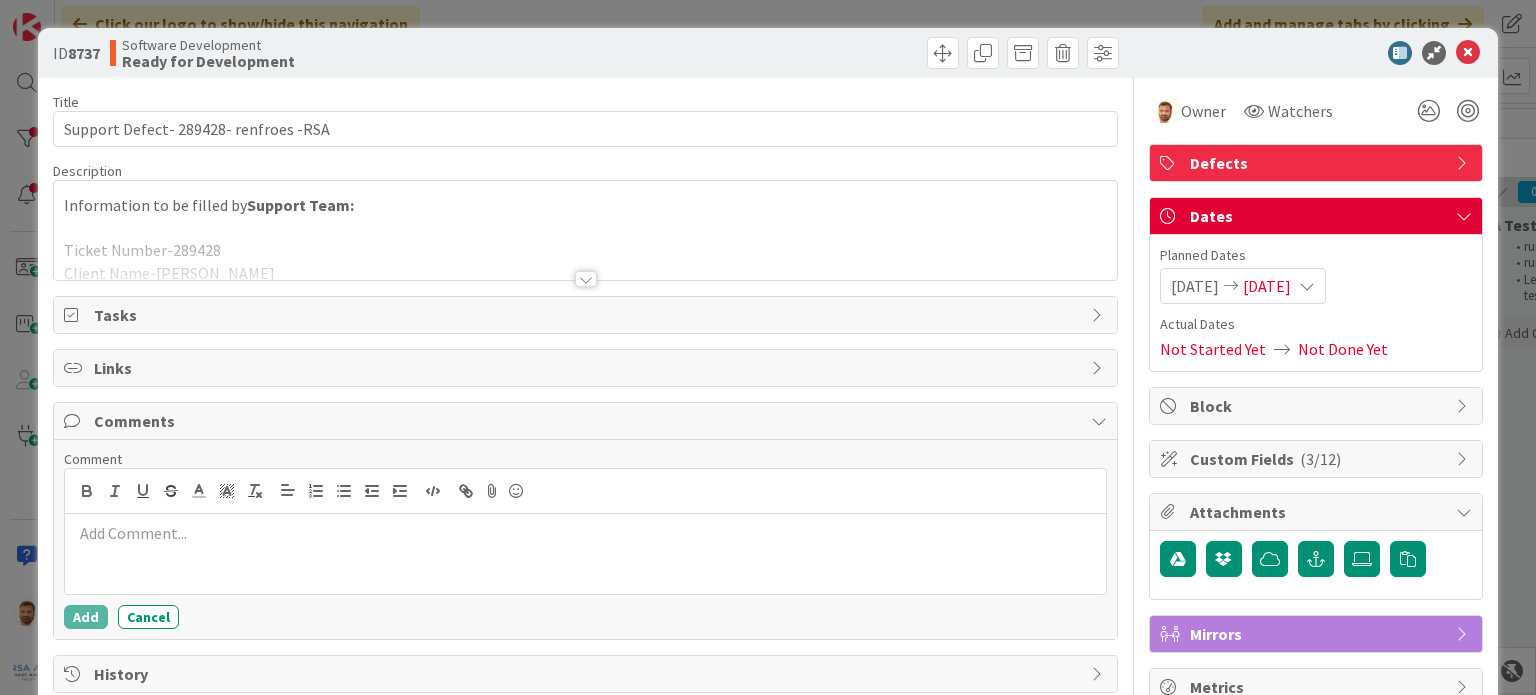click at bounding box center [585, 533] 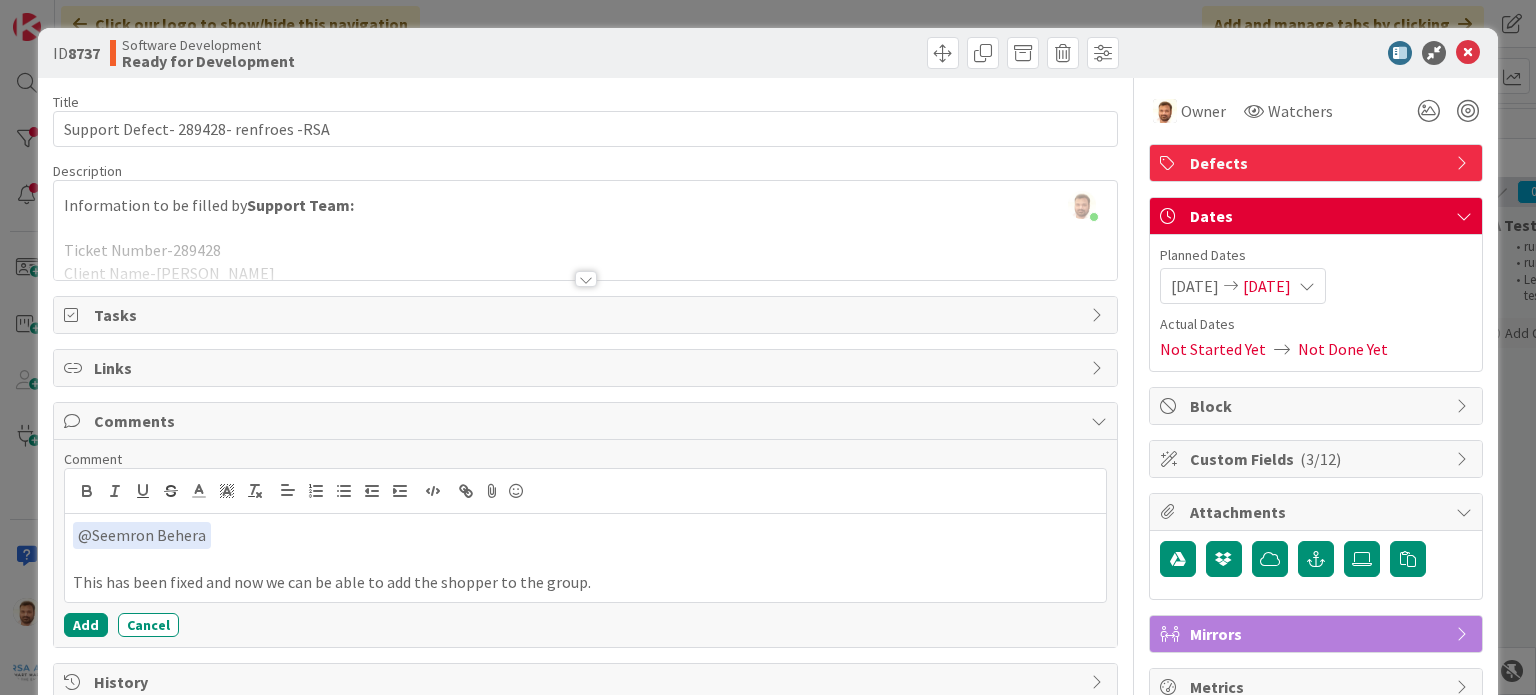 scroll, scrollTop: 50, scrollLeft: 0, axis: vertical 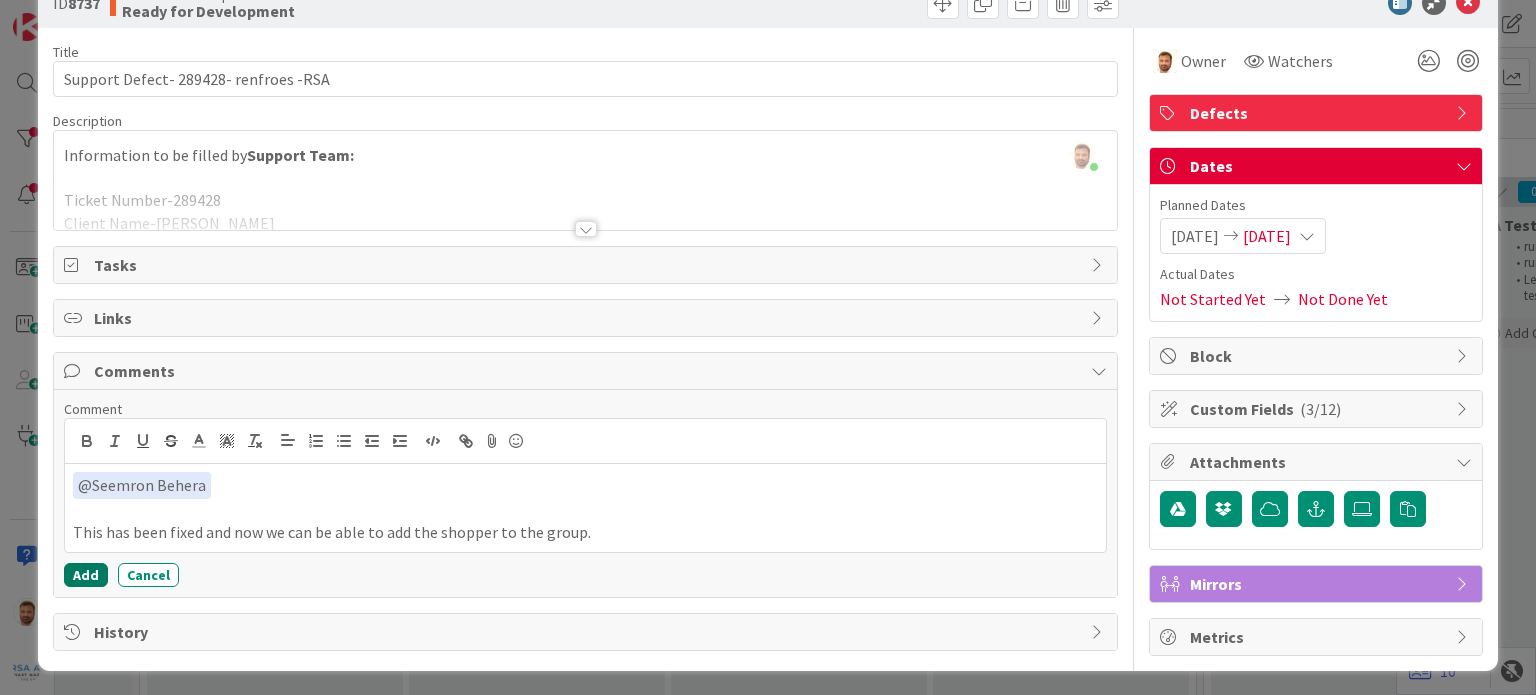 click on "Add" at bounding box center [86, 575] 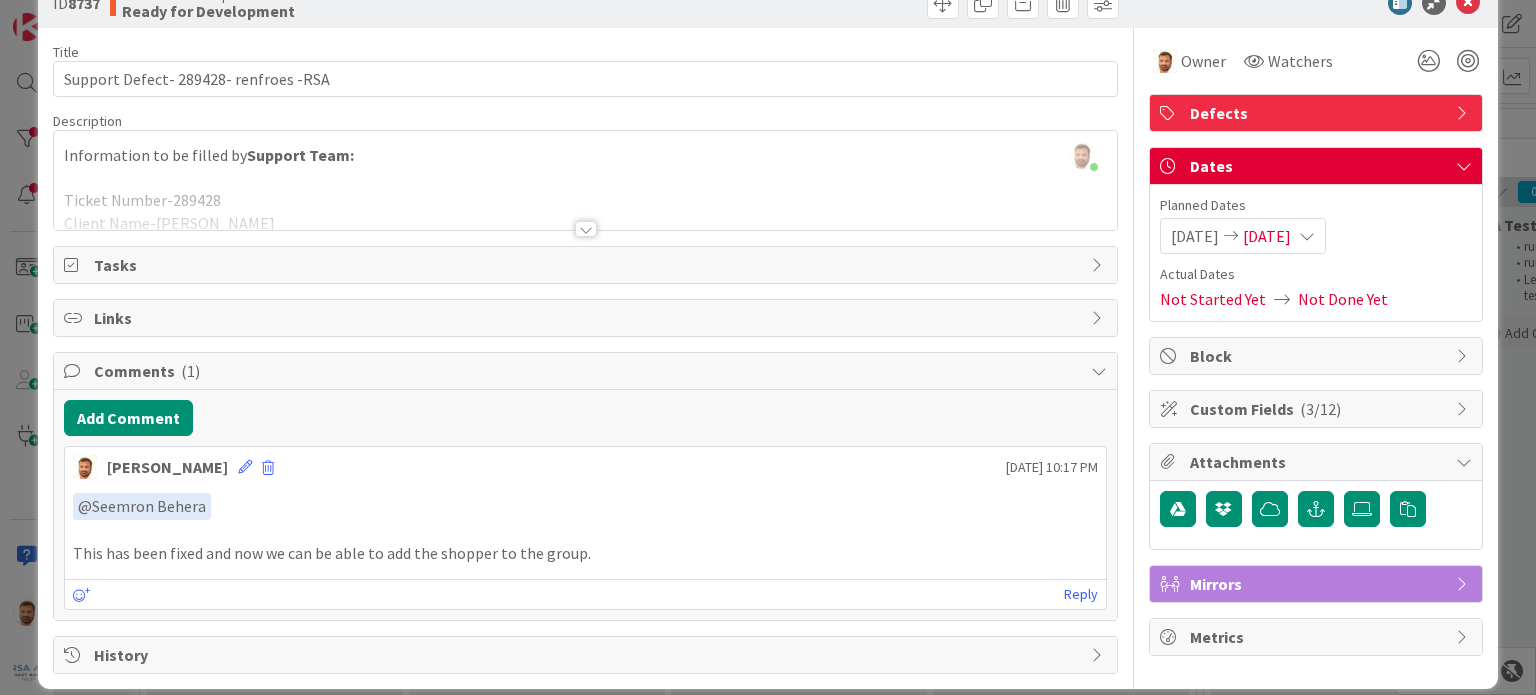 scroll, scrollTop: 0, scrollLeft: 0, axis: both 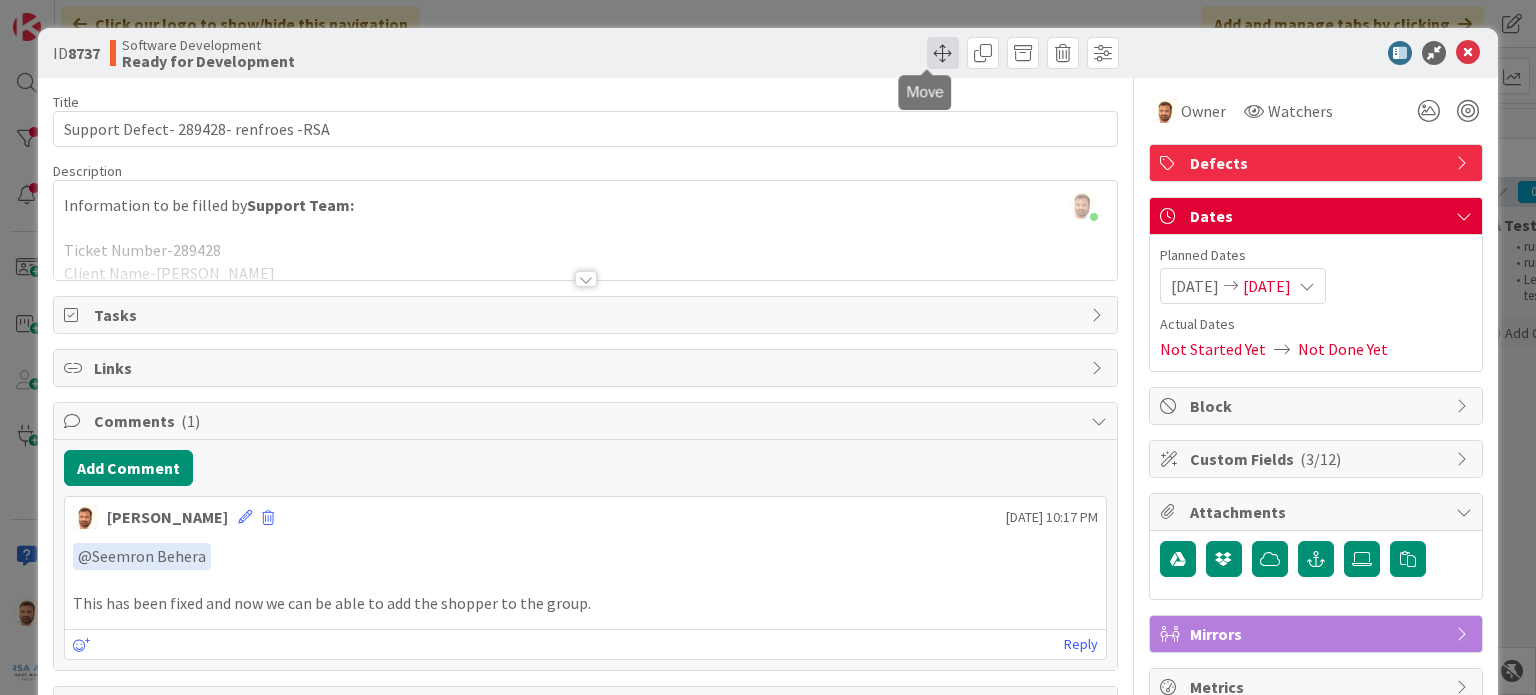 click at bounding box center [943, 53] 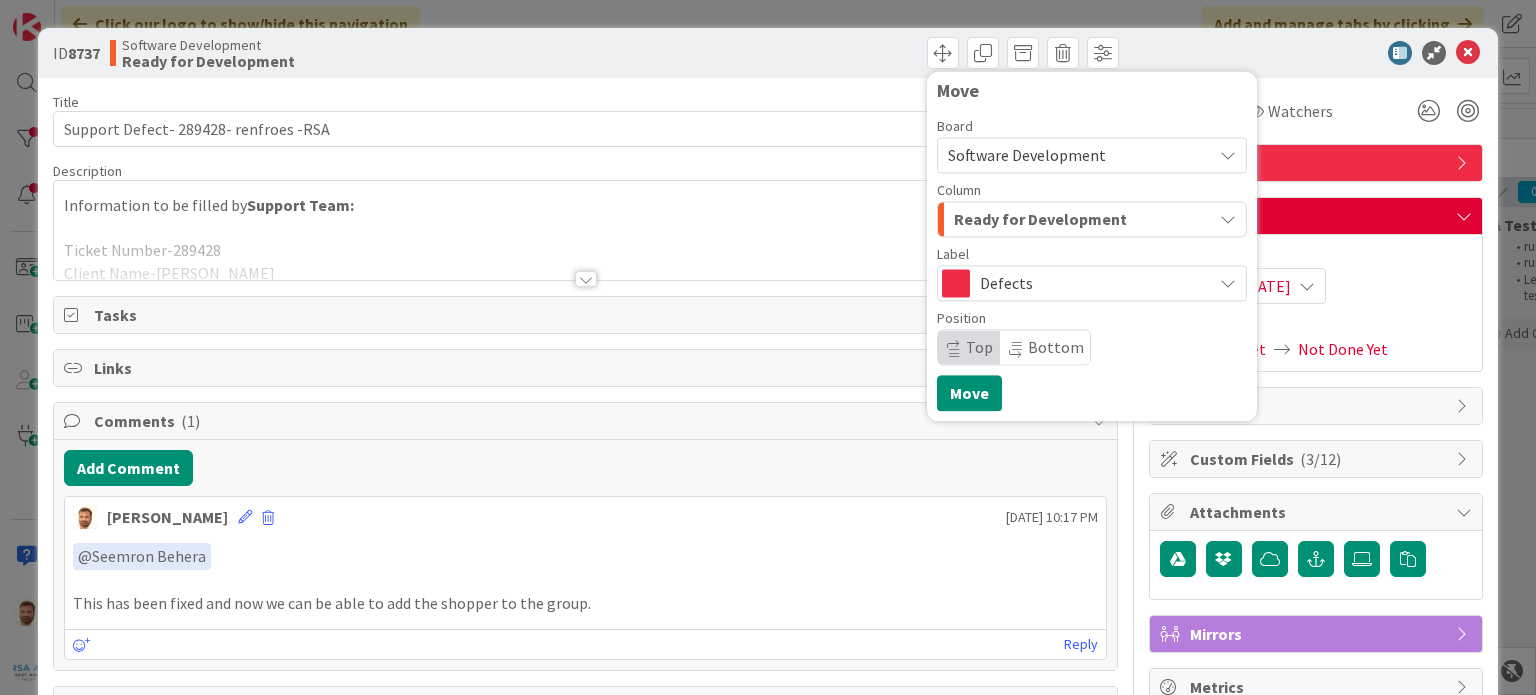 click on "Ready for Development" at bounding box center (1040, 219) 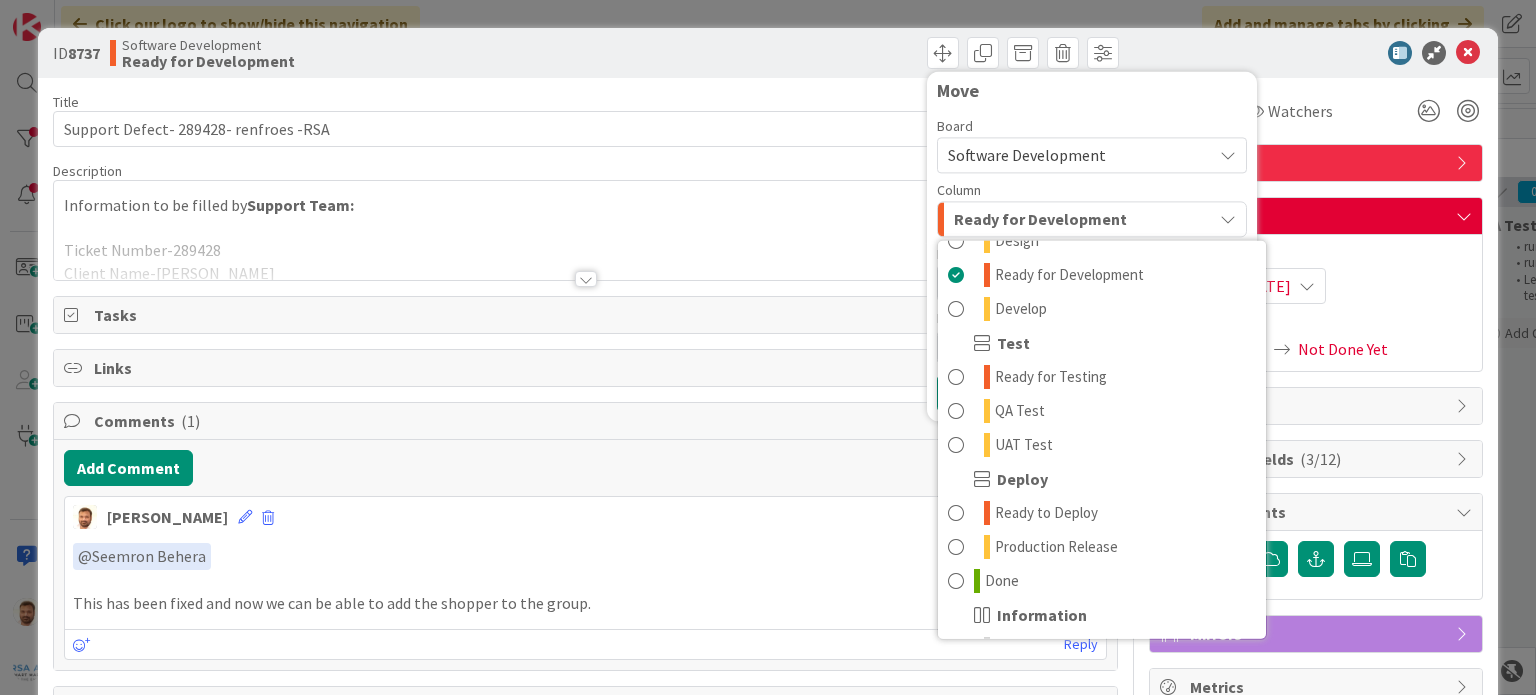 scroll, scrollTop: 399, scrollLeft: 0, axis: vertical 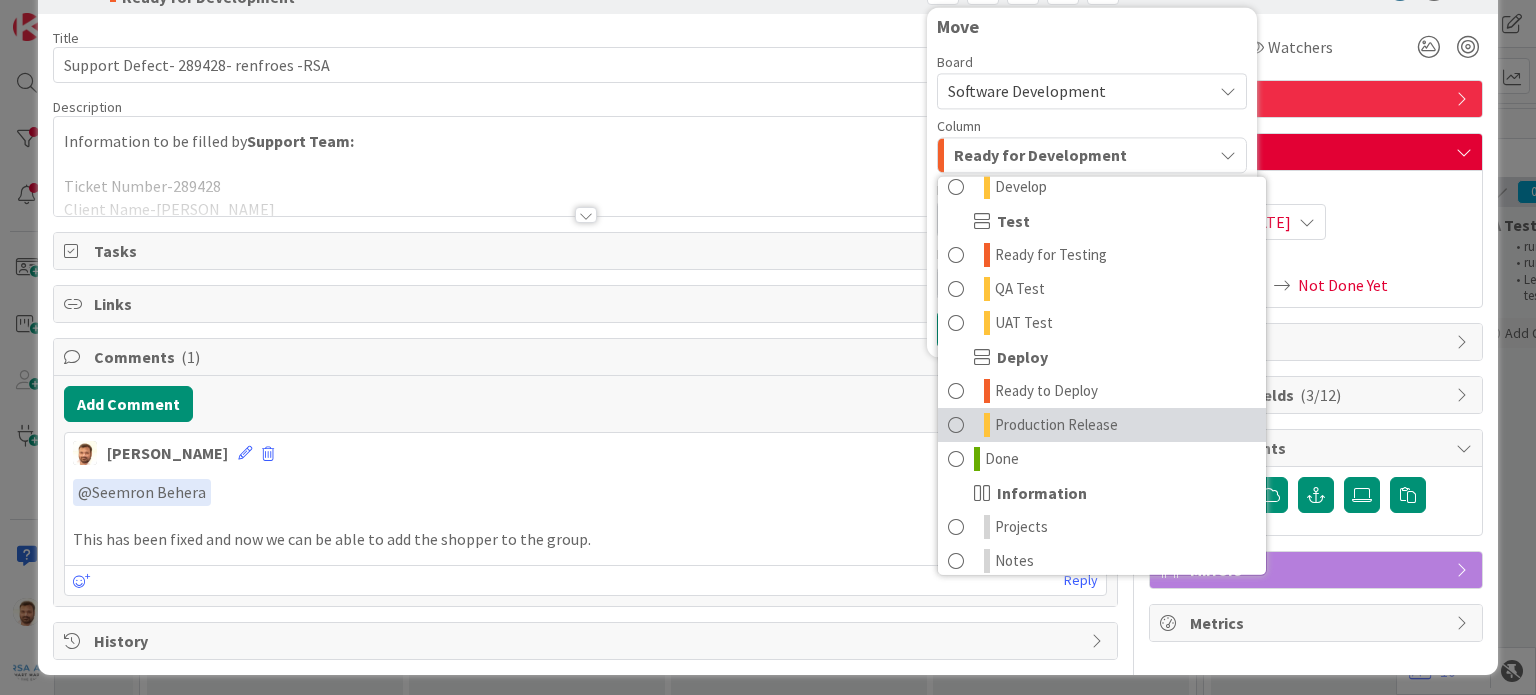 click on "Production Release" at bounding box center (1056, 425) 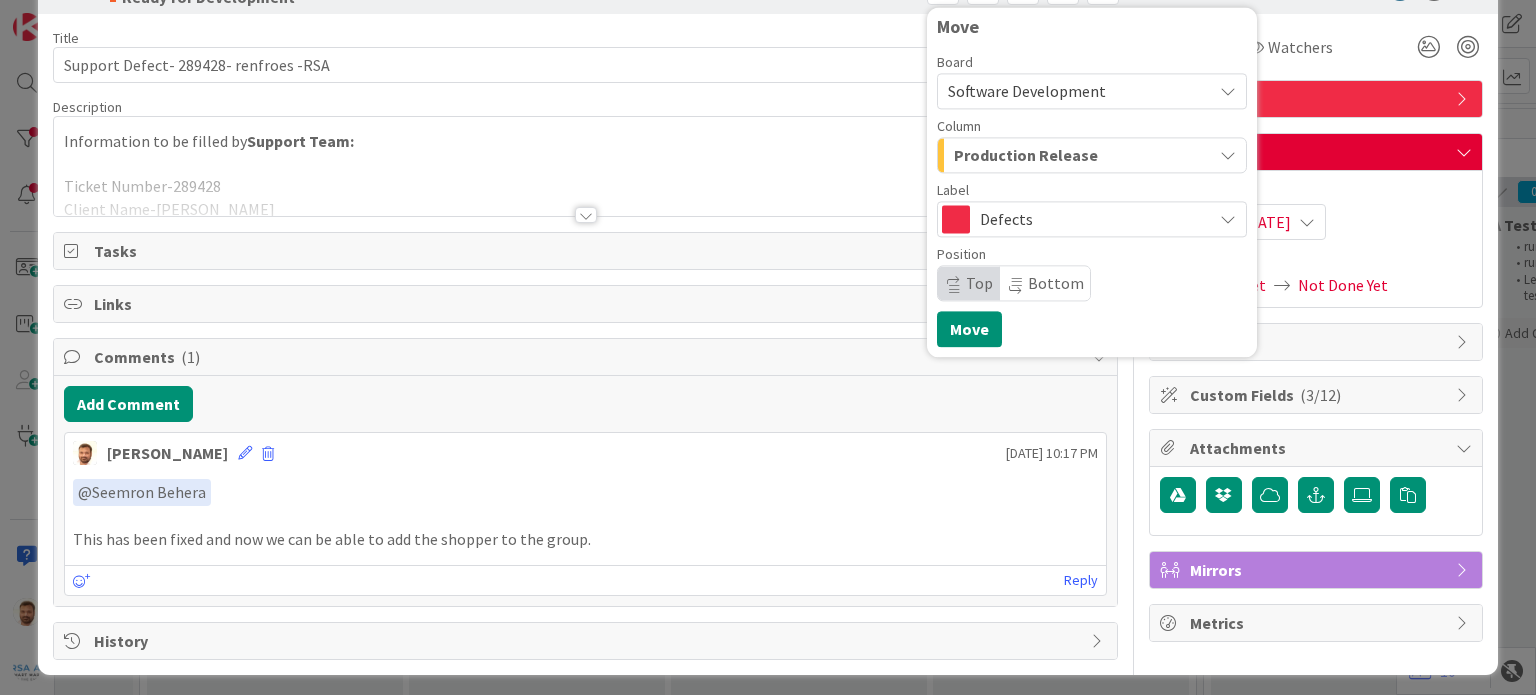 click on "Production Release" at bounding box center (1026, 155) 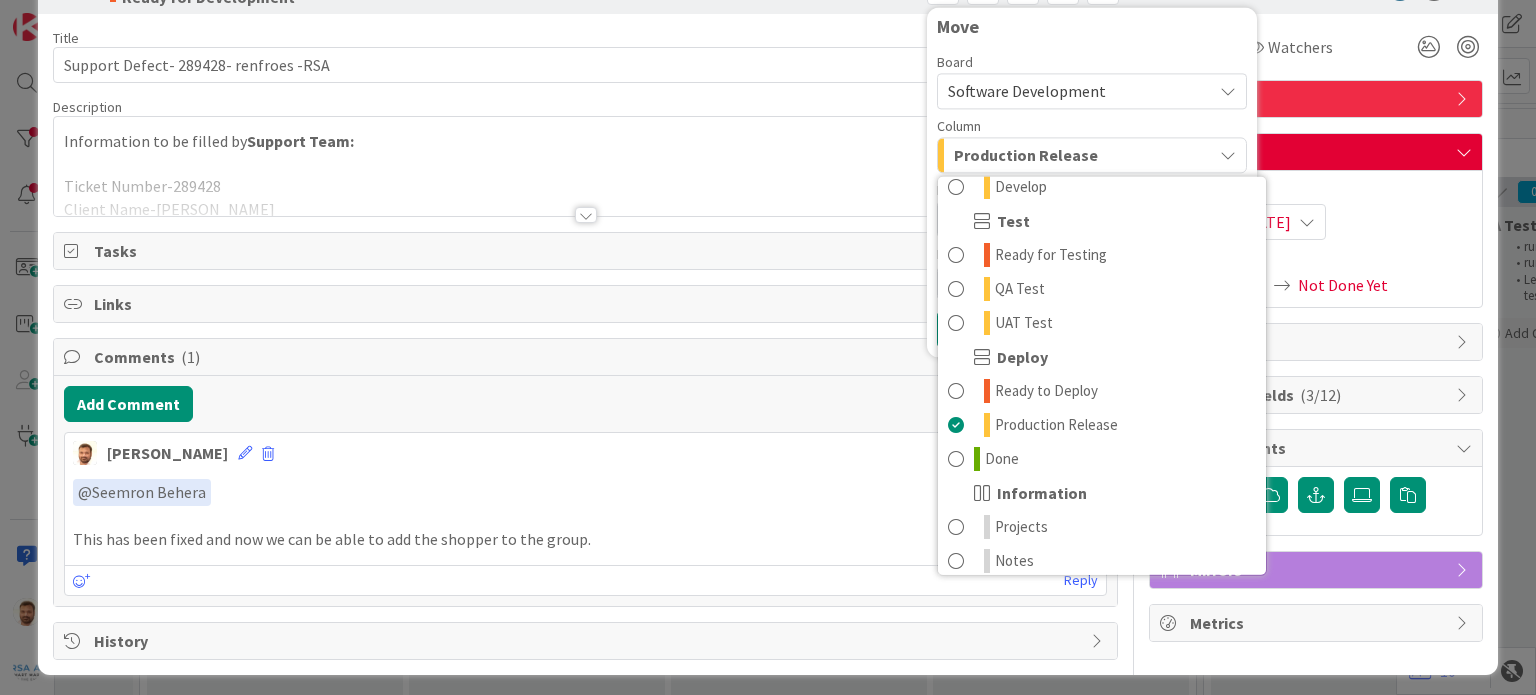 scroll, scrollTop: 399, scrollLeft: 0, axis: vertical 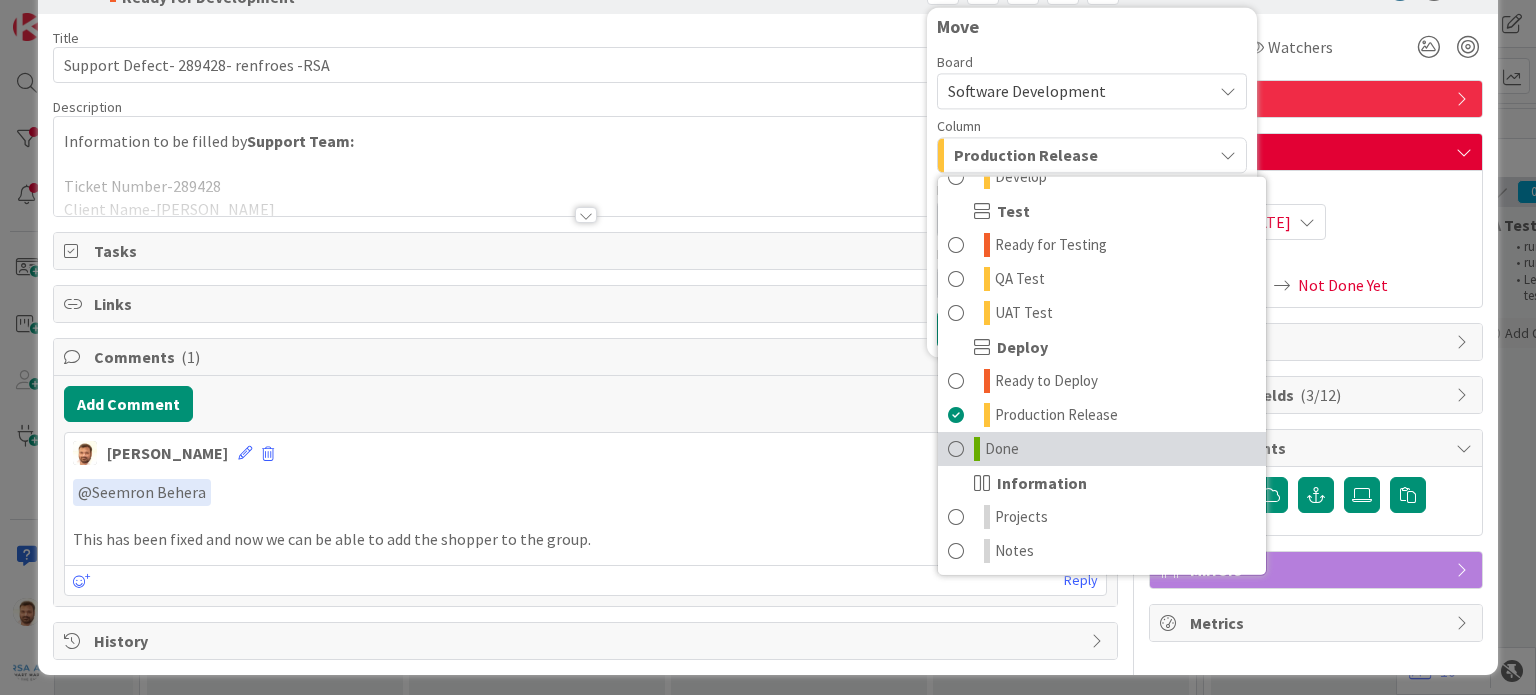 click on "Done" at bounding box center [1102, 449] 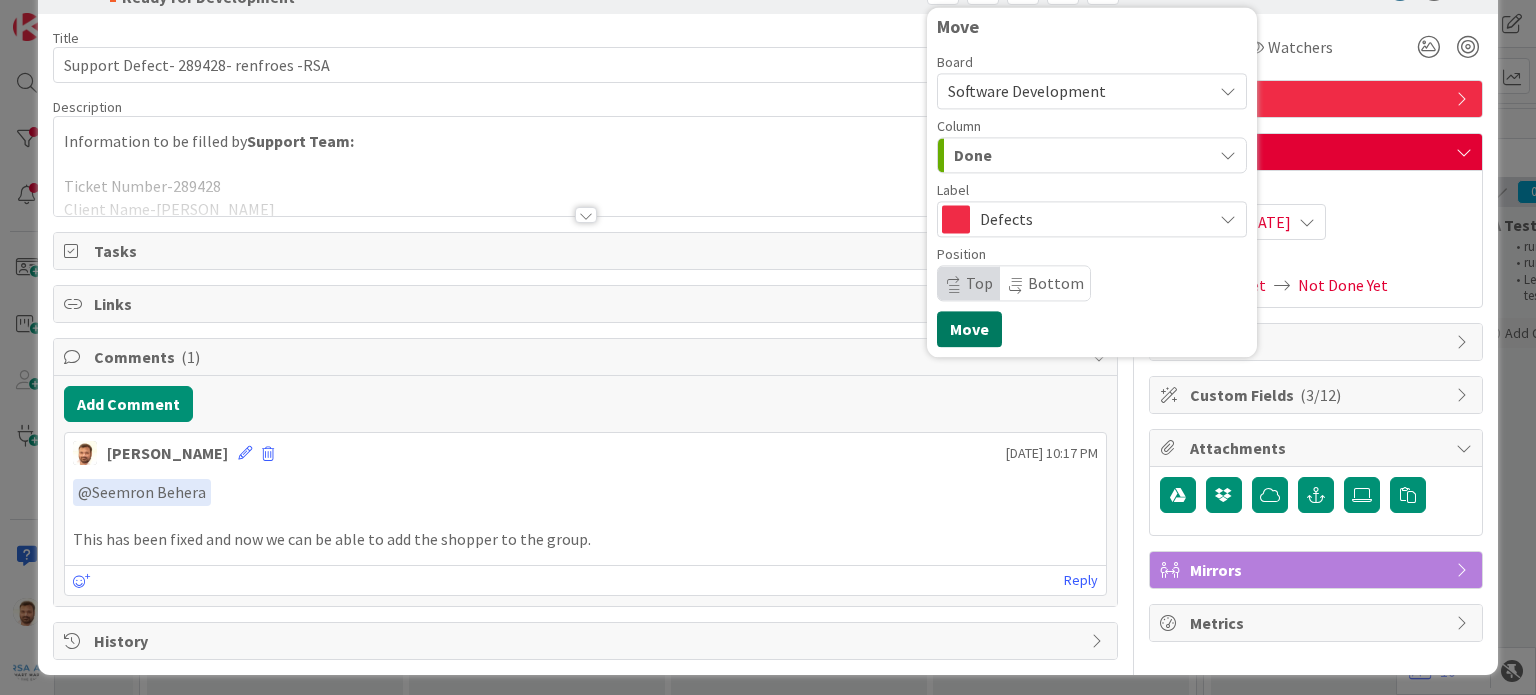 click on "Move" at bounding box center [969, 329] 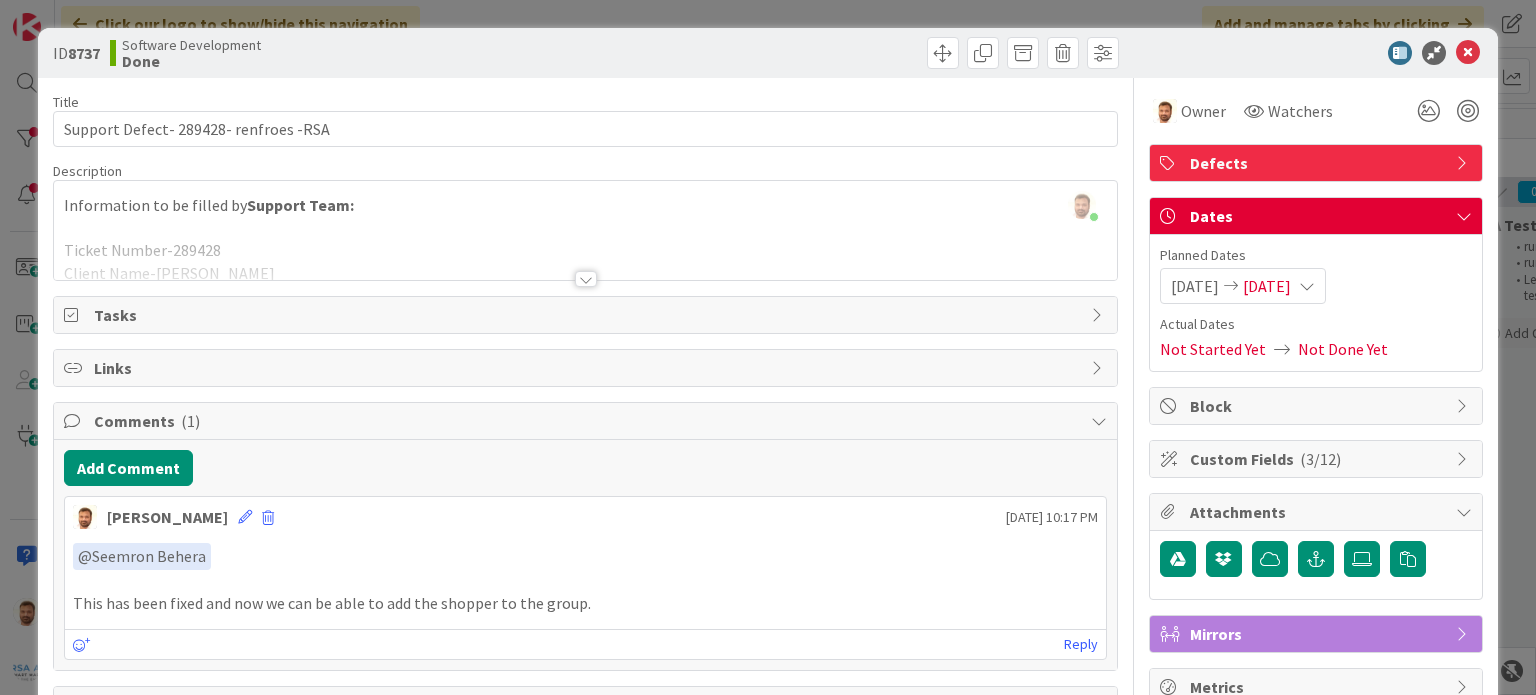 scroll, scrollTop: 0, scrollLeft: 0, axis: both 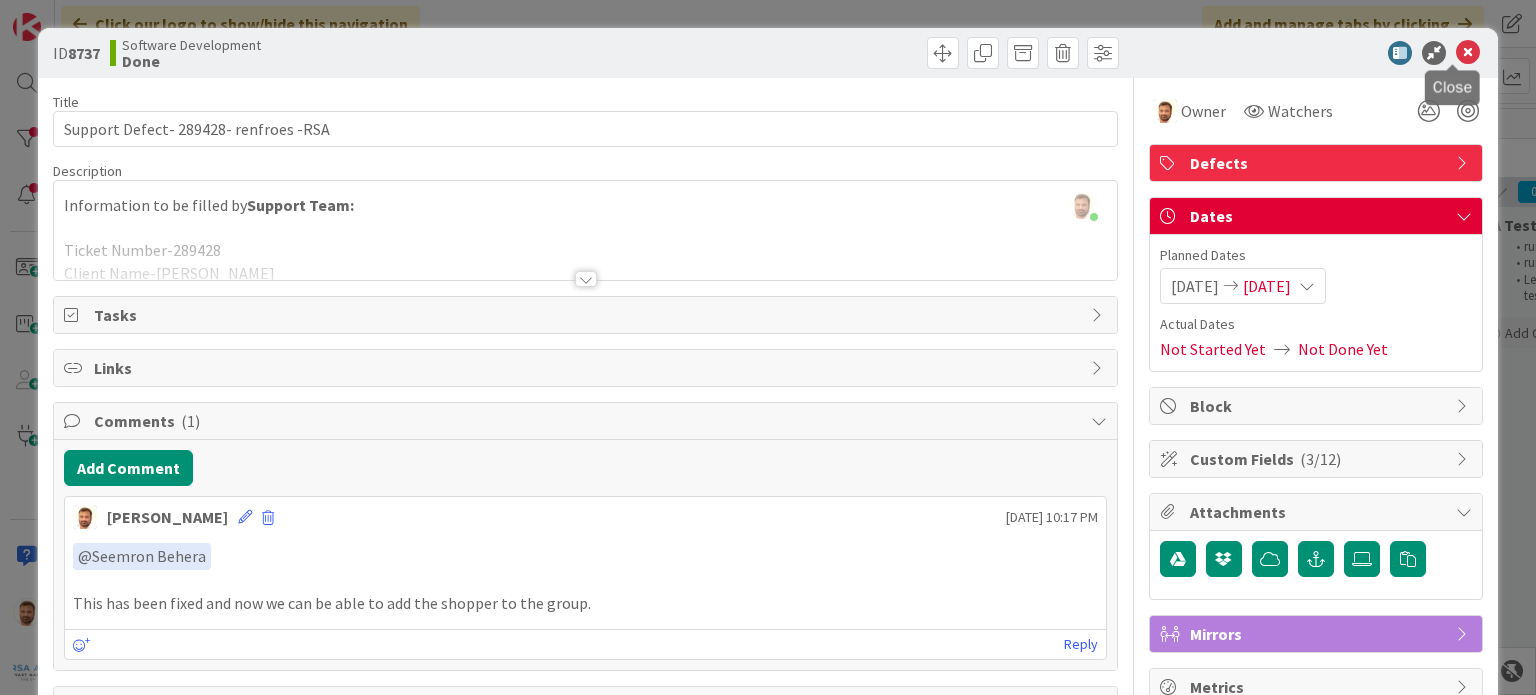 click at bounding box center (1468, 53) 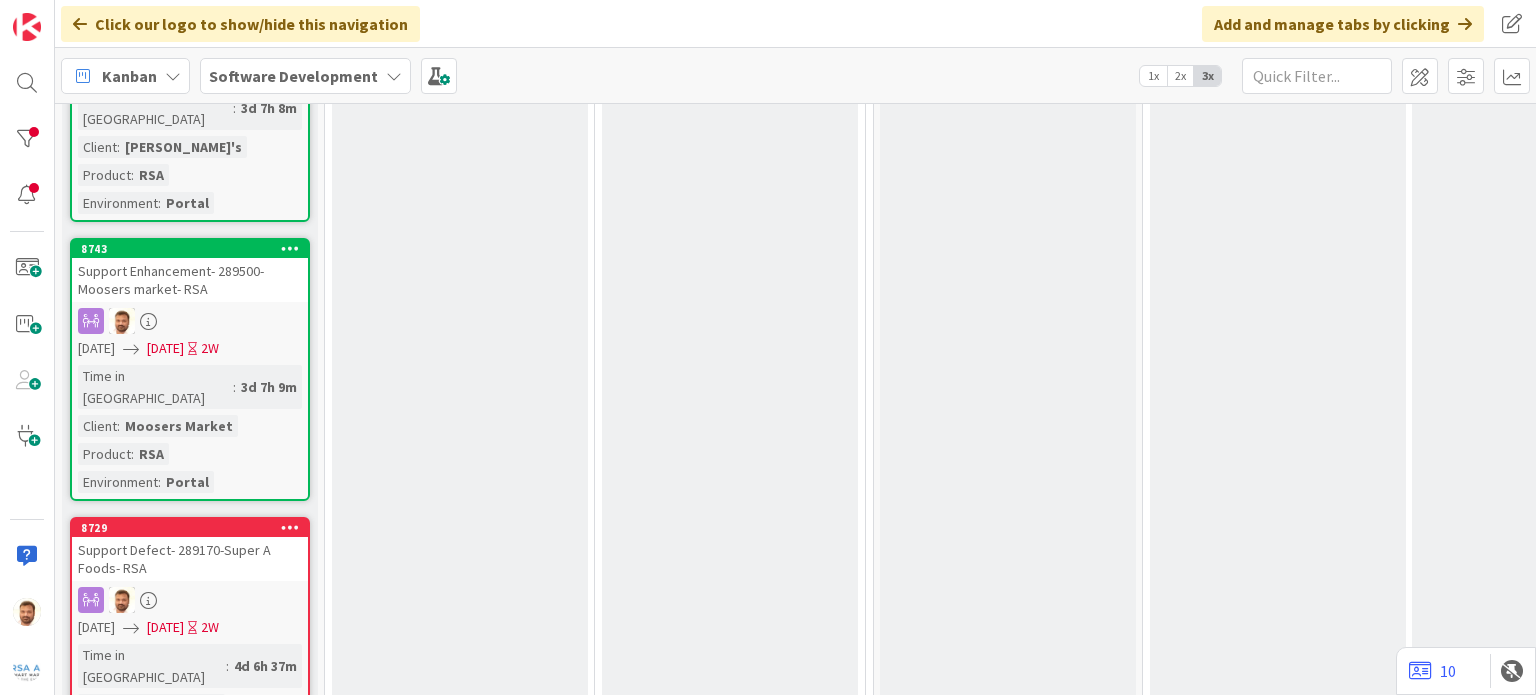 scroll, scrollTop: 1712, scrollLeft: 0, axis: vertical 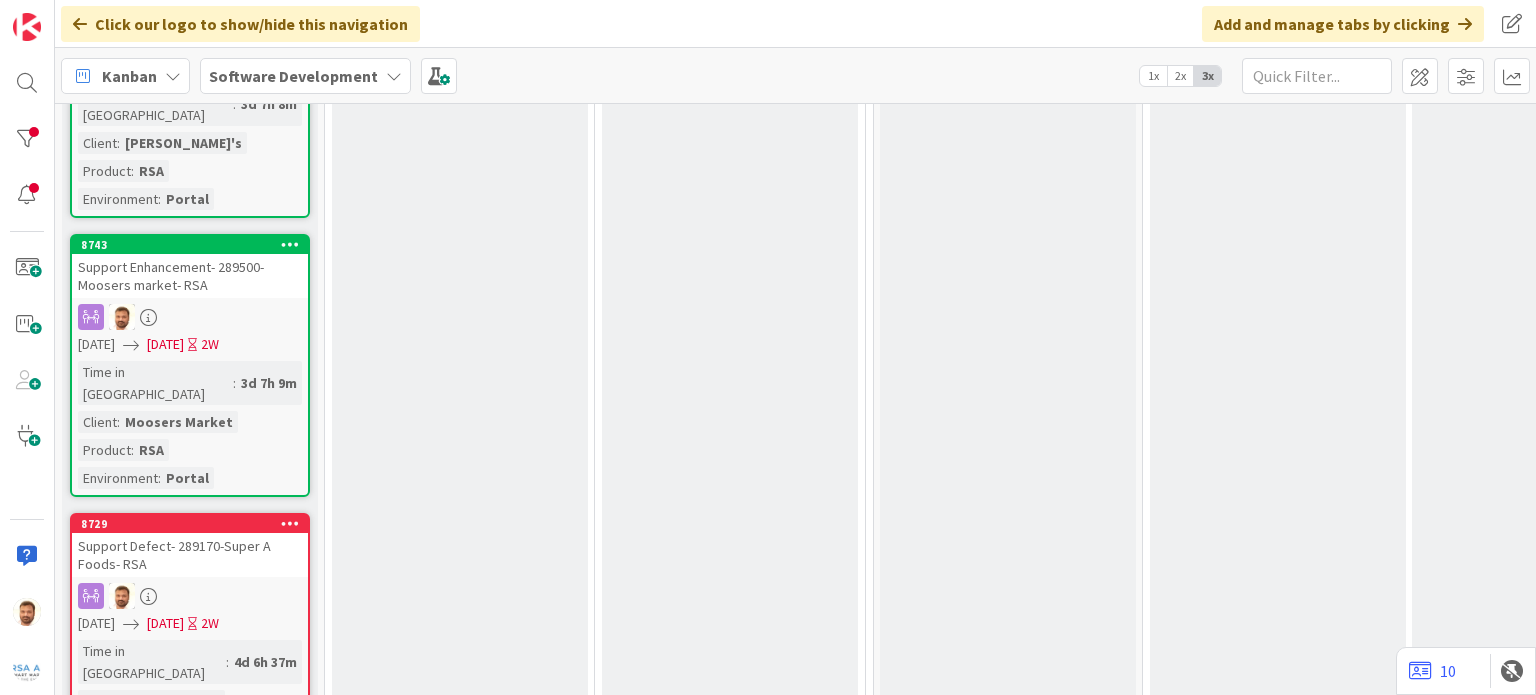 click on "Support Defect- 289170-Super A Foods- RSA" at bounding box center [190, 555] 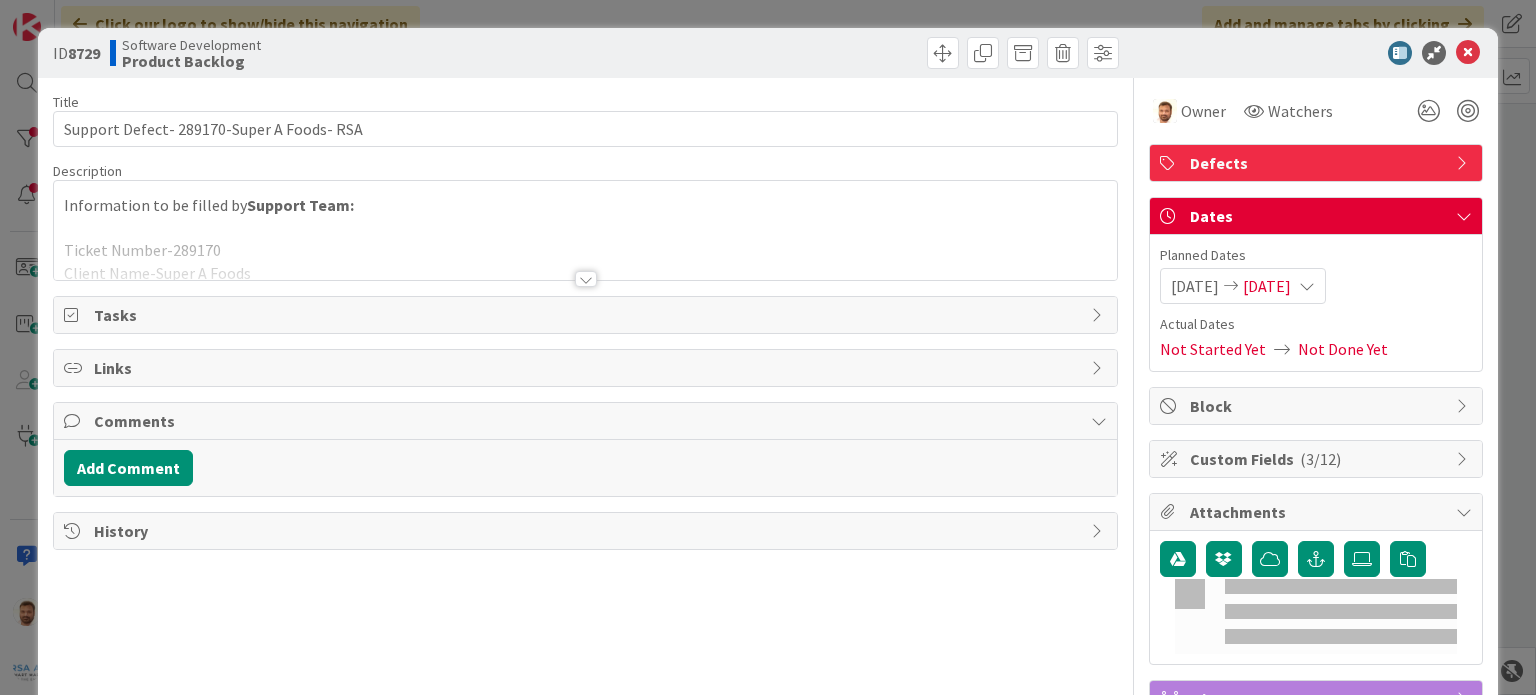 click at bounding box center [586, 279] 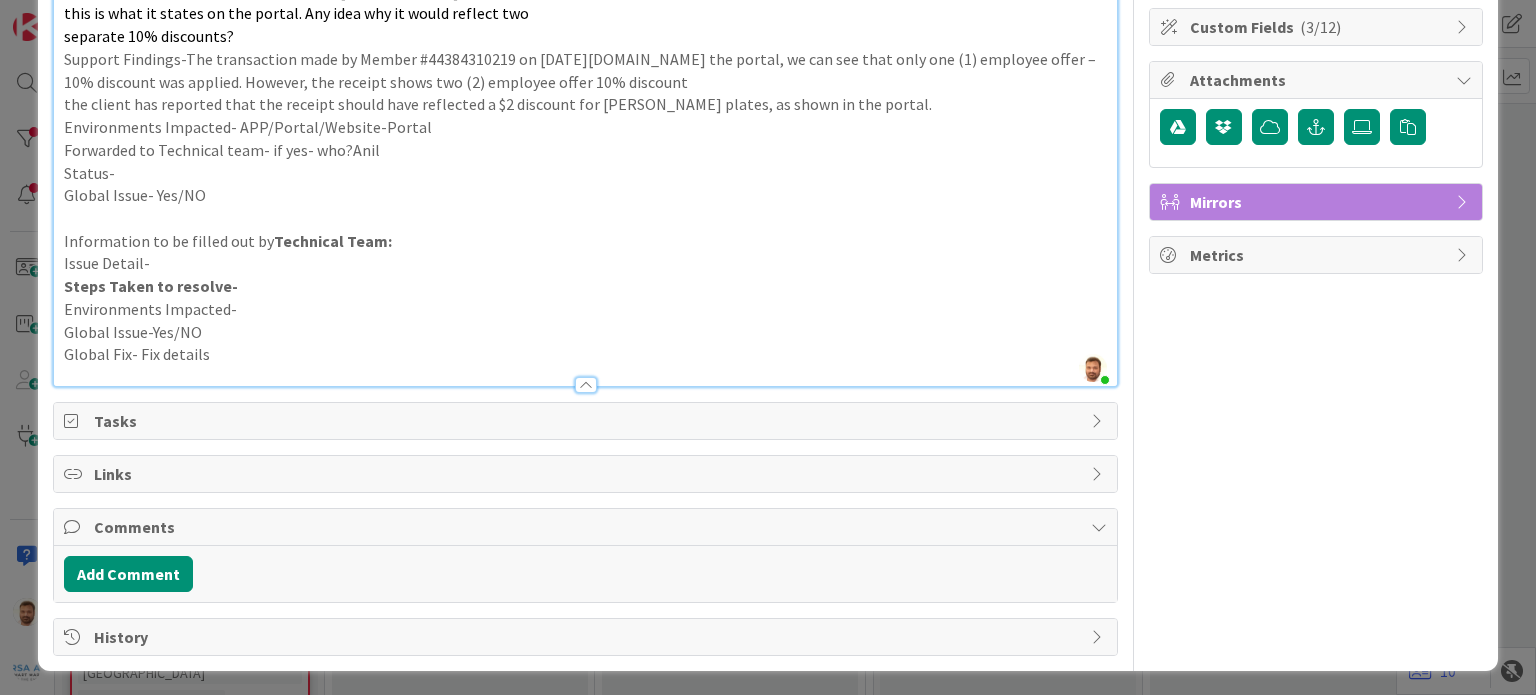 scroll, scrollTop: 0, scrollLeft: 0, axis: both 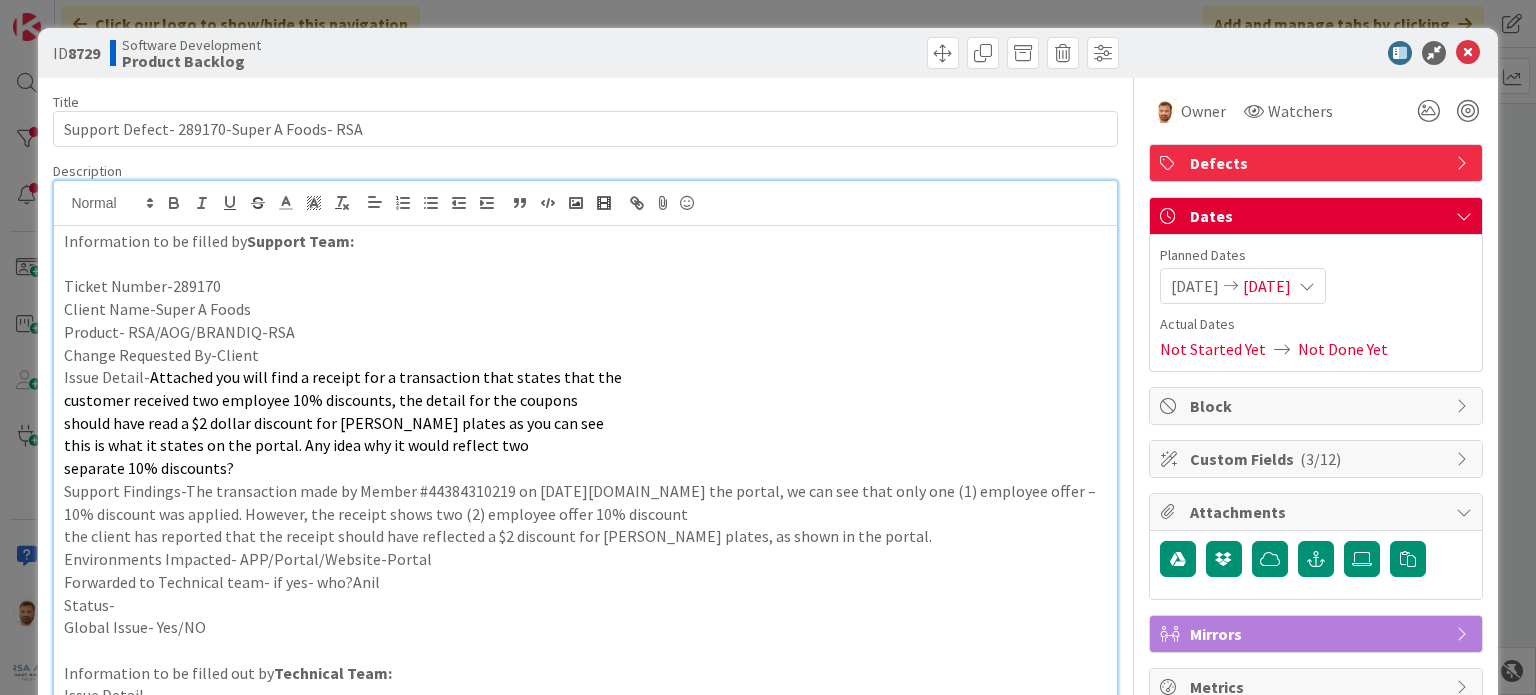 click on "ID  8729 Software Development Product Backlog Title 41 / 128 Support Defect- 289170-Super A Foods- RSA Description [PERSON_NAME] just joined Information to be filled by  Support Team: Ticket Number-289170 Client Name-Super A Foods Product- RSA/AOG/BRANDIQ-RSA Change Requested By-Client Issue Detail- Attached you will find a receipt for a transaction that states that the customer received two employee 10% discounts, the detail for the coupons should have read a $2 dollar discount for [PERSON_NAME] plates as you can see this is what it states on the portal. Any idea why it would reflect two separate 10% discounts? Support Findings-The transaction made by Member #44384310219 on [DATE][DOMAIN_NAME] the portal, we can see that only one (1) employee offer – 10% discount was applied. However, the receipt shows two (2) employee offer 10% discount the client has reported that the receipt should have reflected a $2 discount for [PERSON_NAME] plates, as shown in the portal. Environments Impacted- APP/Portal/Website-Portal Status- Owner ( )" at bounding box center (768, 347) 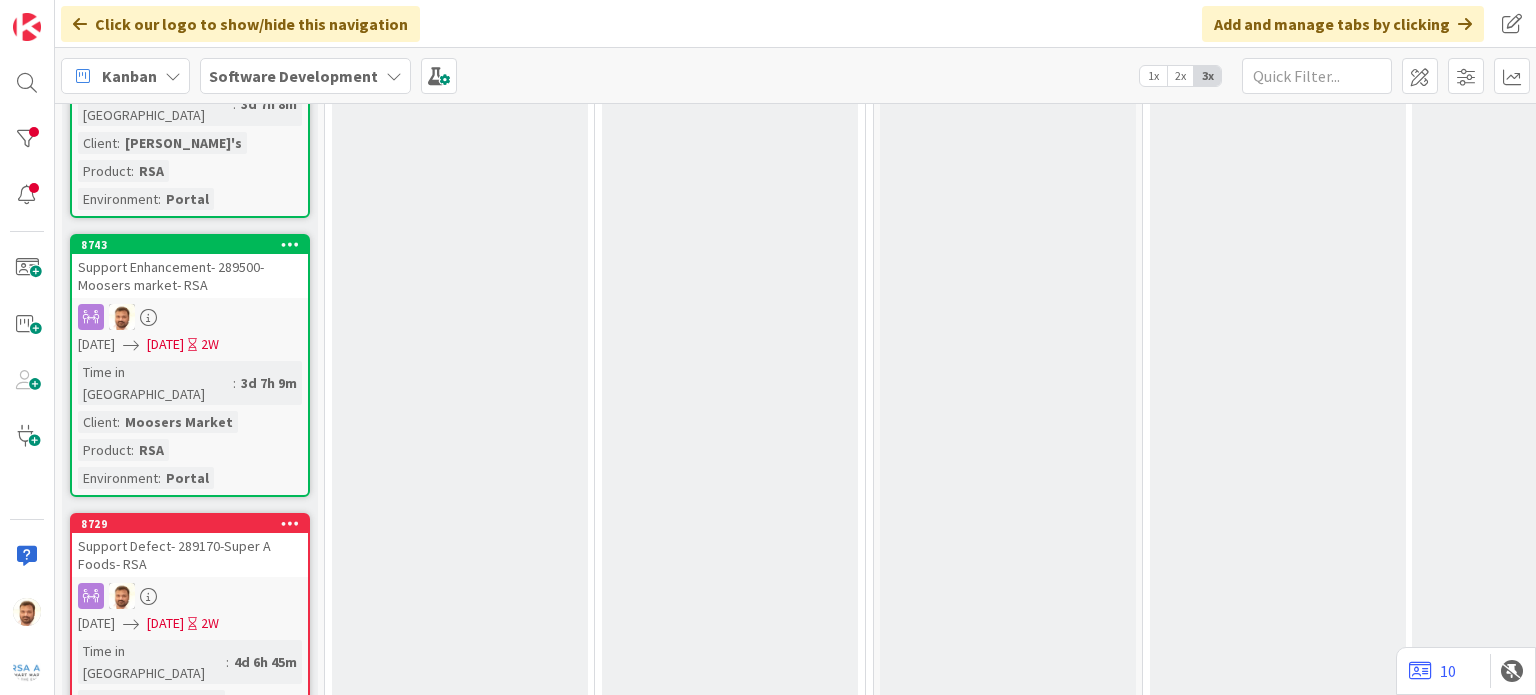 click on "Click our logo to show/hide this navigation Add and manage tabs by clicking" at bounding box center (795, 24) 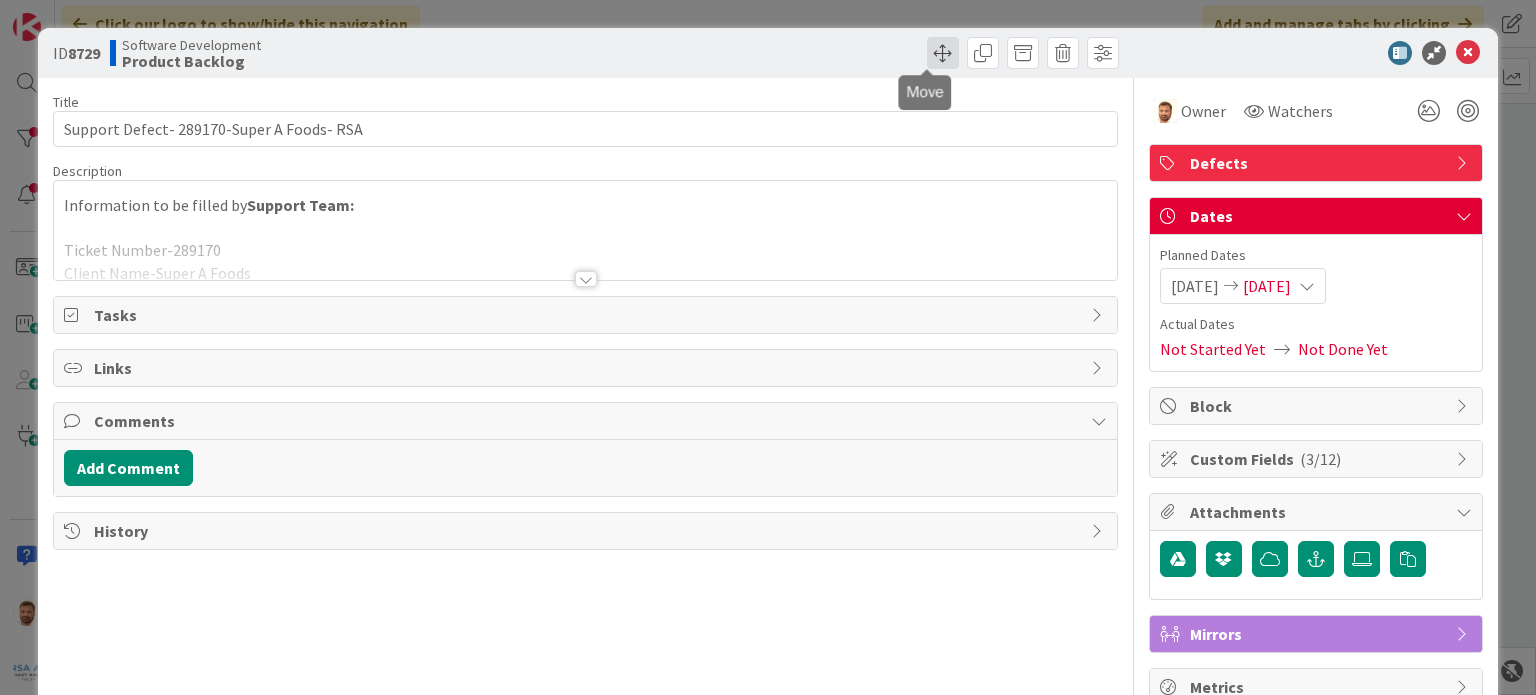 click at bounding box center [943, 53] 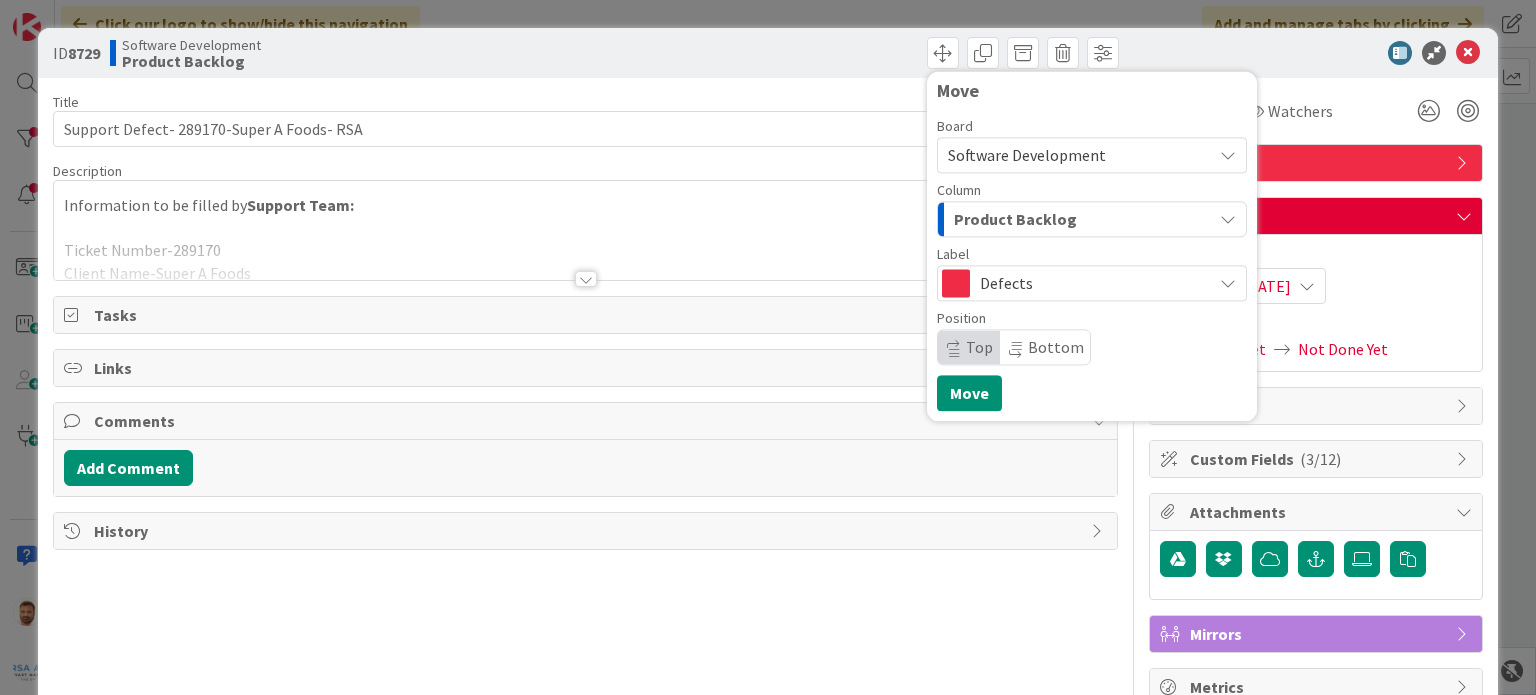 click on "Product Backlog" at bounding box center (1015, 219) 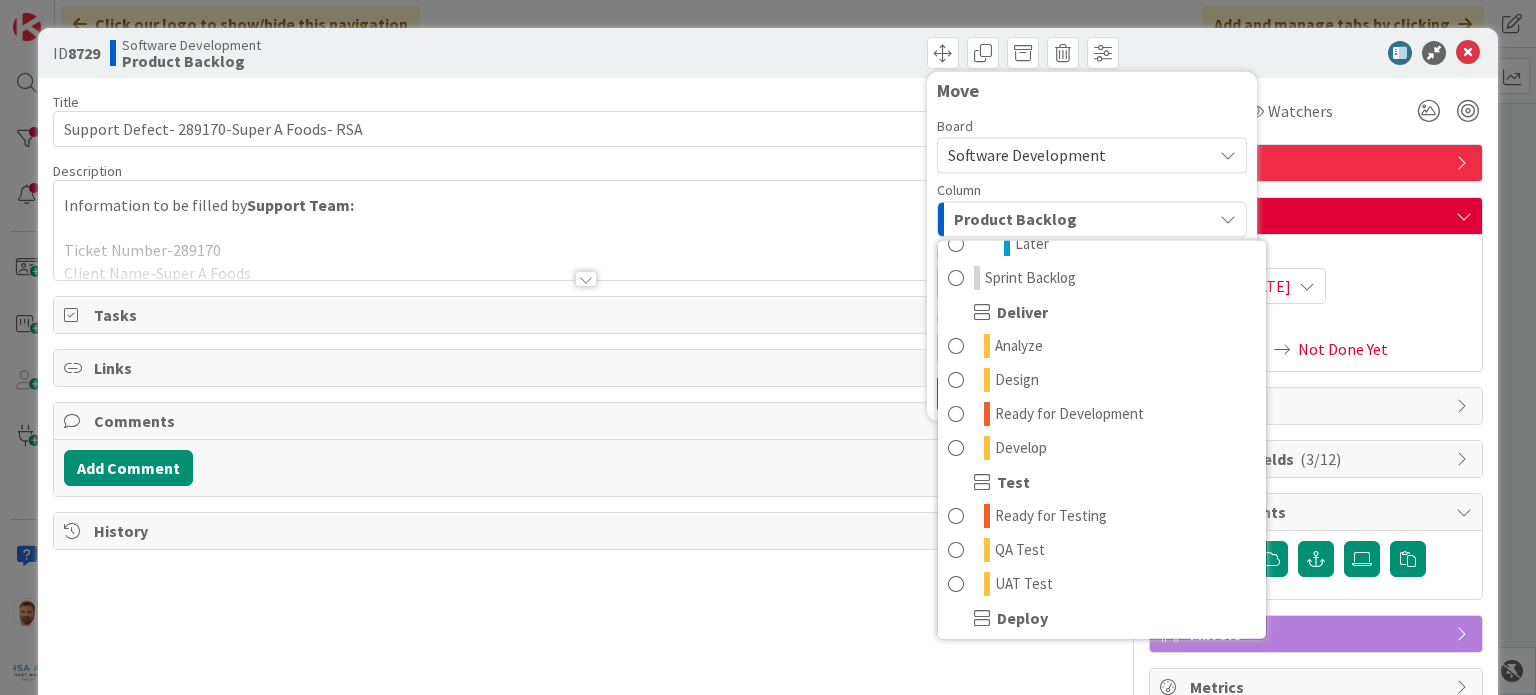 scroll, scrollTop: 208, scrollLeft: 0, axis: vertical 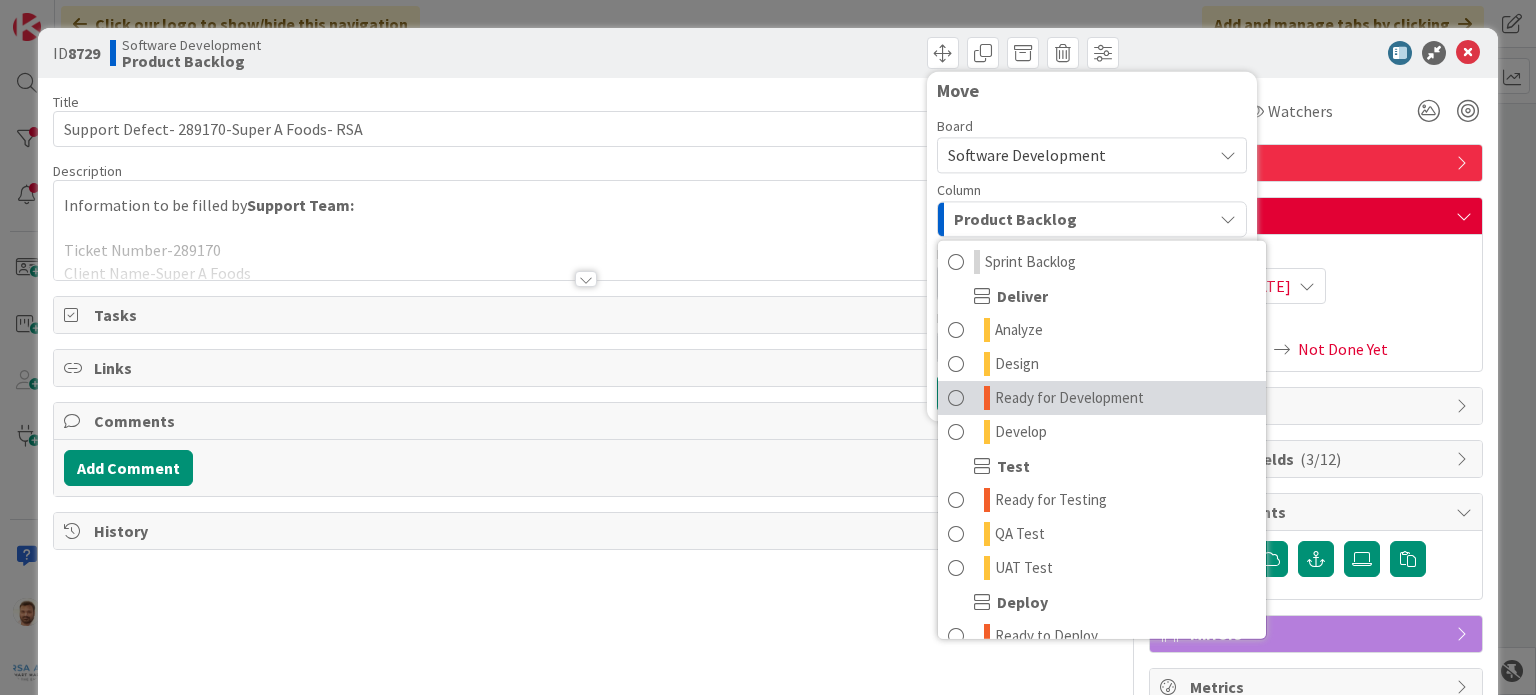 click on "Ready for Development" at bounding box center (1069, 398) 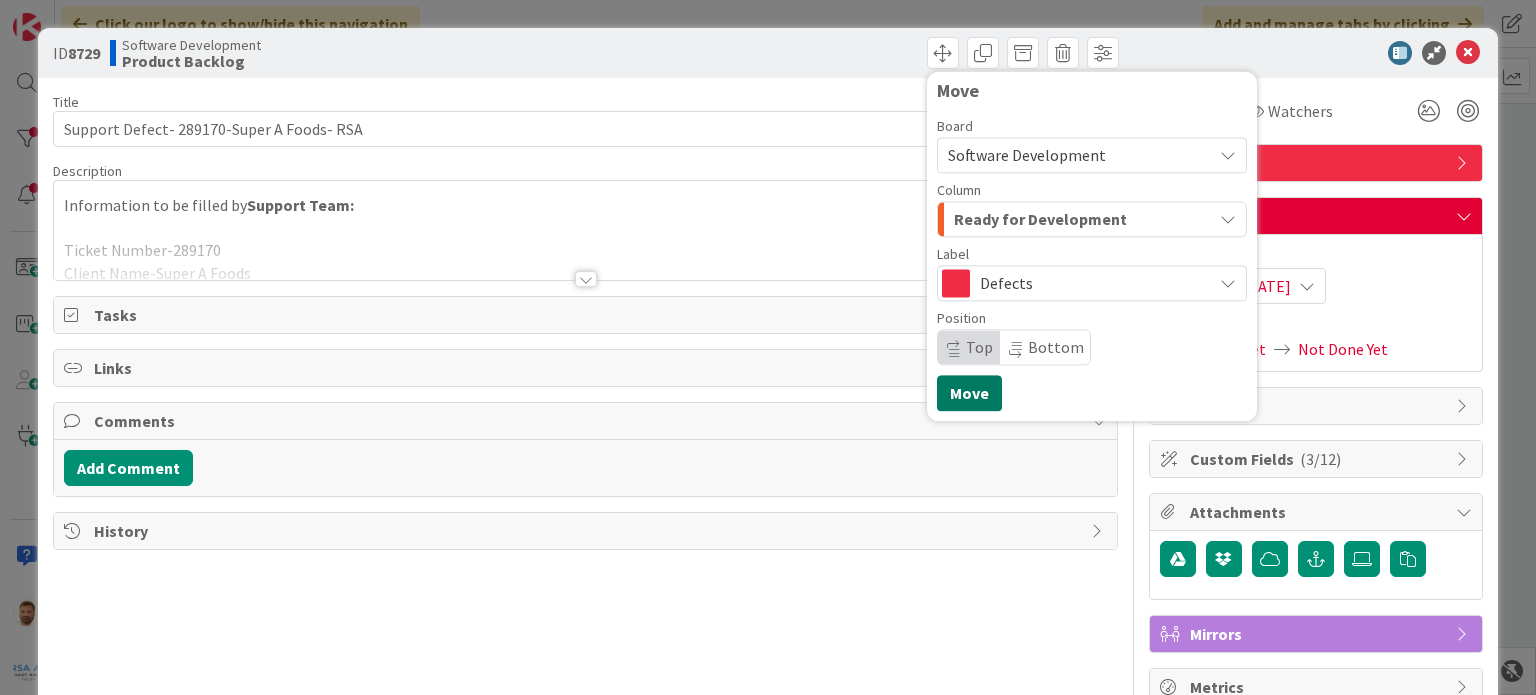 click on "Move" at bounding box center (969, 393) 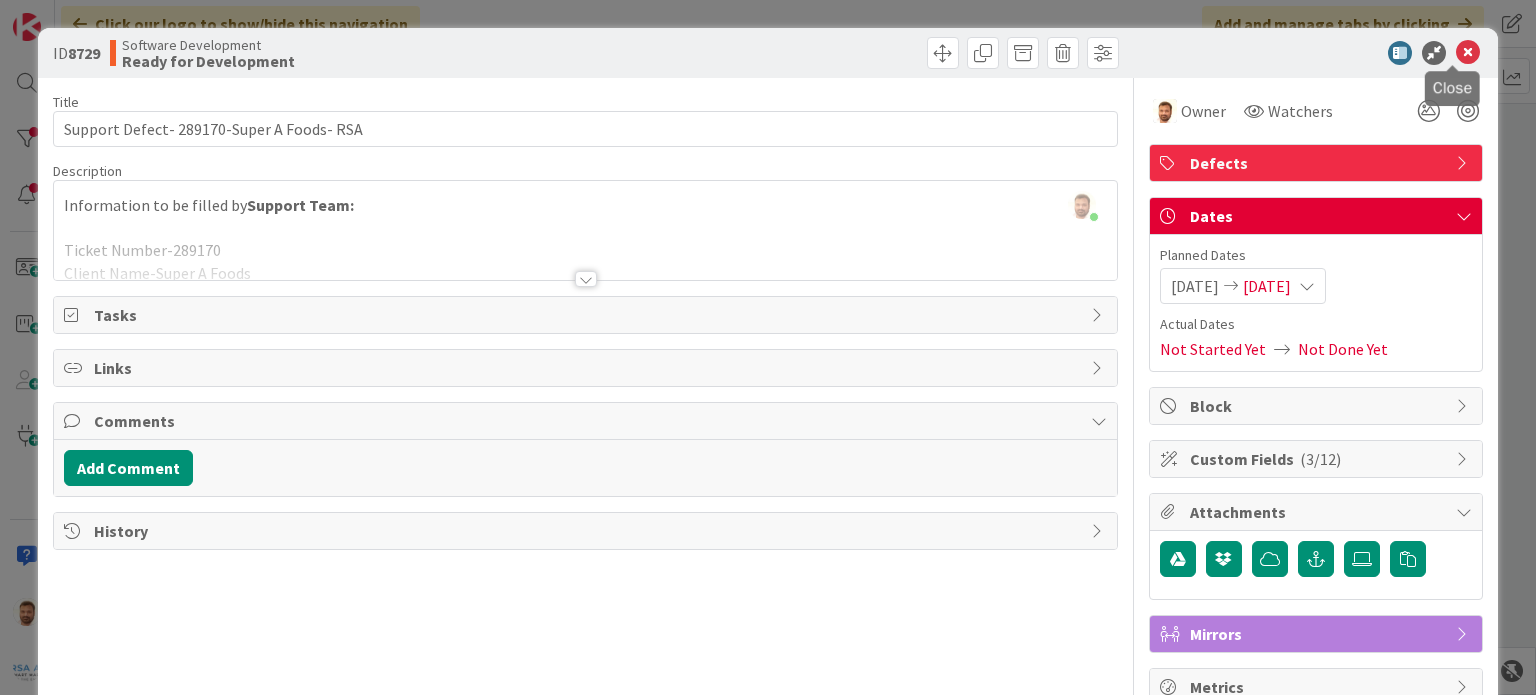 click at bounding box center (1468, 53) 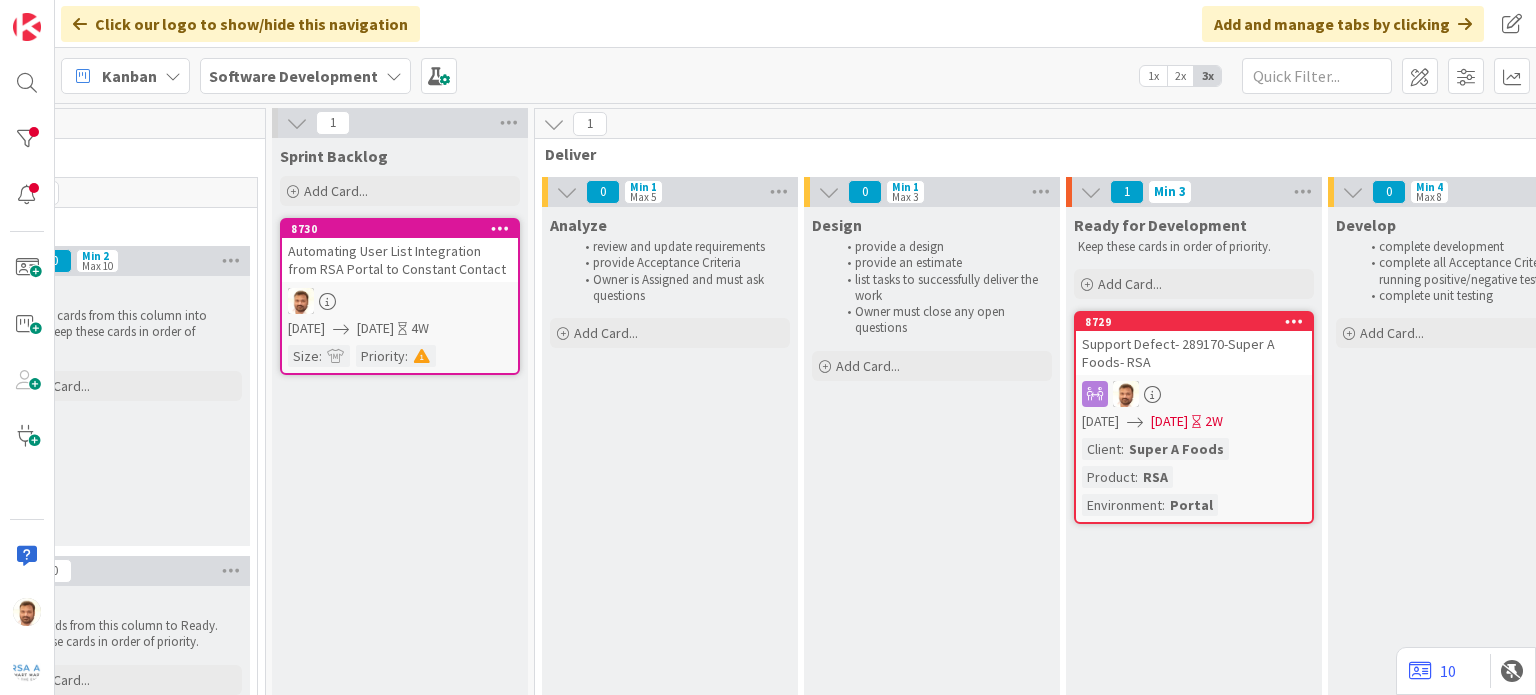 scroll, scrollTop: 0, scrollLeft: 664, axis: horizontal 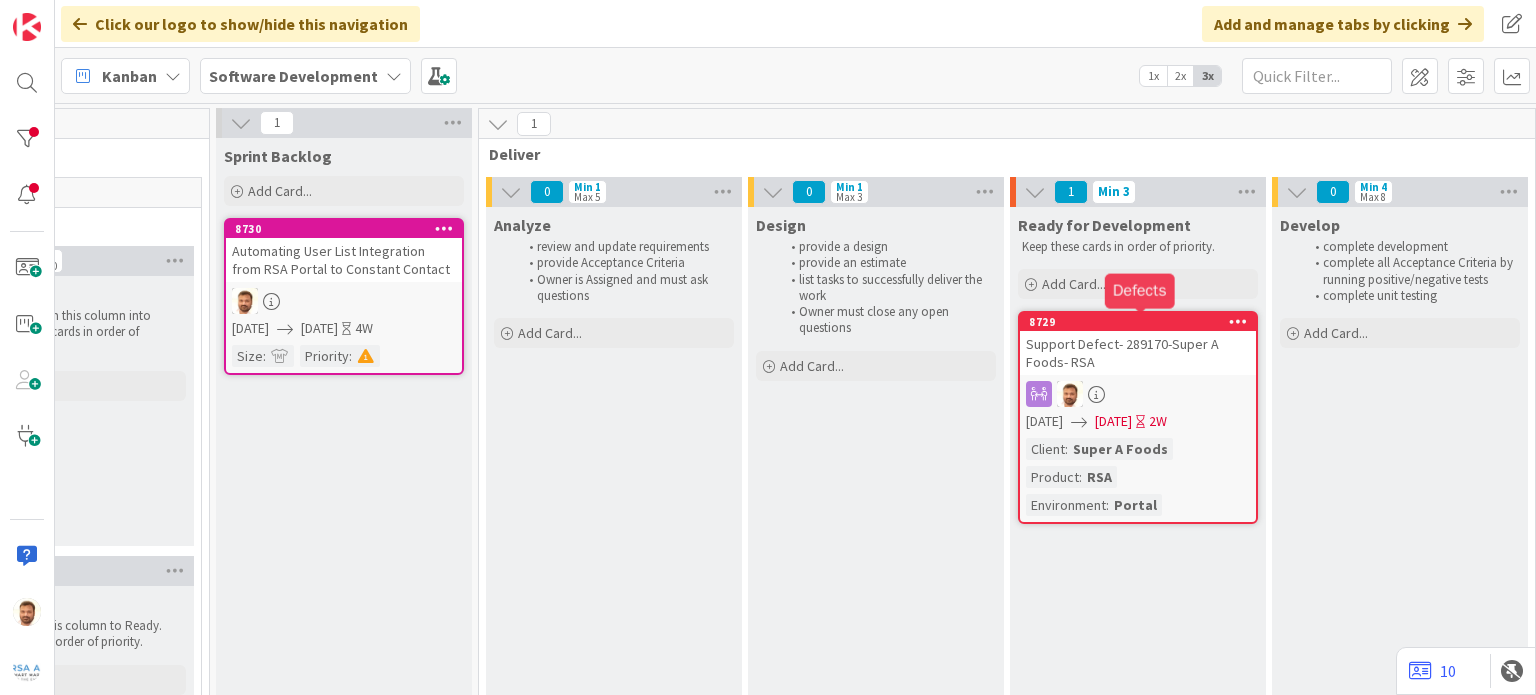 click on "8729 Support Defect- 289170-Super A Foods- RSA [DATE] [DATE] 2W Client : Super A Foods Product : RSA Environment : Portal" at bounding box center [1138, 417] 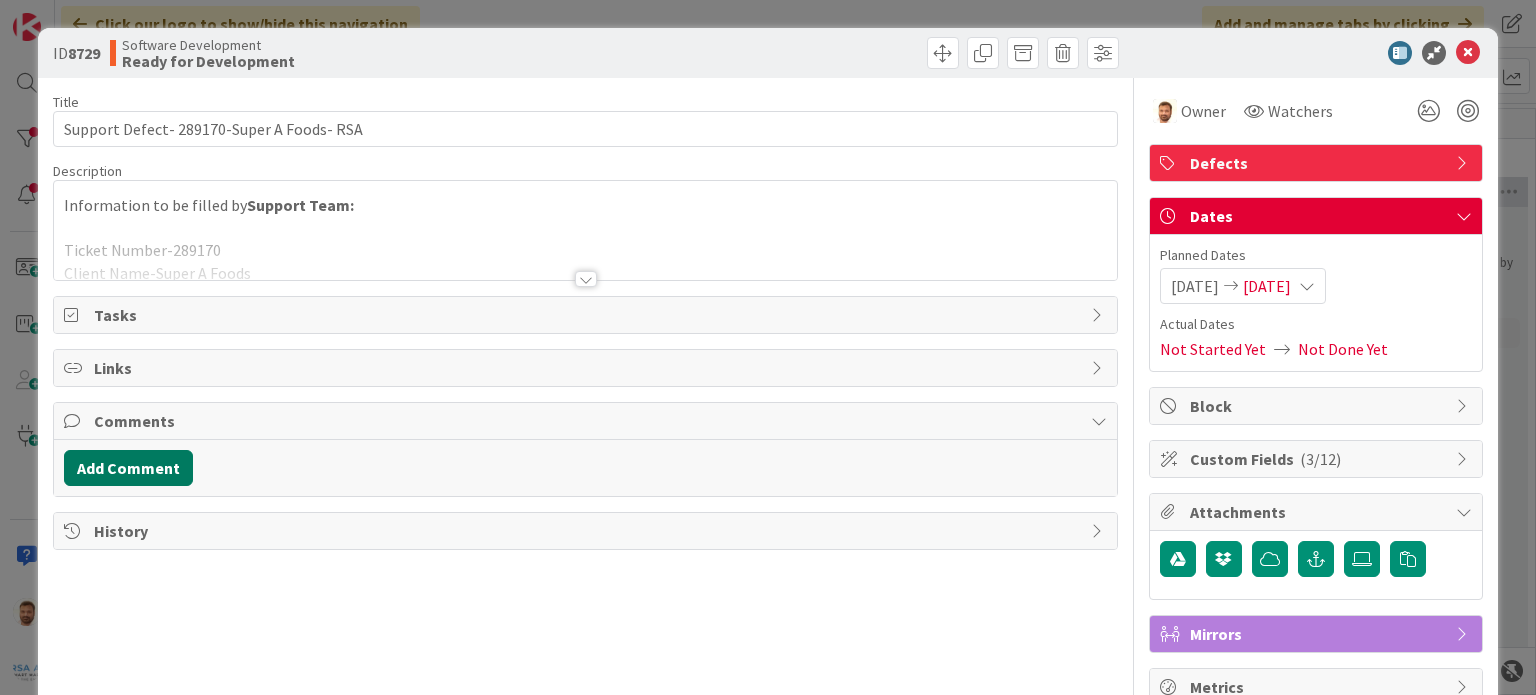 click on "Add Comment" at bounding box center (128, 468) 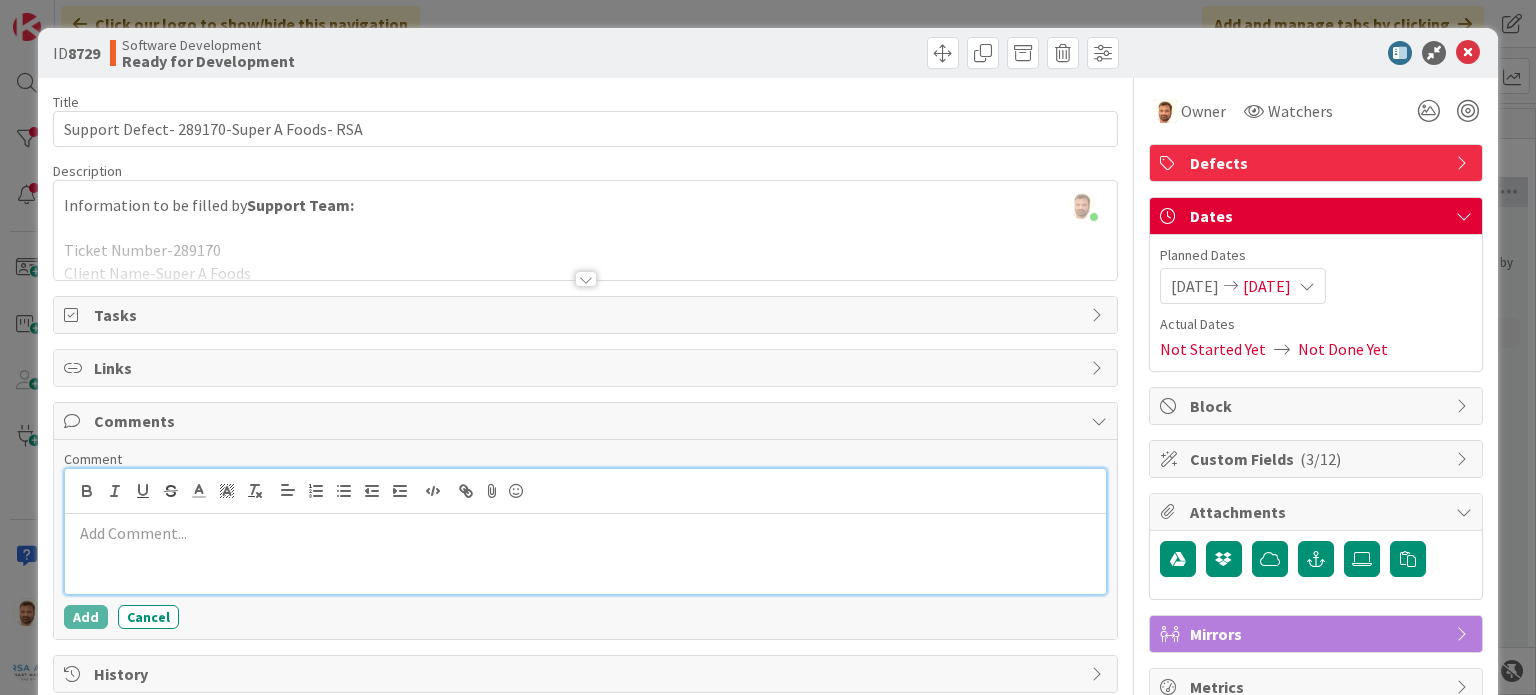 scroll, scrollTop: 50, scrollLeft: 0, axis: vertical 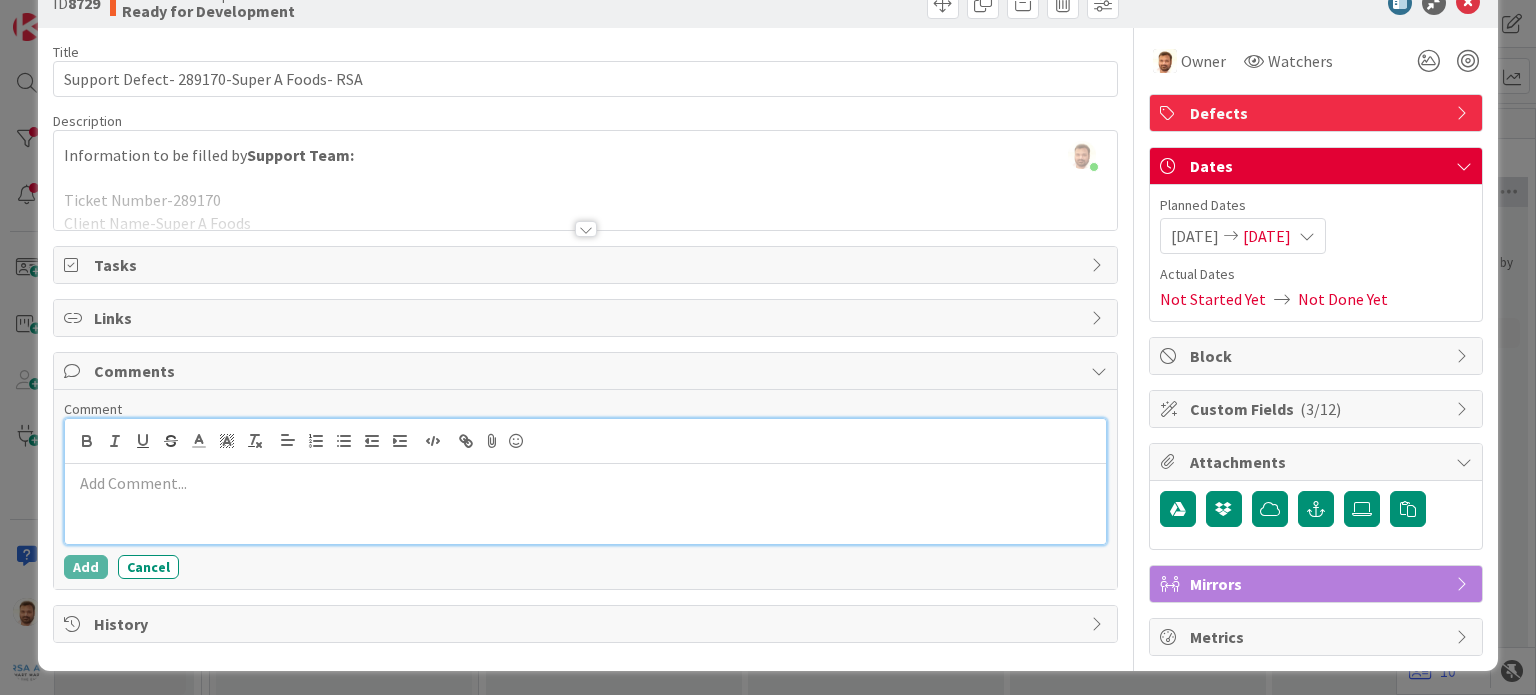 type 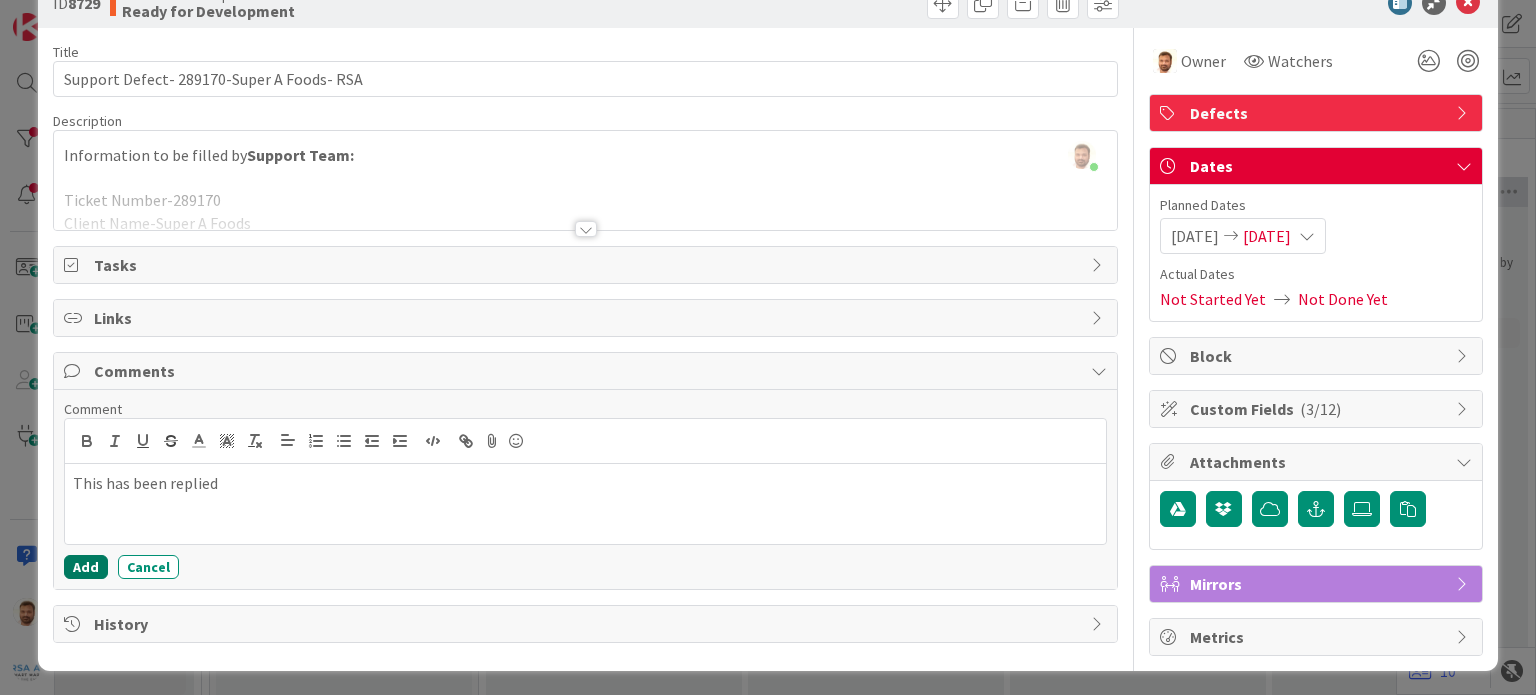 click on "Add" at bounding box center [86, 567] 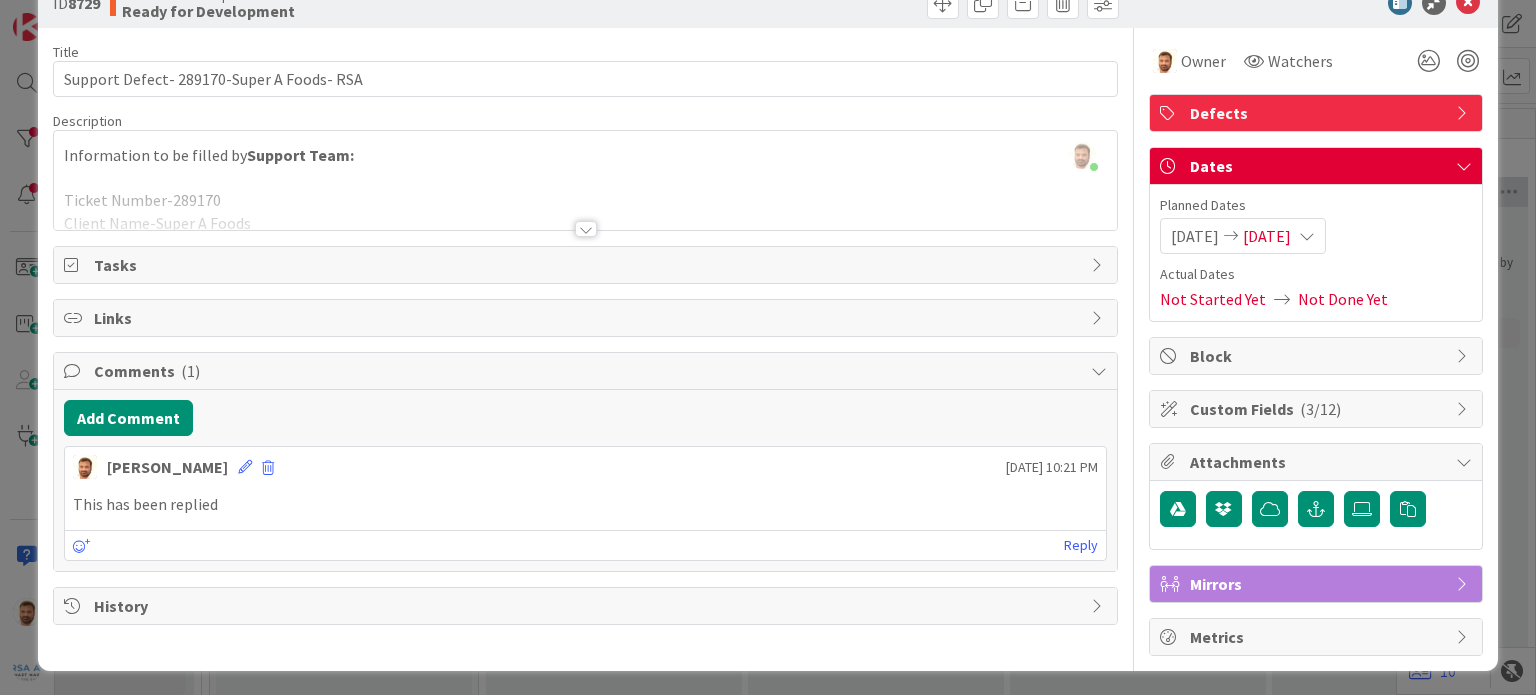 scroll, scrollTop: 0, scrollLeft: 0, axis: both 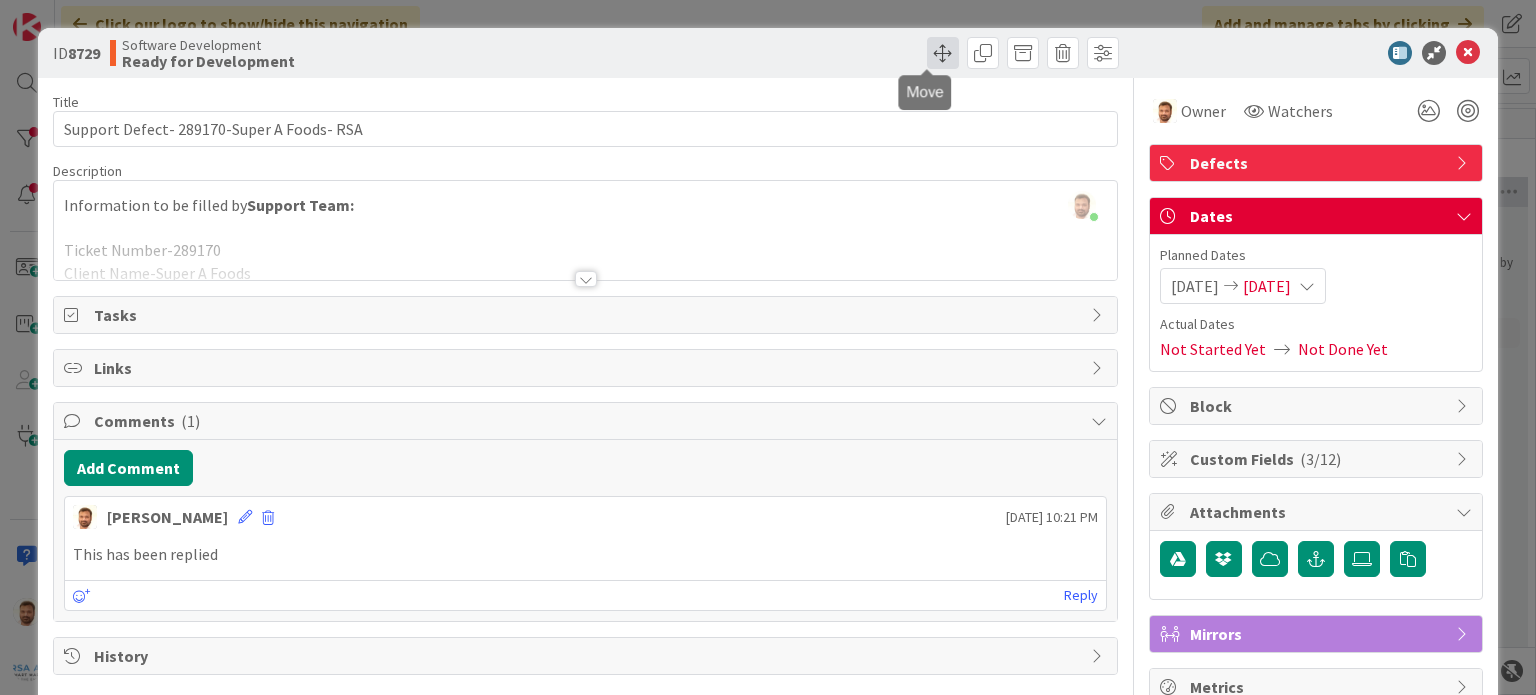 click at bounding box center (943, 53) 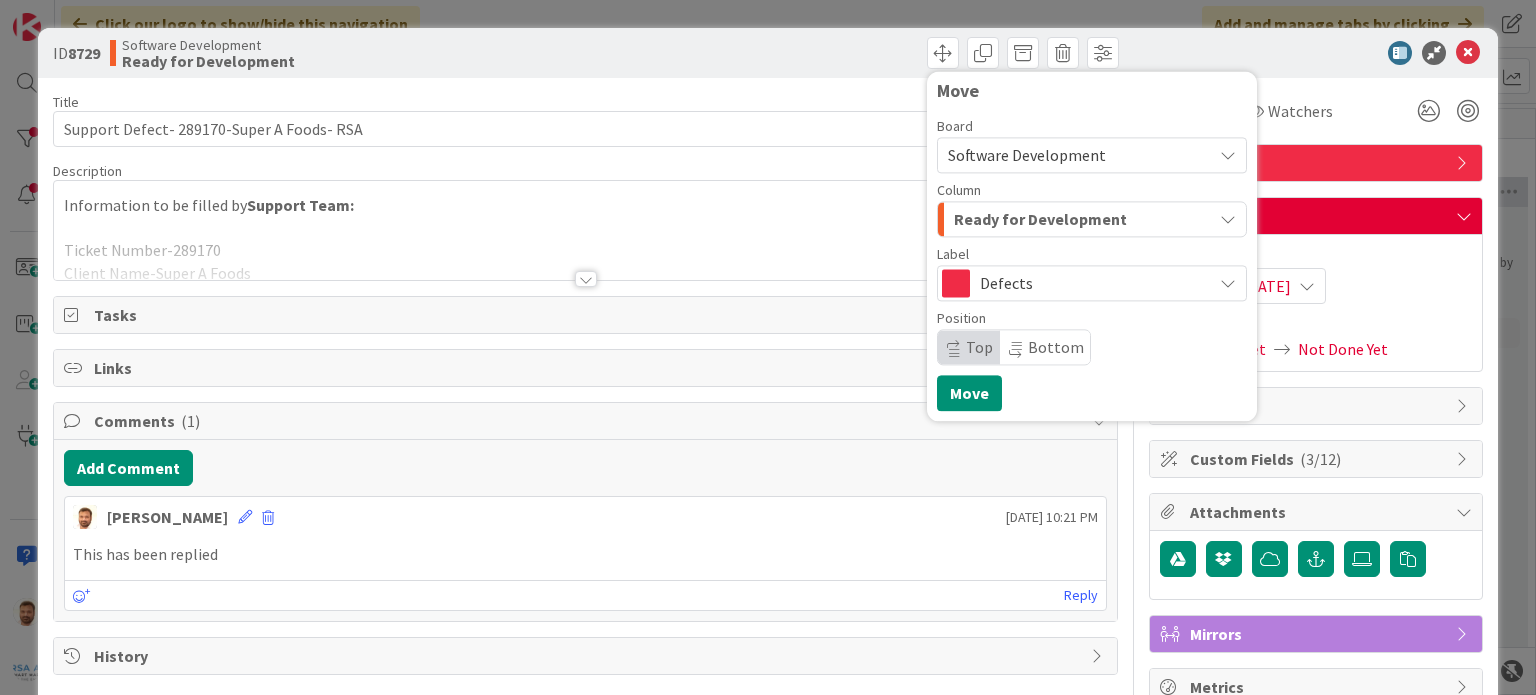 click on "Ready for Development" at bounding box center [1080, 219] 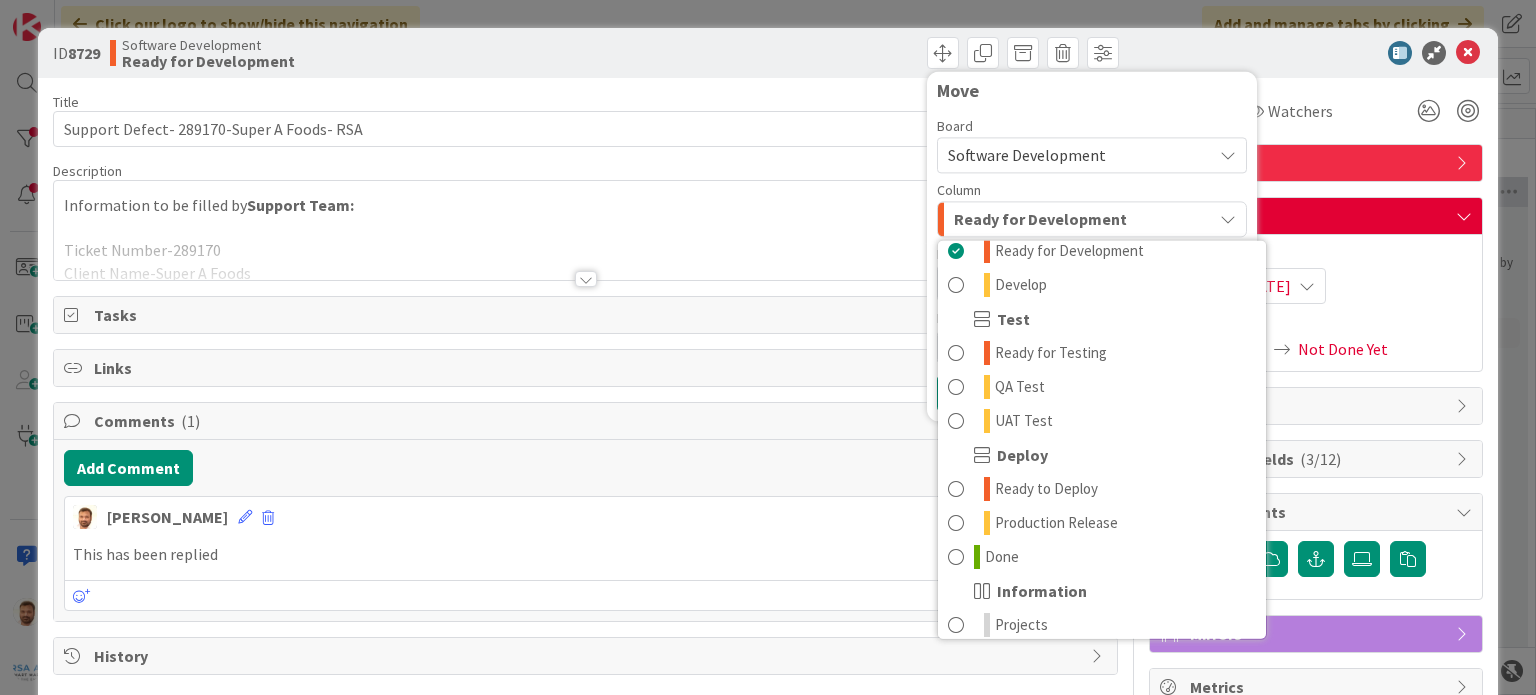 scroll, scrollTop: 399, scrollLeft: 0, axis: vertical 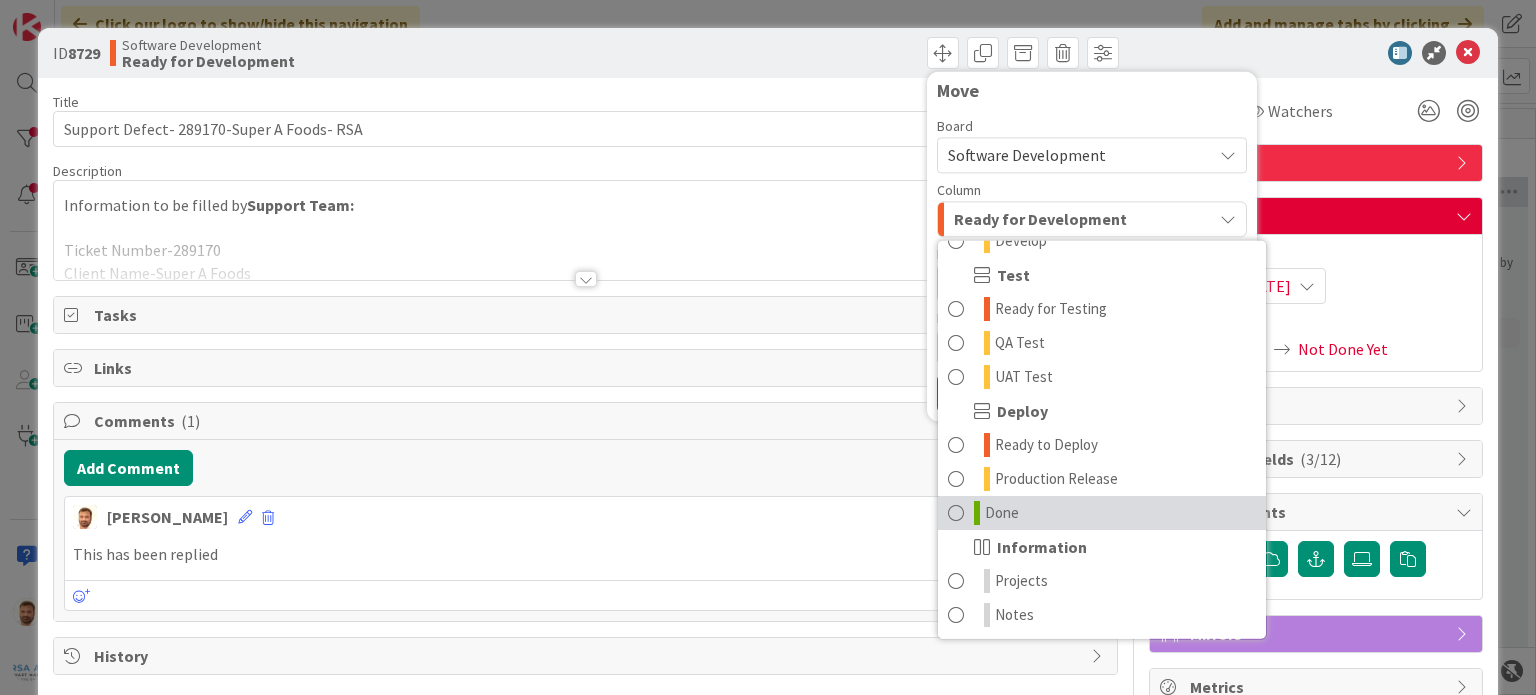 click on "Done" at bounding box center (1002, 513) 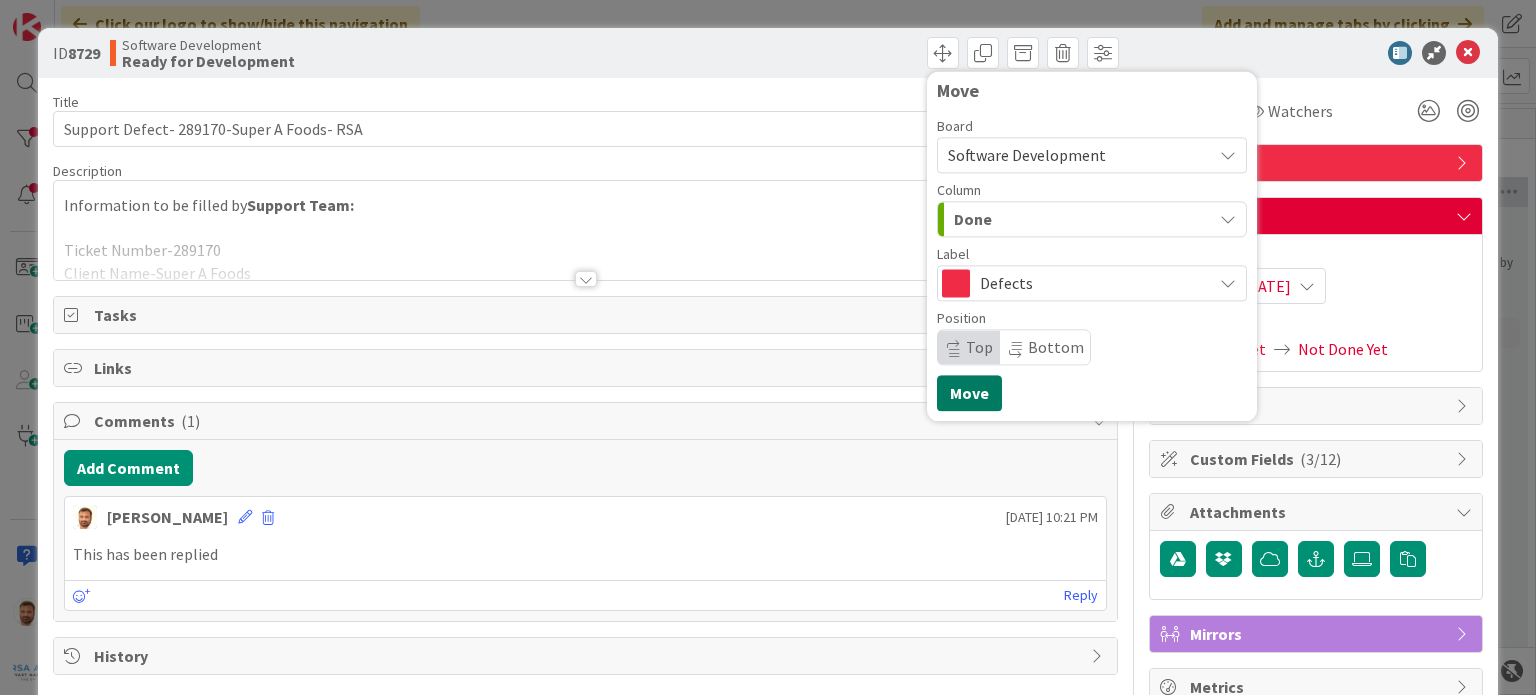 click on "Move" at bounding box center (969, 393) 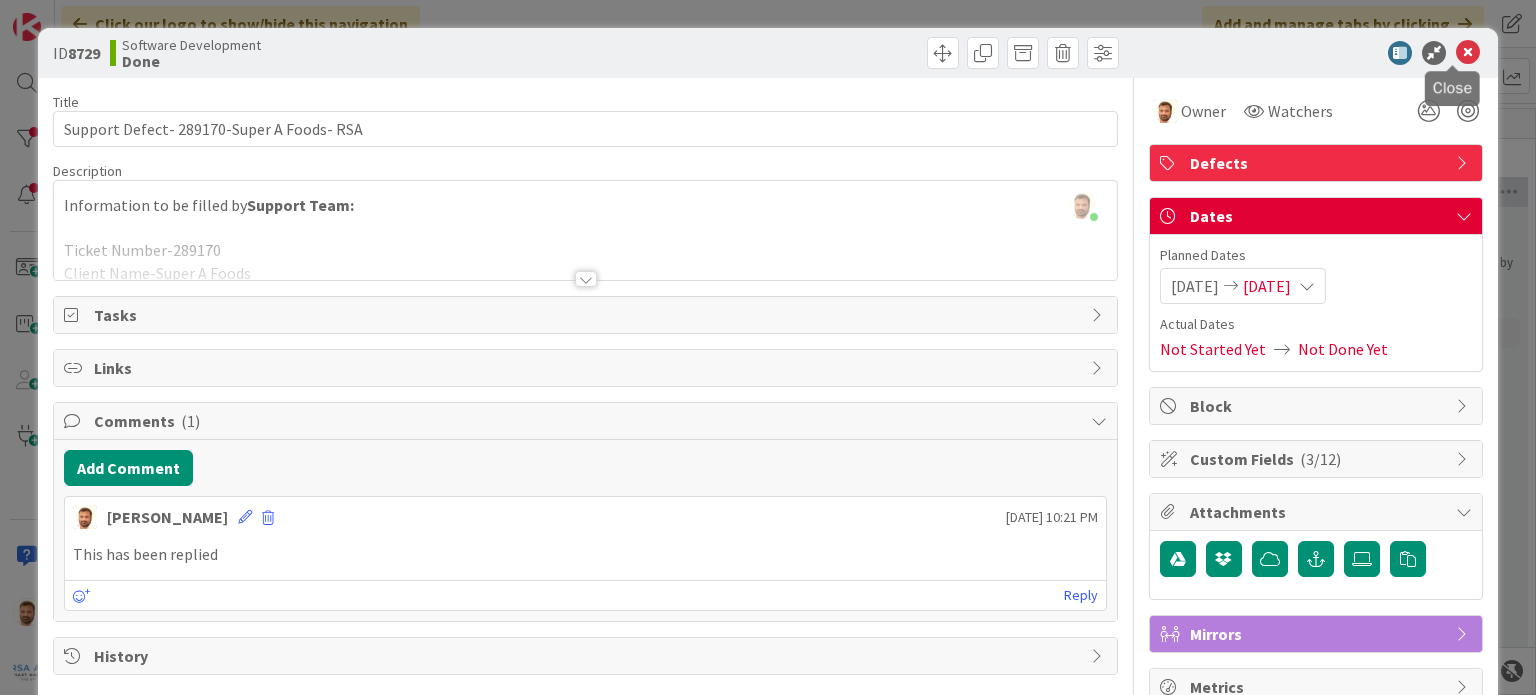 click at bounding box center [1468, 53] 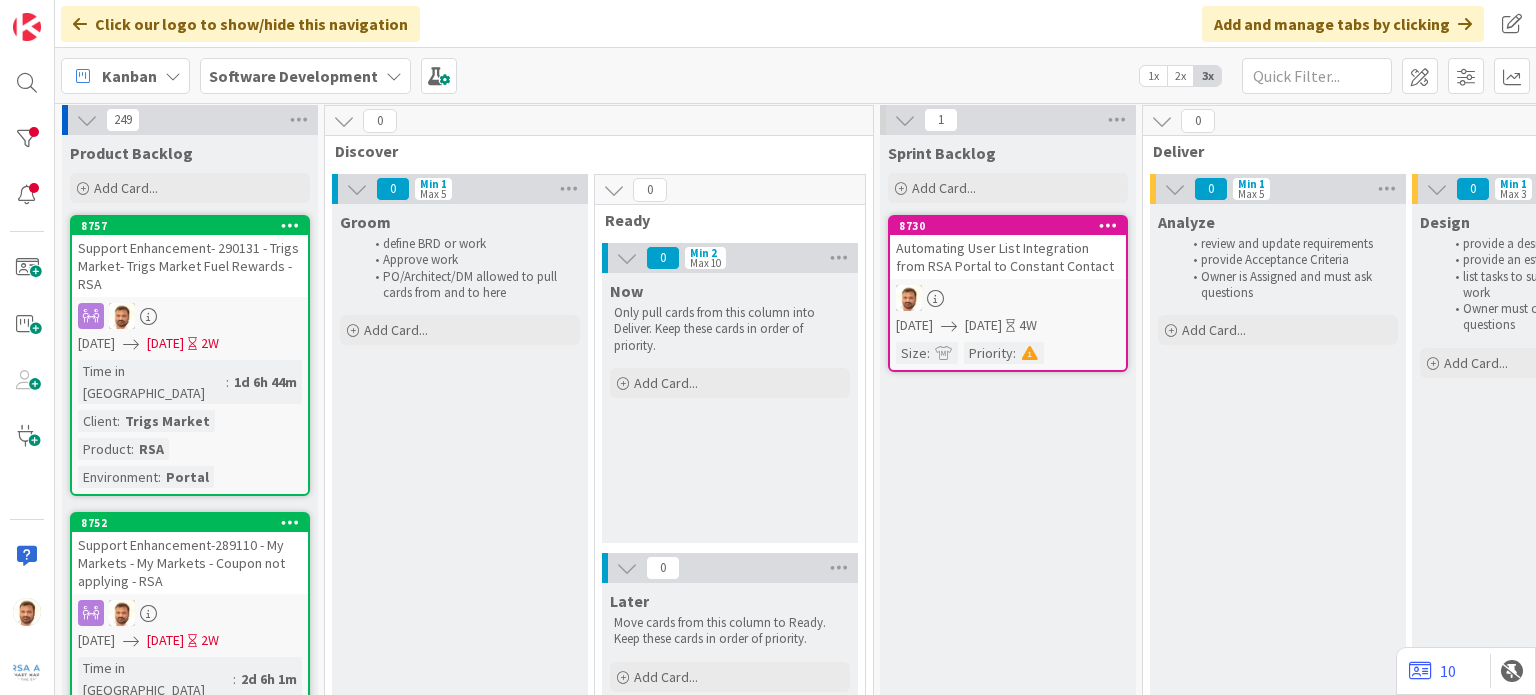 scroll, scrollTop: 0, scrollLeft: 0, axis: both 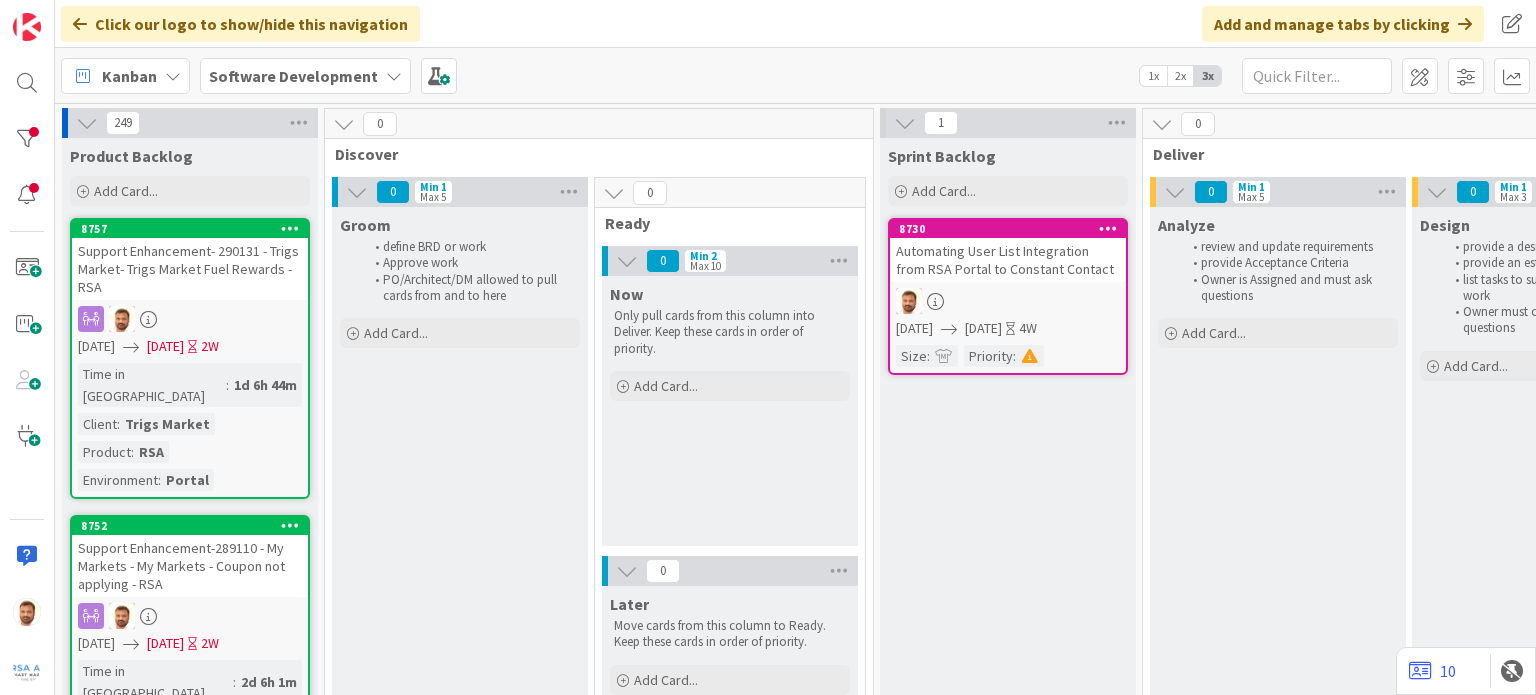 click on "Support Enhancement- 290131 - Trigs Market- Trigs Market Fuel Rewards - RSA" at bounding box center (190, 269) 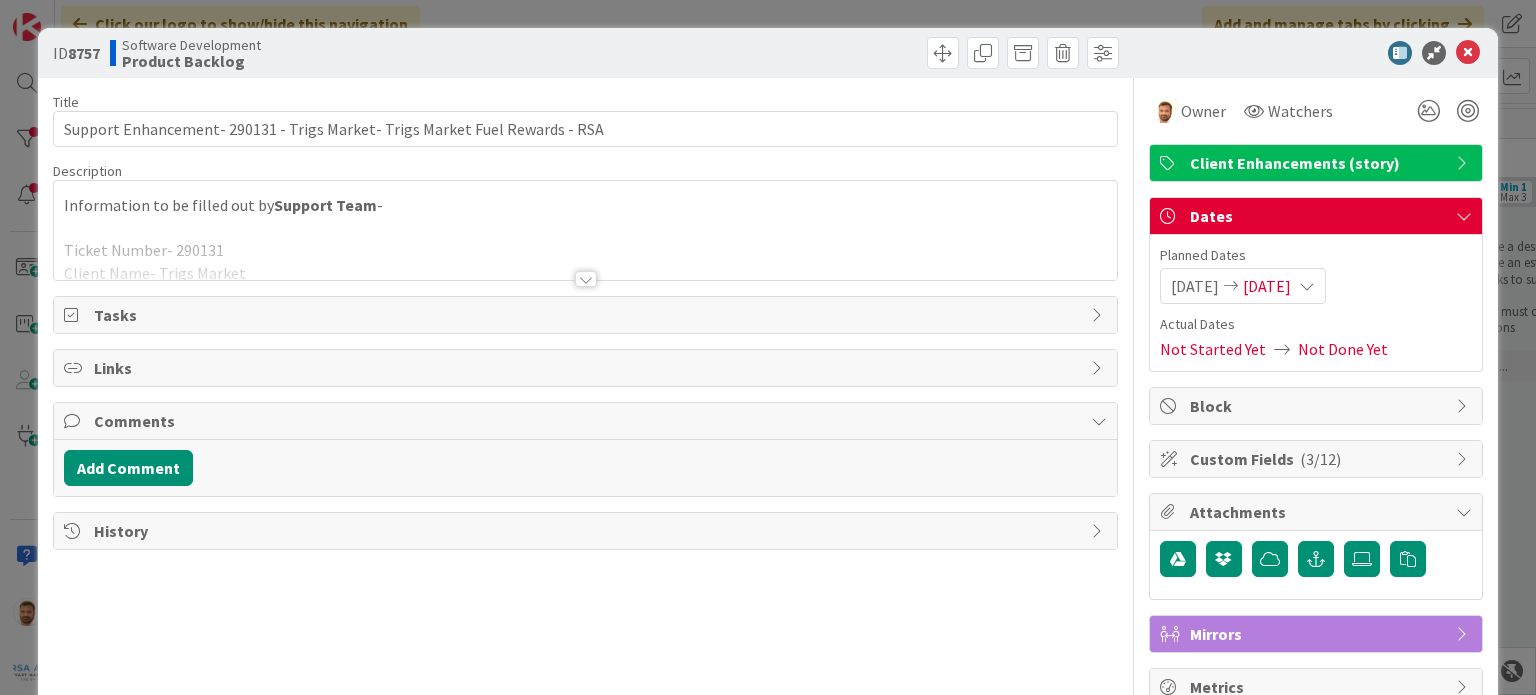 click at bounding box center (586, 279) 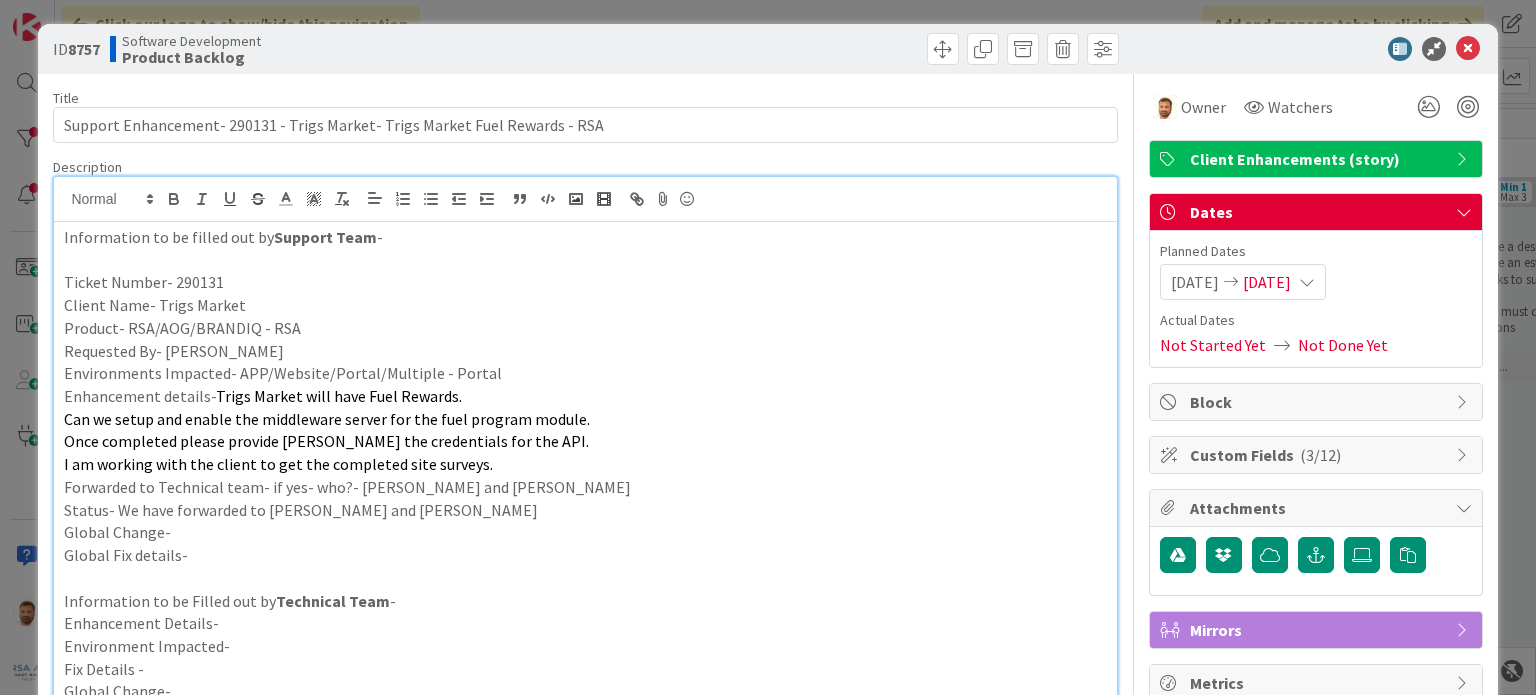 scroll, scrollTop: 0, scrollLeft: 0, axis: both 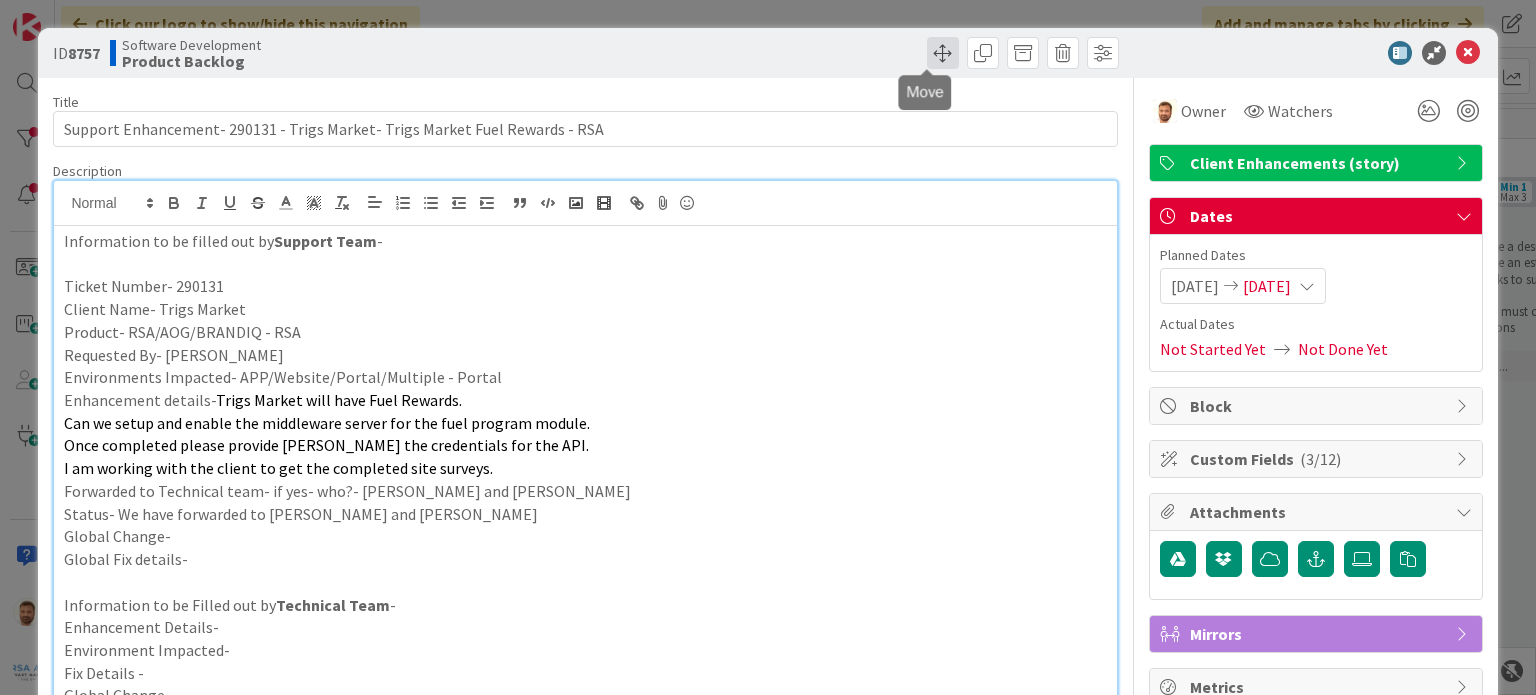 click at bounding box center [943, 53] 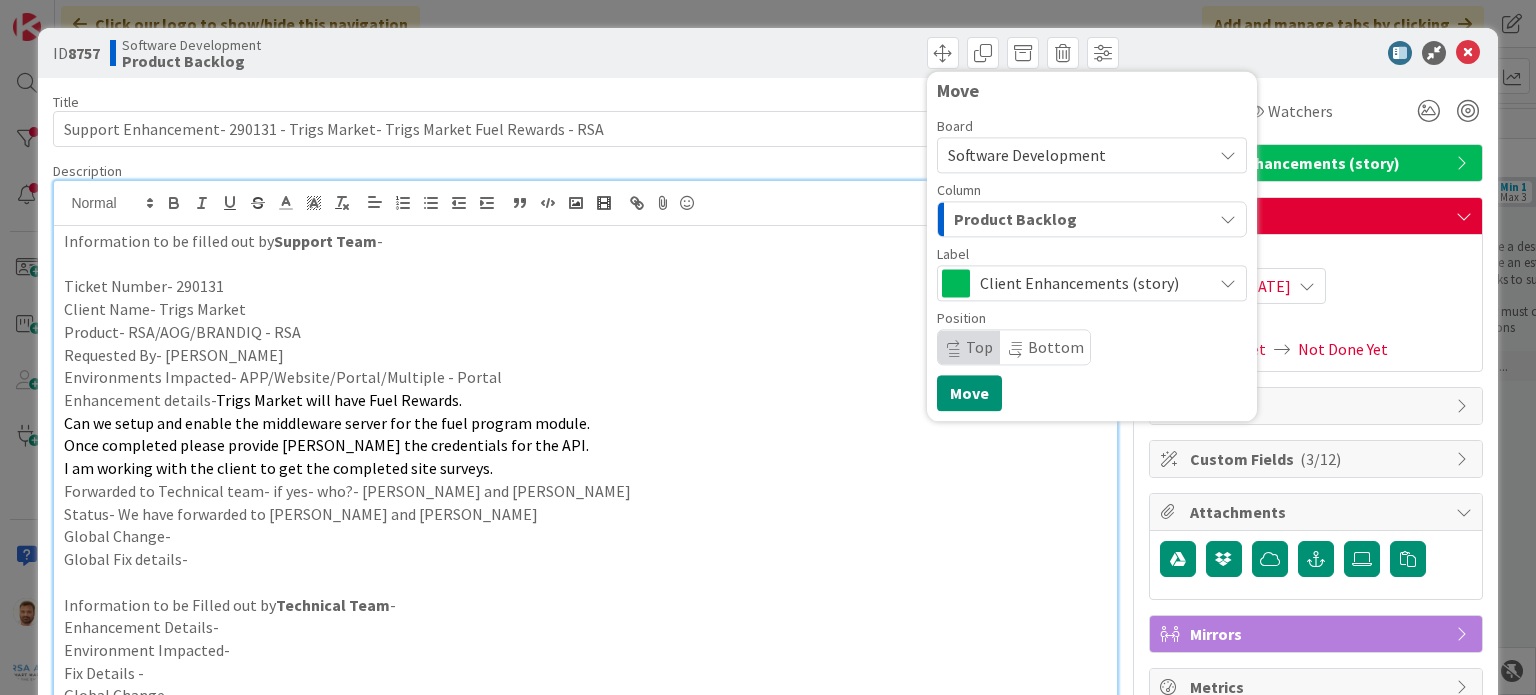 click on "Product Backlog" at bounding box center [1015, 219] 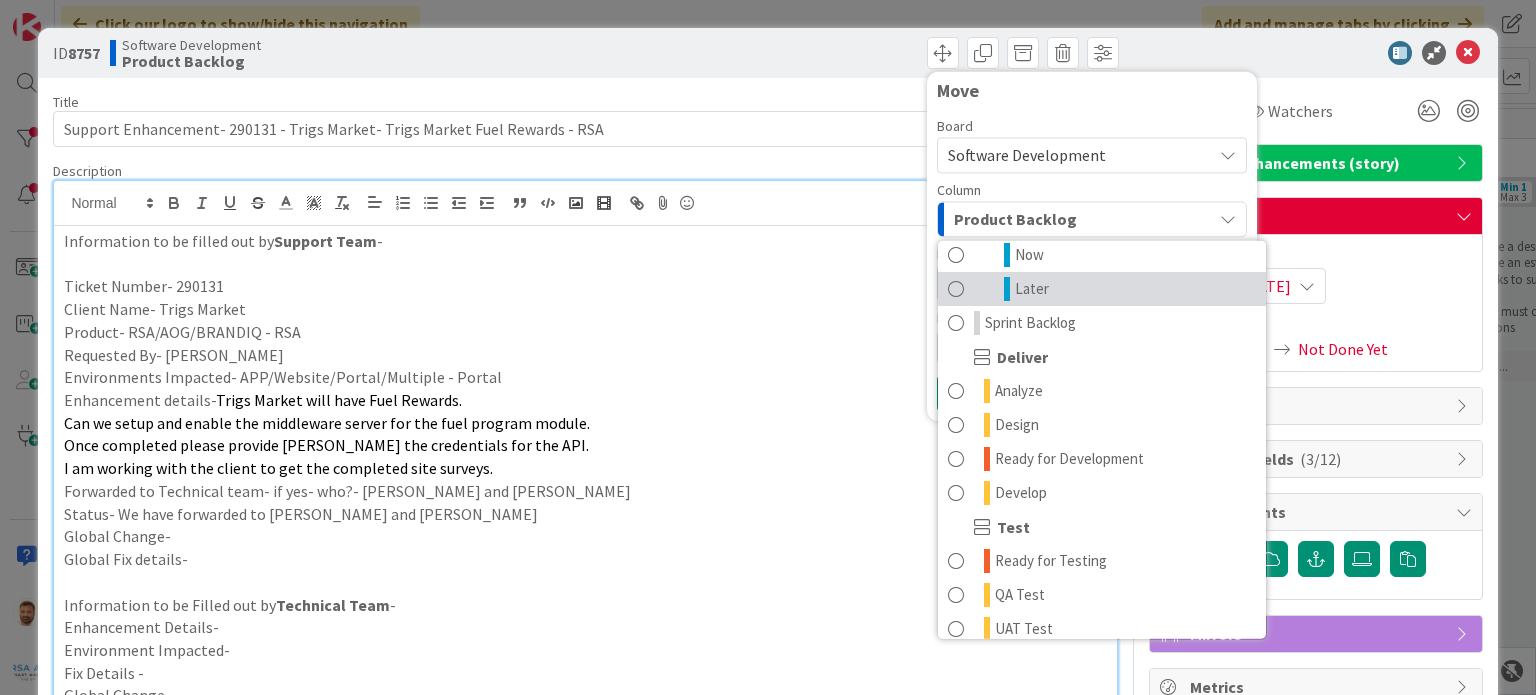 scroll, scrollTop: 144, scrollLeft: 0, axis: vertical 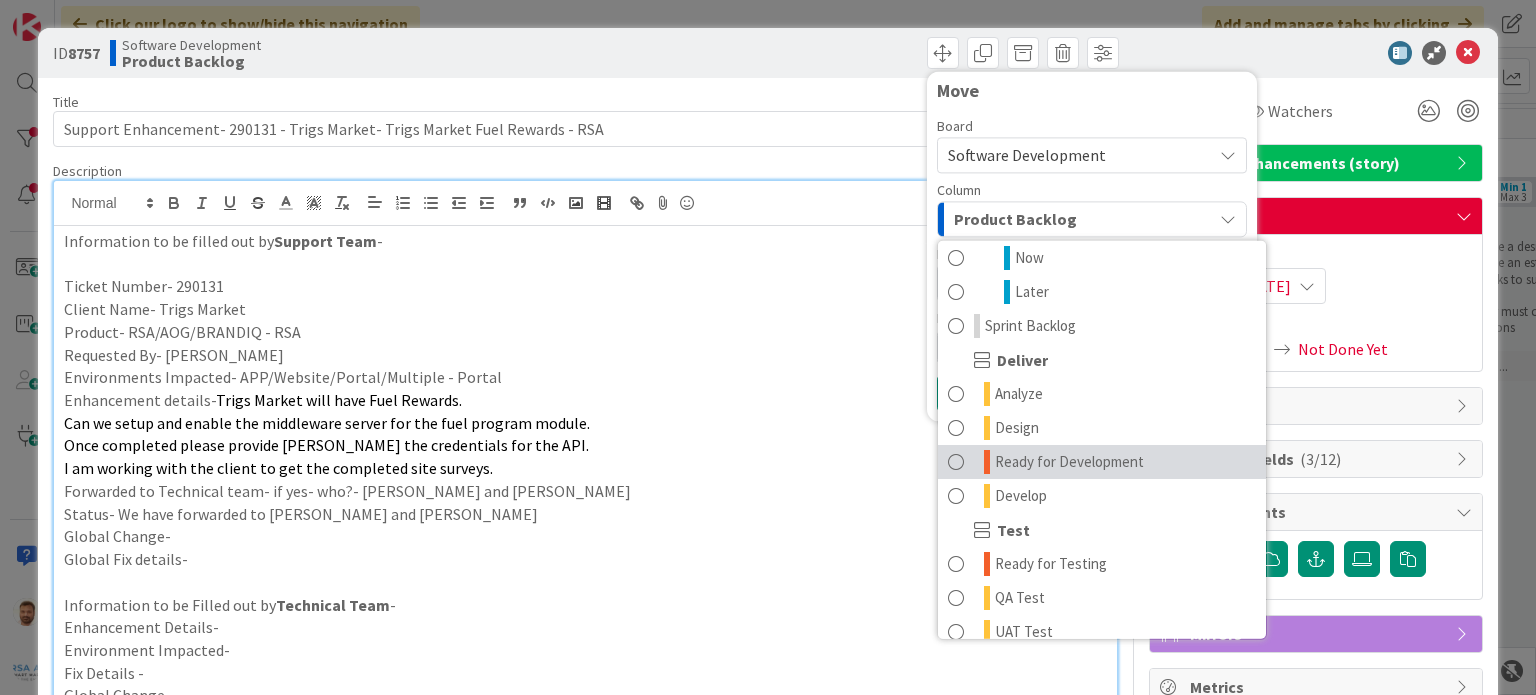 click on "Ready for Development" at bounding box center [1069, 462] 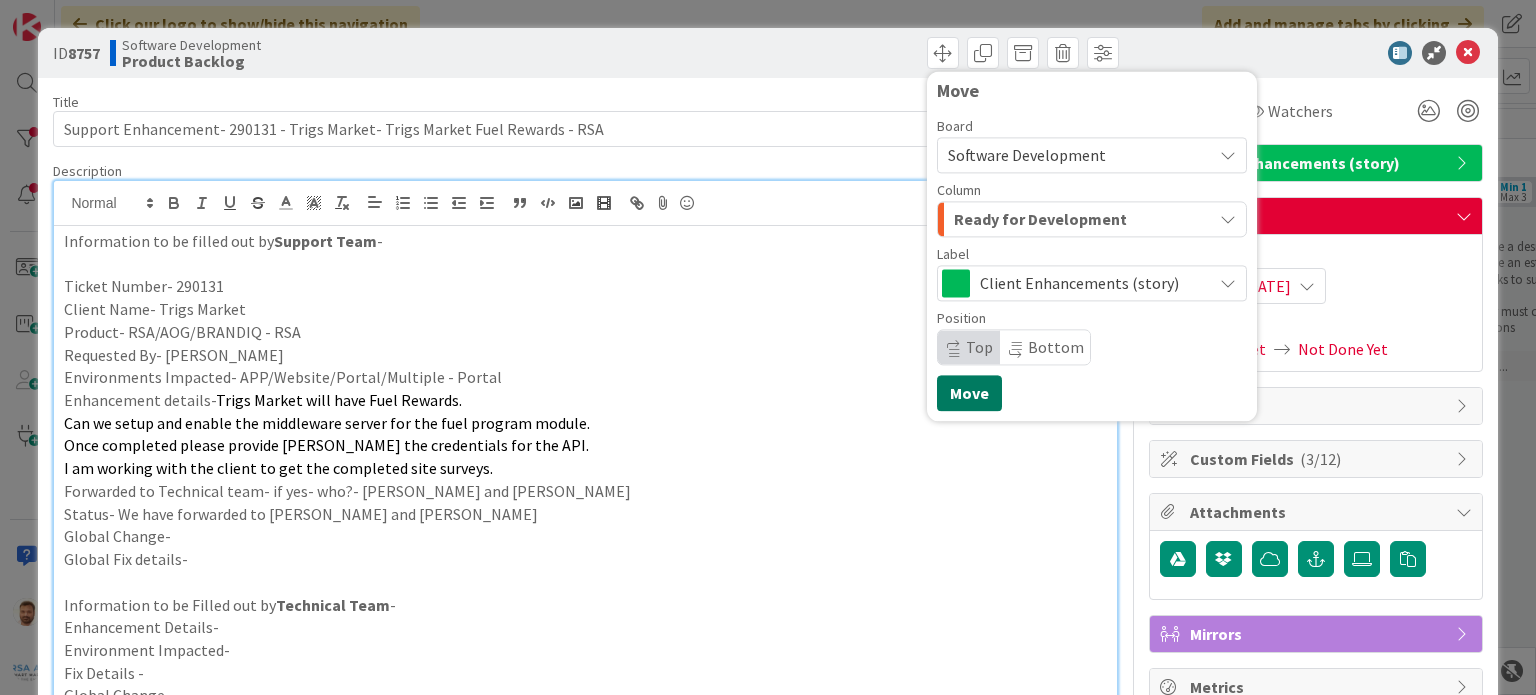 click on "Move" at bounding box center [969, 393] 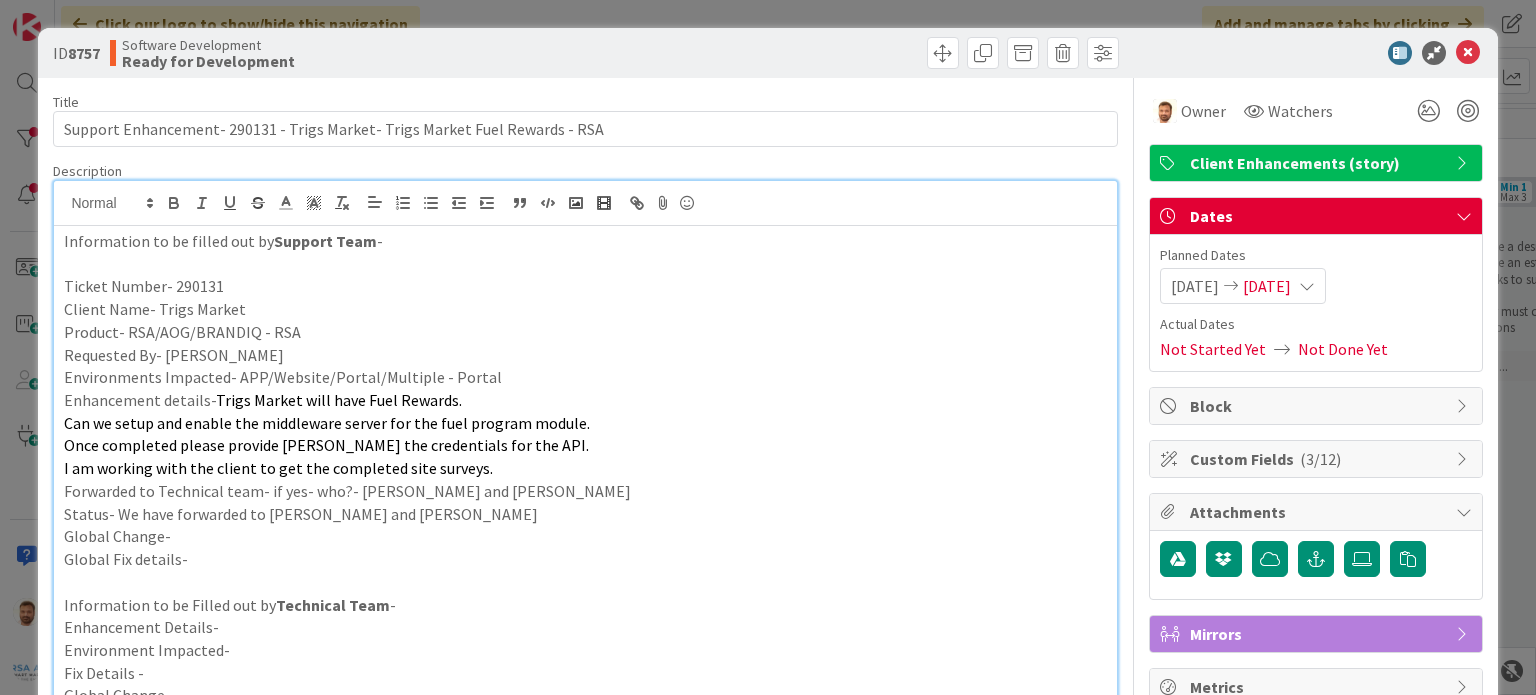 click at bounding box center [1468, 53] 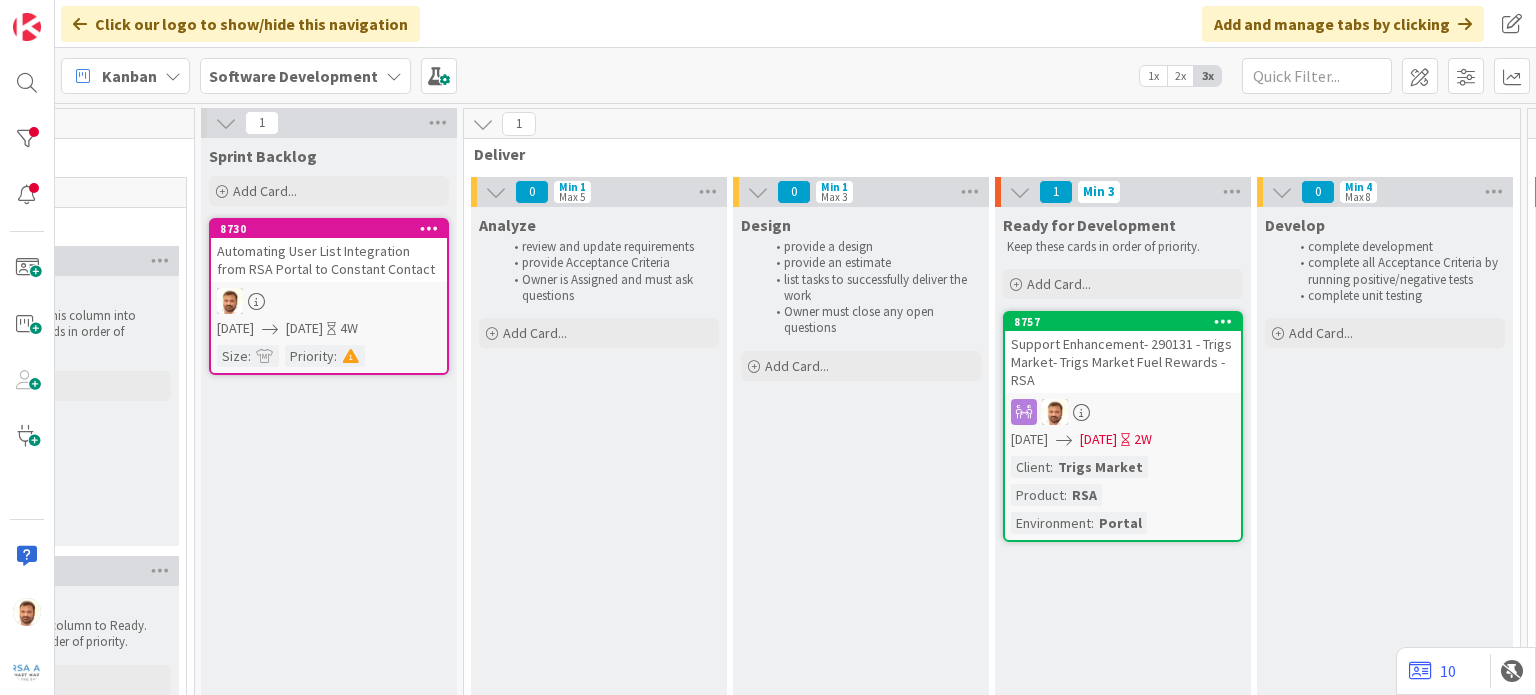 scroll, scrollTop: 0, scrollLeft: 684, axis: horizontal 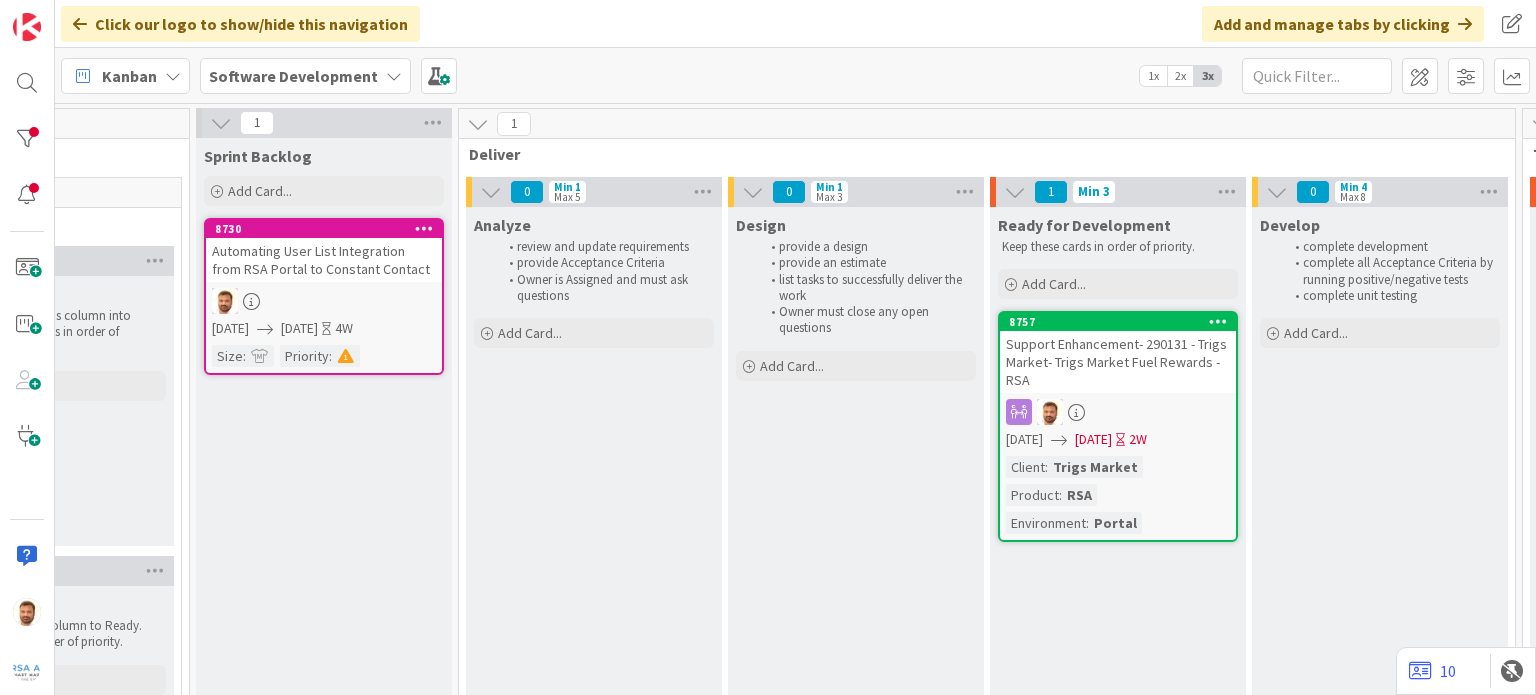 click on "Support Enhancement- 290131 - Trigs Market- Trigs Market Fuel Rewards - RSA" at bounding box center (1118, 362) 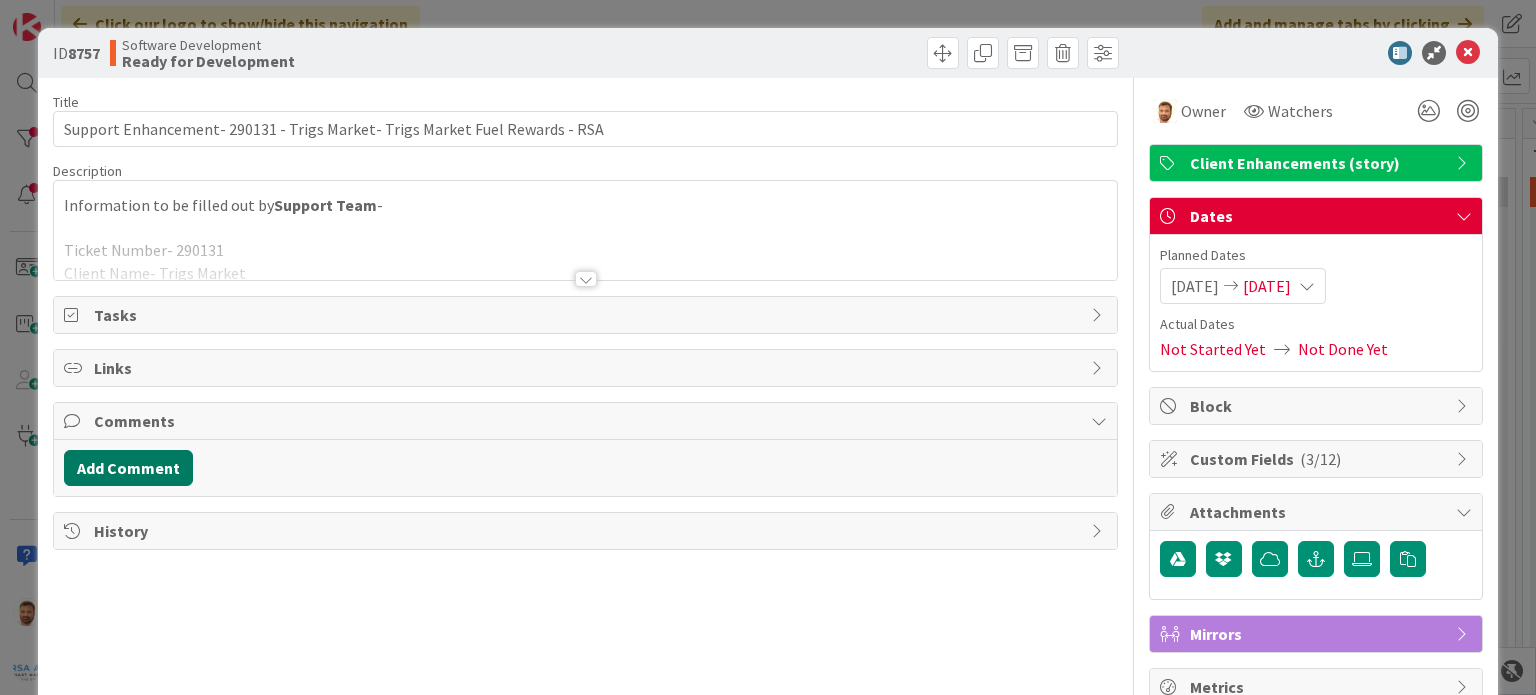 click on "Add Comment" at bounding box center [128, 468] 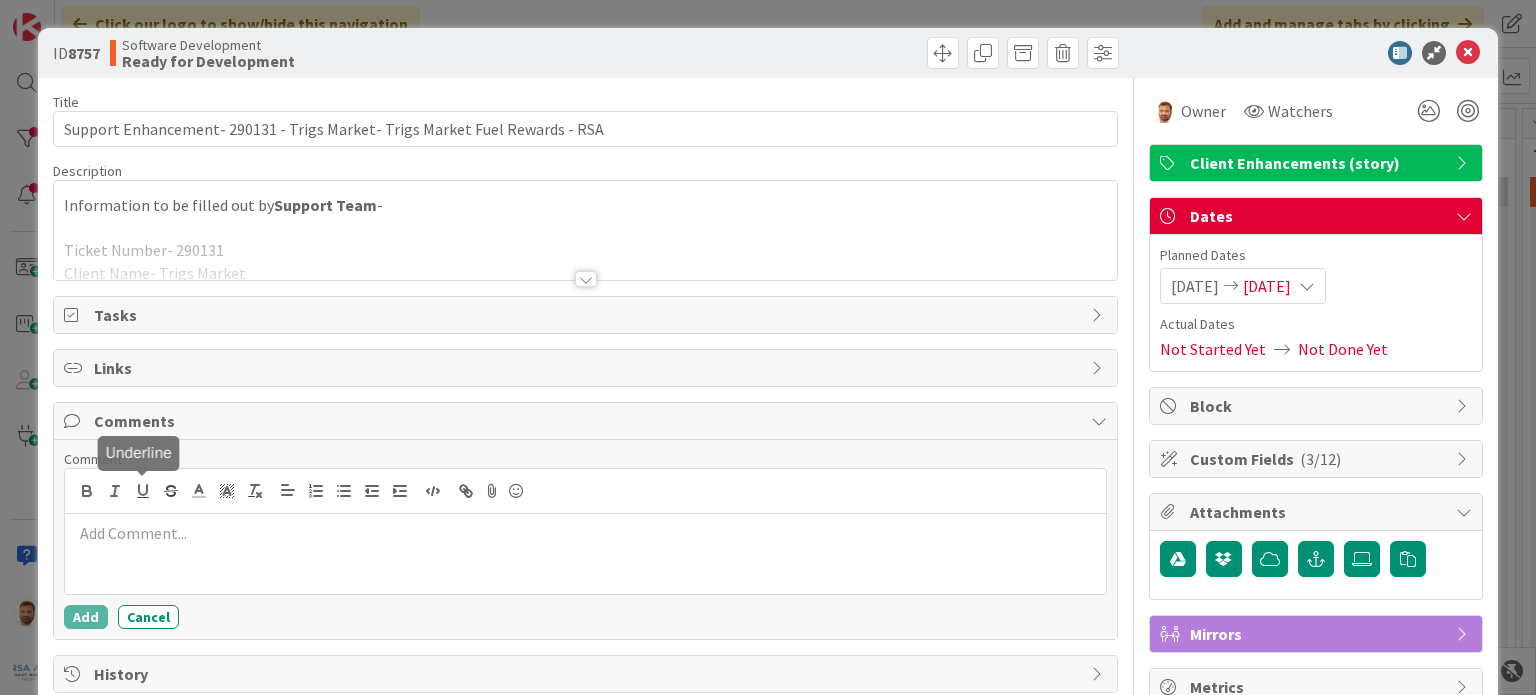 click at bounding box center [585, 533] 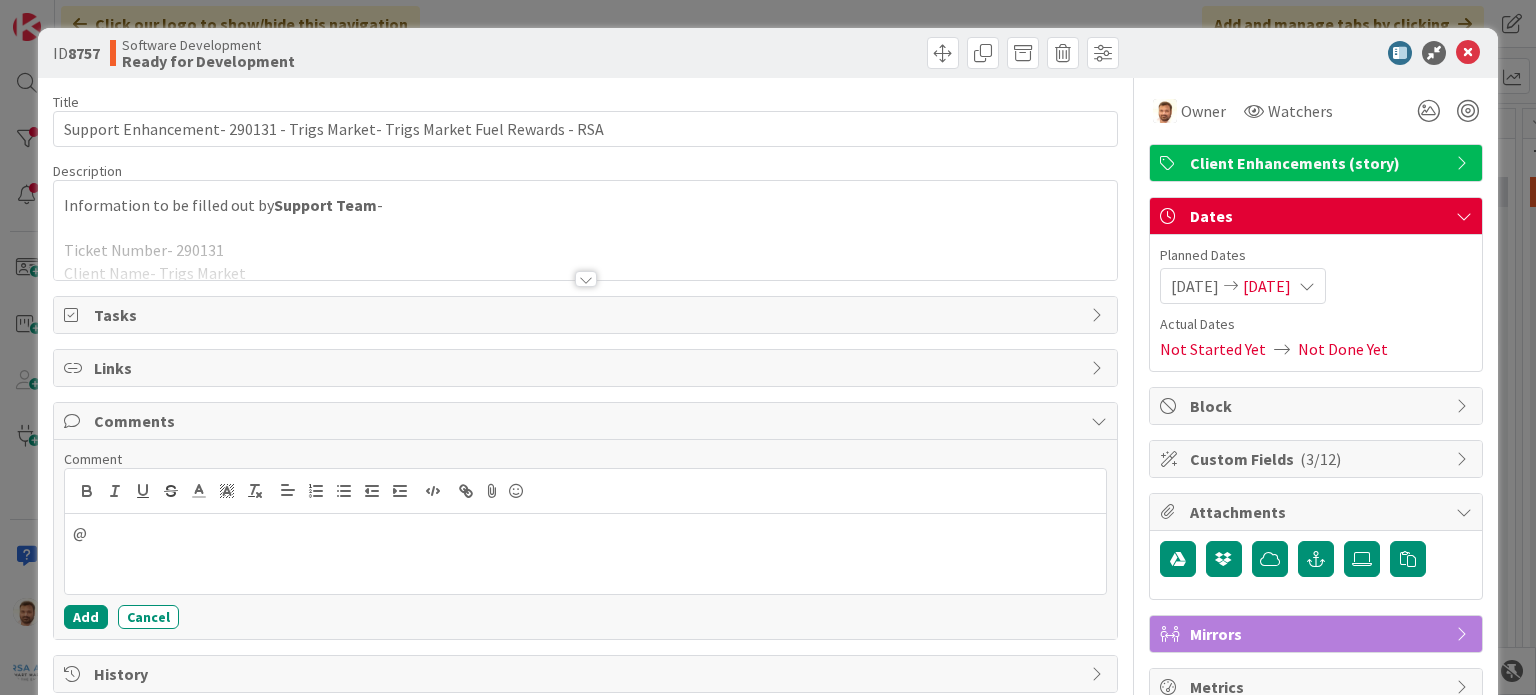 type 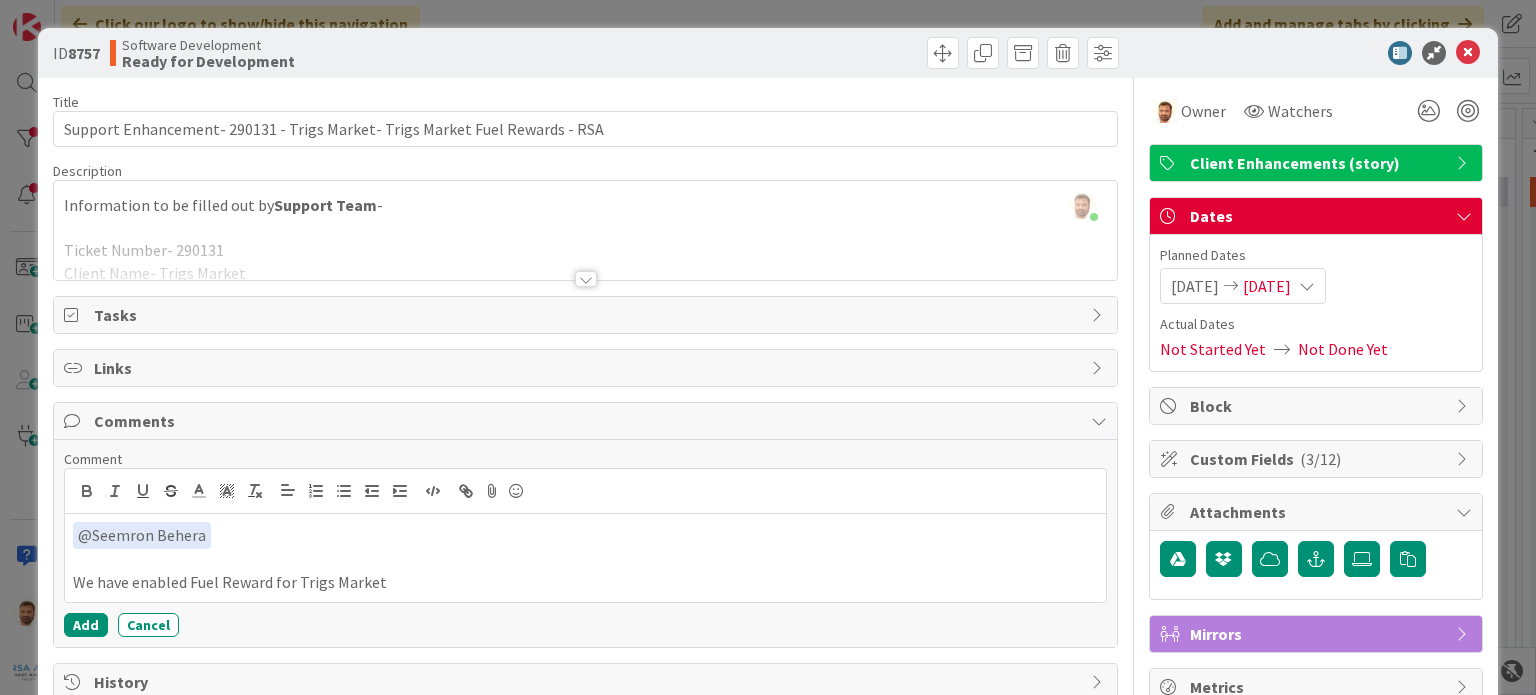 scroll, scrollTop: 50, scrollLeft: 0, axis: vertical 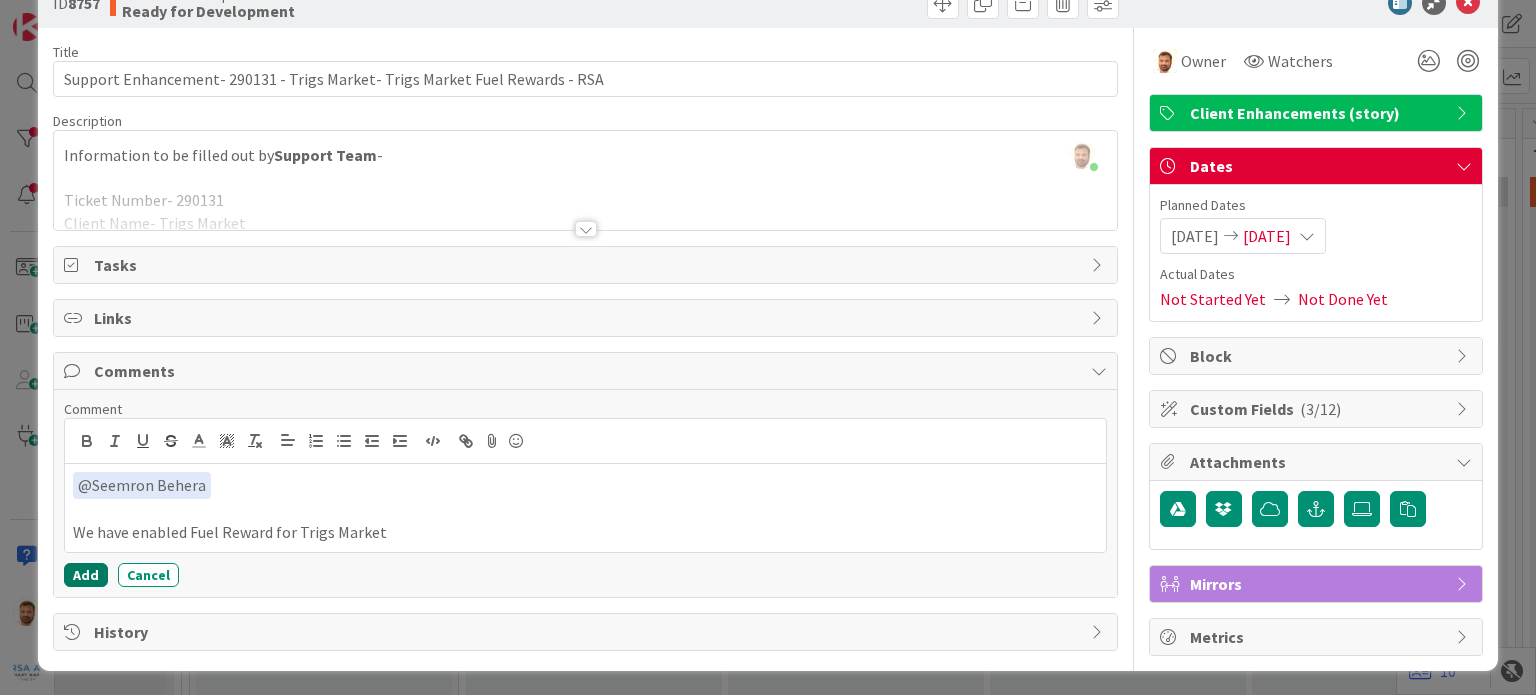 click on "Add" at bounding box center [86, 575] 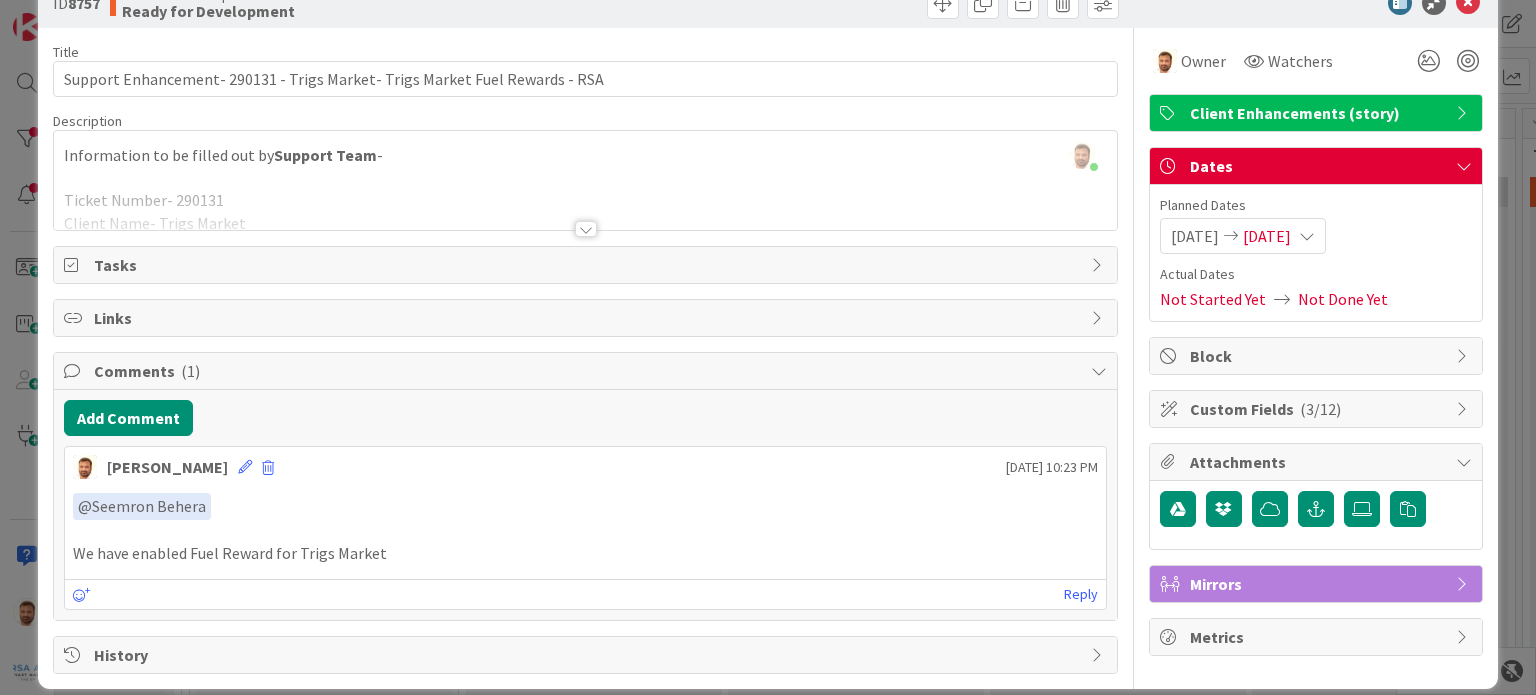 scroll, scrollTop: 0, scrollLeft: 0, axis: both 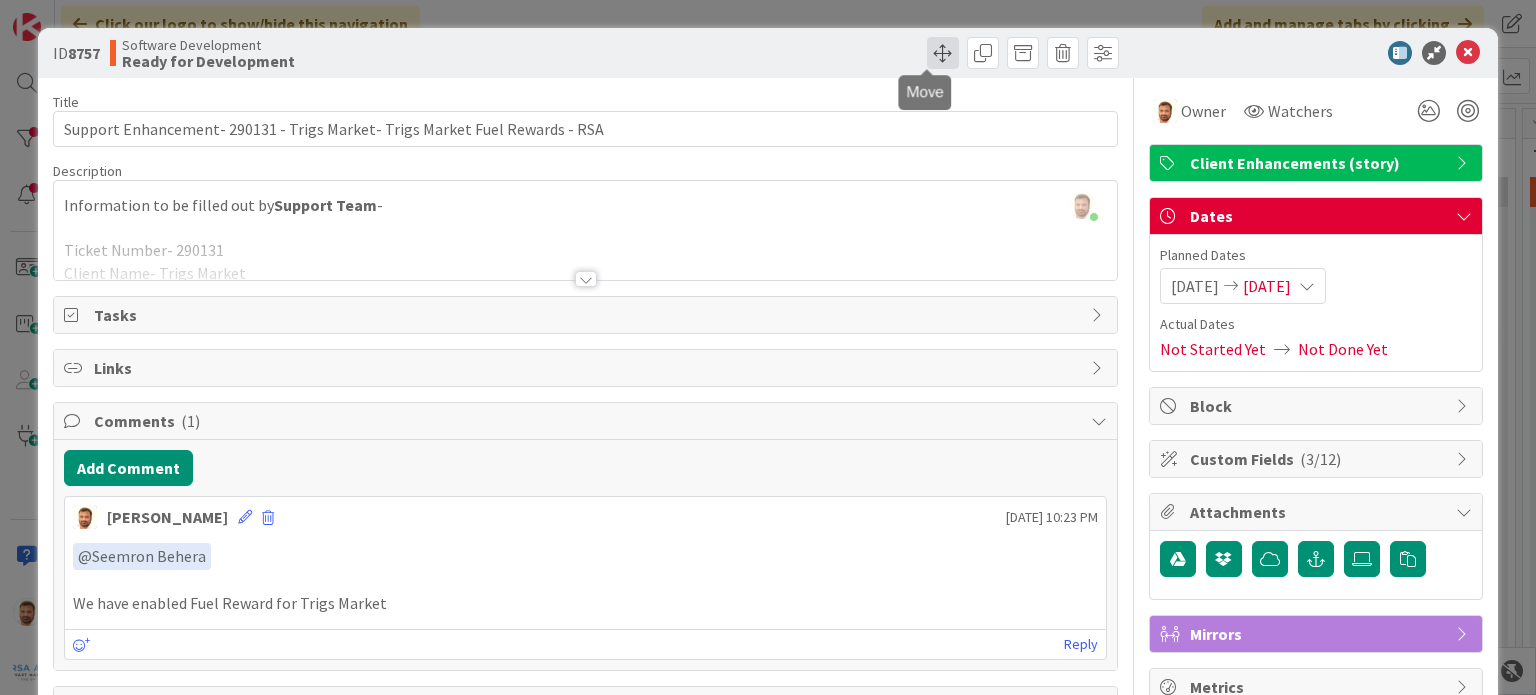 click at bounding box center [943, 53] 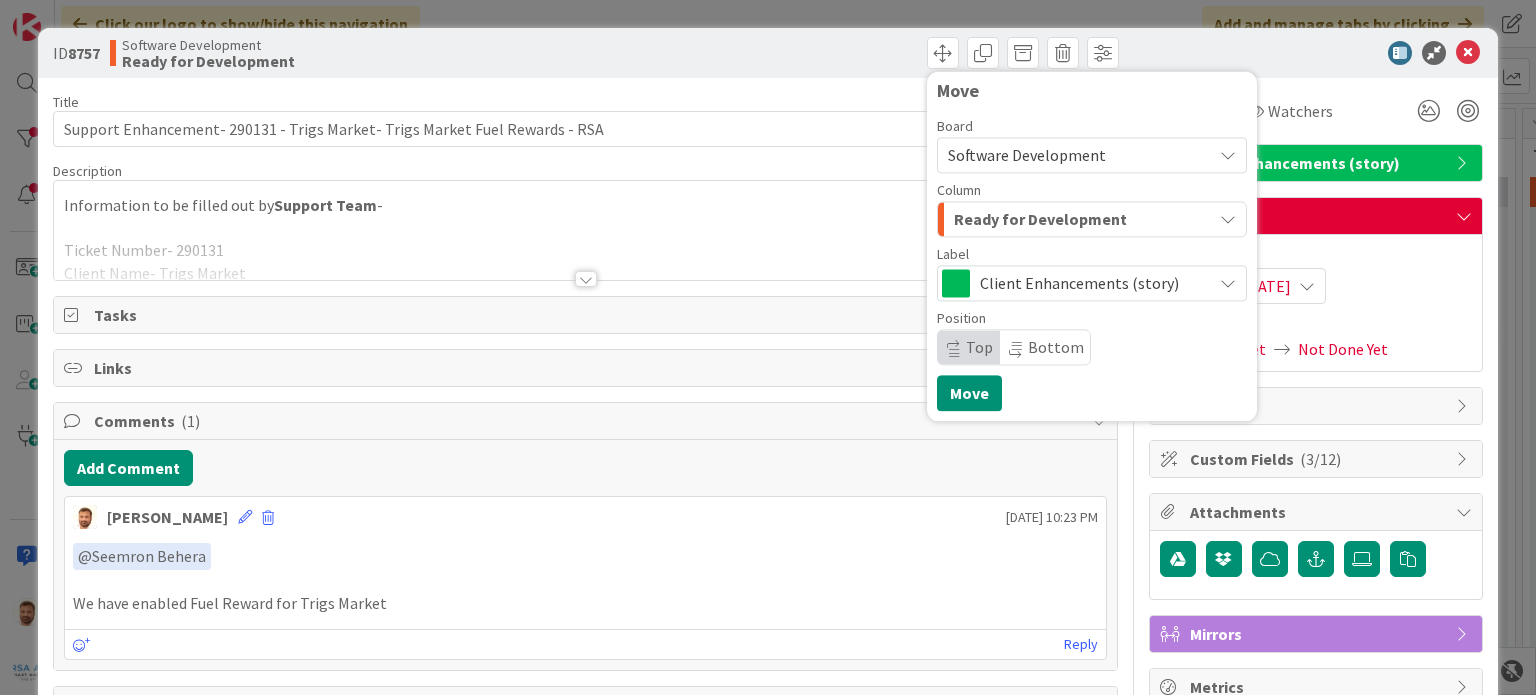 click on "Ready for Development" at bounding box center [1040, 219] 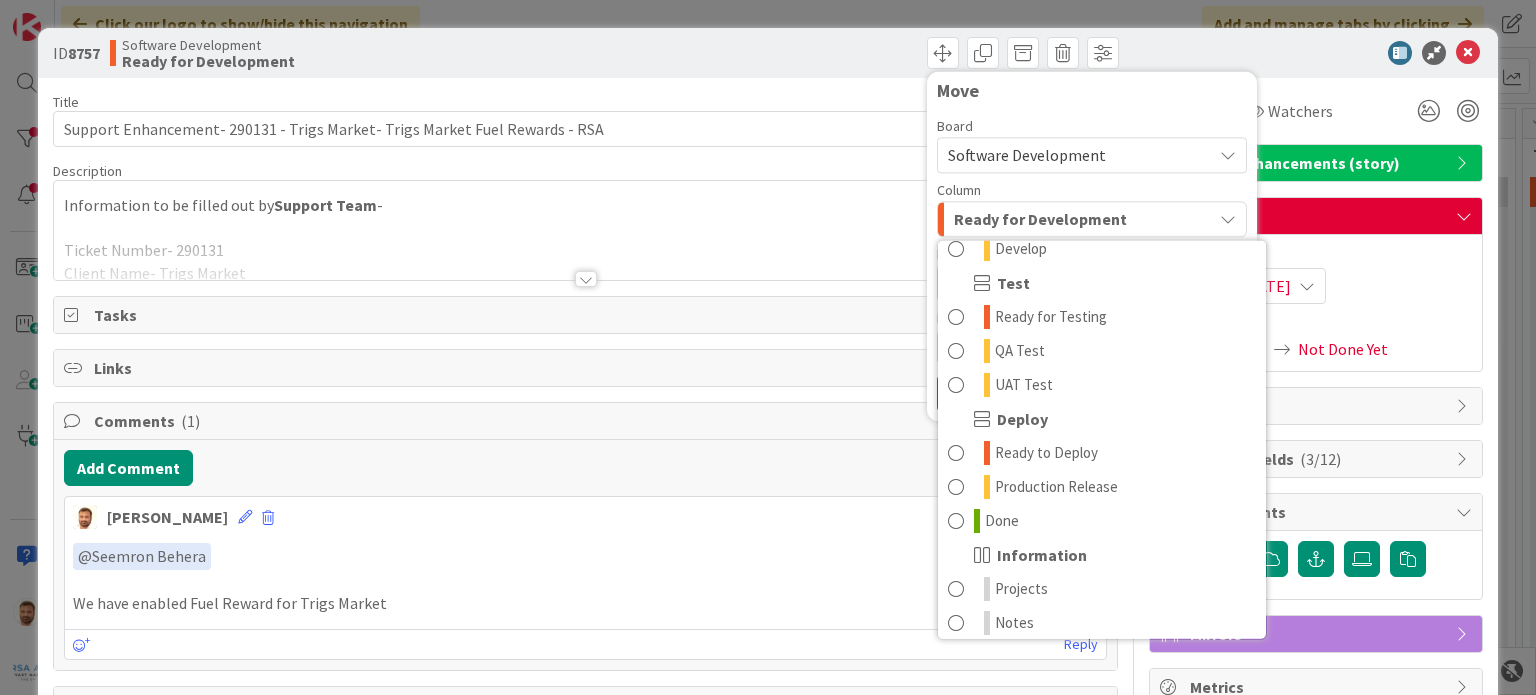 scroll, scrollTop: 399, scrollLeft: 0, axis: vertical 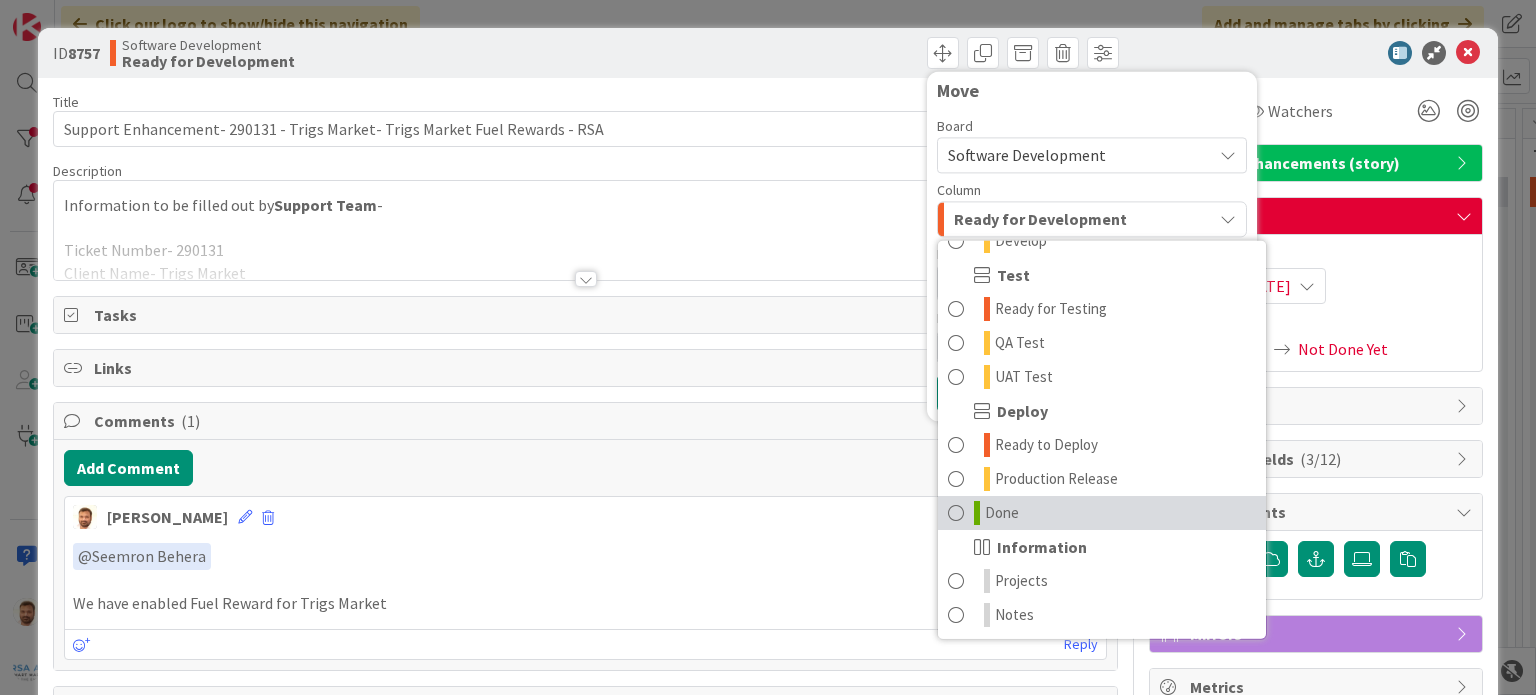 click on "Done" at bounding box center (1102, 513) 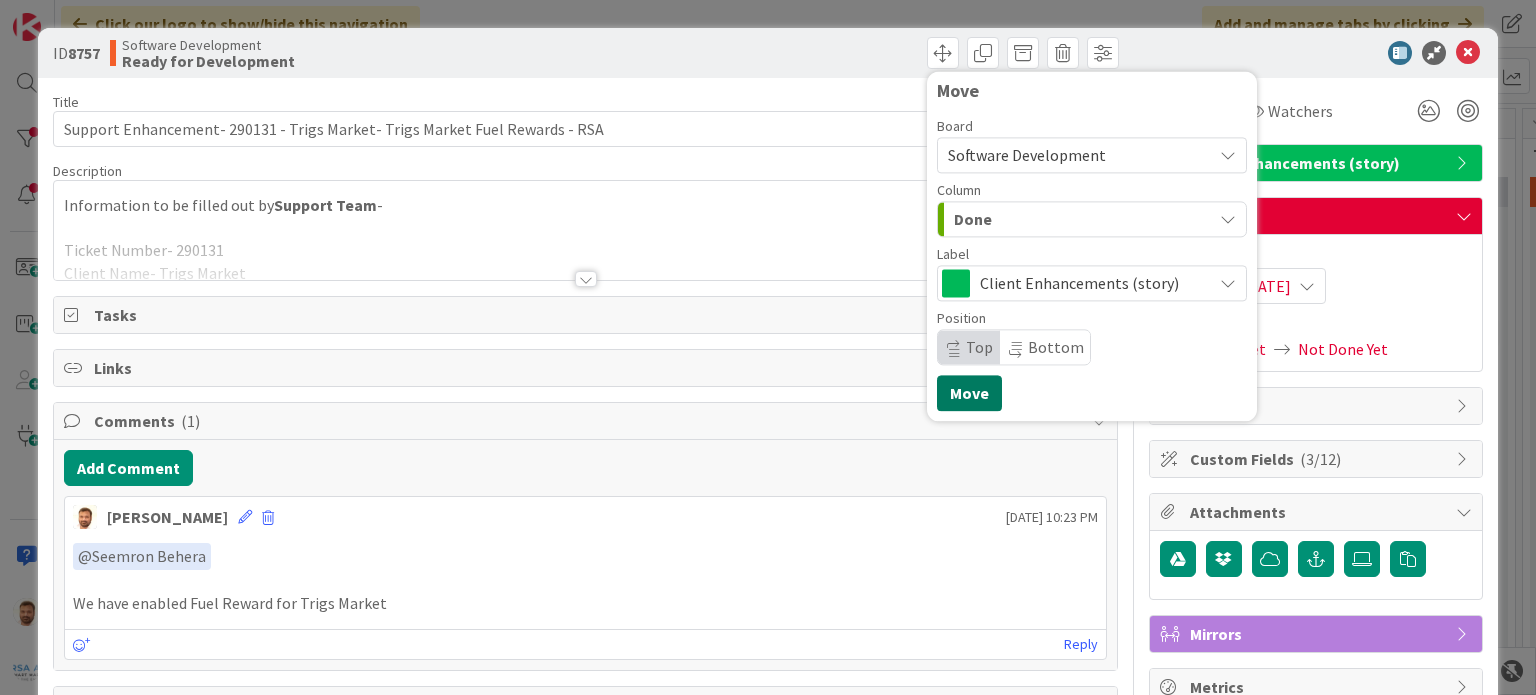 click on "Move" at bounding box center [969, 393] 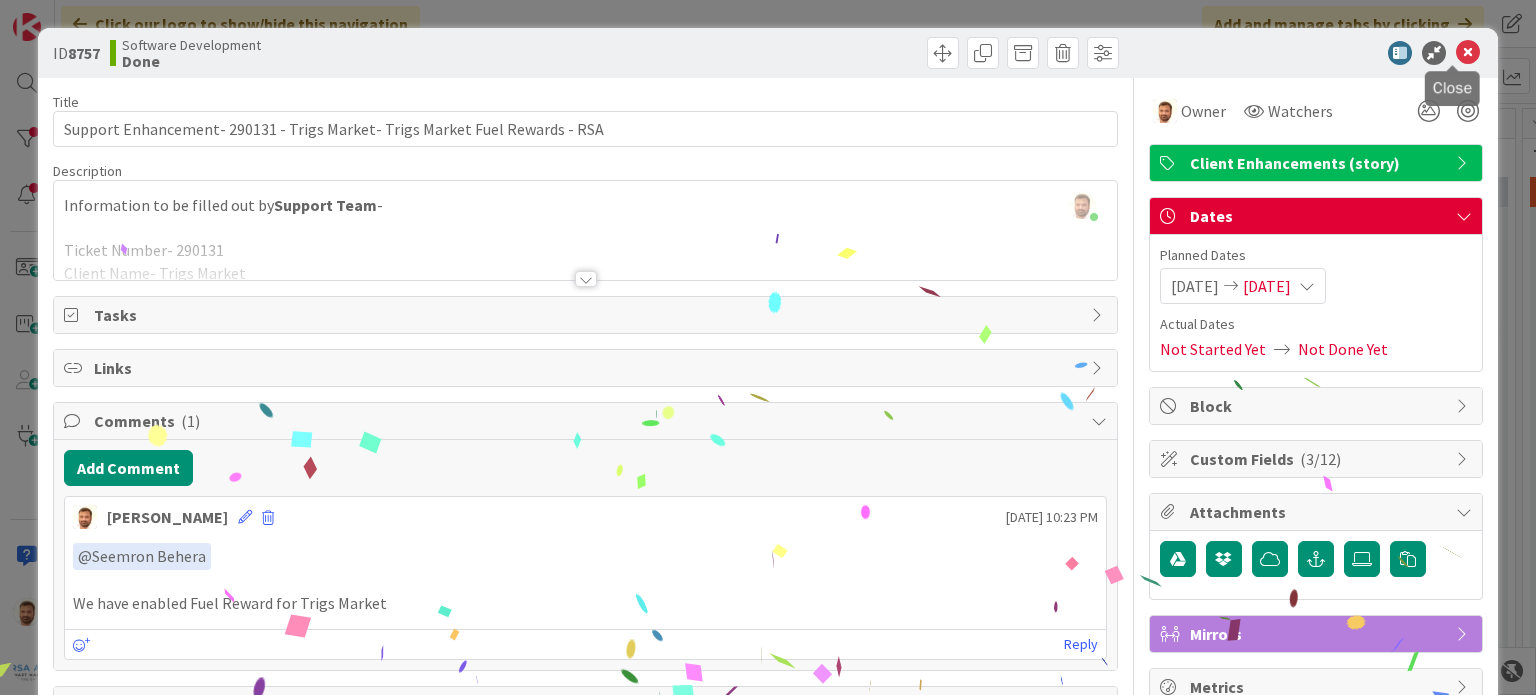 click at bounding box center [1468, 53] 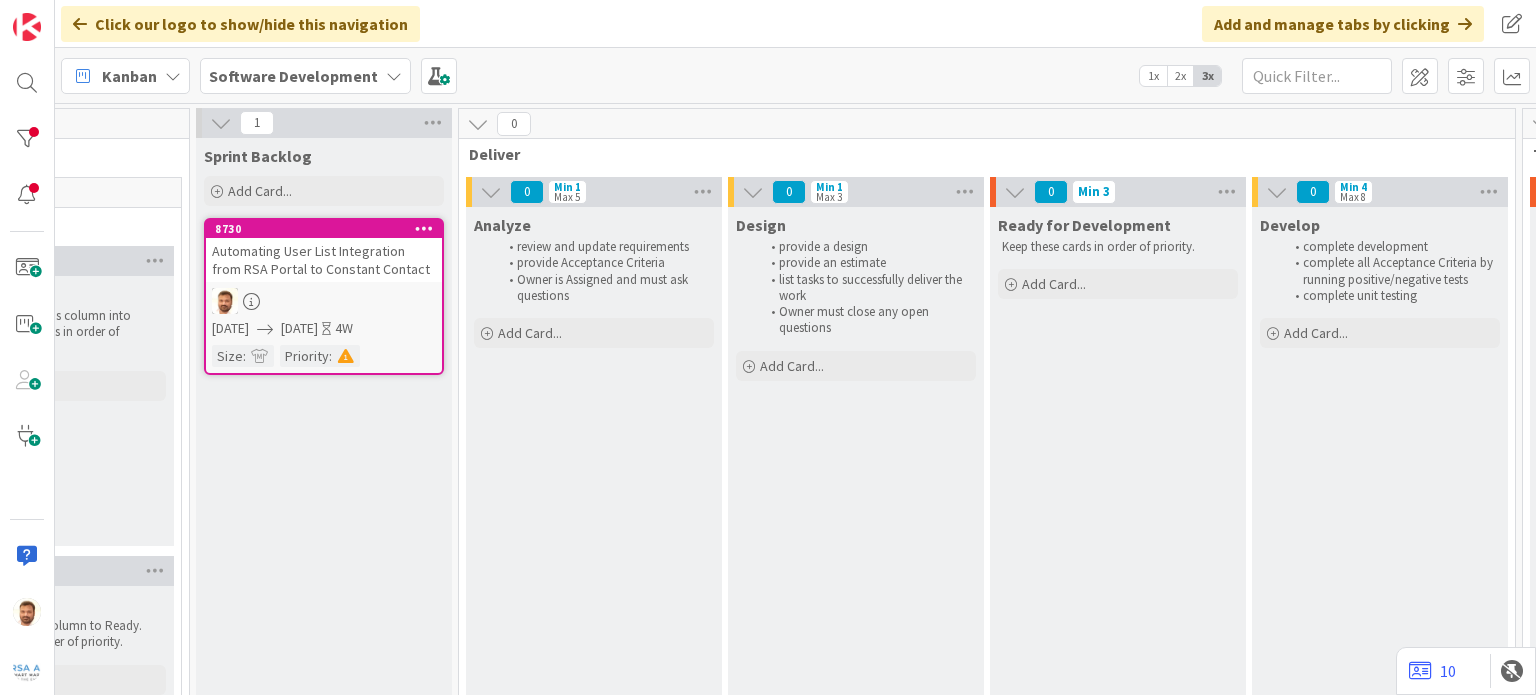 scroll, scrollTop: 0, scrollLeft: 0, axis: both 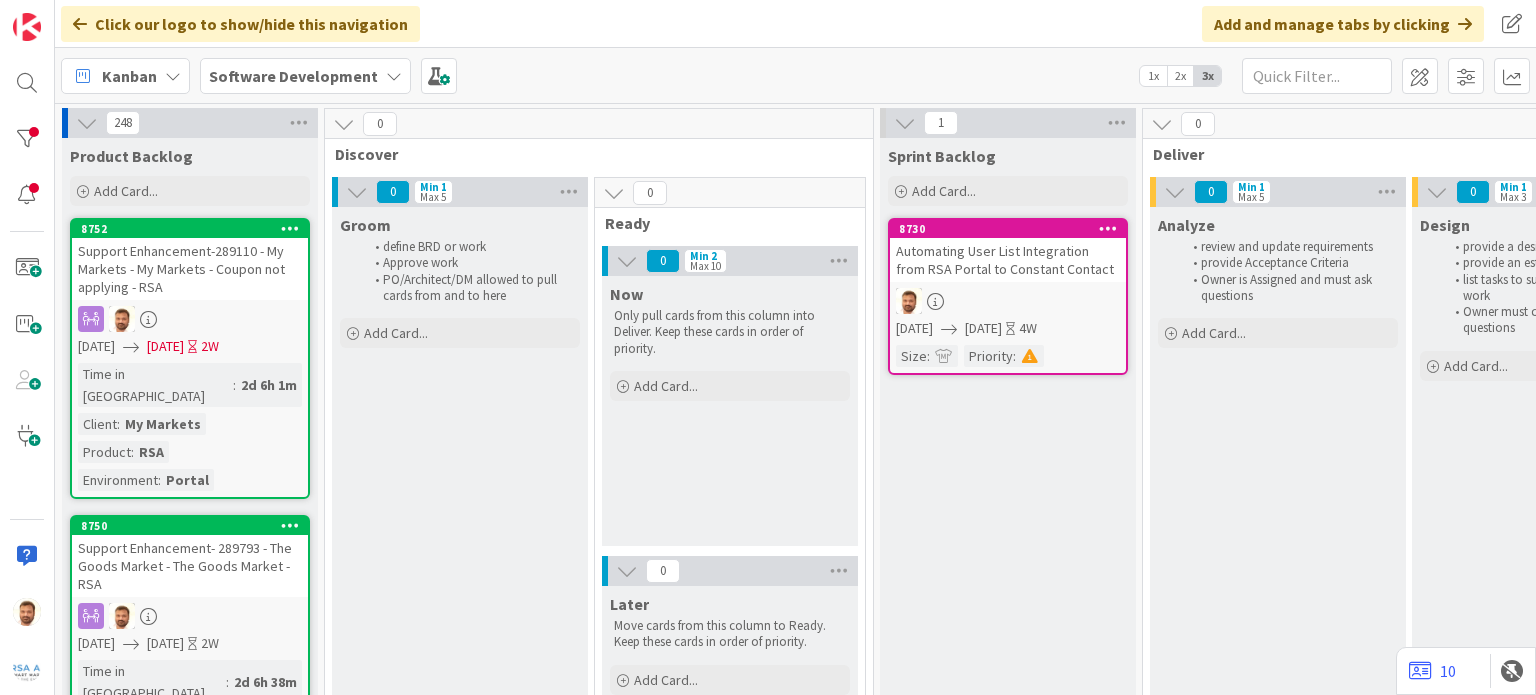 click on "Support Enhancement-289110 - My Markets - My Markets - Coupon not applying - RSA" at bounding box center [190, 269] 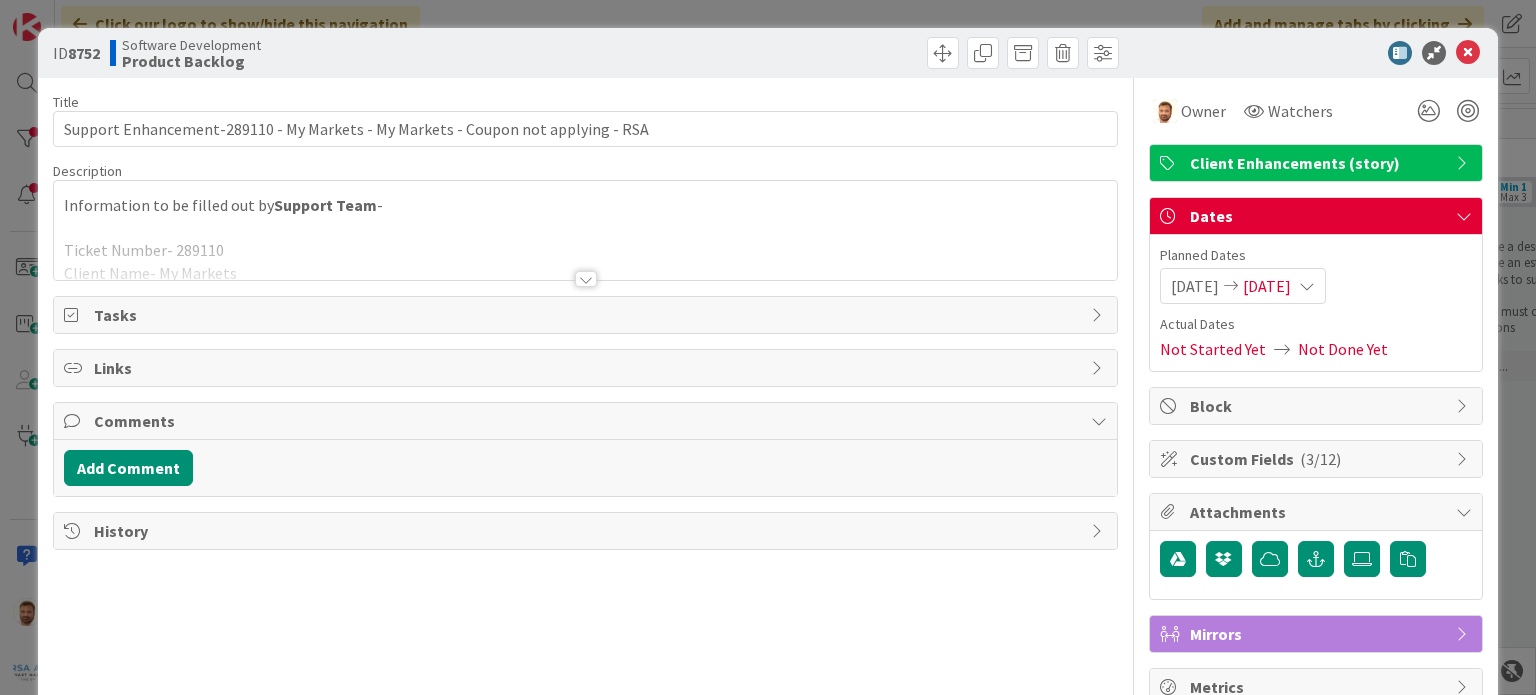 click on "Title 80 / 128 Support Enhancement-289110 - My Markets - My Markets - Coupon not applying - RSA Description Information to be filled out by  Support Team - Ticket Number- 289110 Client Name- My Markets Product- RSA/AOG/BRANDIQ - RSA Requested By- Environments Impacted- APP/Website/Portal/Multiple - Website Enhancement details- Can you please check the attached logs on this transaction from the POS and tell me if there is anything in there that would be preventing the coupon from applying. We have verified that the member purchased the correct UPC, and the coupon was issued and applied successfully on our end . Kindly check with the POS team to determine why the coupon was not applied at the register. Support Findings- Forwarded to Technical team- if yes- who?- Anil Status- We have forwarded to Anil Global Change- Global Fix details- Information to be Filled out by  Technical Team - Enhancement Details- Environment Impacted- Fix Details - Global Change- Global Change Details- Owner Watchers Tasks Links History" at bounding box center (585, 392) 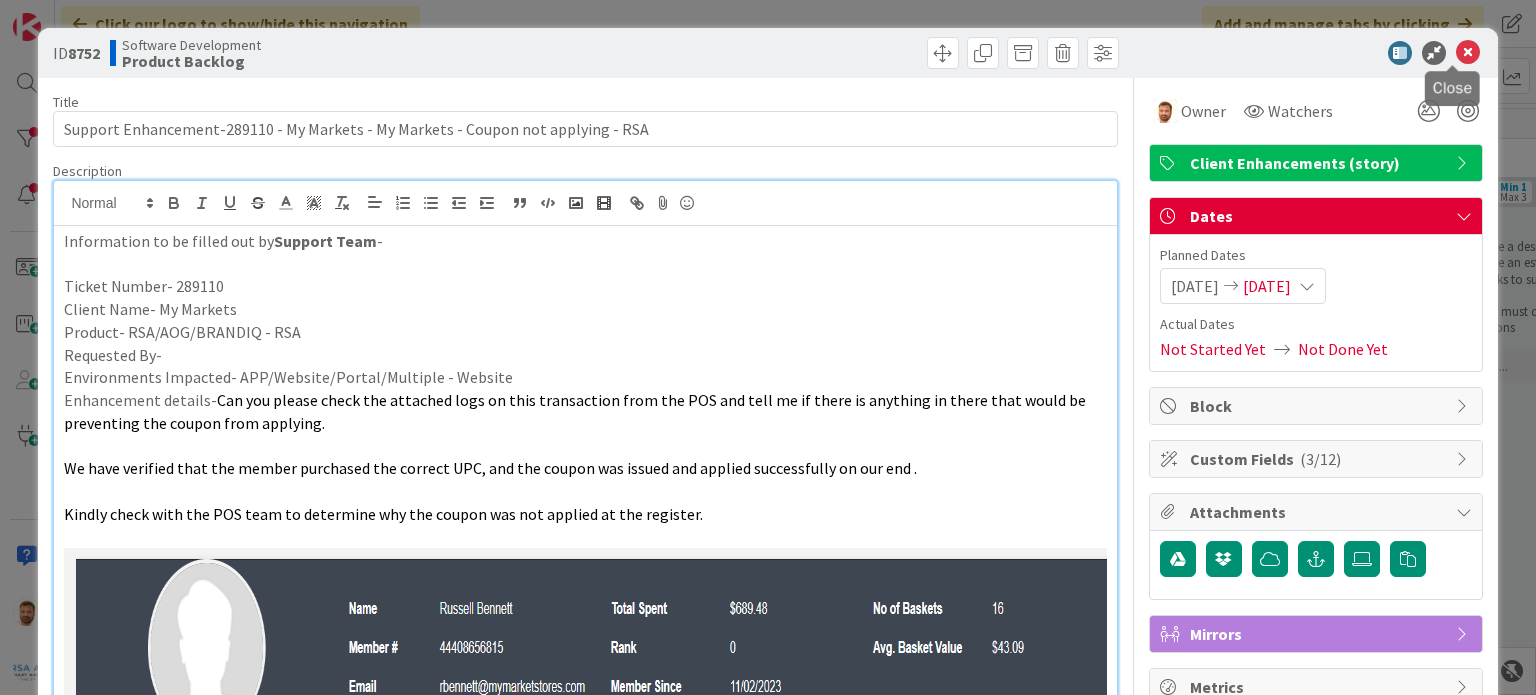 click at bounding box center [1468, 53] 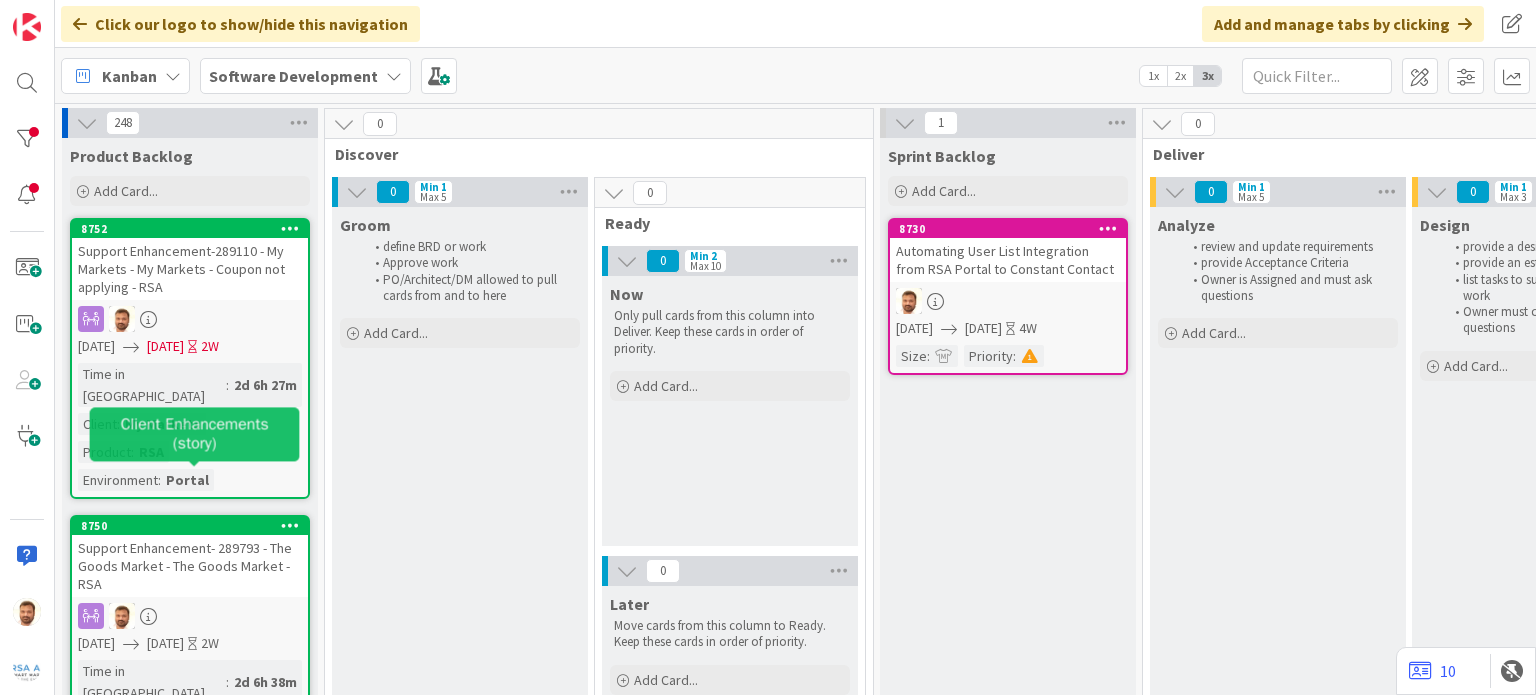 click on "Support Enhancement- 289793 -  The Goods Market -  The Goods Market - RSA" at bounding box center [190, 566] 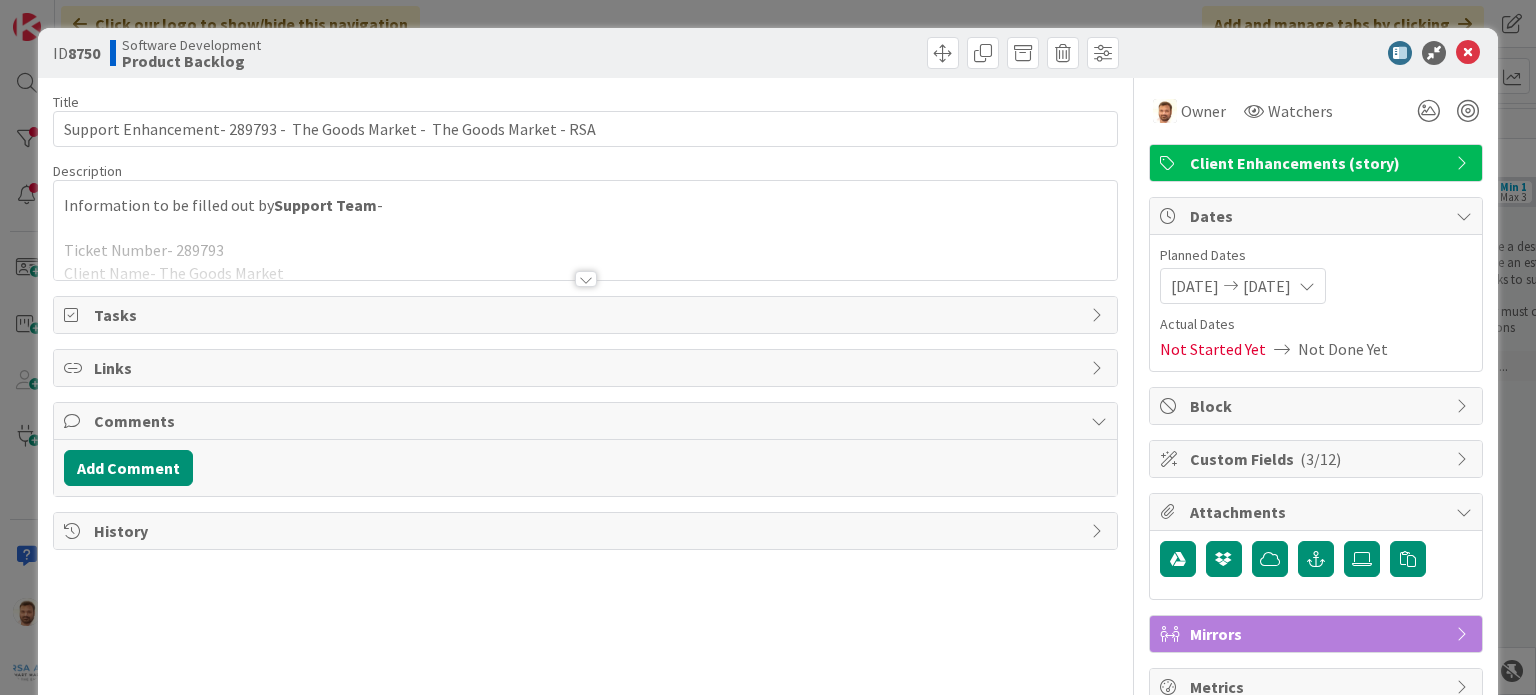 click at bounding box center [586, 279] 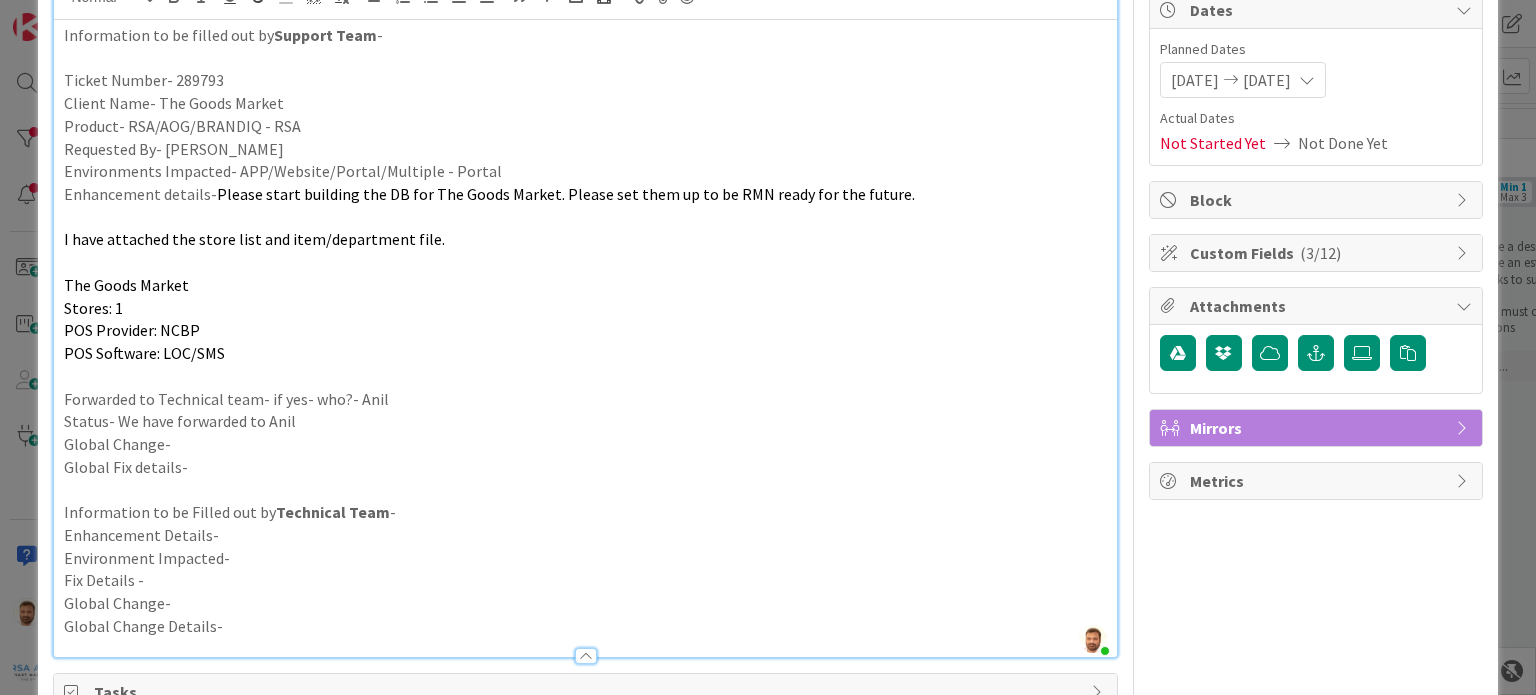 scroll, scrollTop: 0, scrollLeft: 0, axis: both 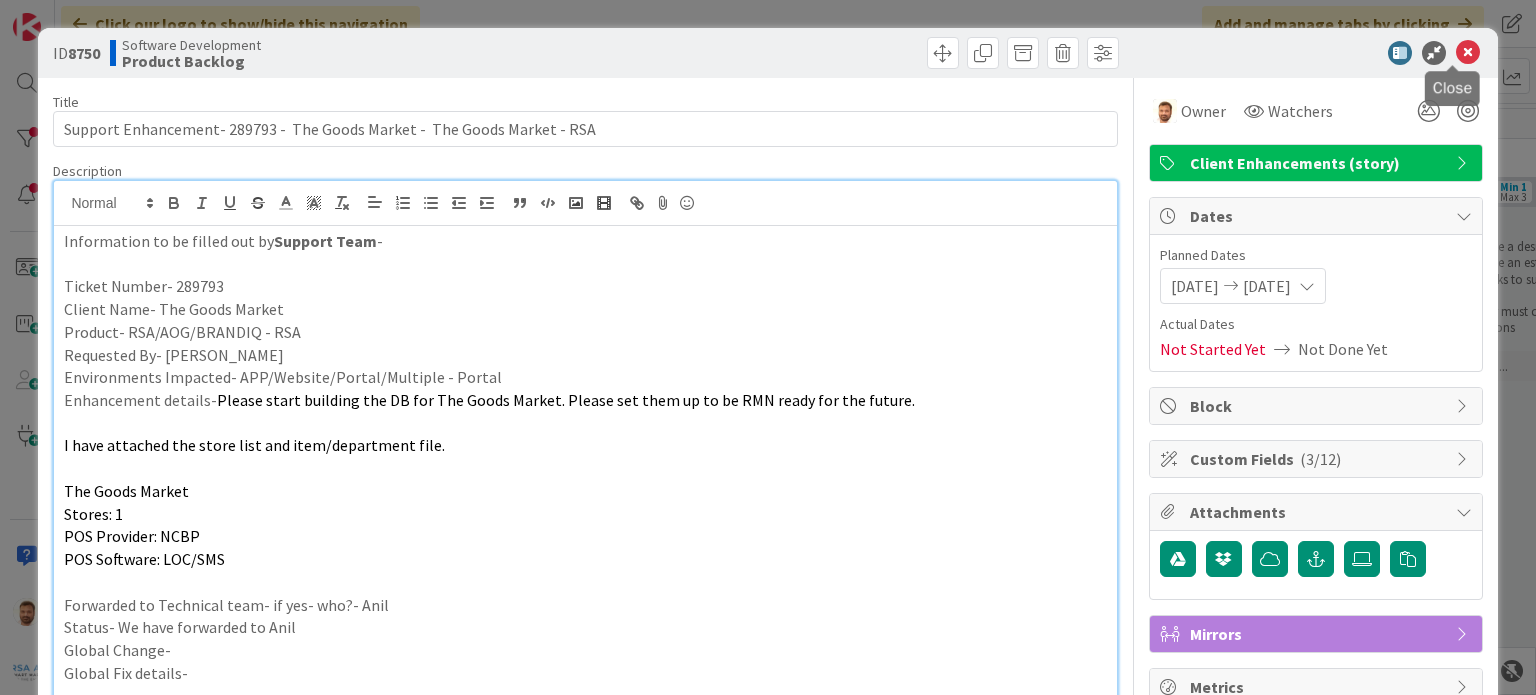 click at bounding box center [1468, 53] 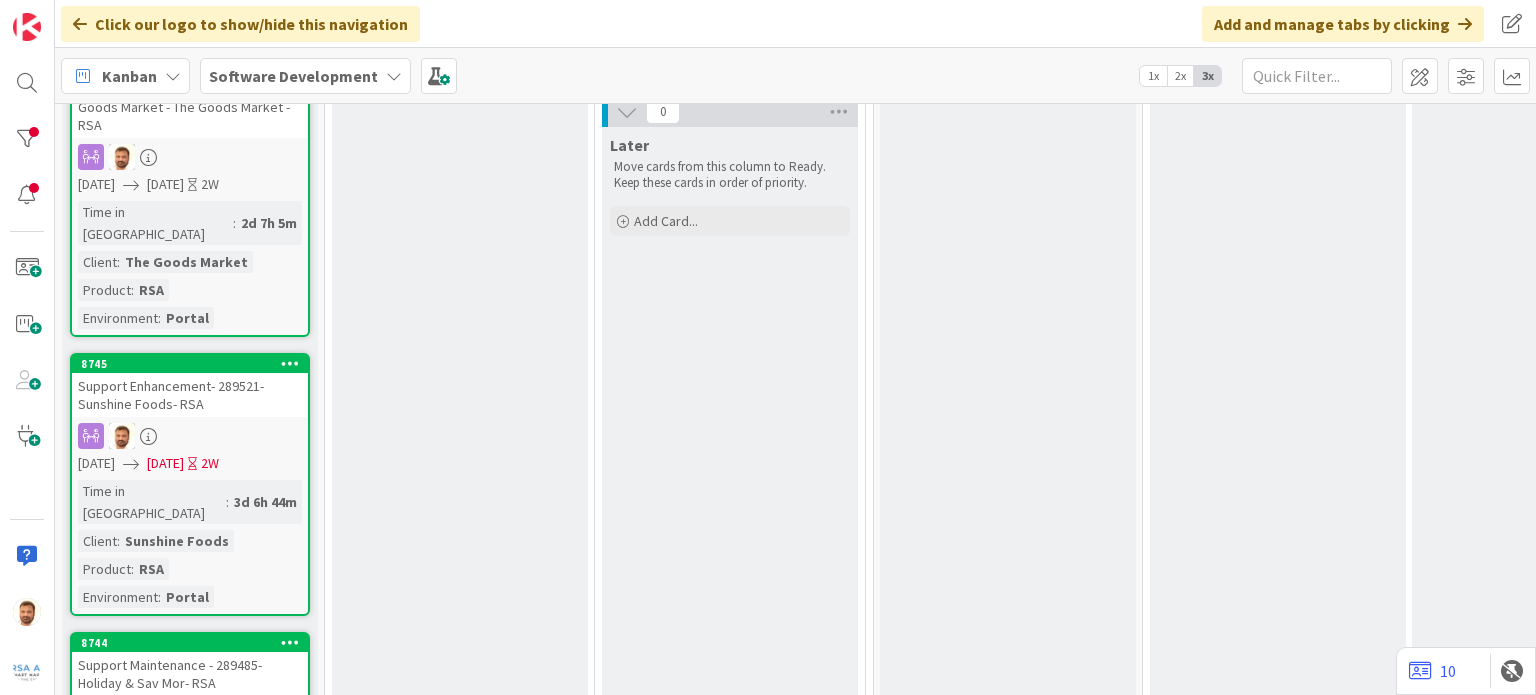 scroll, scrollTop: 470, scrollLeft: 0, axis: vertical 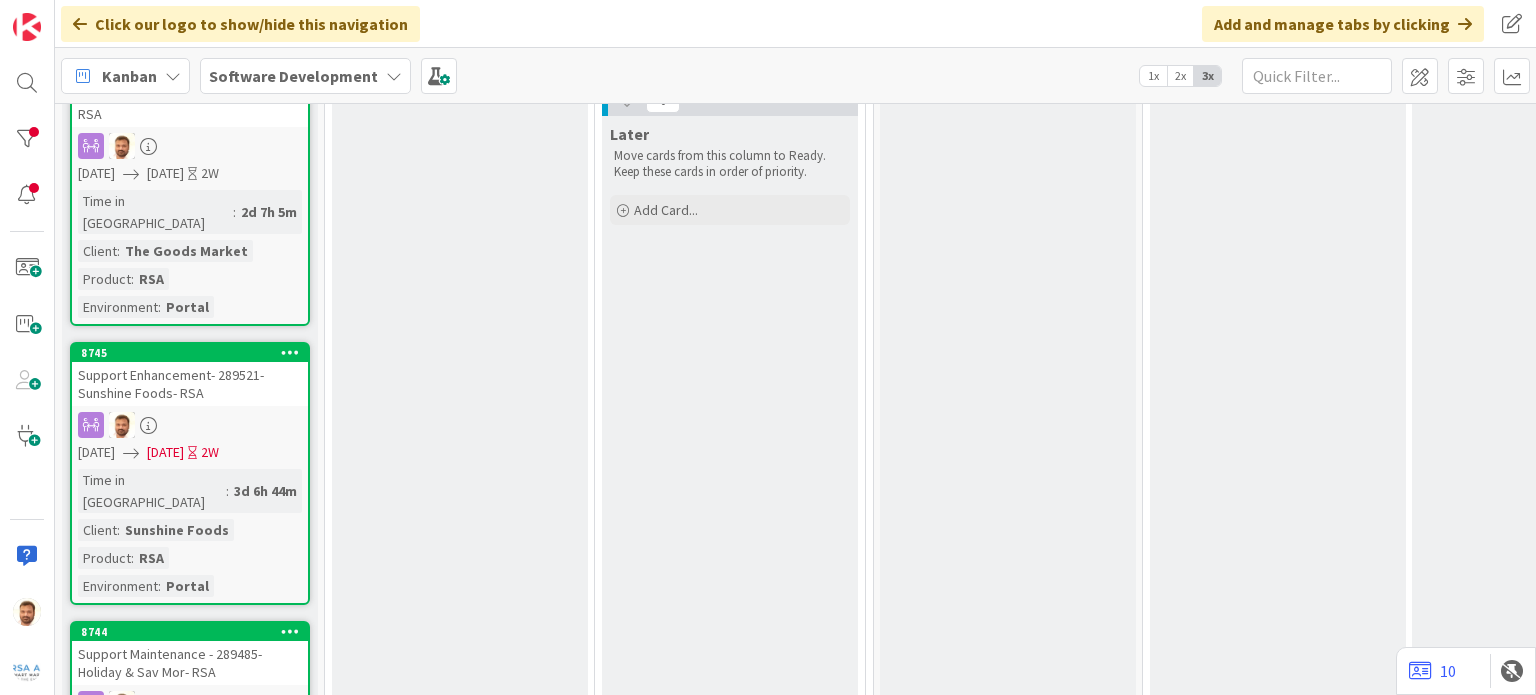 click on "Support Enhancement- 289521- Sunshine Foods- RSA" at bounding box center [190, 384] 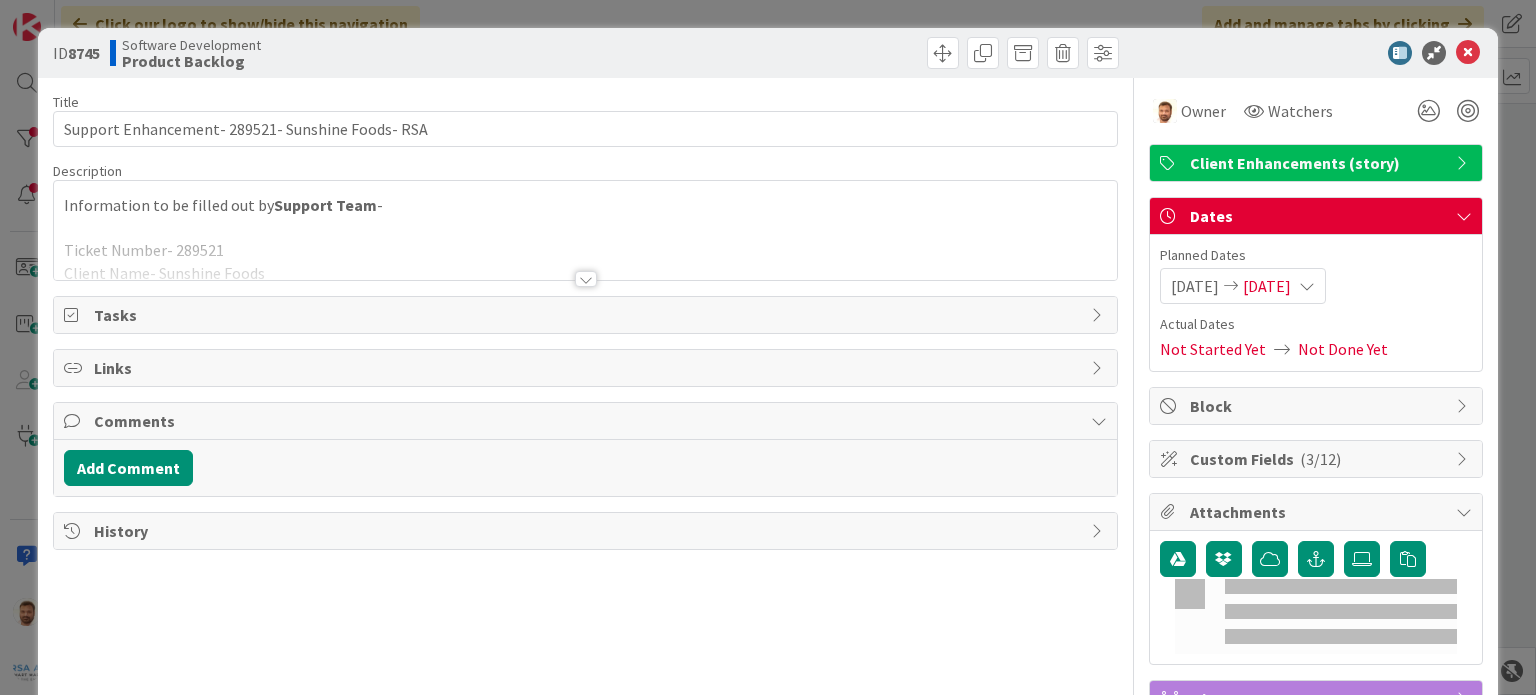 click on "Title 48 / 128 Support Enhancement- 289521- Sunshine Foods- RSA Description Information to be filled out by  Support Team - Ticket Number- 289521 Client Name- Sunshine Foods Product- RSA/AOG/BRANDIQ- RSA Requested By- [PERSON_NAME] Environments Impacted- APP/Website/Portal/Multiple- Portal Enhancement details-  Hi Team,   Sunshine Foods reached out to inform us of their THREE-DAY fuel reward tier that  starts [DATE] (7/18)  and  ends [DATE] (7/20)  for  75¢ OFF PER GALLON (UP TO 20 GALLONS) . This tier will  only  be available for the  [GEOGRAPHIC_DATA]  and  [GEOGRAPHIC_DATA]  locations. See the details below.   50pt =75c ( up to 20 gallons) Title:  75¢ OFF PER GALLON! (Limit up to 20 Gallons) Points Required:  50 Fuel Reward Type:  Fuel discount per gallon Reward Amount per gallon:   .75 Gallons Authorized:  20   Please build and appoint this Fuel Reward Tier to be visible for  [GEOGRAPHIC_DATA]  and  [PERSON_NAME]  locations  only  between  [DATE]  and  [DATE]     Support Findings-  Hello Anil, Card#8745  offering  ." at bounding box center (585, 424) 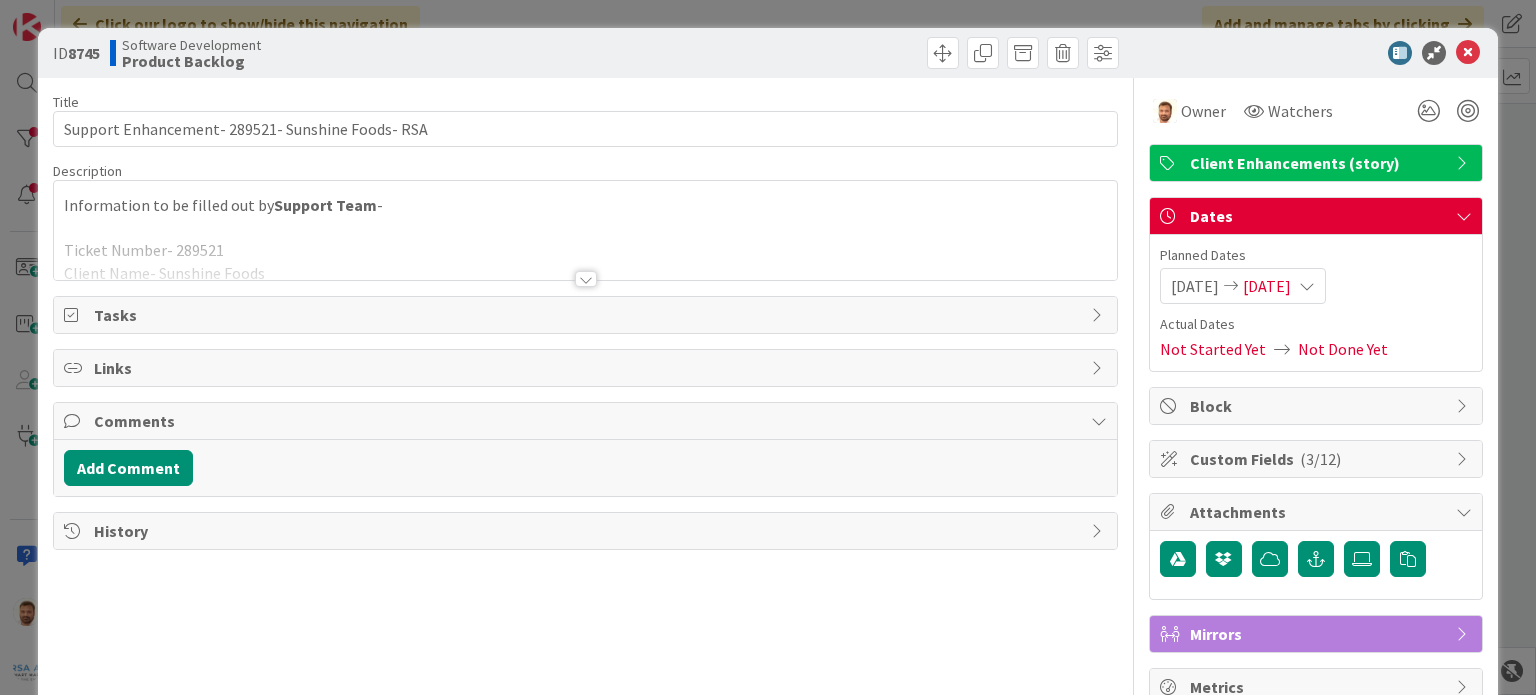 click at bounding box center (586, 279) 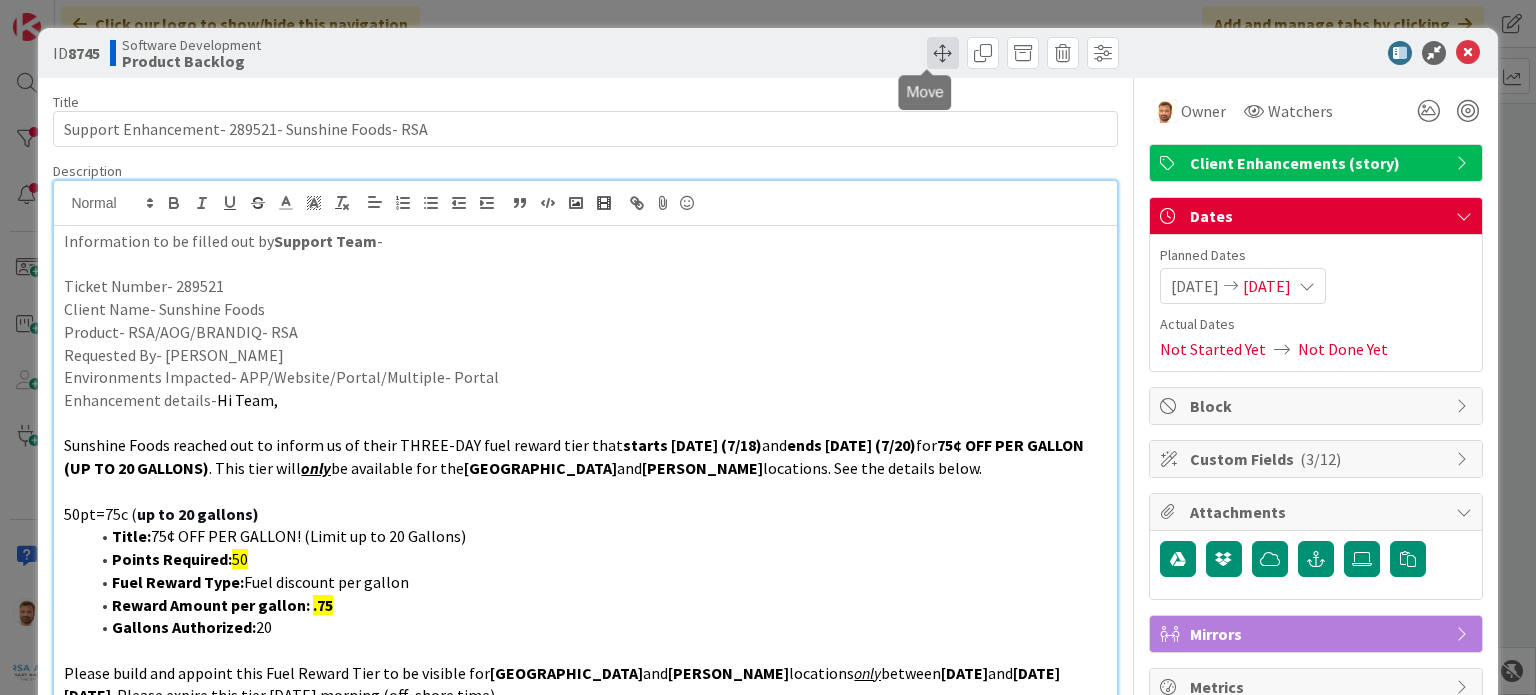 click at bounding box center (943, 53) 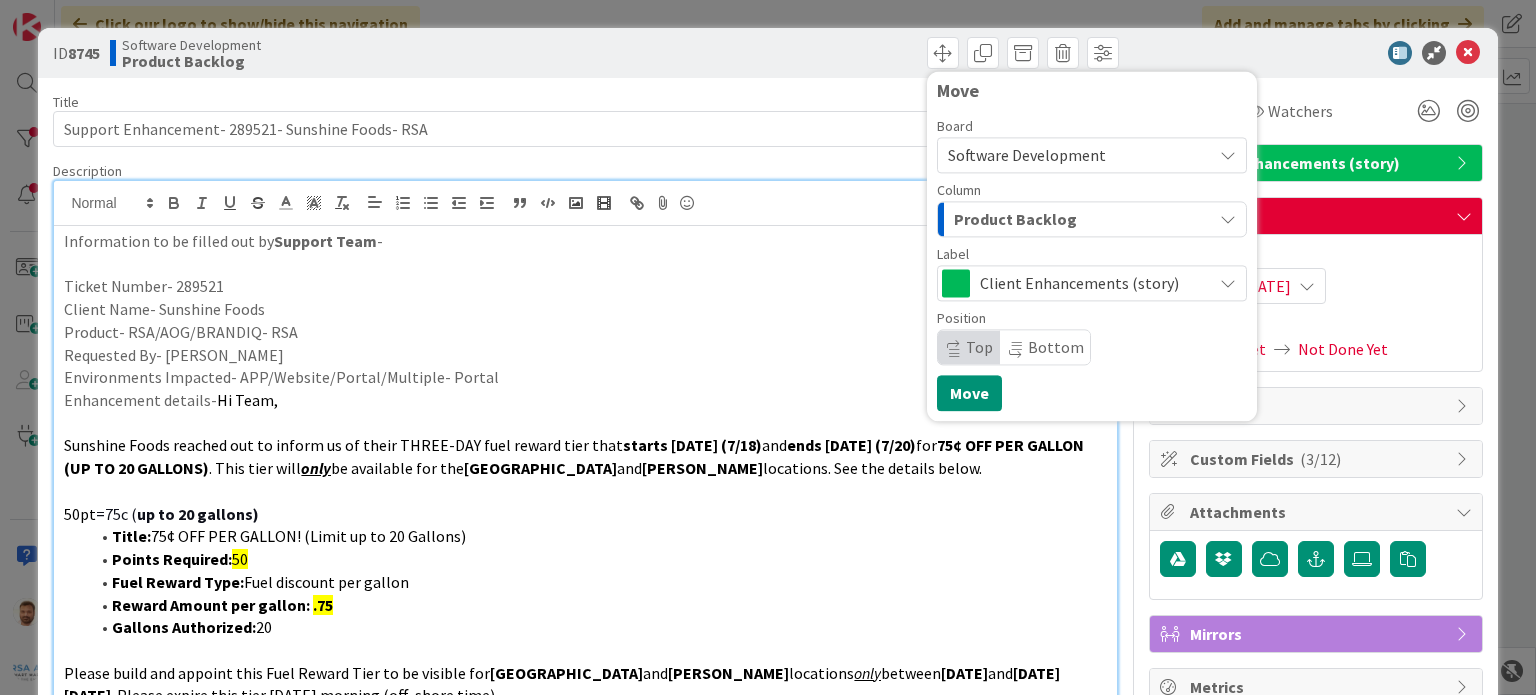 click on "Product Backlog" at bounding box center (1080, 219) 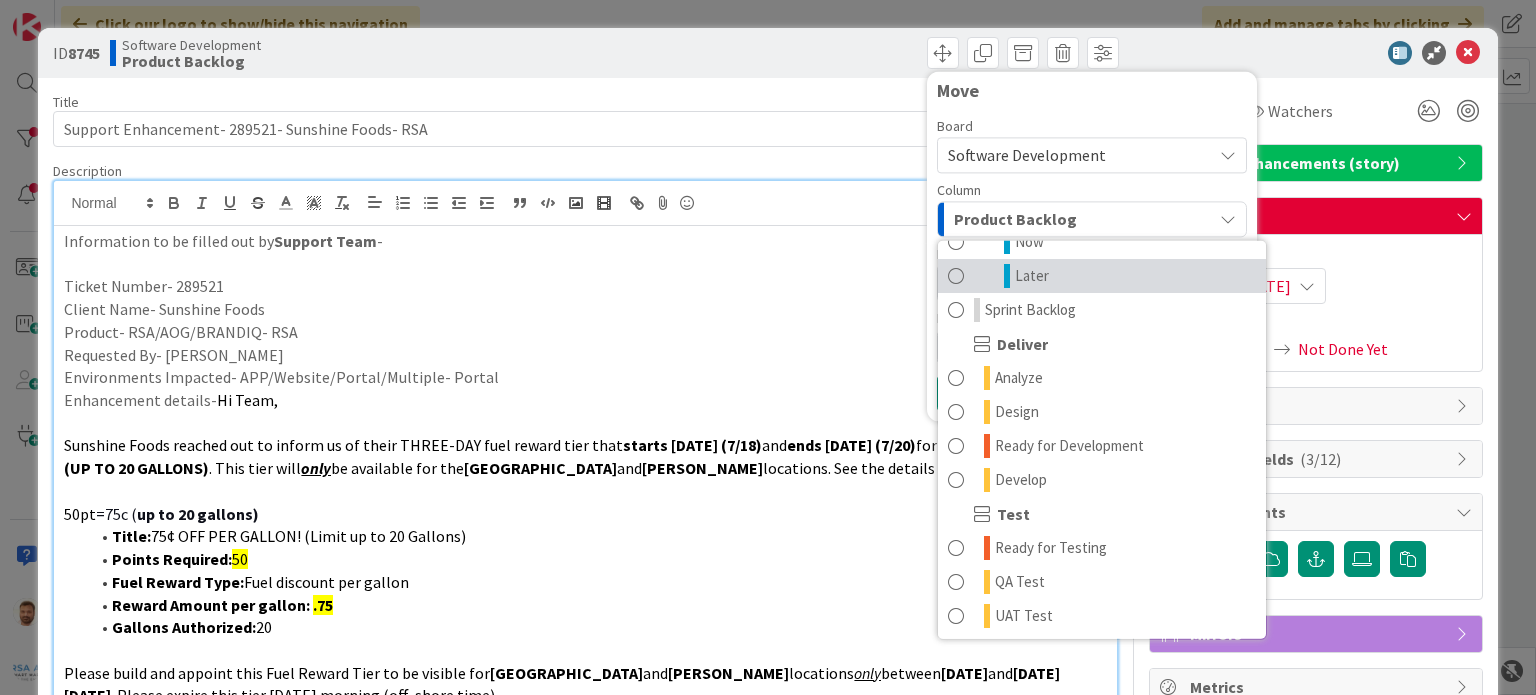 scroll, scrollTop: 163, scrollLeft: 0, axis: vertical 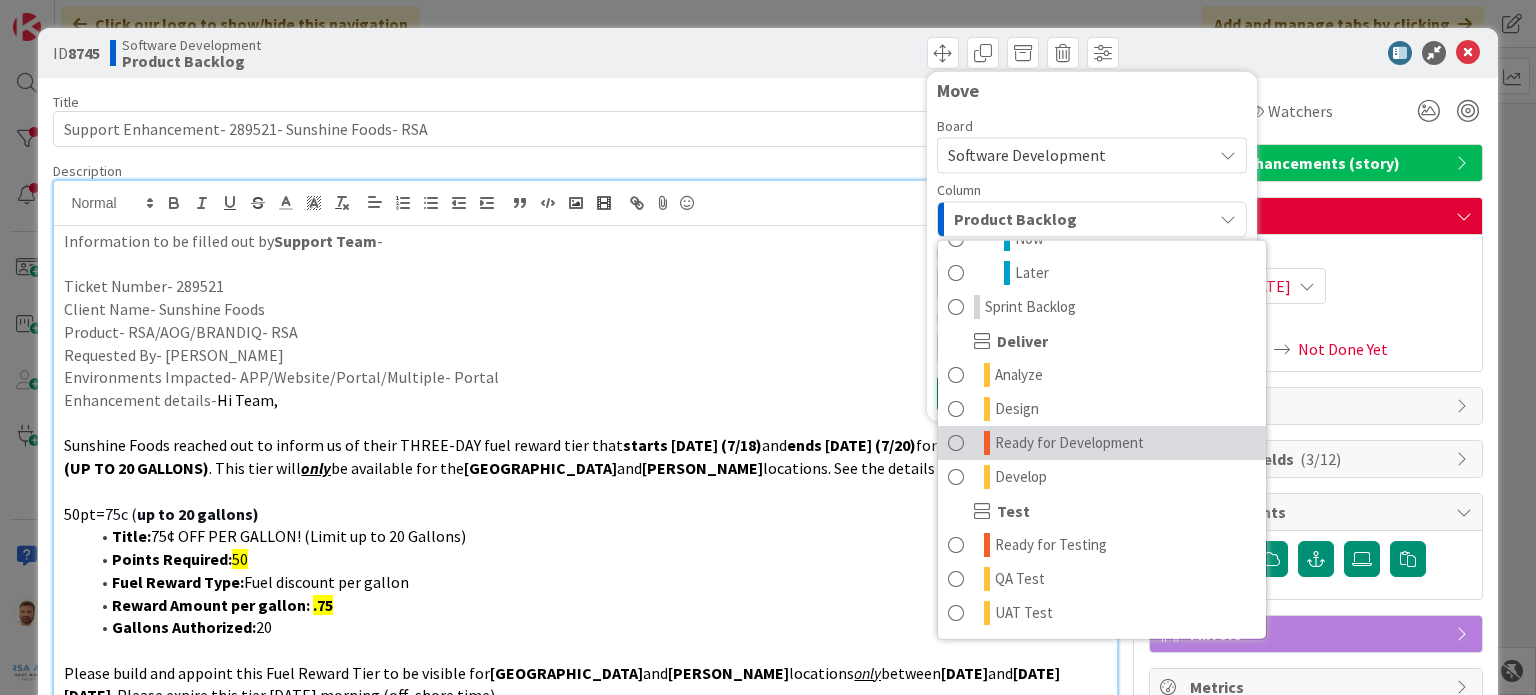 click on "Ready for Development" at bounding box center [1069, 443] 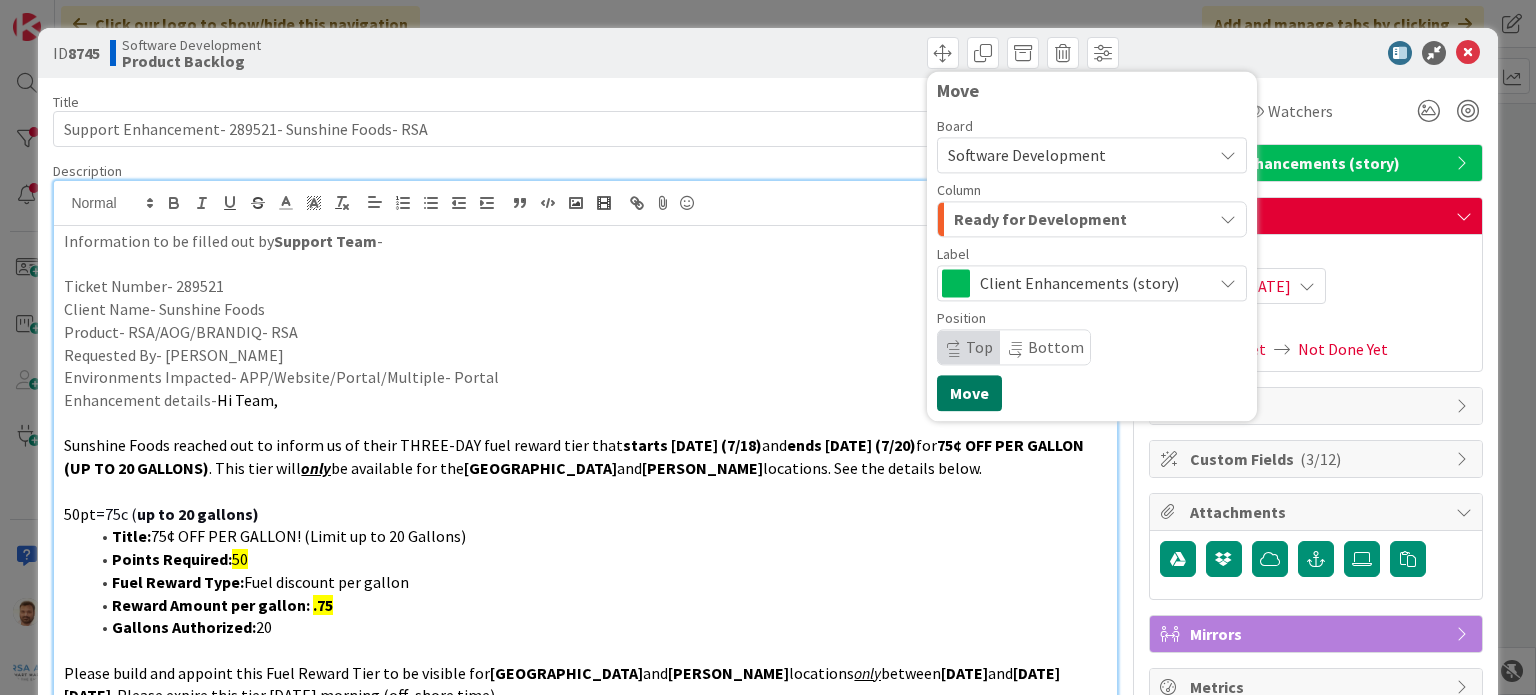 click on "Move" at bounding box center (969, 393) 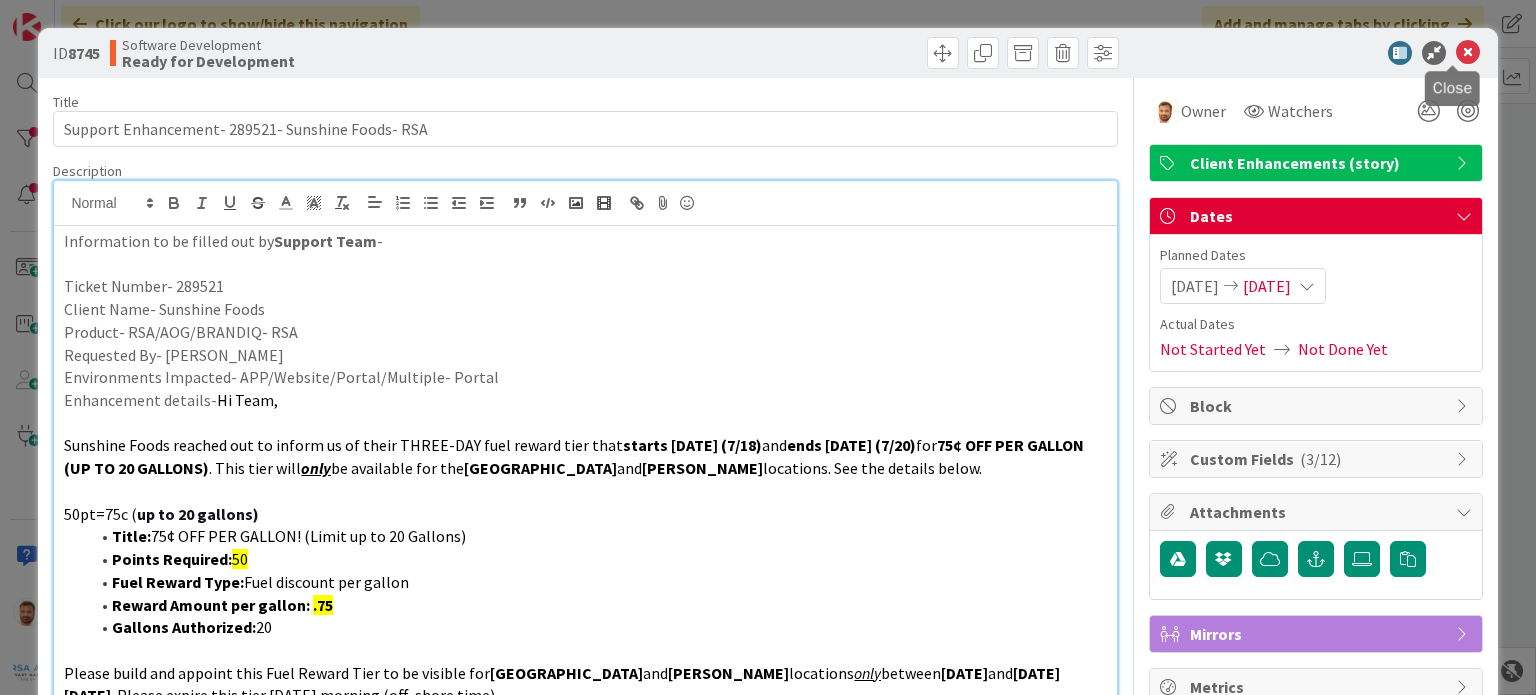 click at bounding box center [1468, 53] 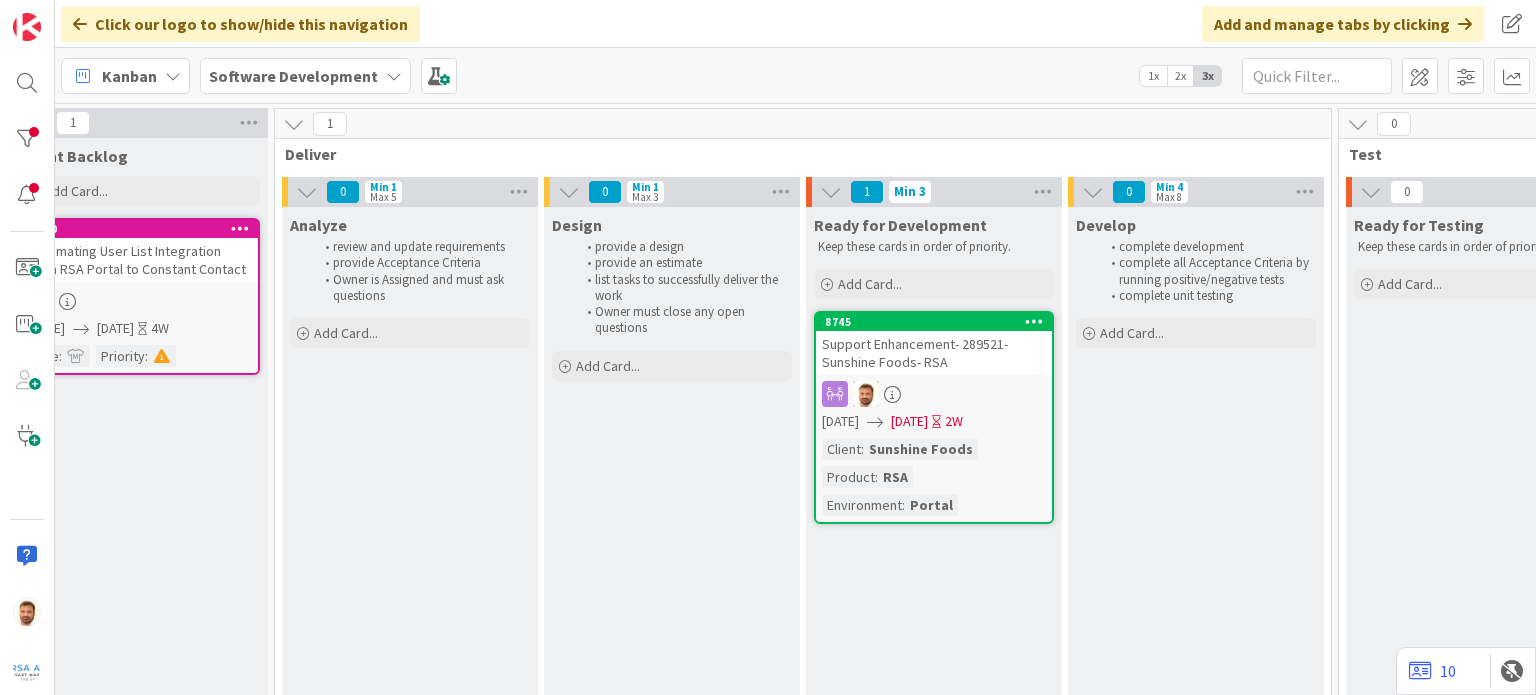 scroll, scrollTop: 0, scrollLeft: 888, axis: horizontal 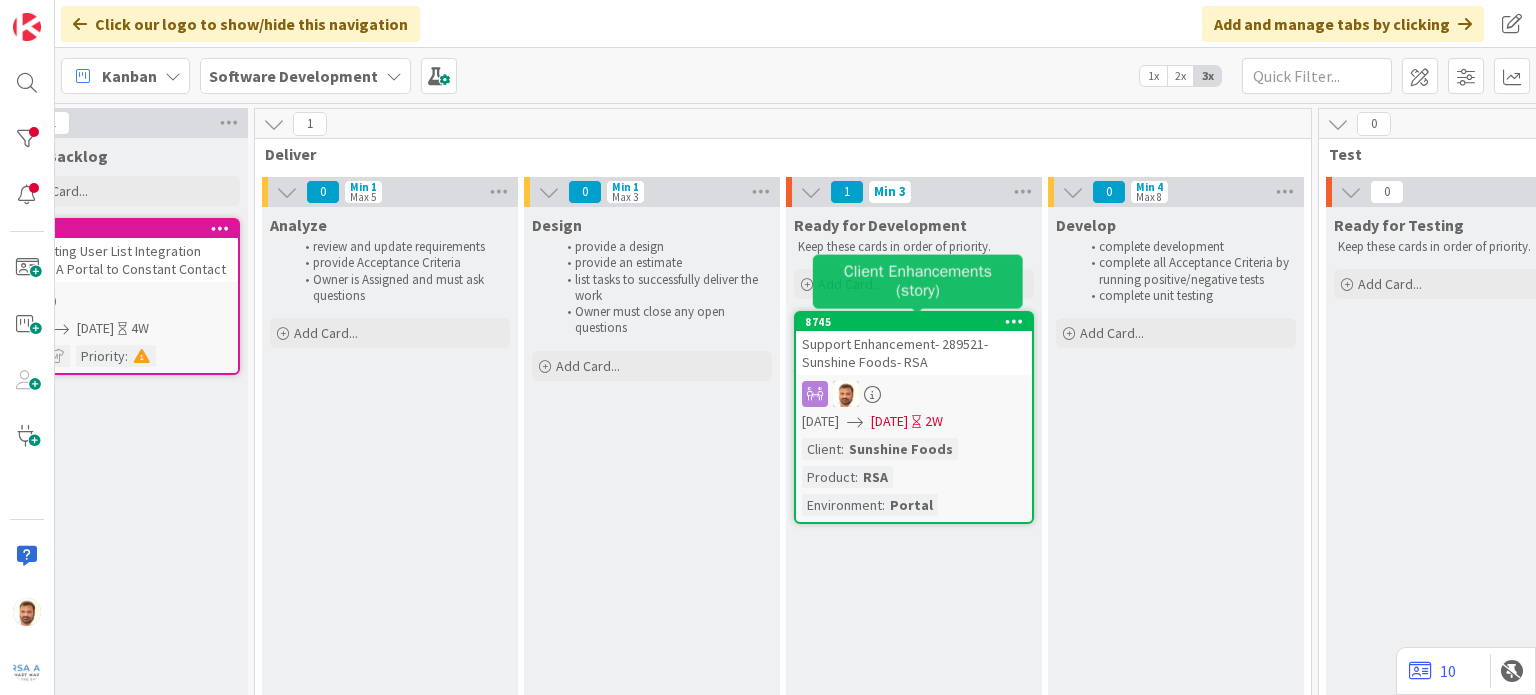 click on "Support Enhancement- 289521- Sunshine Foods- RSA" at bounding box center [914, 353] 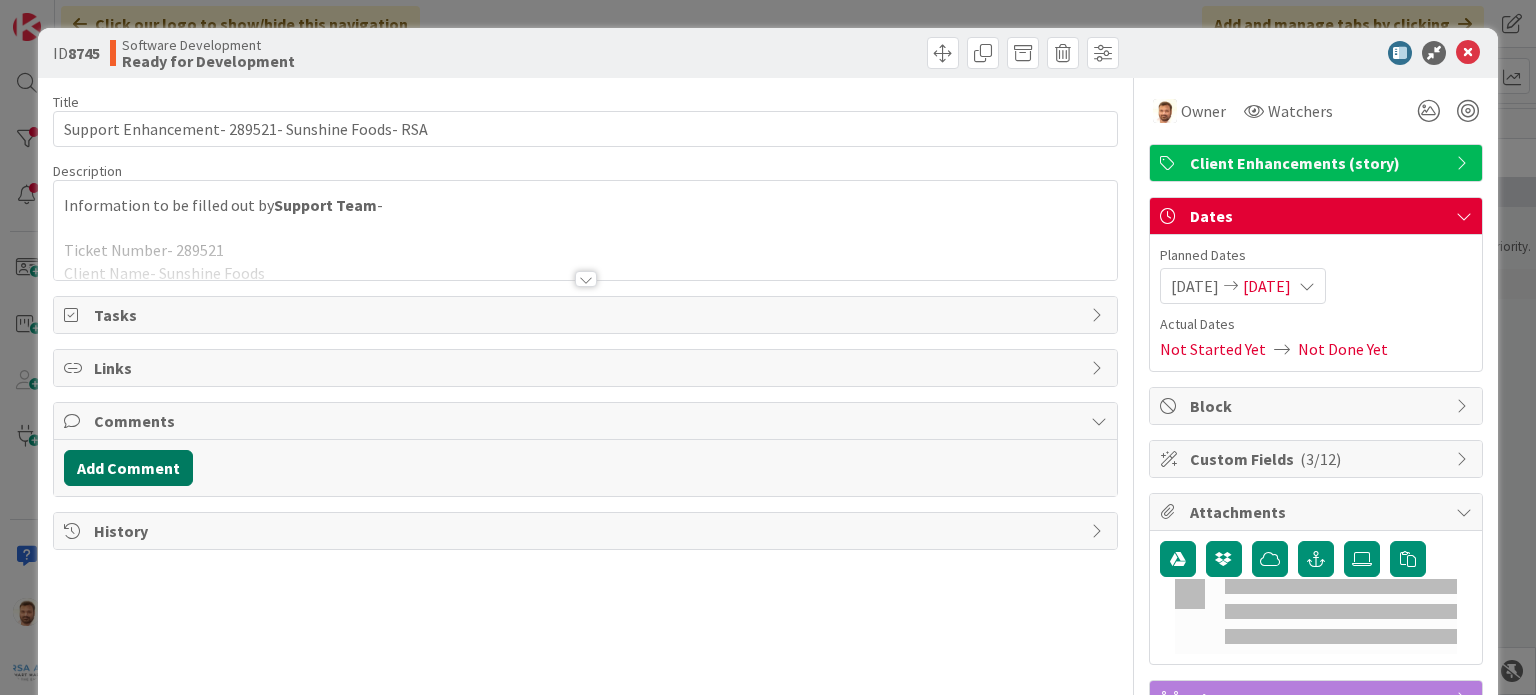 click on "Add Comment" at bounding box center (128, 468) 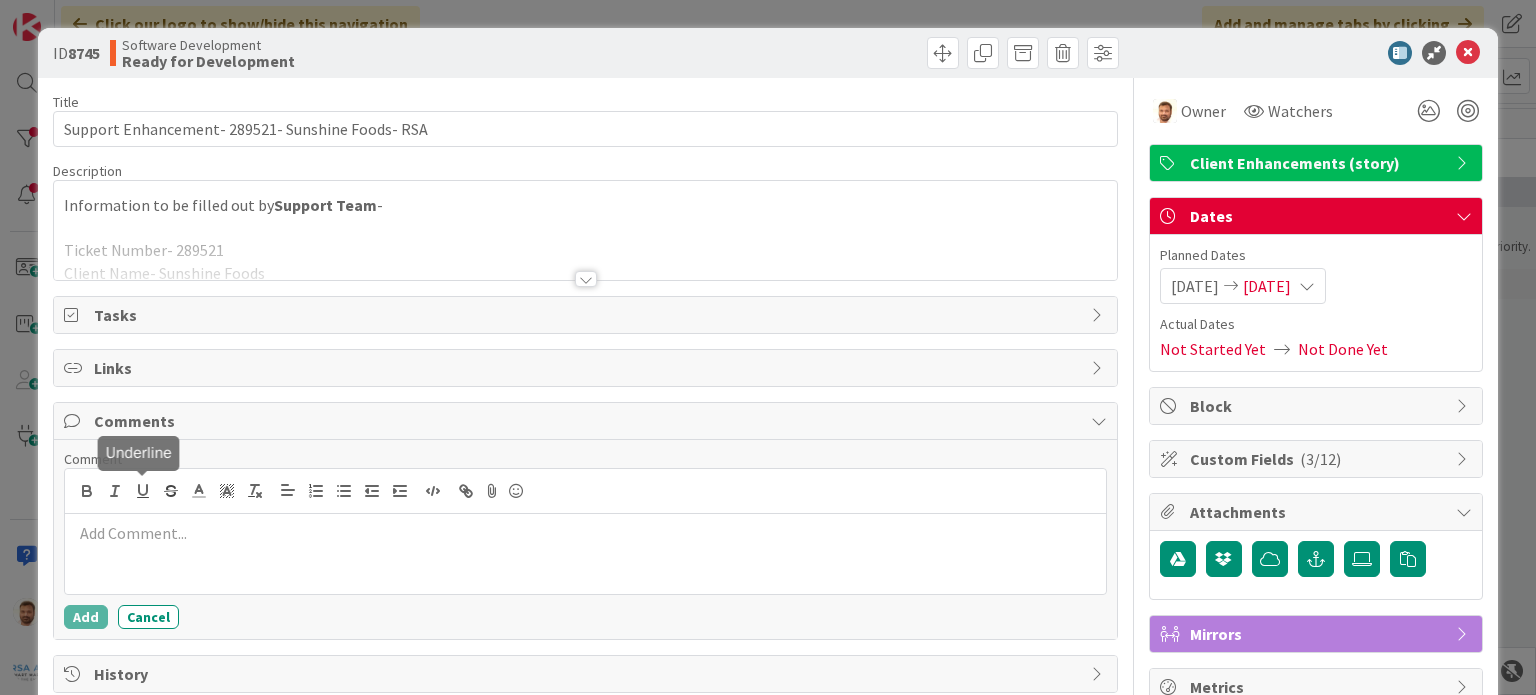 click at bounding box center [585, 554] 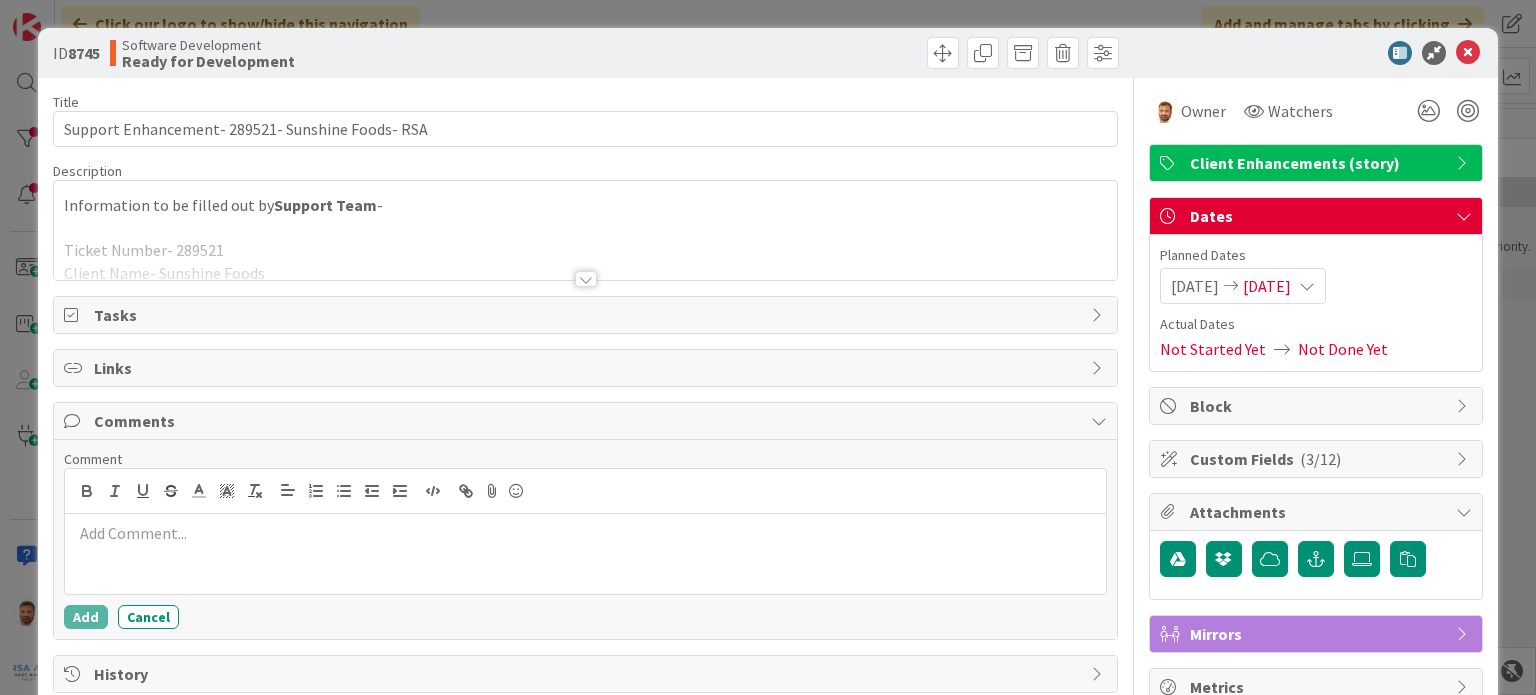 type 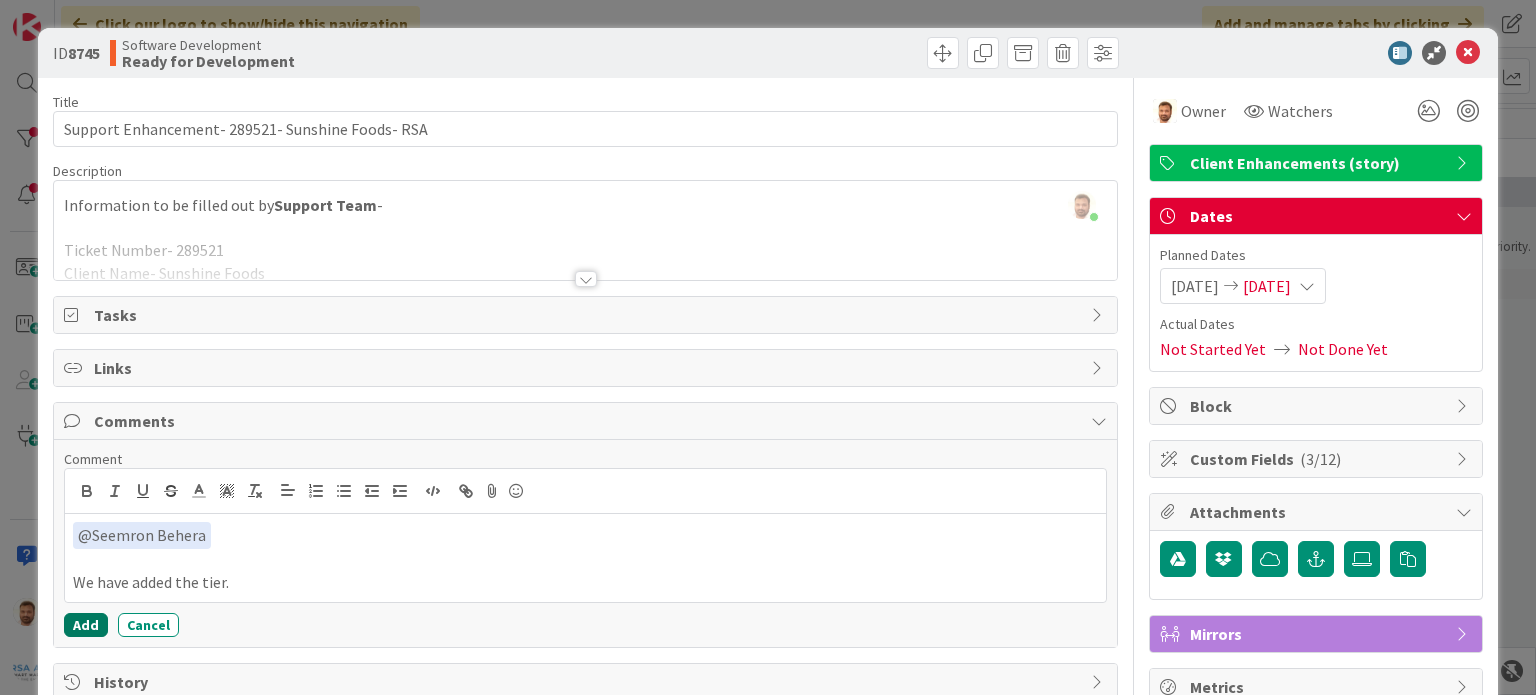 click on "Add" at bounding box center [86, 625] 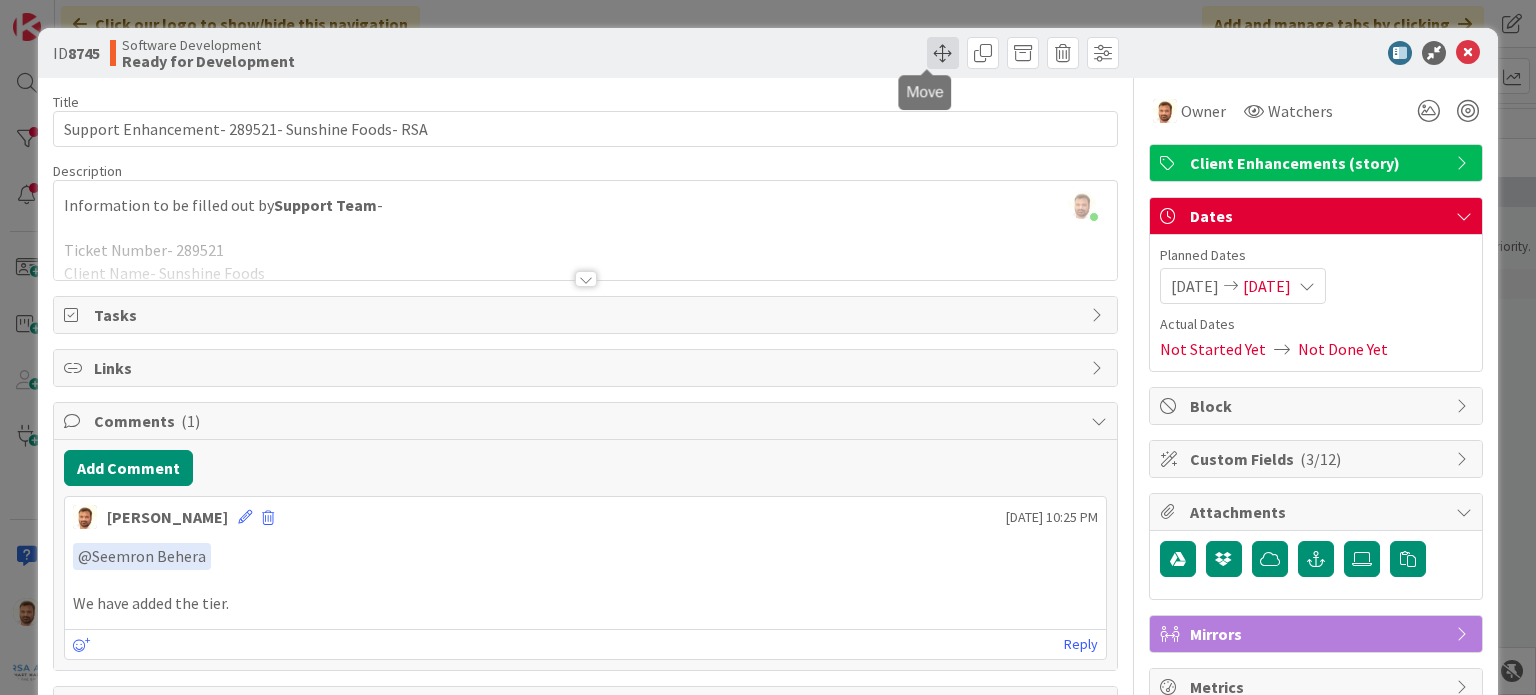 click at bounding box center [943, 53] 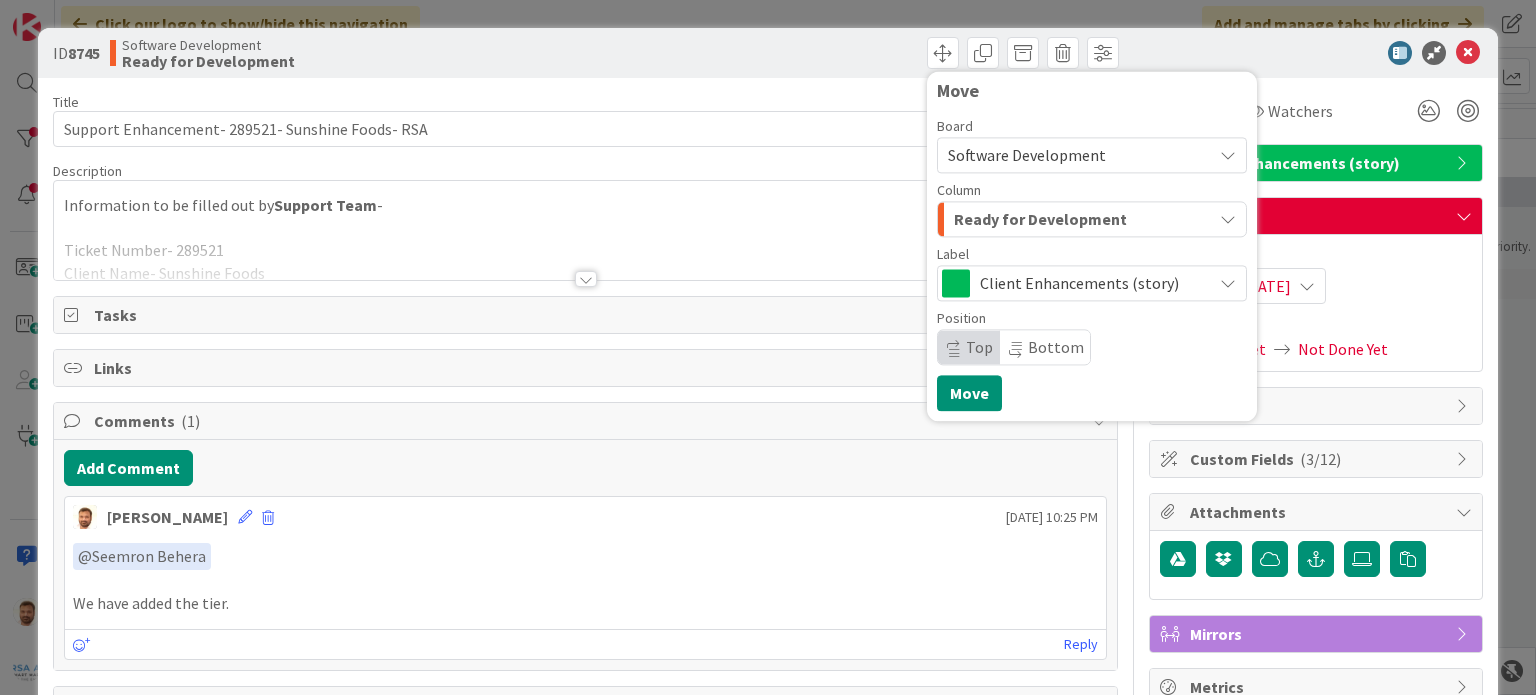 click on "Ready for Development" at bounding box center (1040, 219) 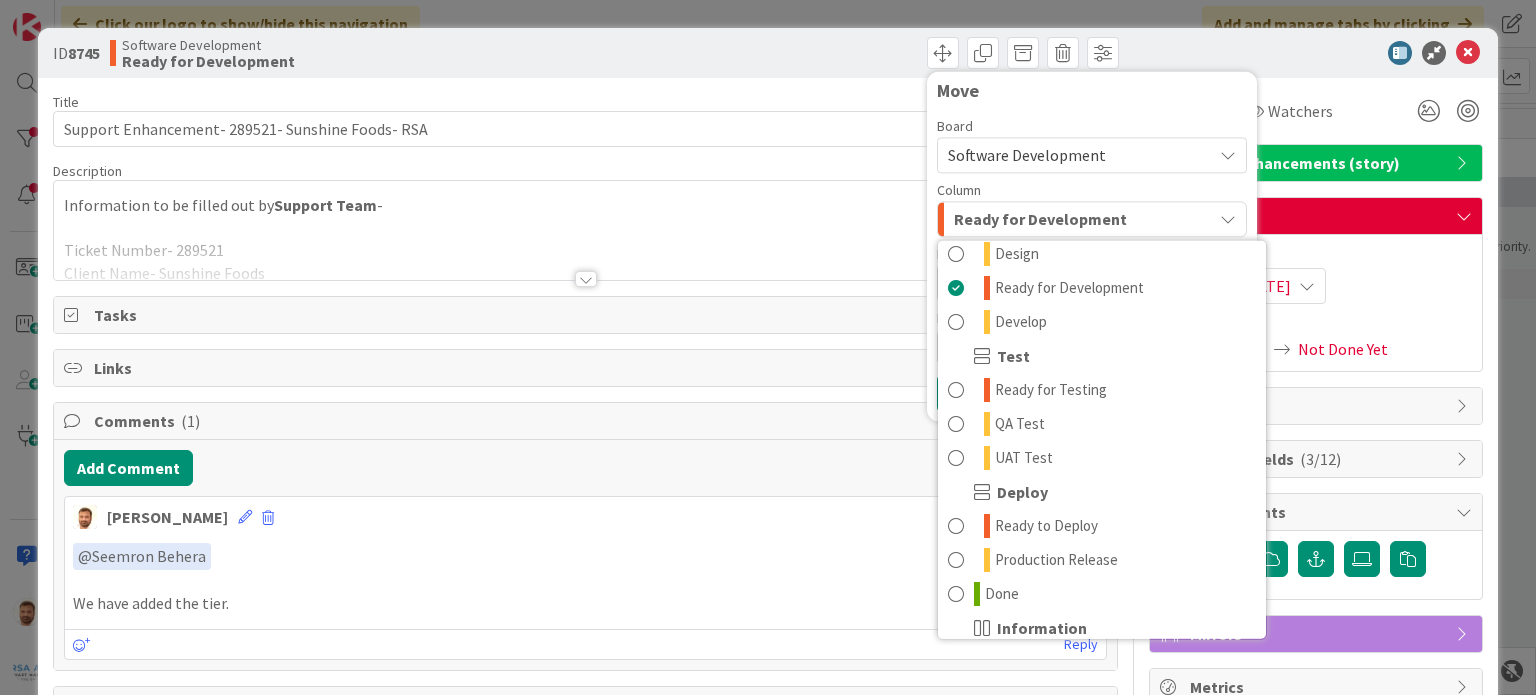 scroll, scrollTop: 399, scrollLeft: 0, axis: vertical 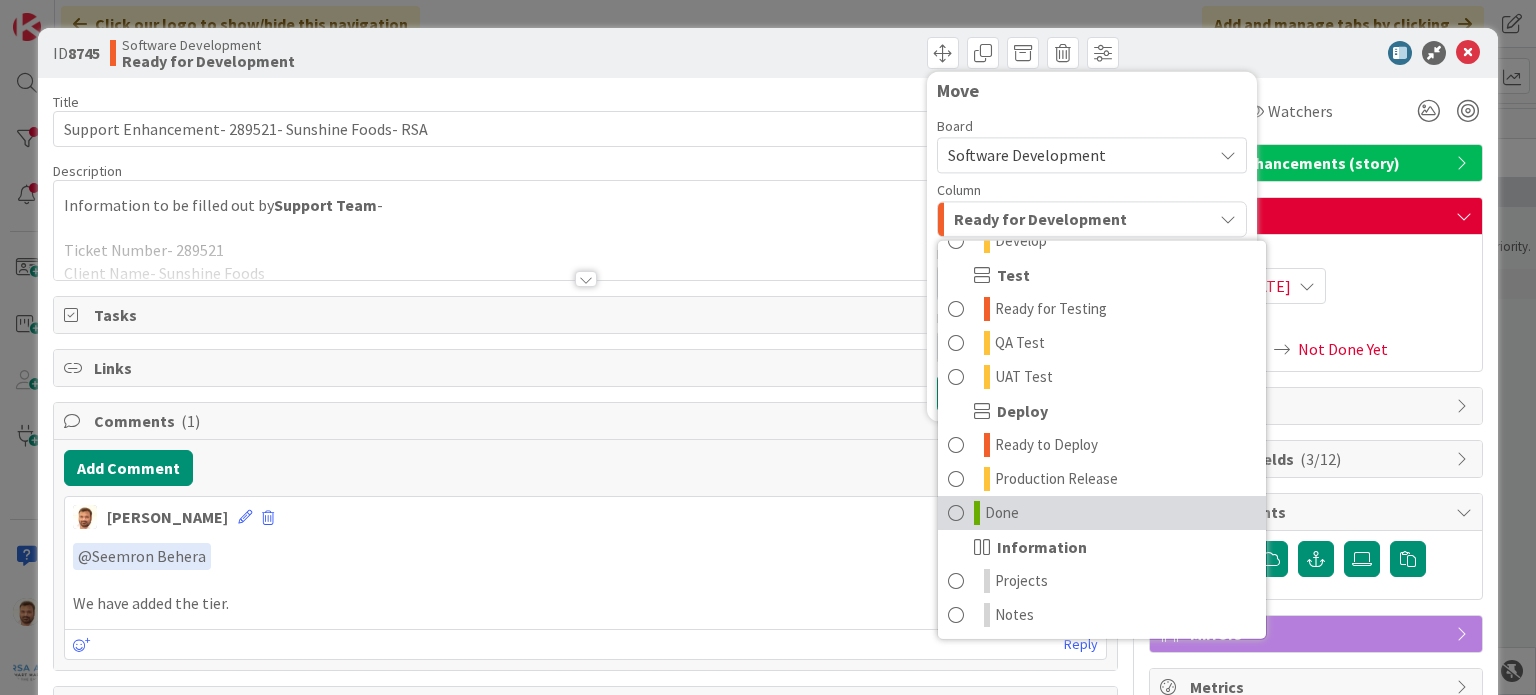 click on "Done" at bounding box center [1002, 513] 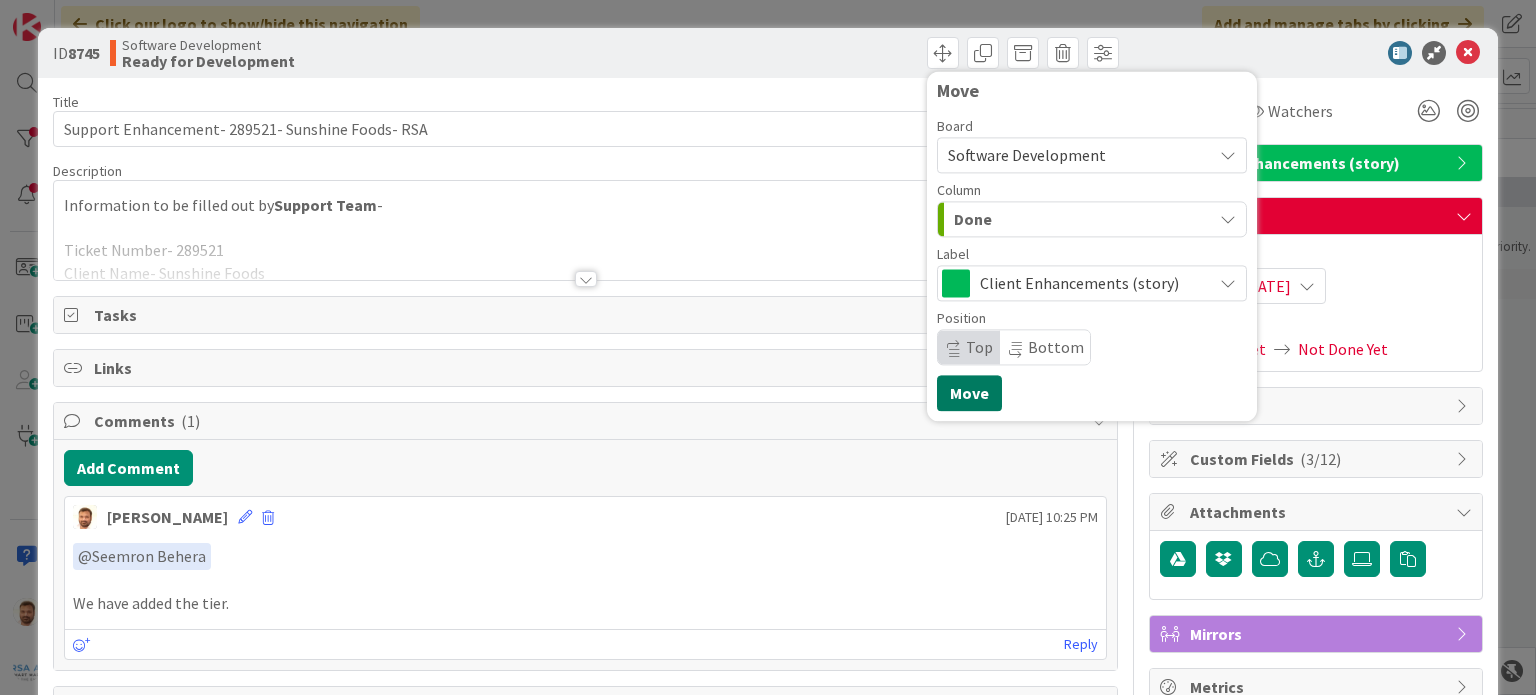 click on "Move" at bounding box center [969, 393] 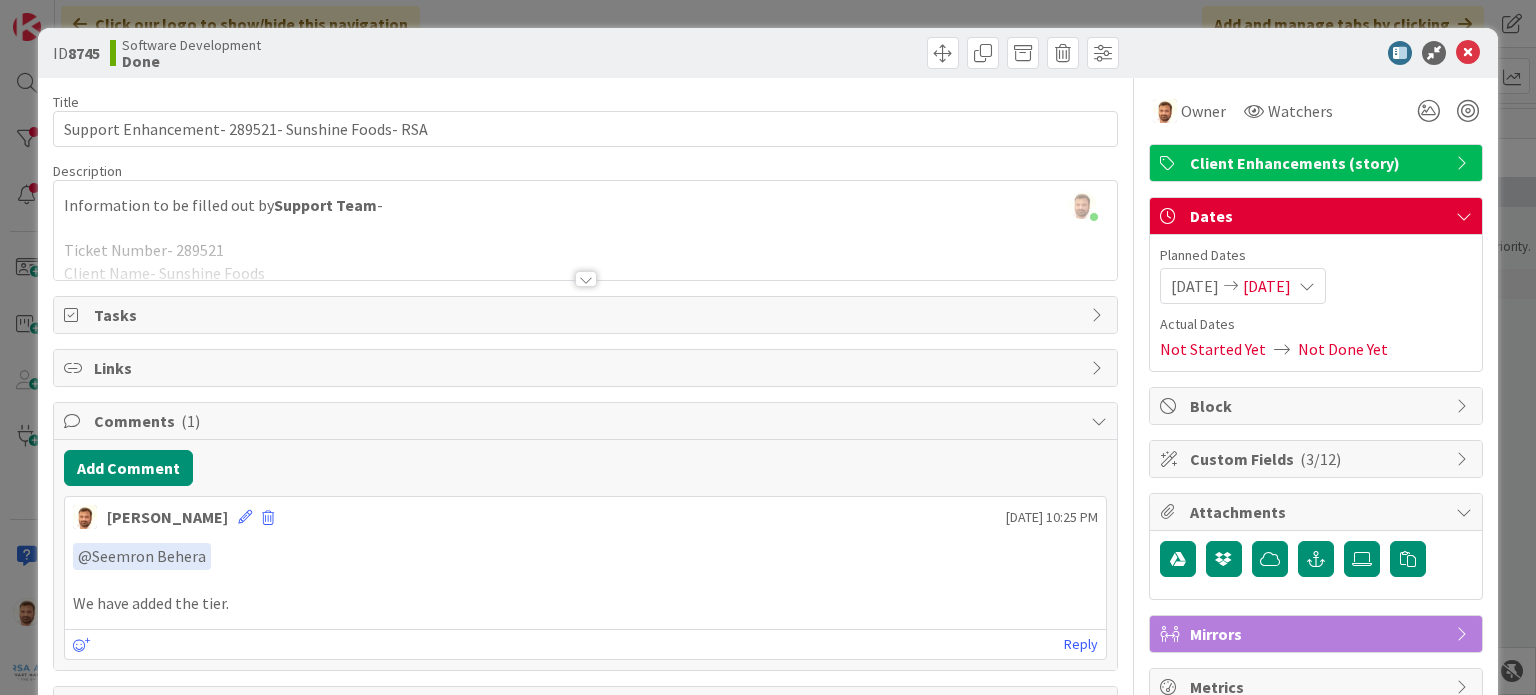 click at bounding box center (1468, 53) 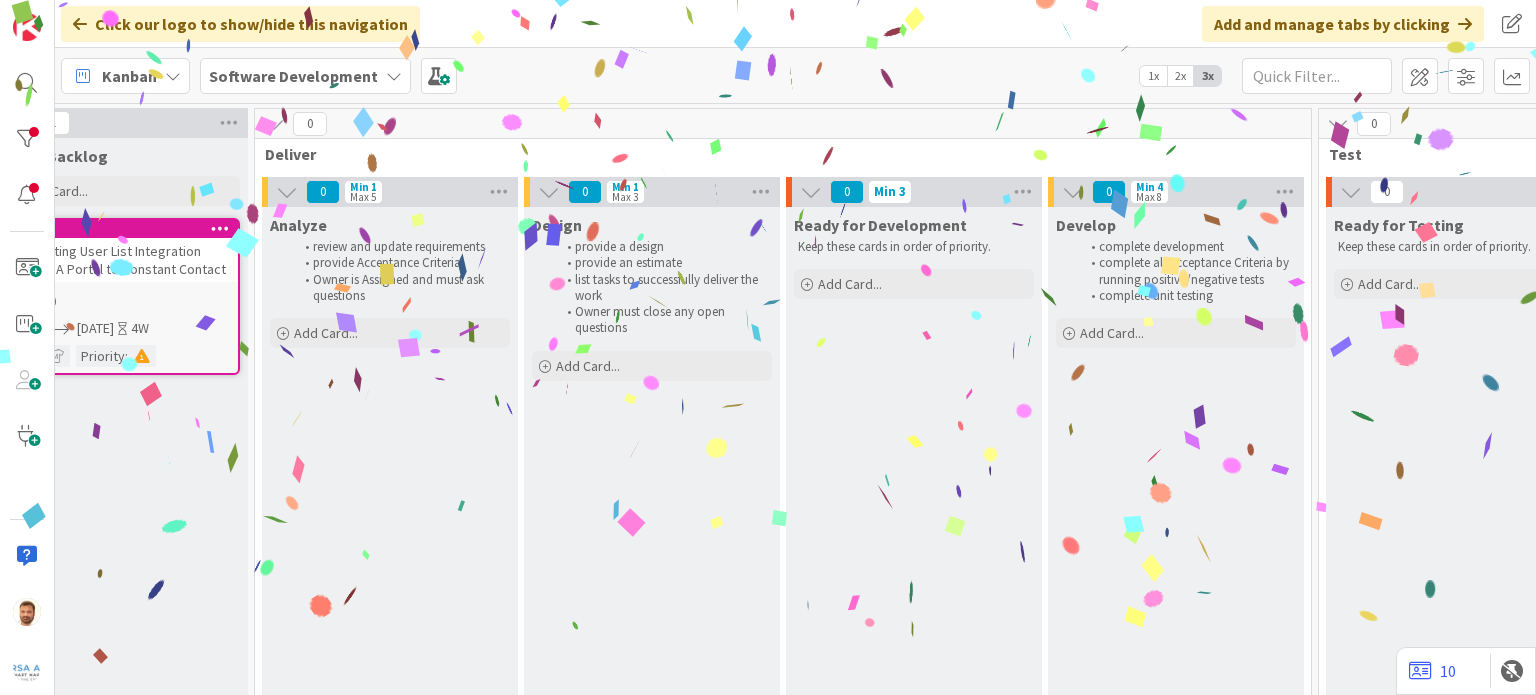 scroll, scrollTop: 0, scrollLeft: 0, axis: both 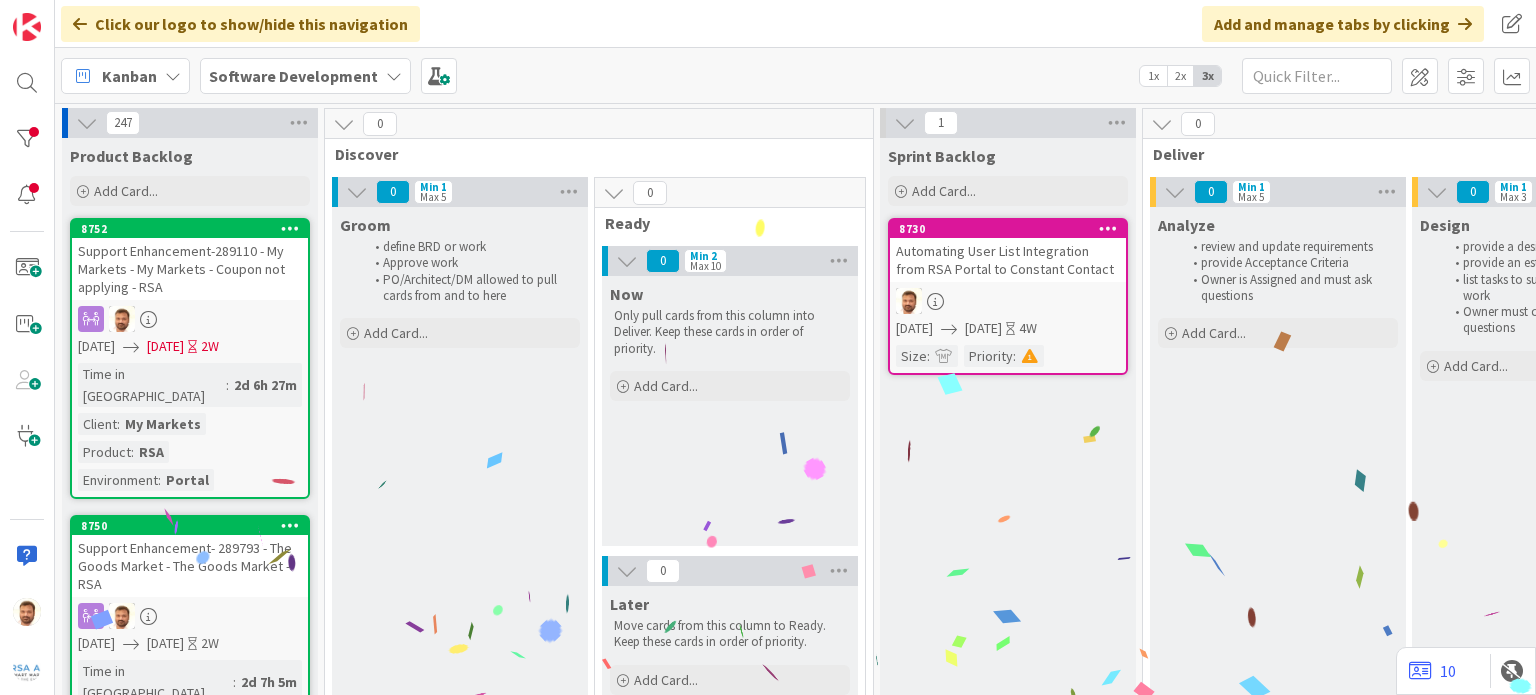 click on "Support Enhancement- 289793 -  The Goods Market -  The Goods Market - RSA" at bounding box center [190, 566] 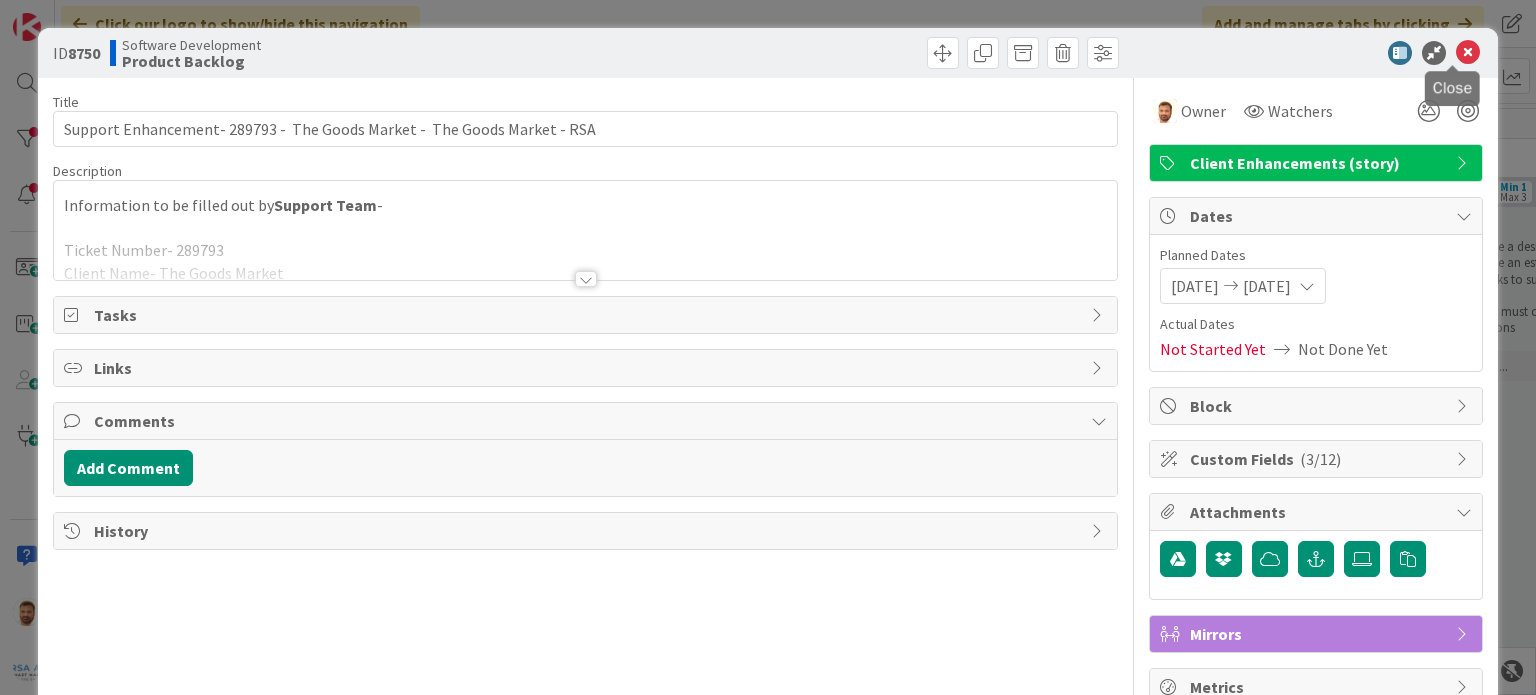 click at bounding box center [1468, 53] 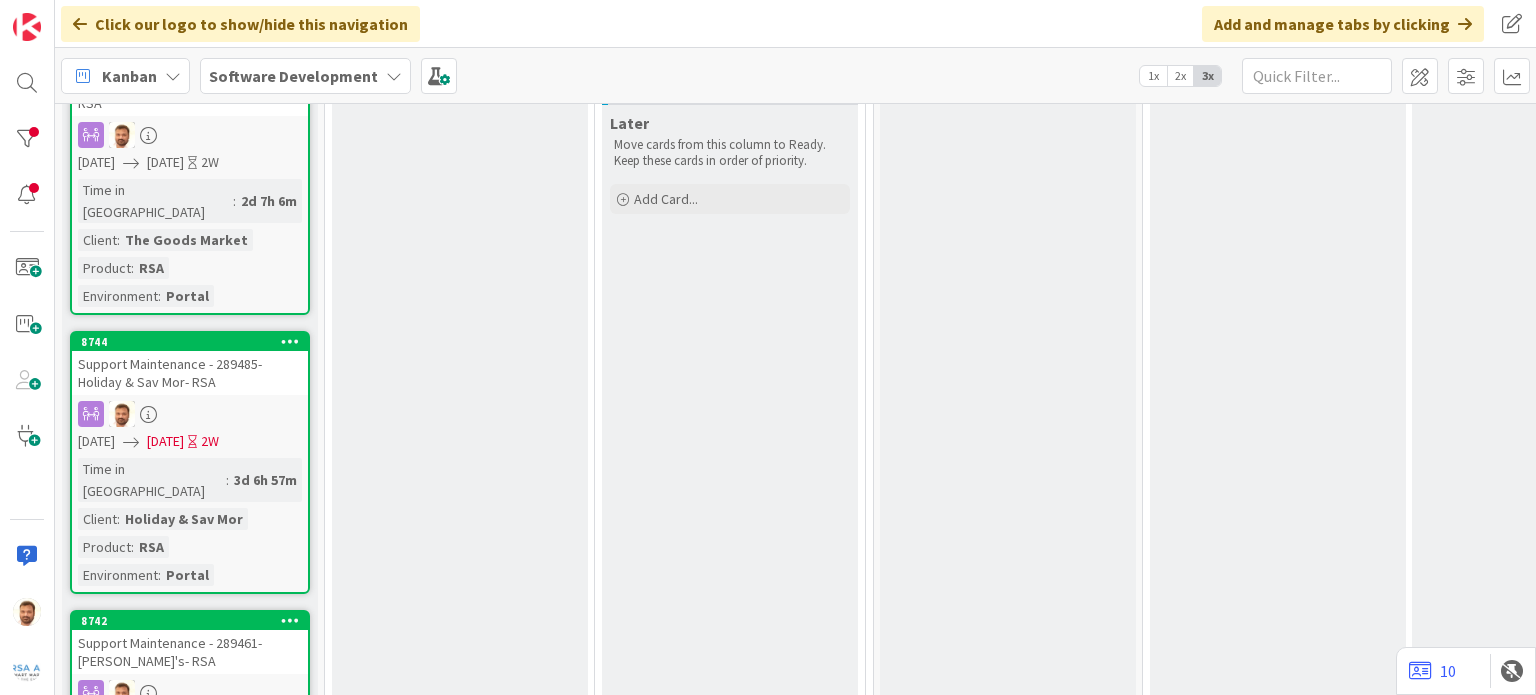 scroll, scrollTop: 591, scrollLeft: 0, axis: vertical 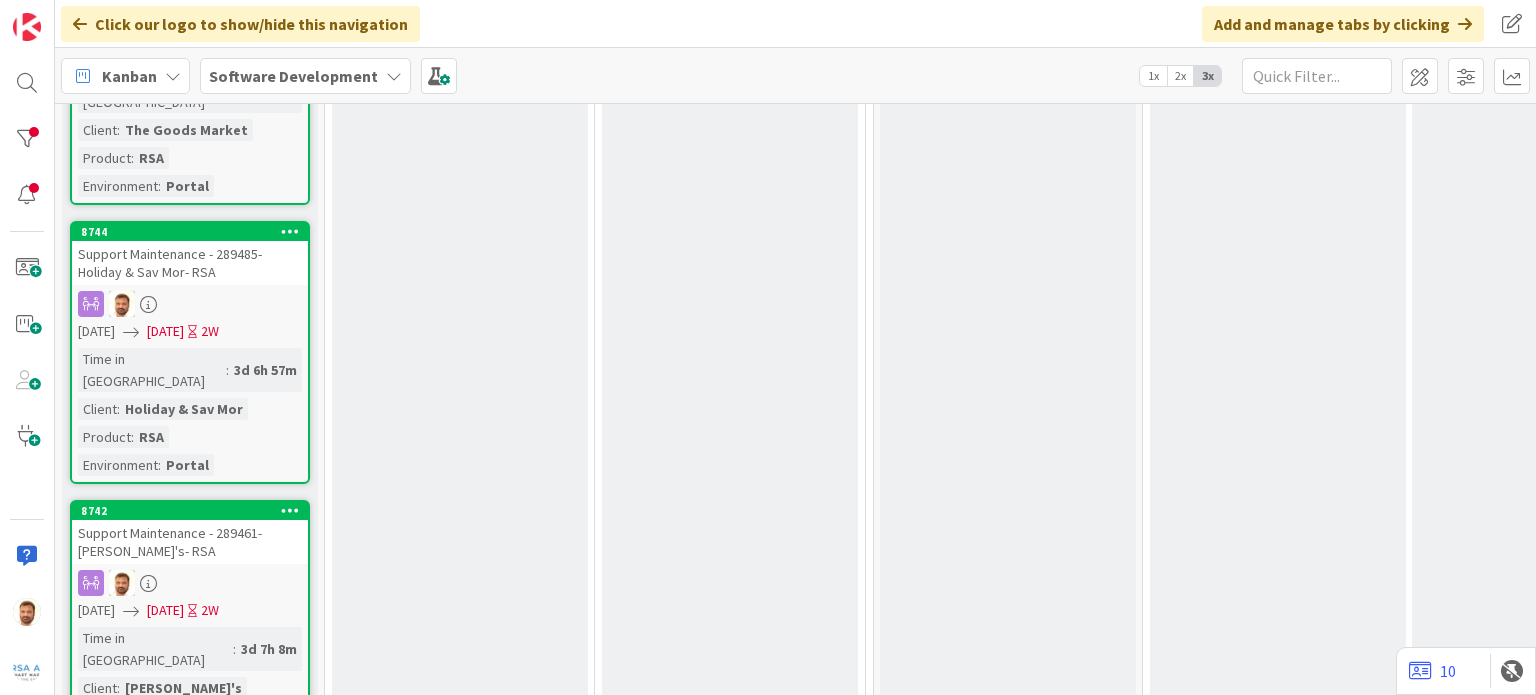 click on "Support Maintenance - 289485- Holiday & Sav Mor- RSA" at bounding box center (190, 263) 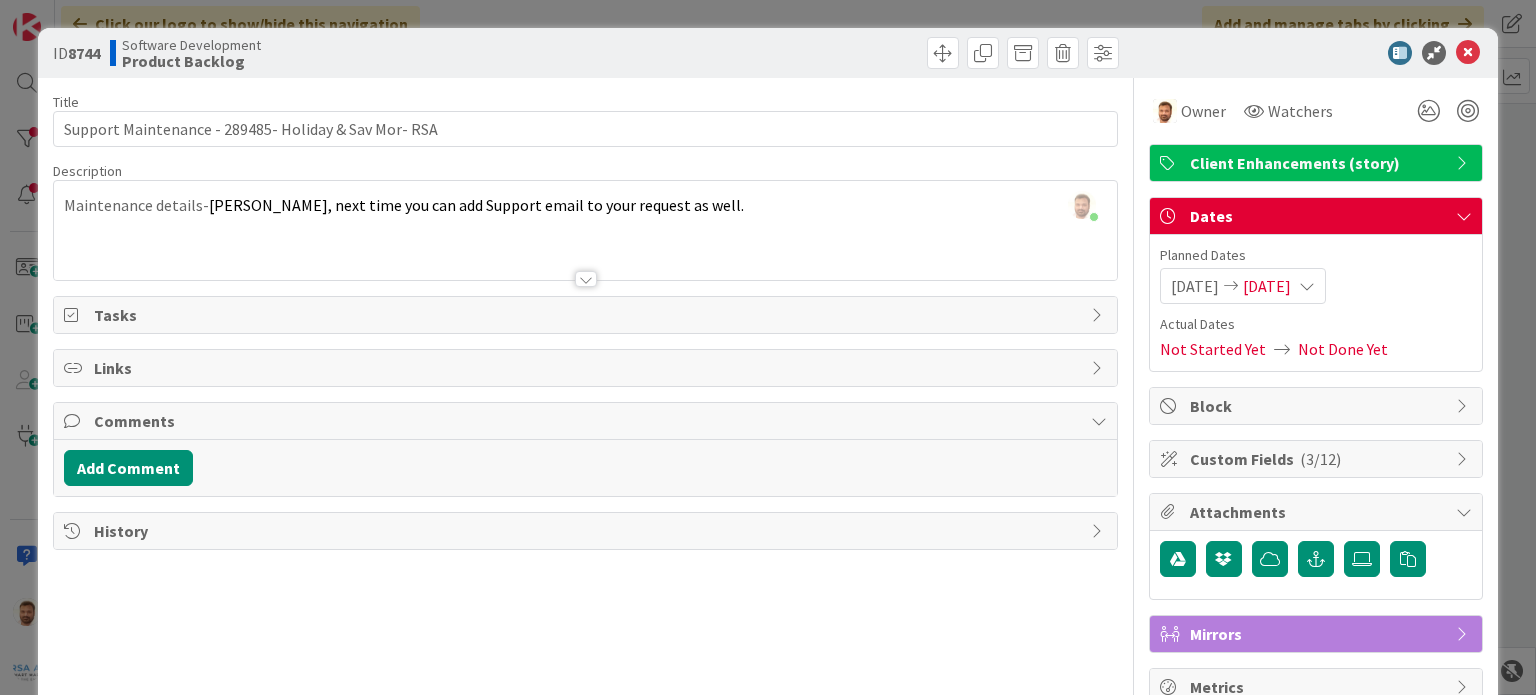 click at bounding box center [586, 279] 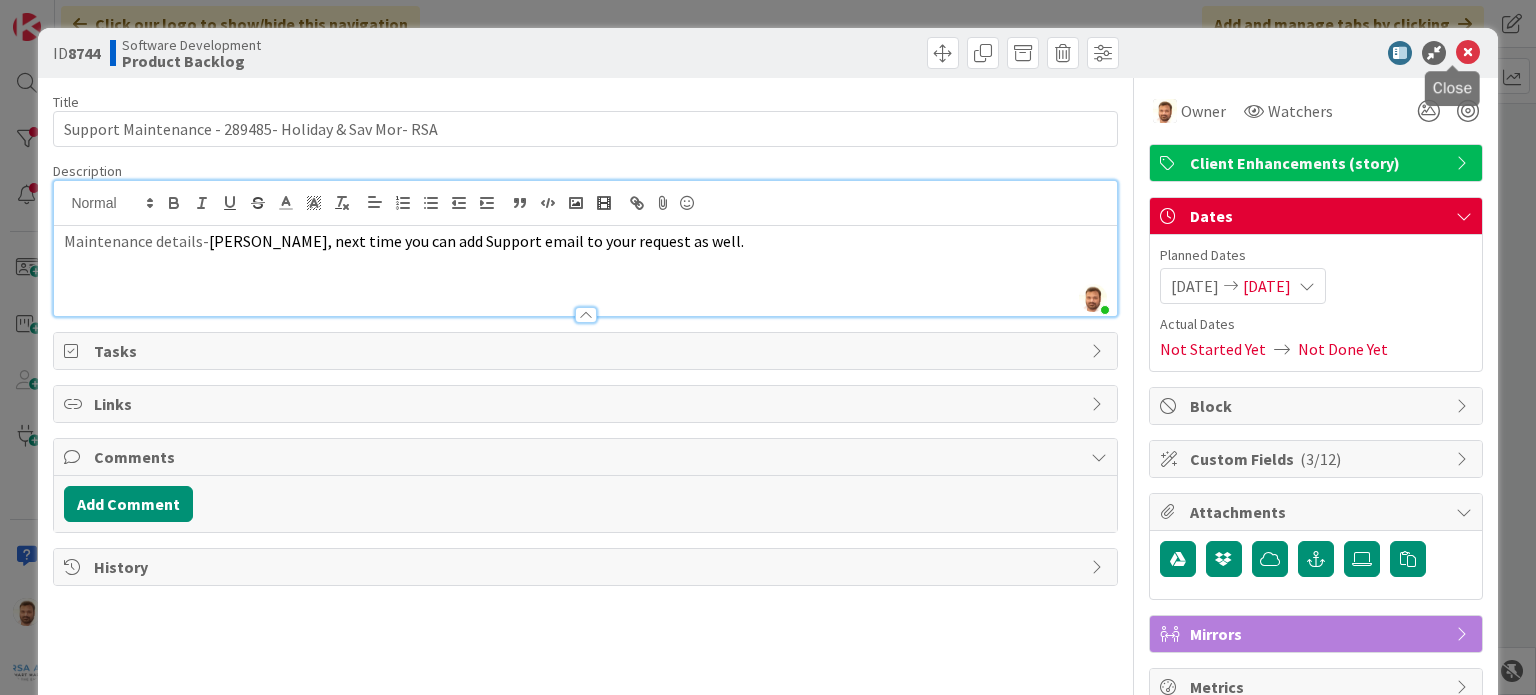 click at bounding box center (1468, 53) 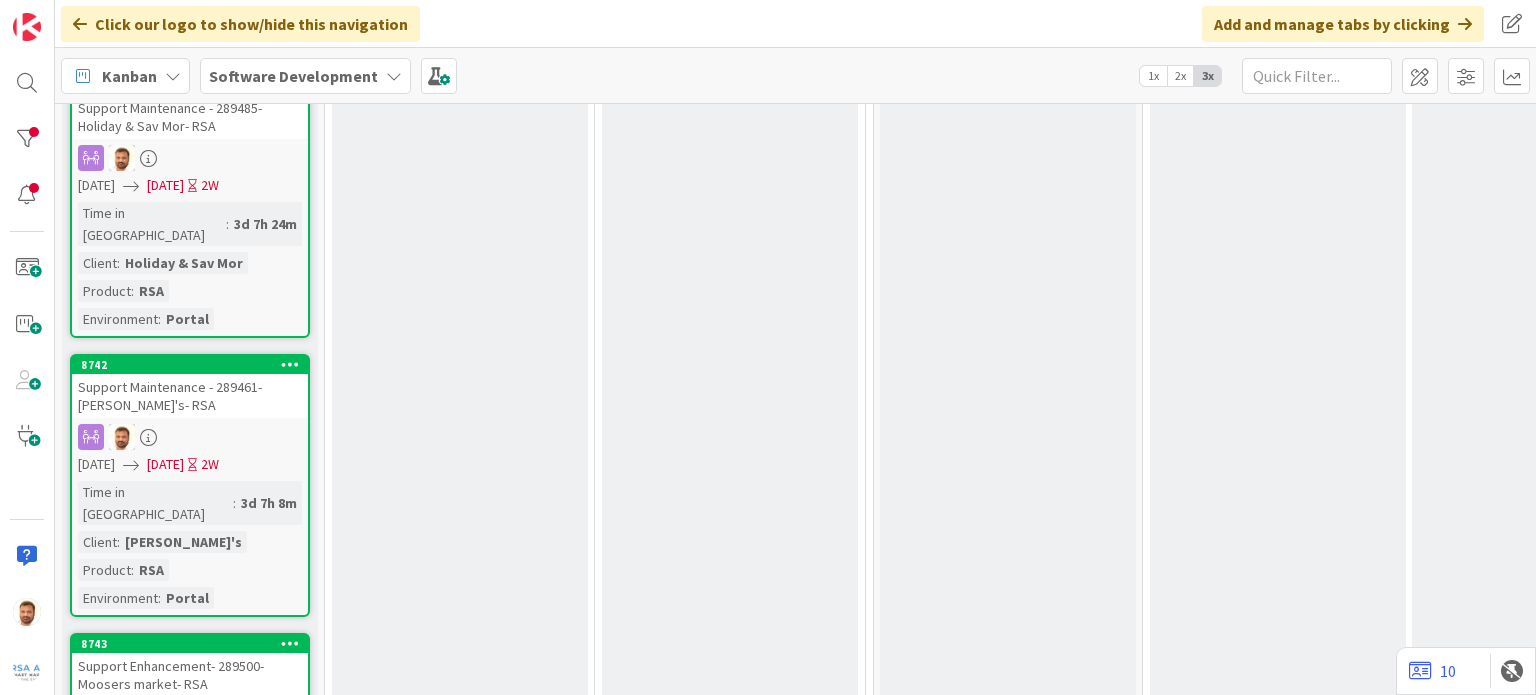 scroll, scrollTop: 741, scrollLeft: 0, axis: vertical 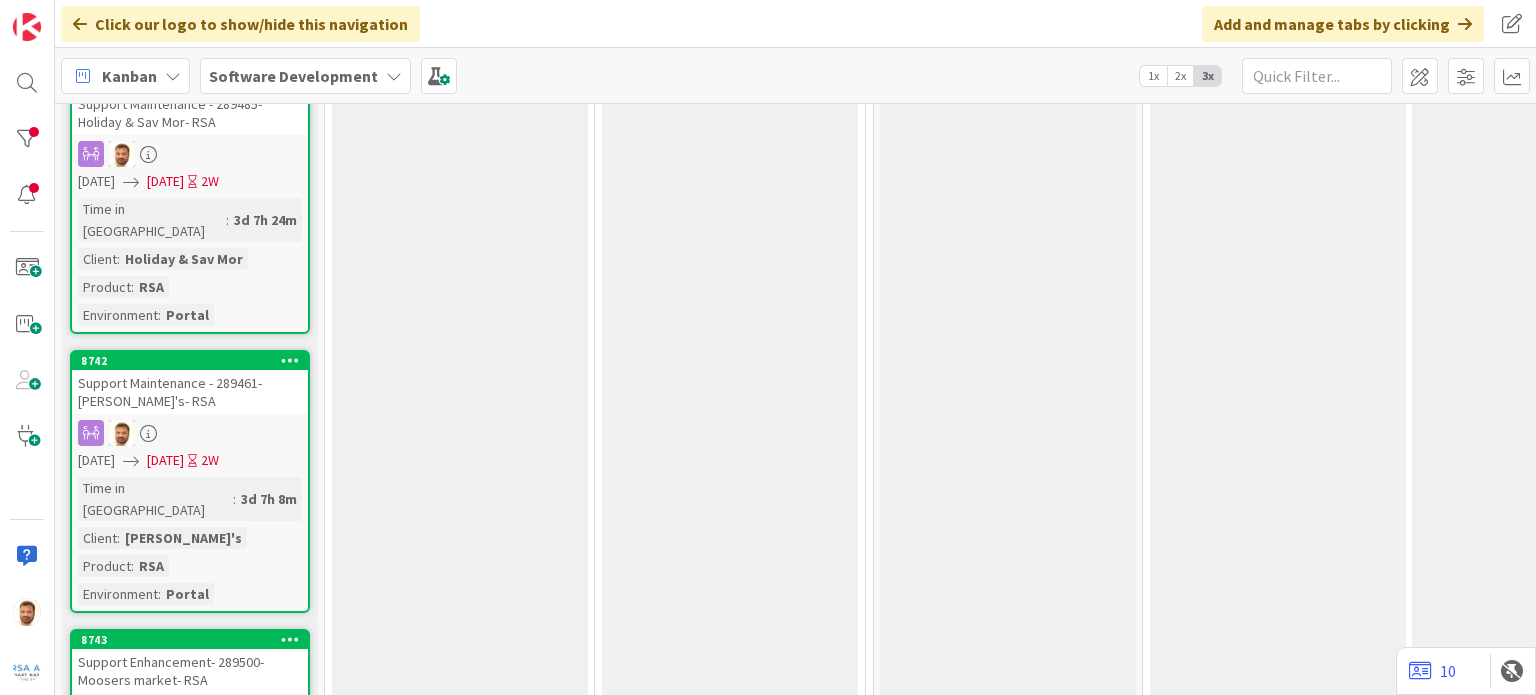click on "Support Maintenance - 289461- [PERSON_NAME]'s- RSA" at bounding box center [190, 392] 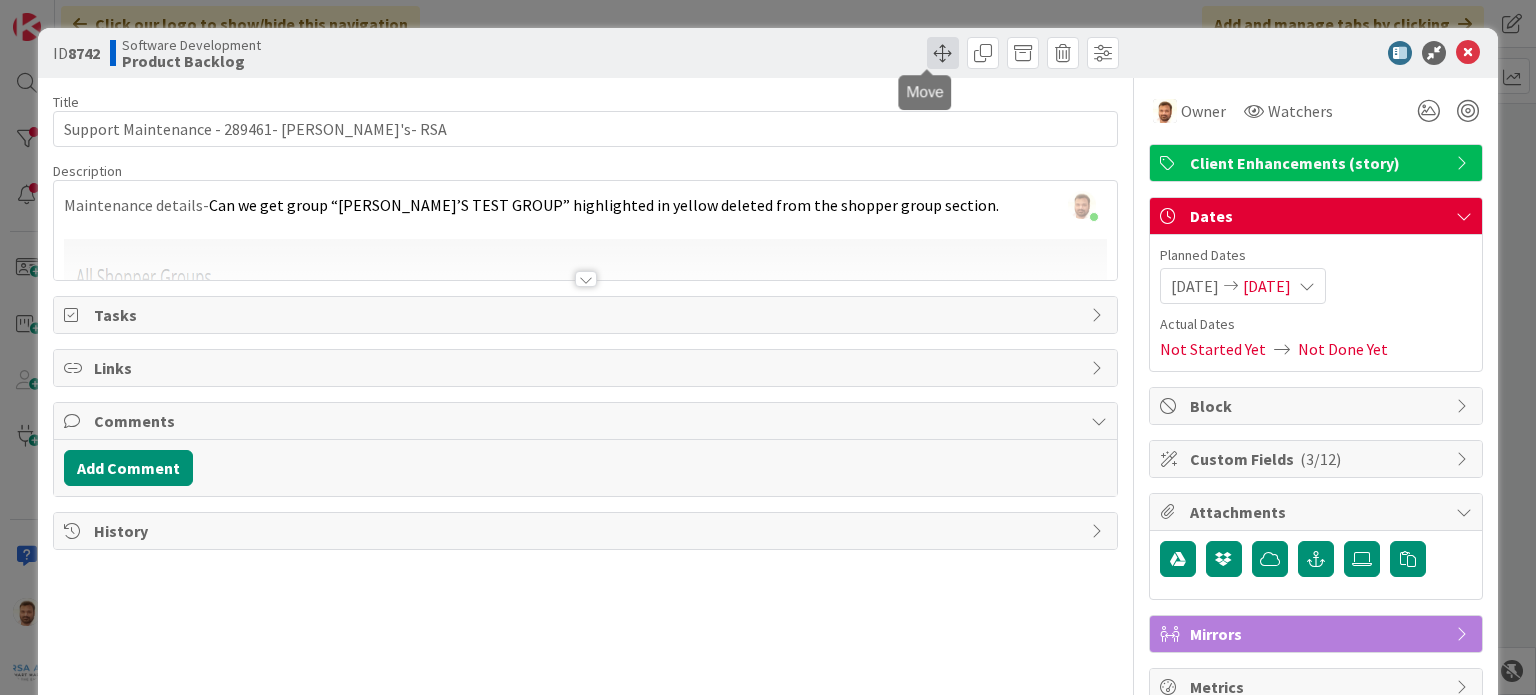 click at bounding box center (943, 53) 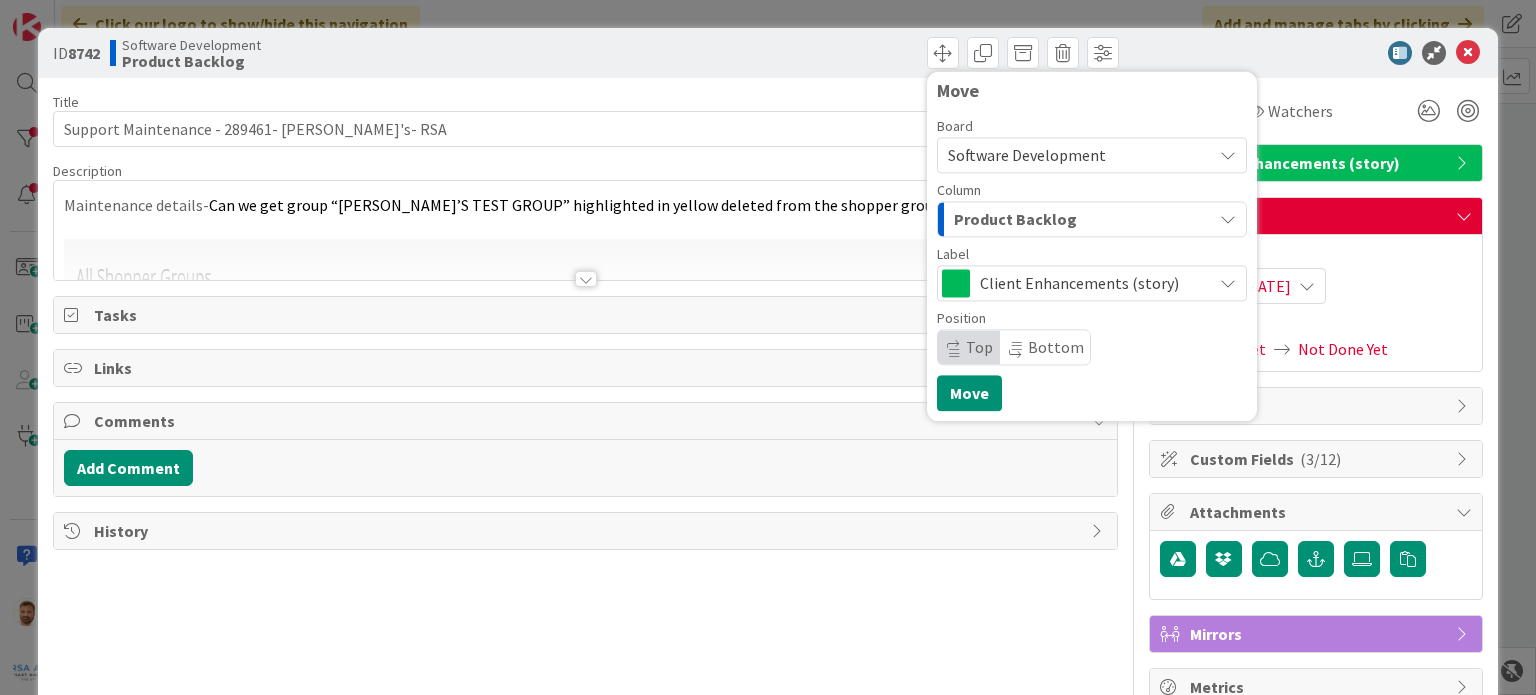 click on "Product Backlog" at bounding box center [1015, 219] 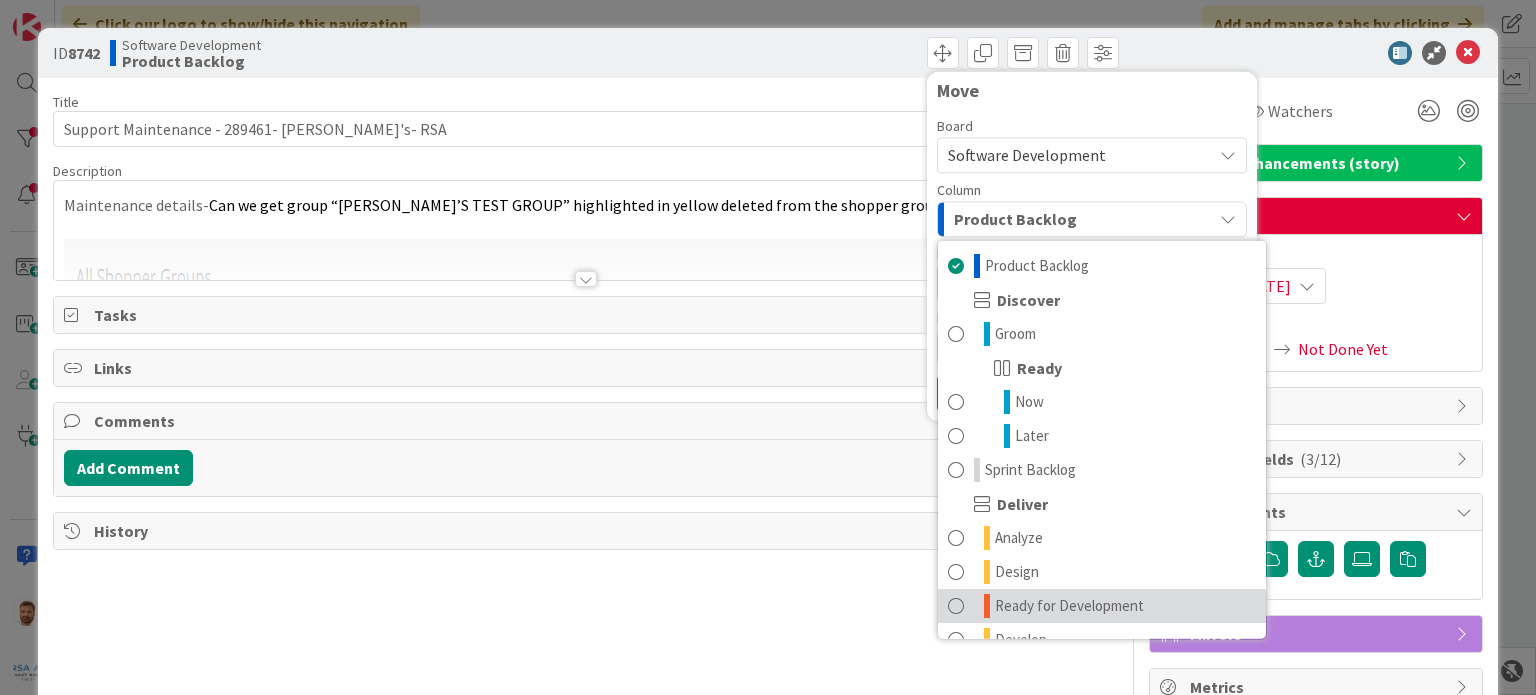 click on "Ready for Development" at bounding box center [1102, 606] 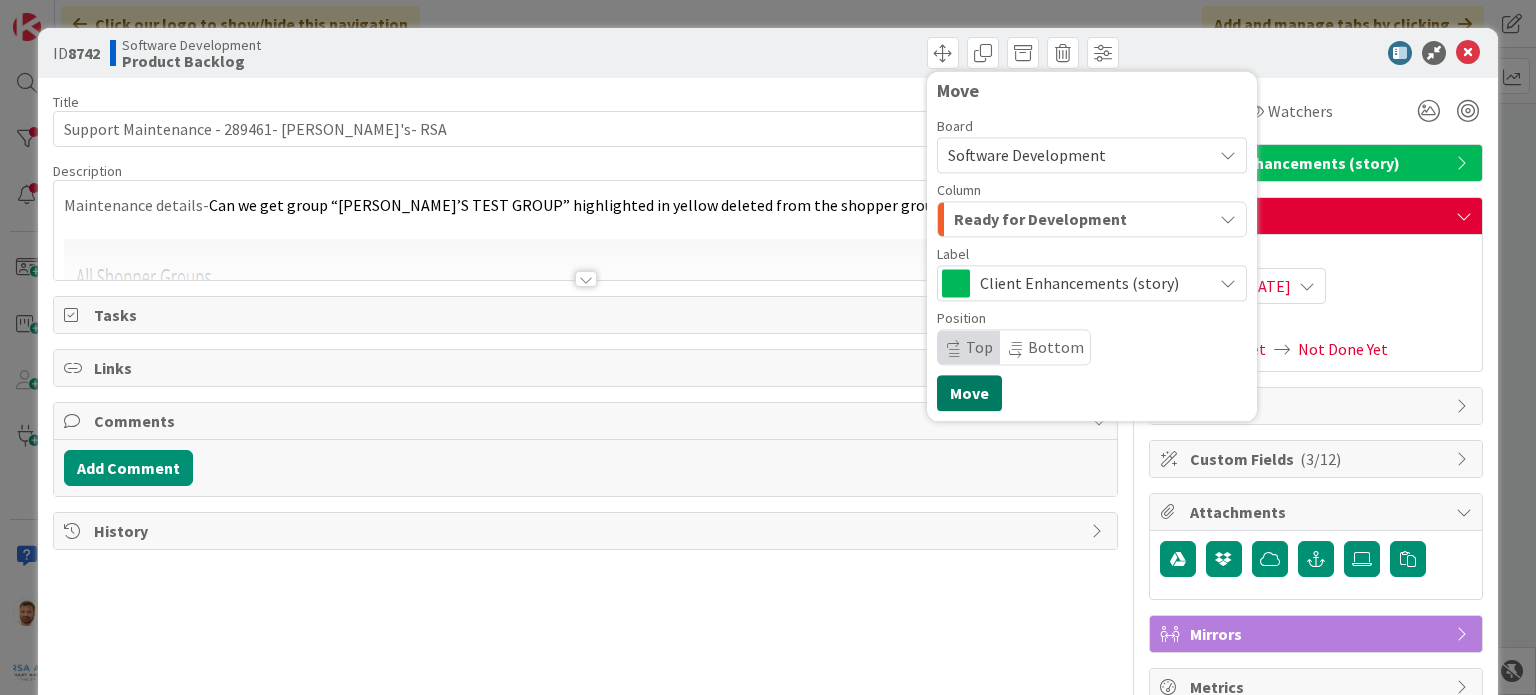 click on "Move" at bounding box center (969, 393) 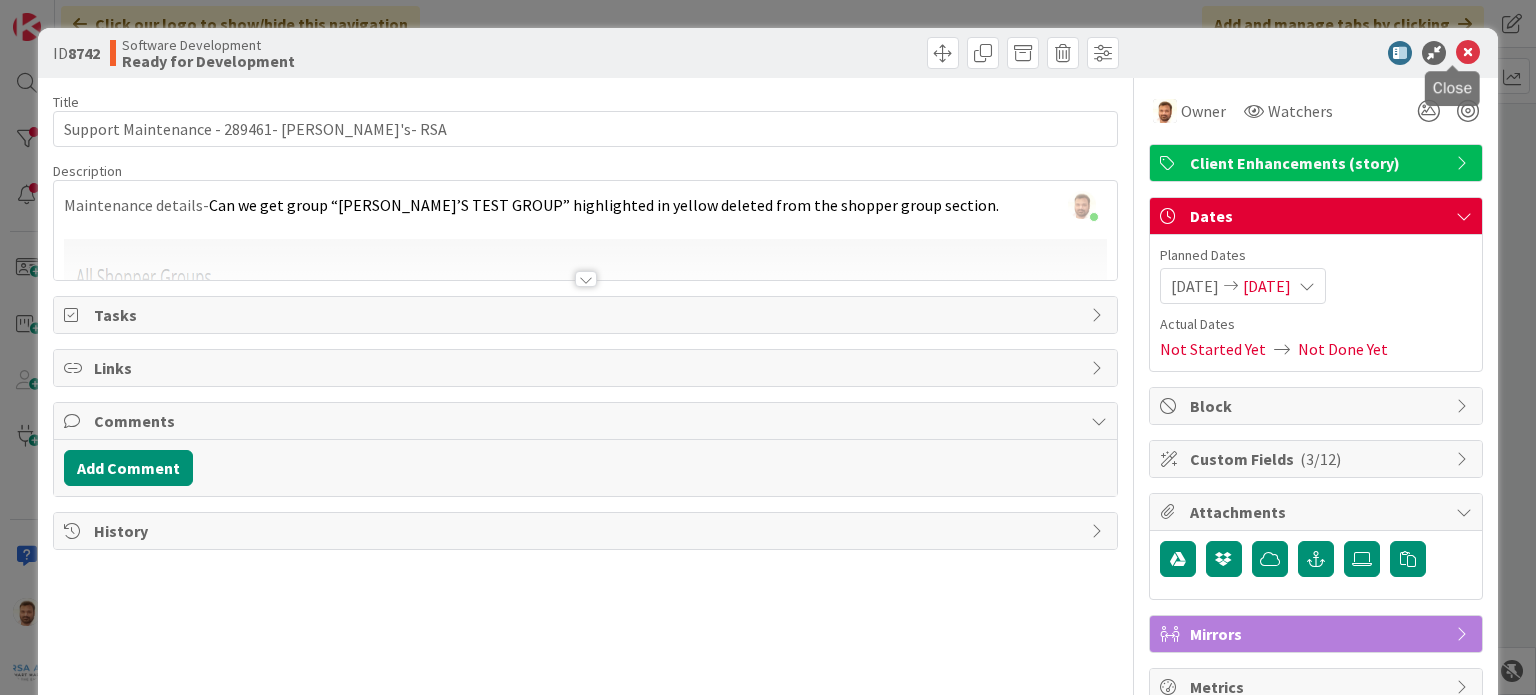 click at bounding box center (1468, 53) 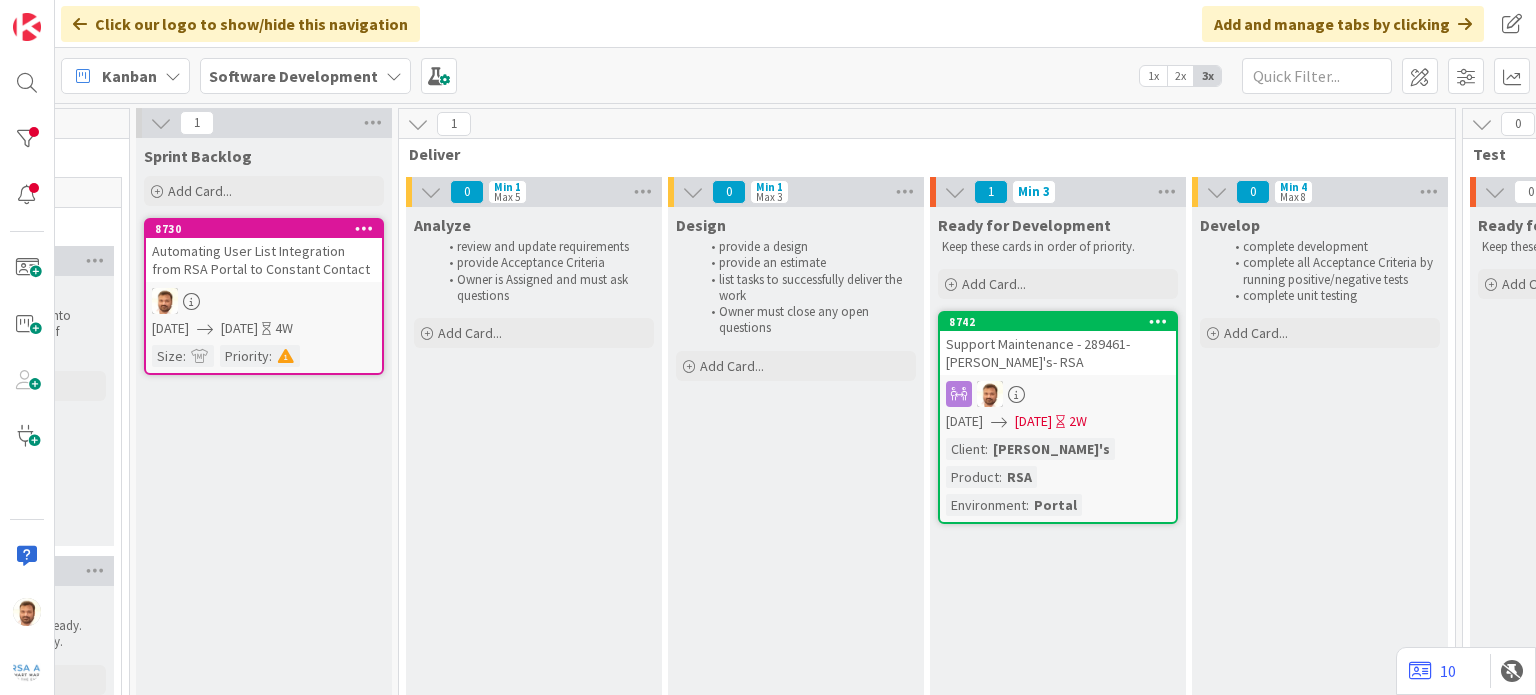 scroll, scrollTop: 0, scrollLeft: 759, axis: horizontal 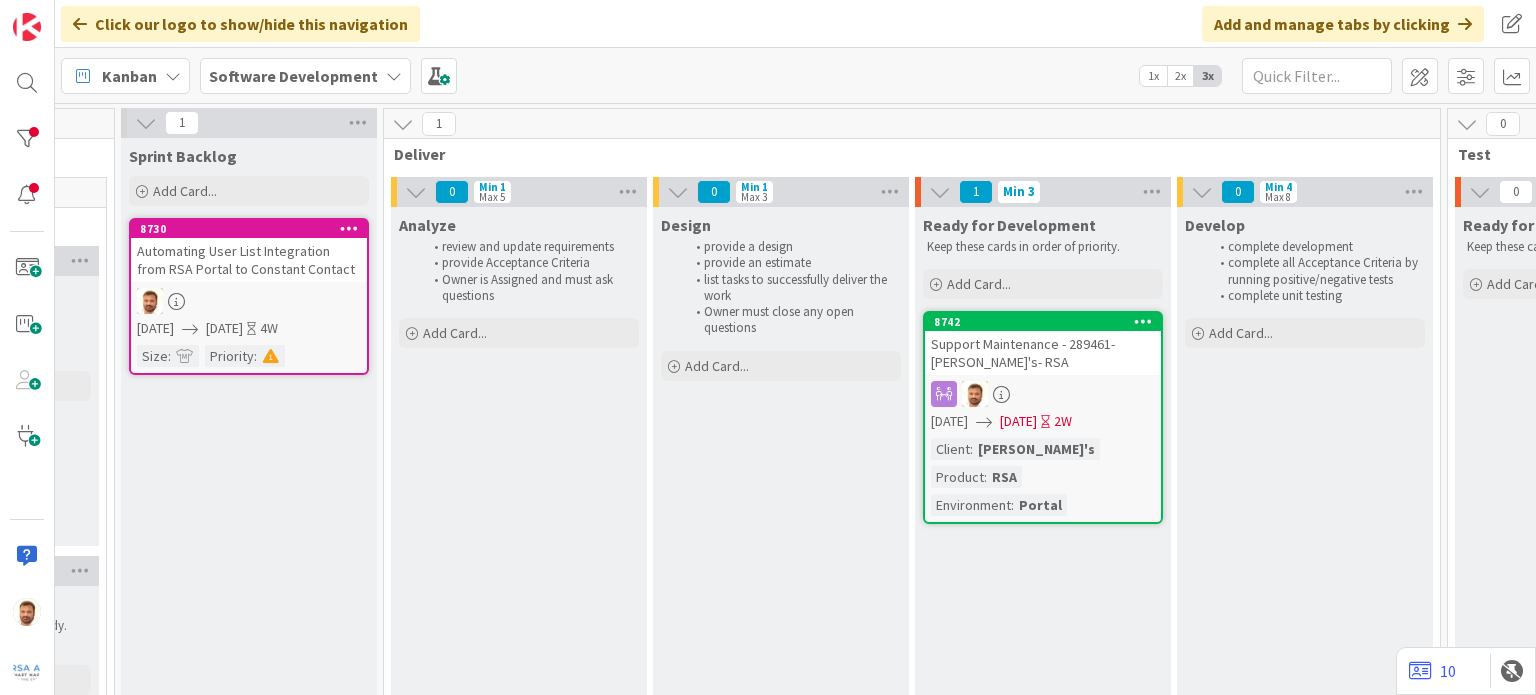 click on "Support Maintenance - 289461- [PERSON_NAME]'s- RSA" at bounding box center [1043, 353] 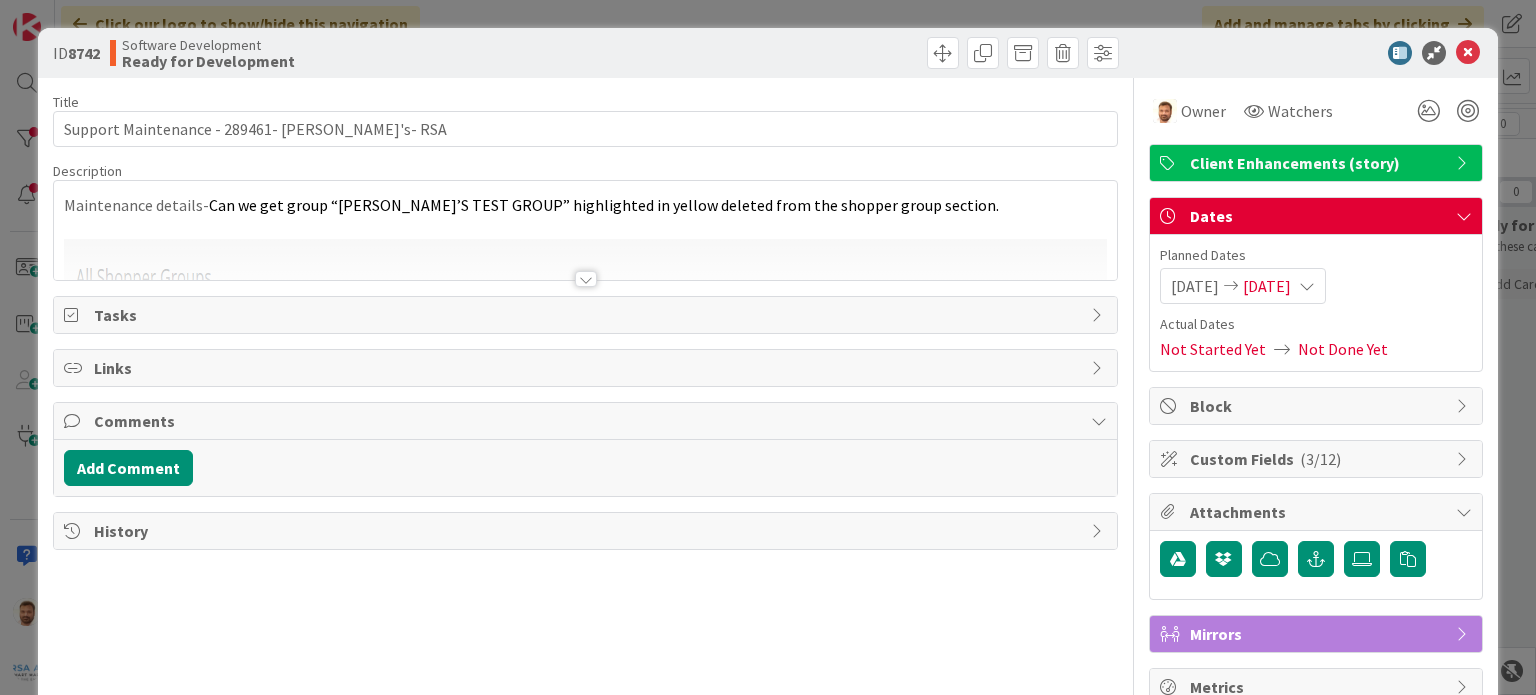click on "Add Comment" at bounding box center (585, 468) 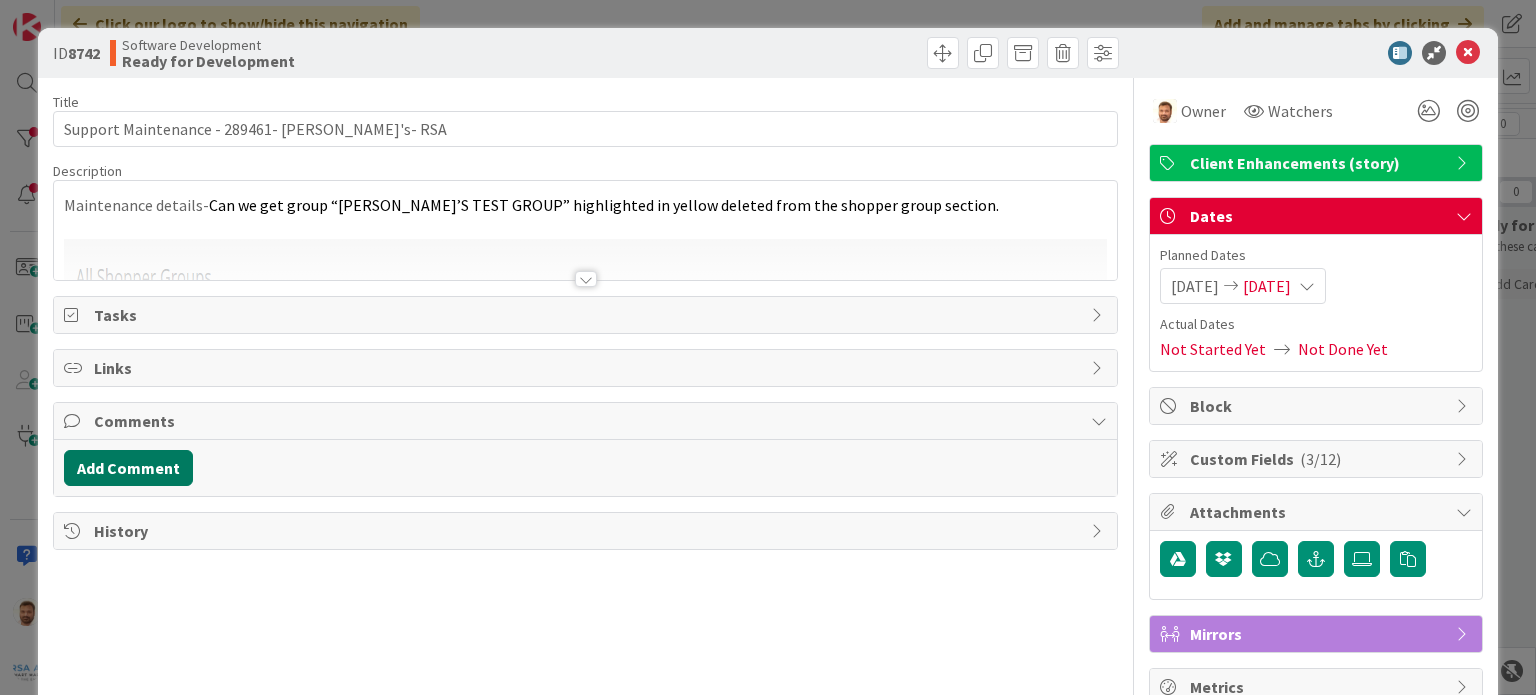 click on "Add Comment" at bounding box center (128, 468) 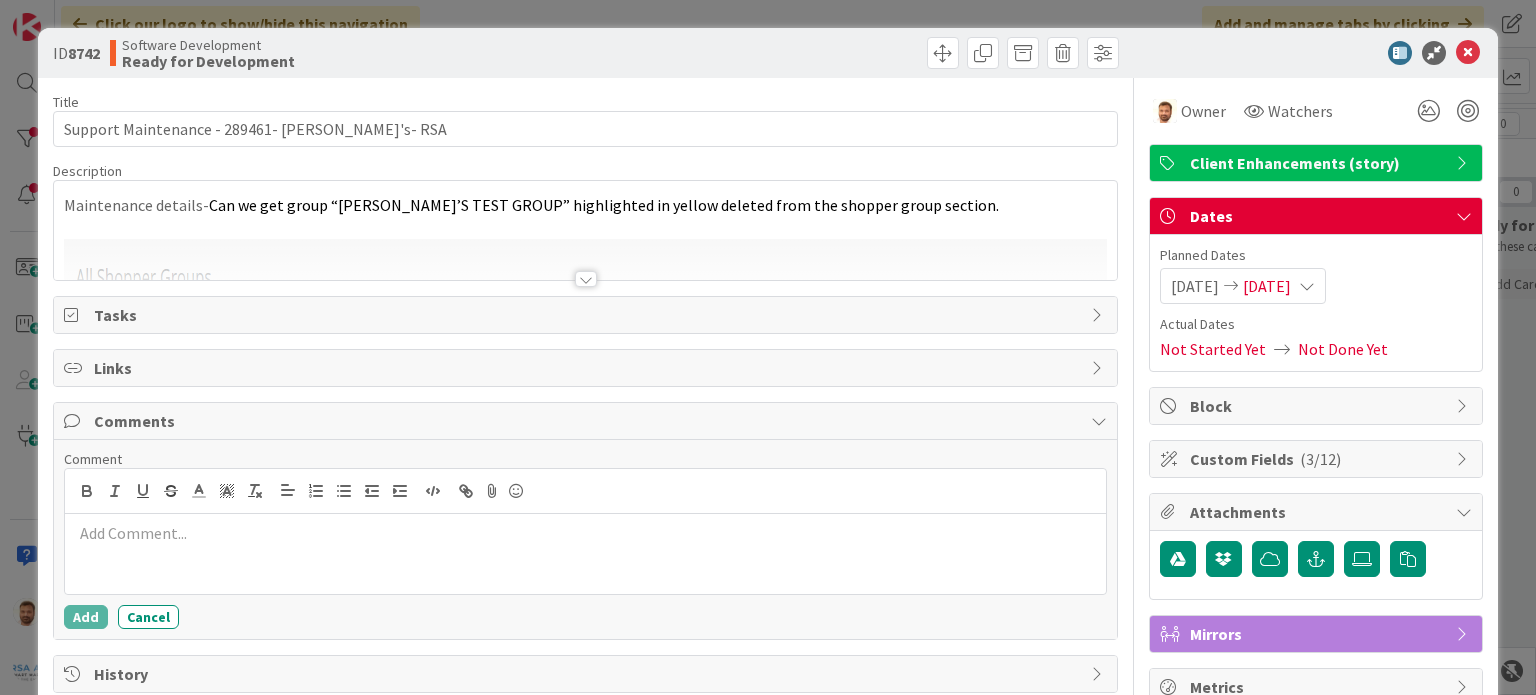 click at bounding box center (585, 533) 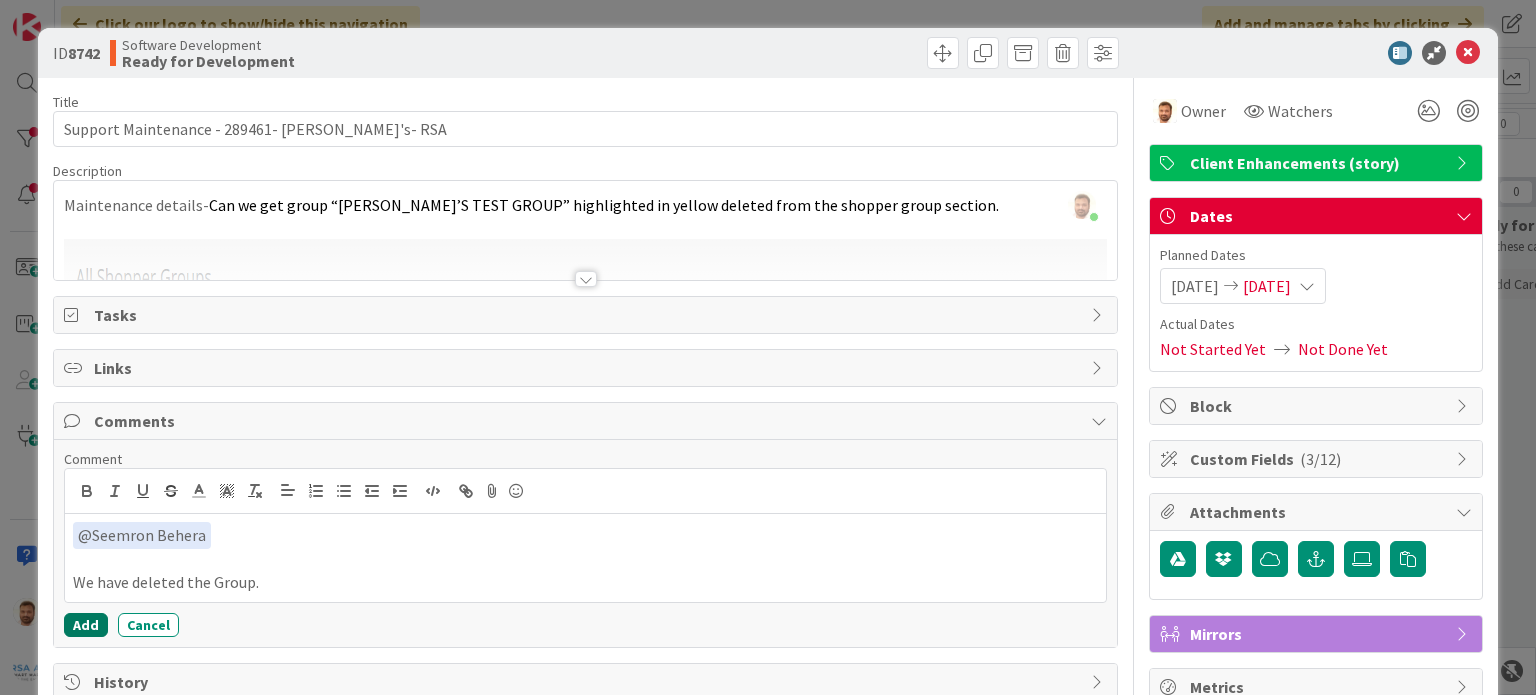 click on "Add" at bounding box center (86, 625) 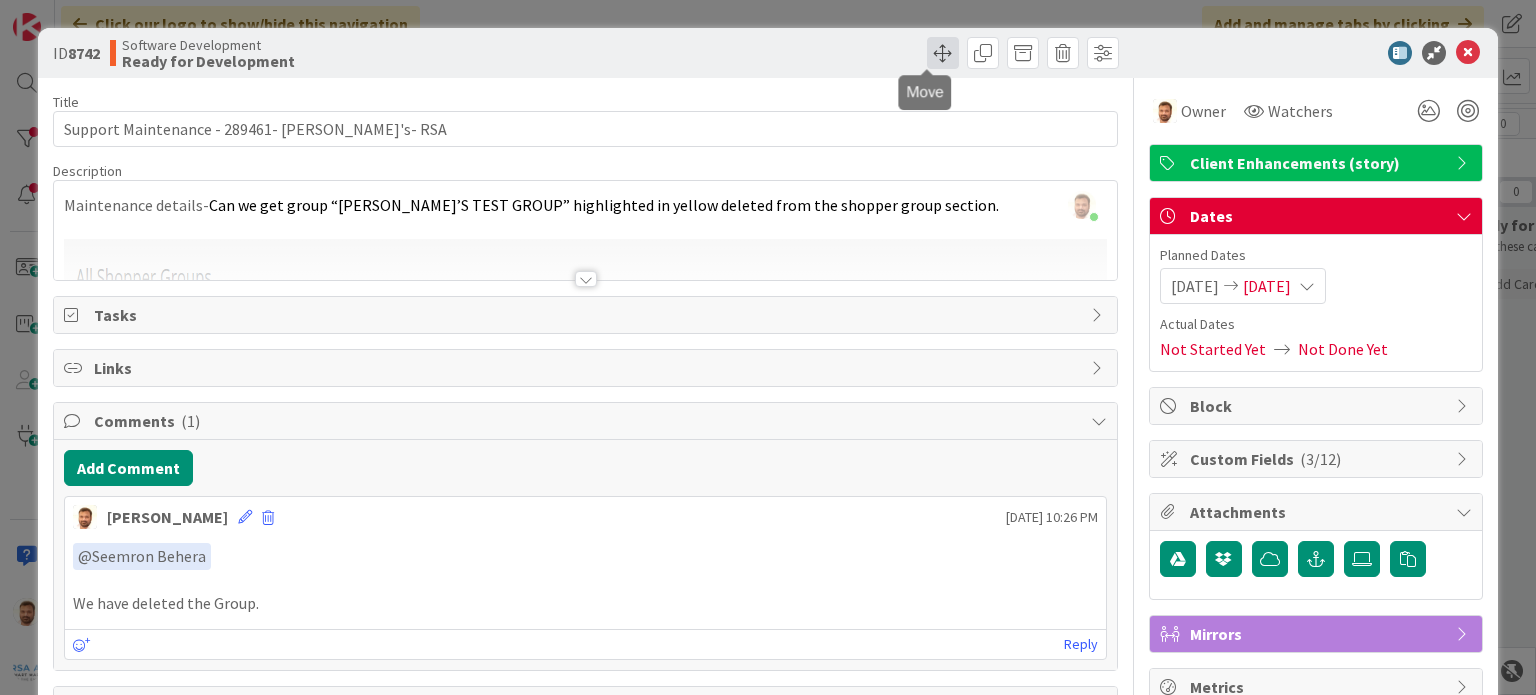 click at bounding box center [943, 53] 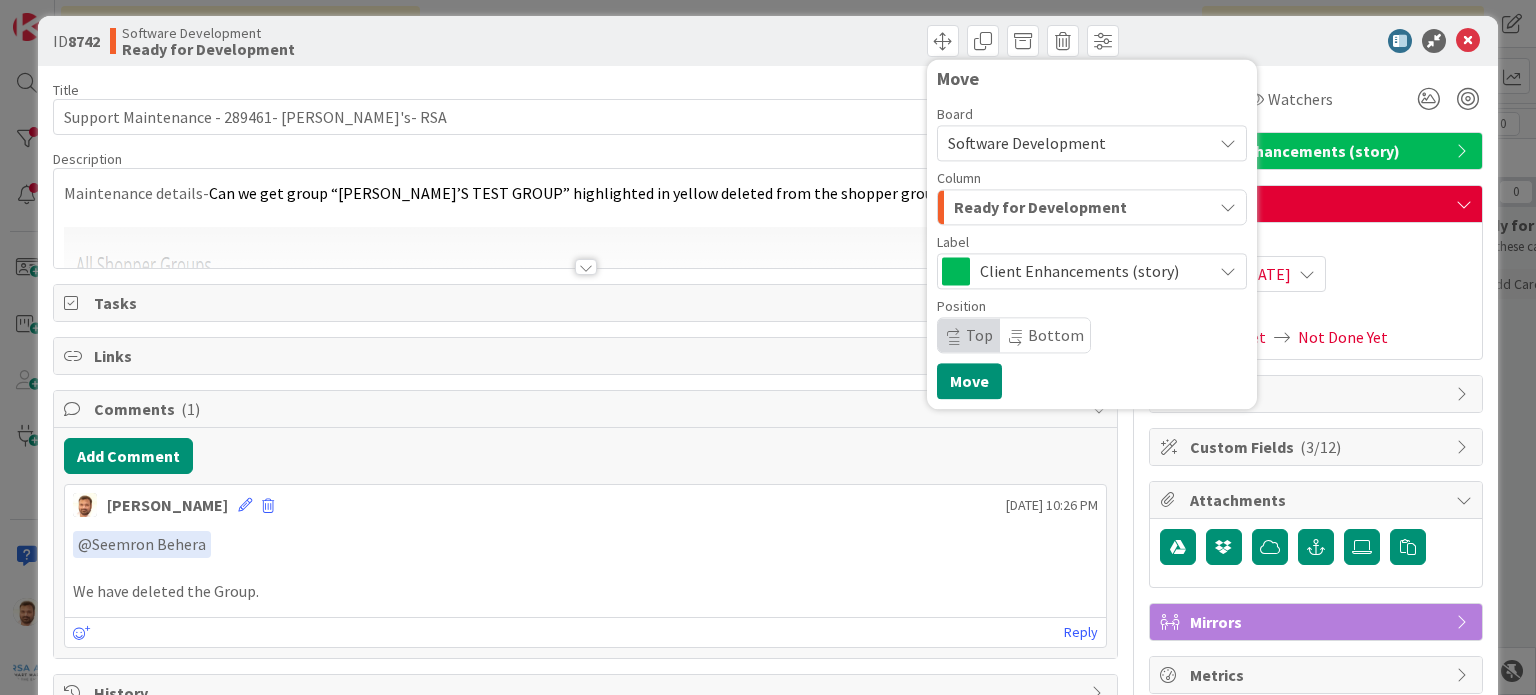 scroll, scrollTop: 24, scrollLeft: 0, axis: vertical 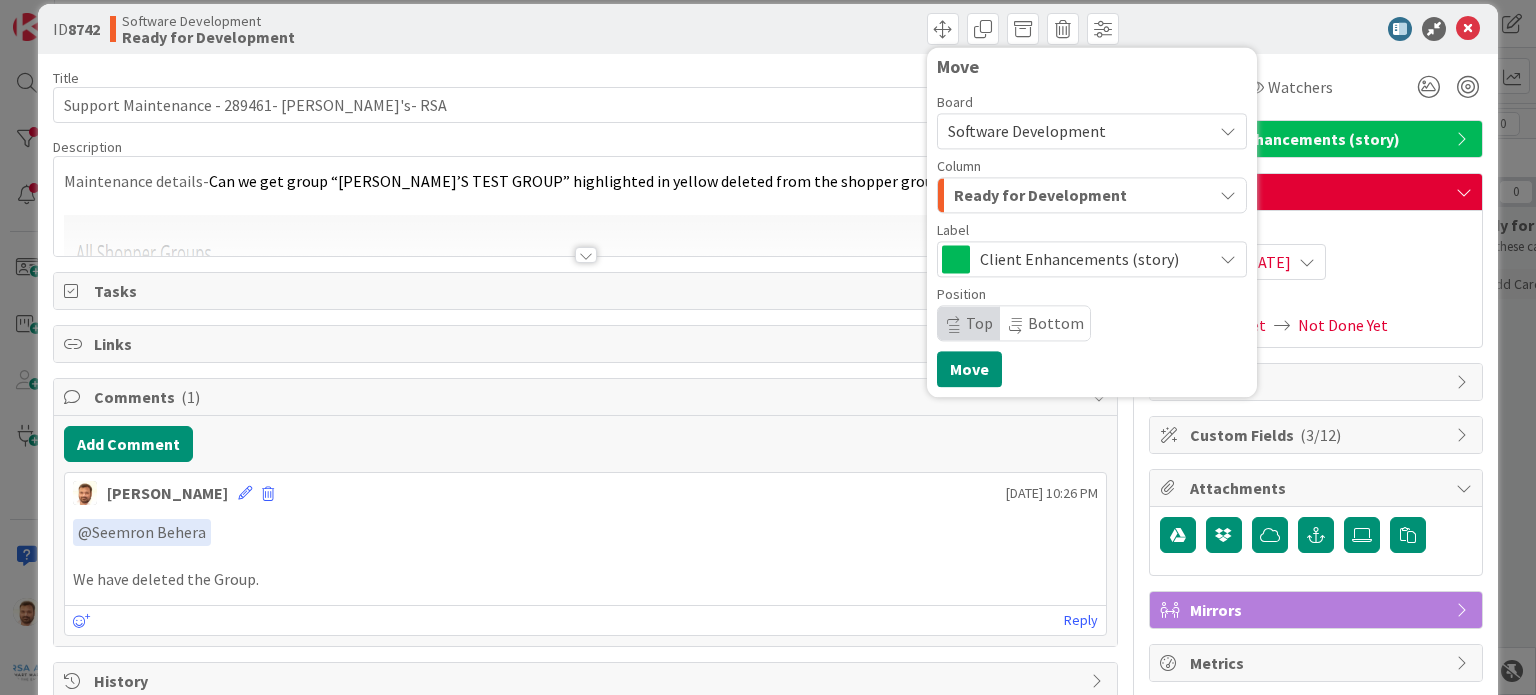 click on "Ready for Development" at bounding box center [1040, 195] 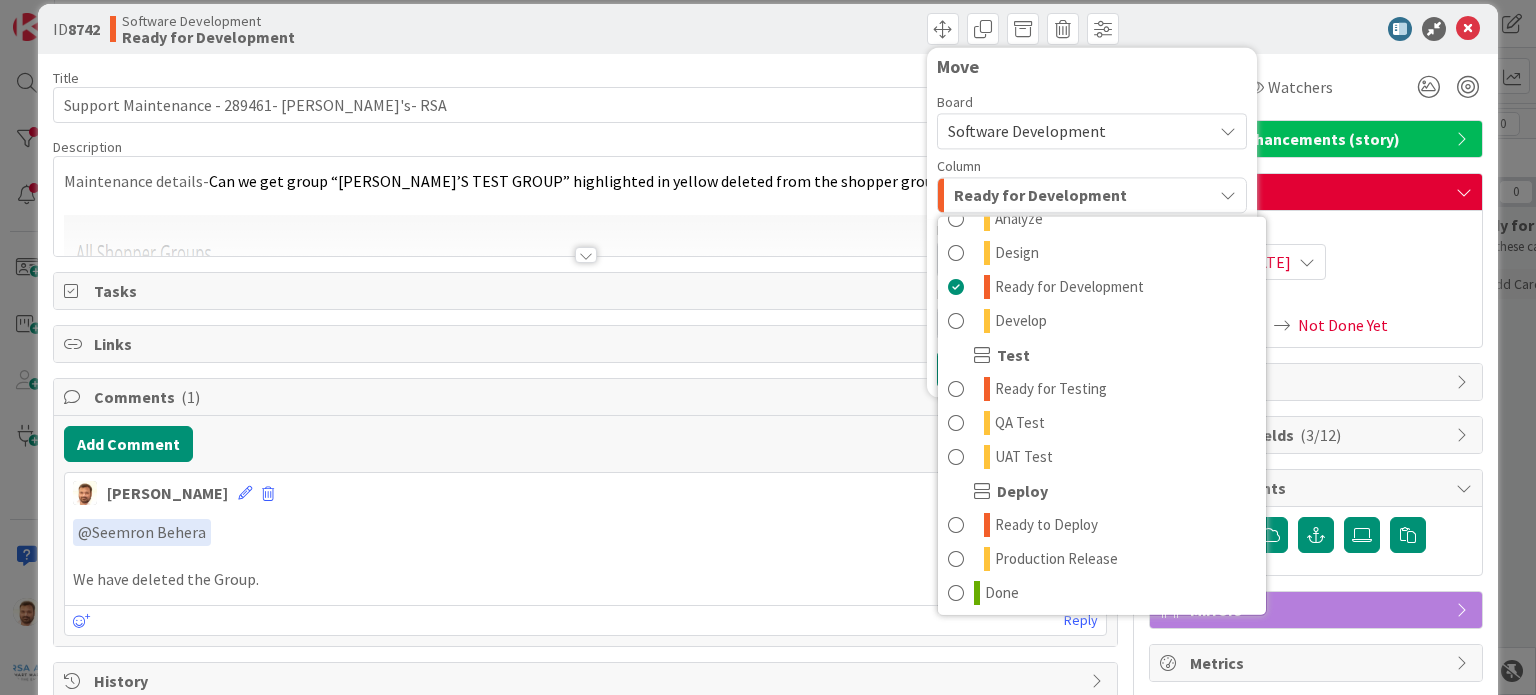 scroll, scrollTop: 399, scrollLeft: 0, axis: vertical 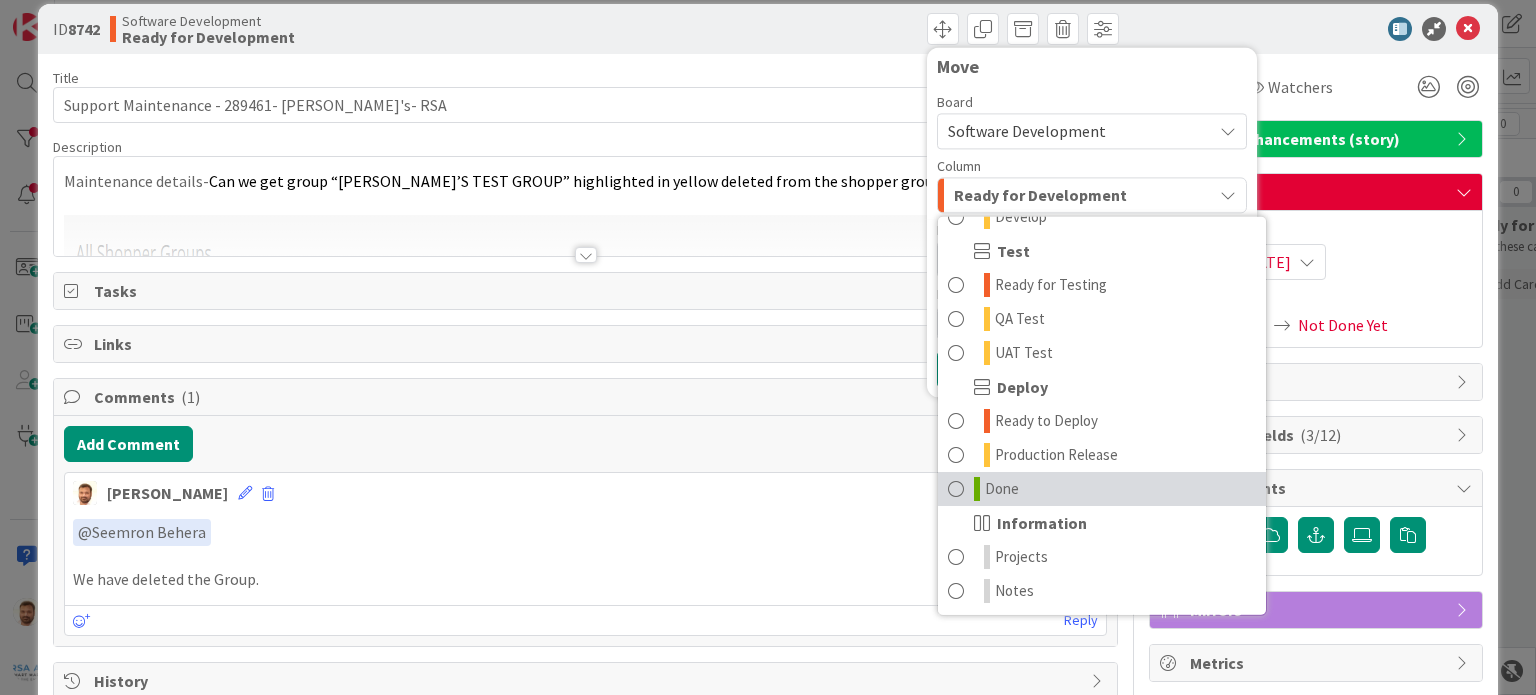 click on "Done" at bounding box center [1002, 489] 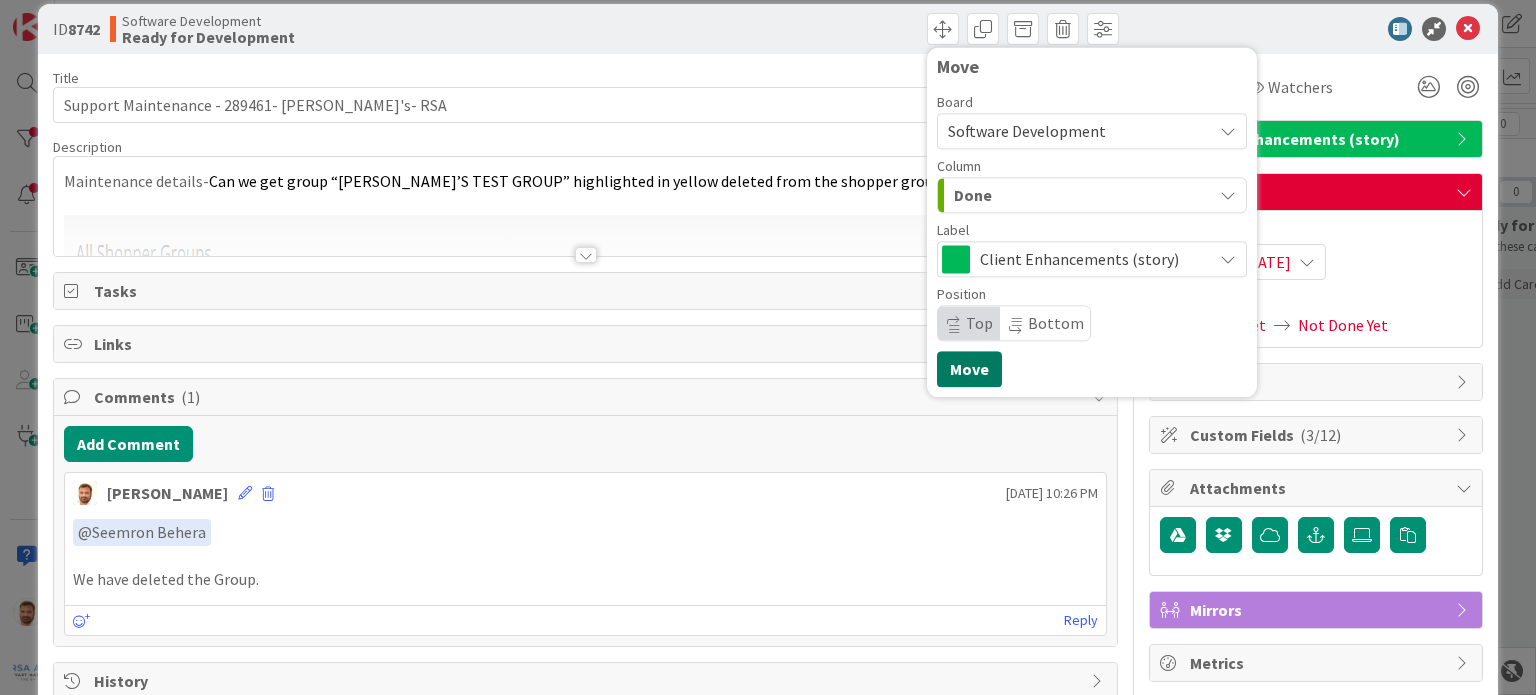 click on "Move" at bounding box center [969, 369] 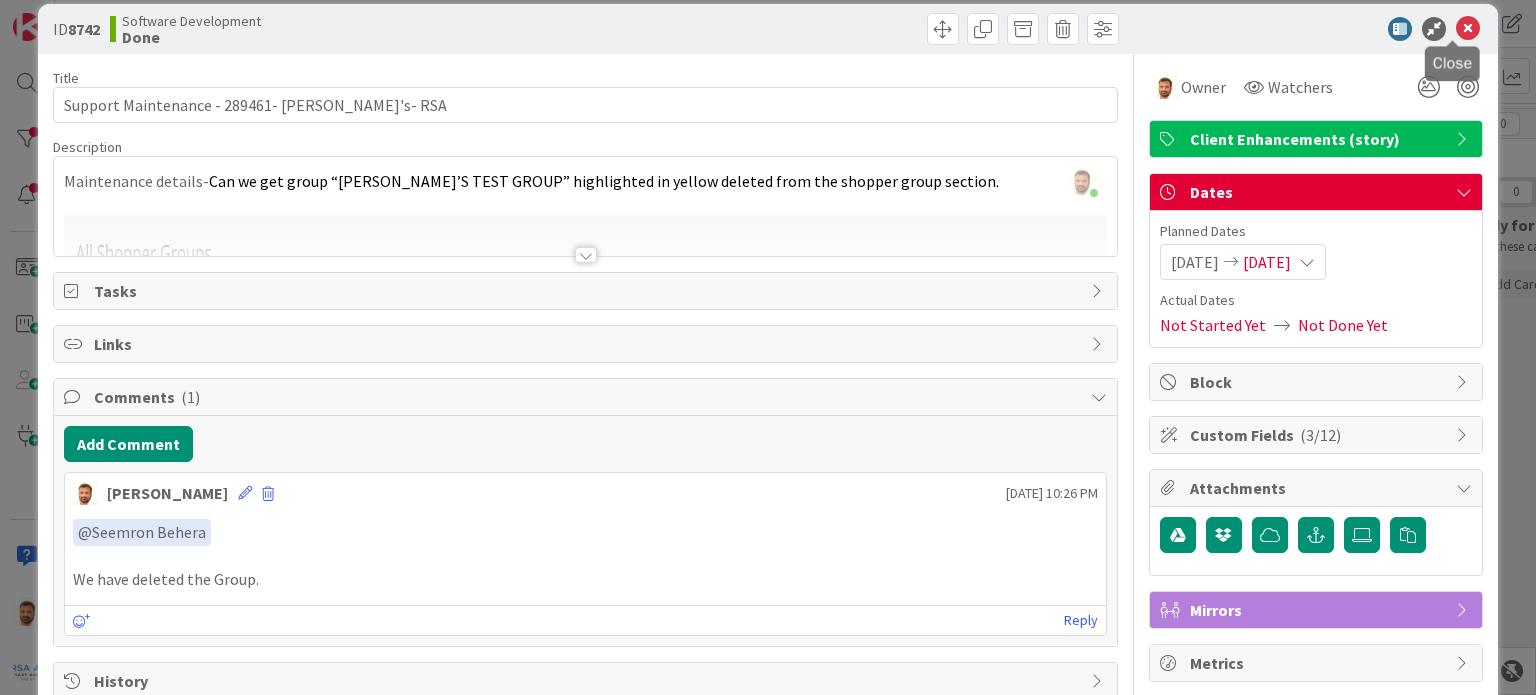 click at bounding box center [1468, 29] 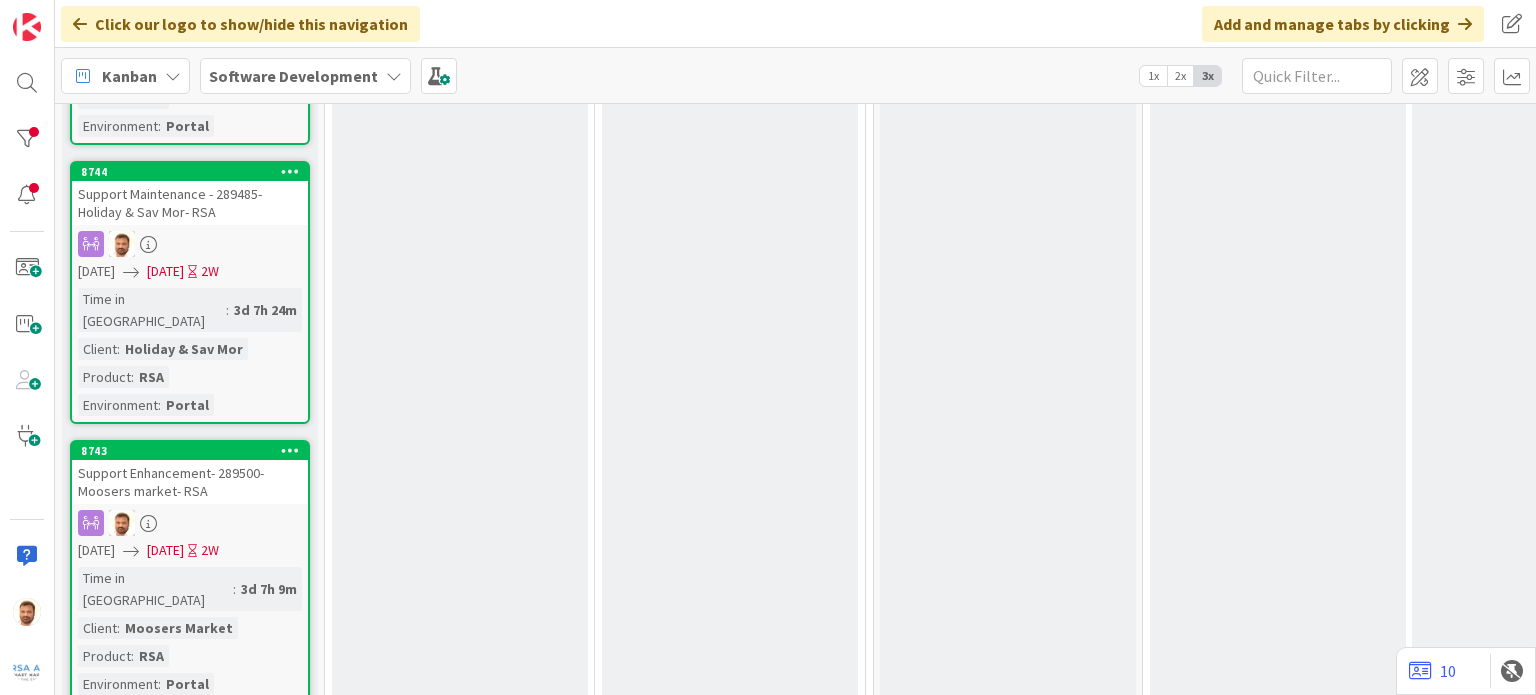 scroll, scrollTop: 652, scrollLeft: 0, axis: vertical 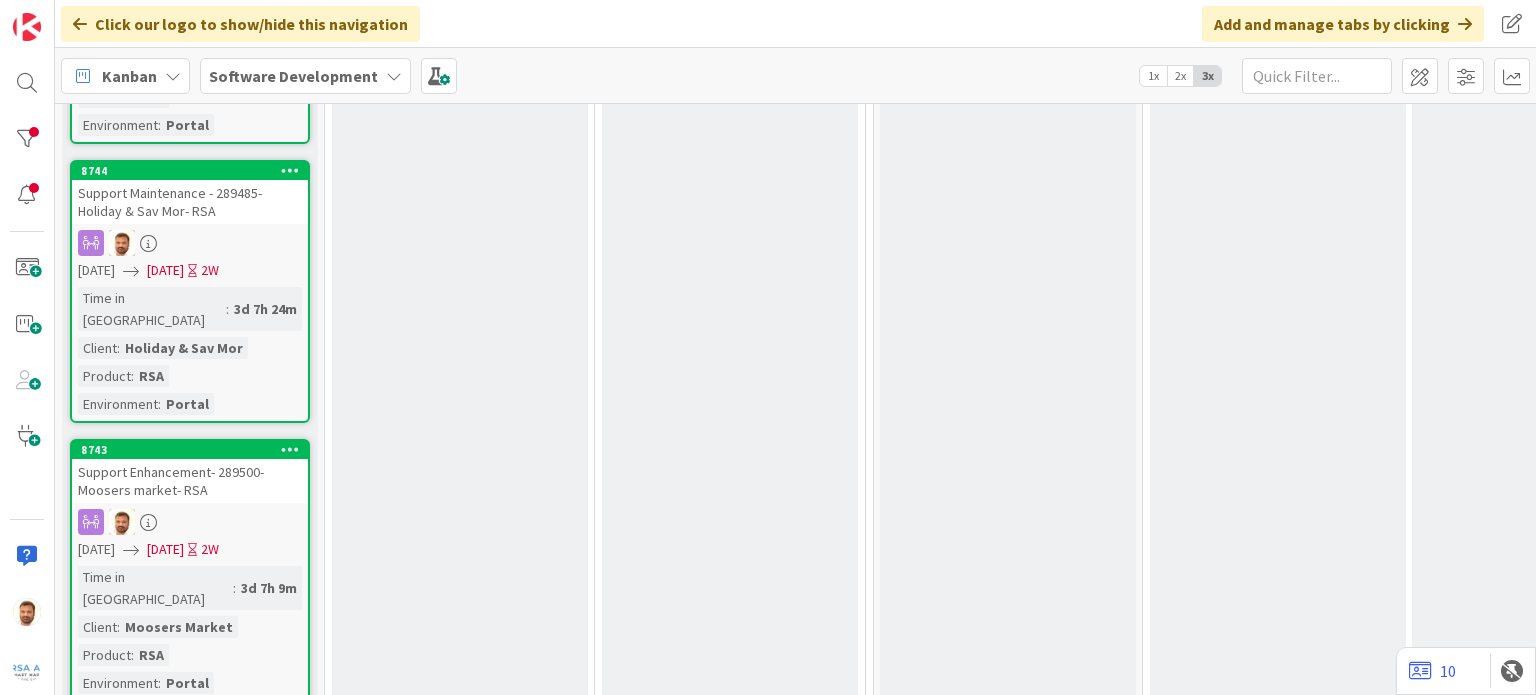 click on "Support Enhancement- 289500- Moosers market- RSA" at bounding box center [190, 481] 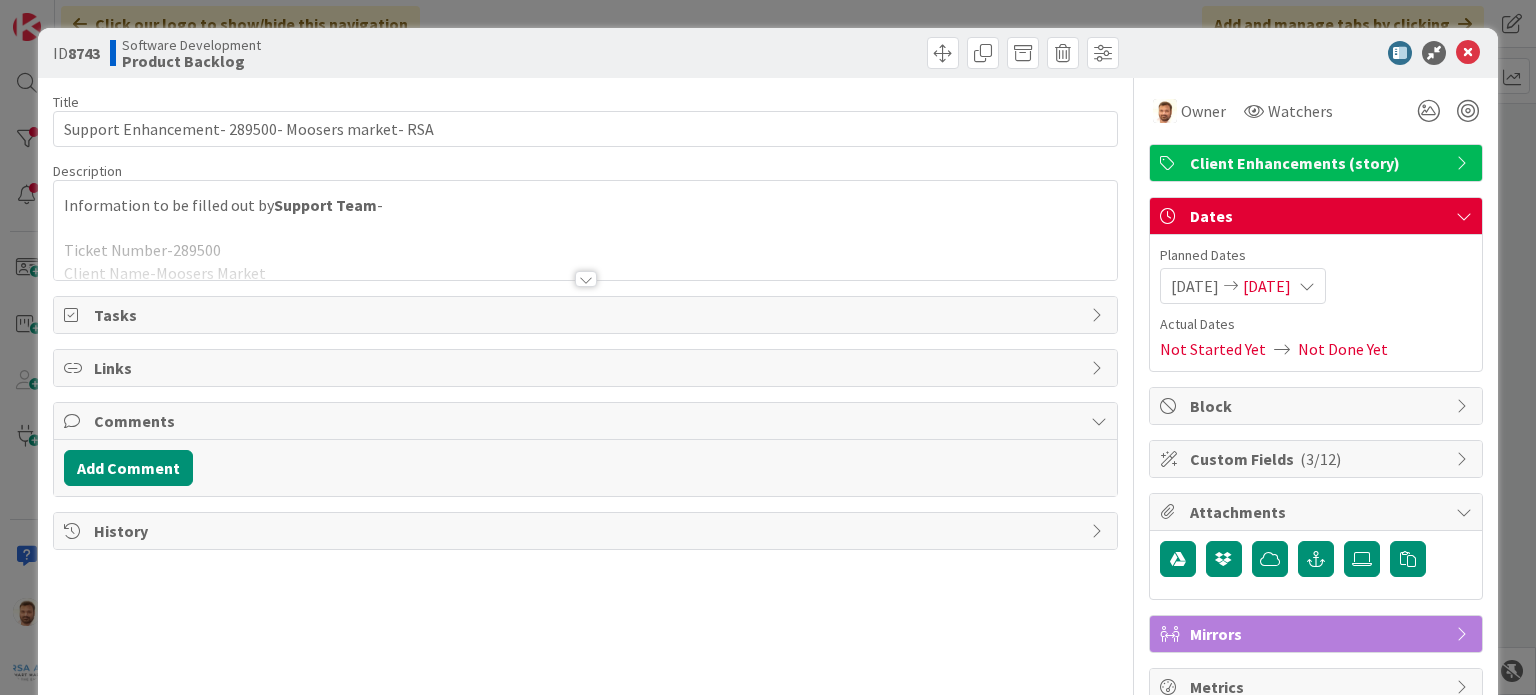click at bounding box center [585, 254] 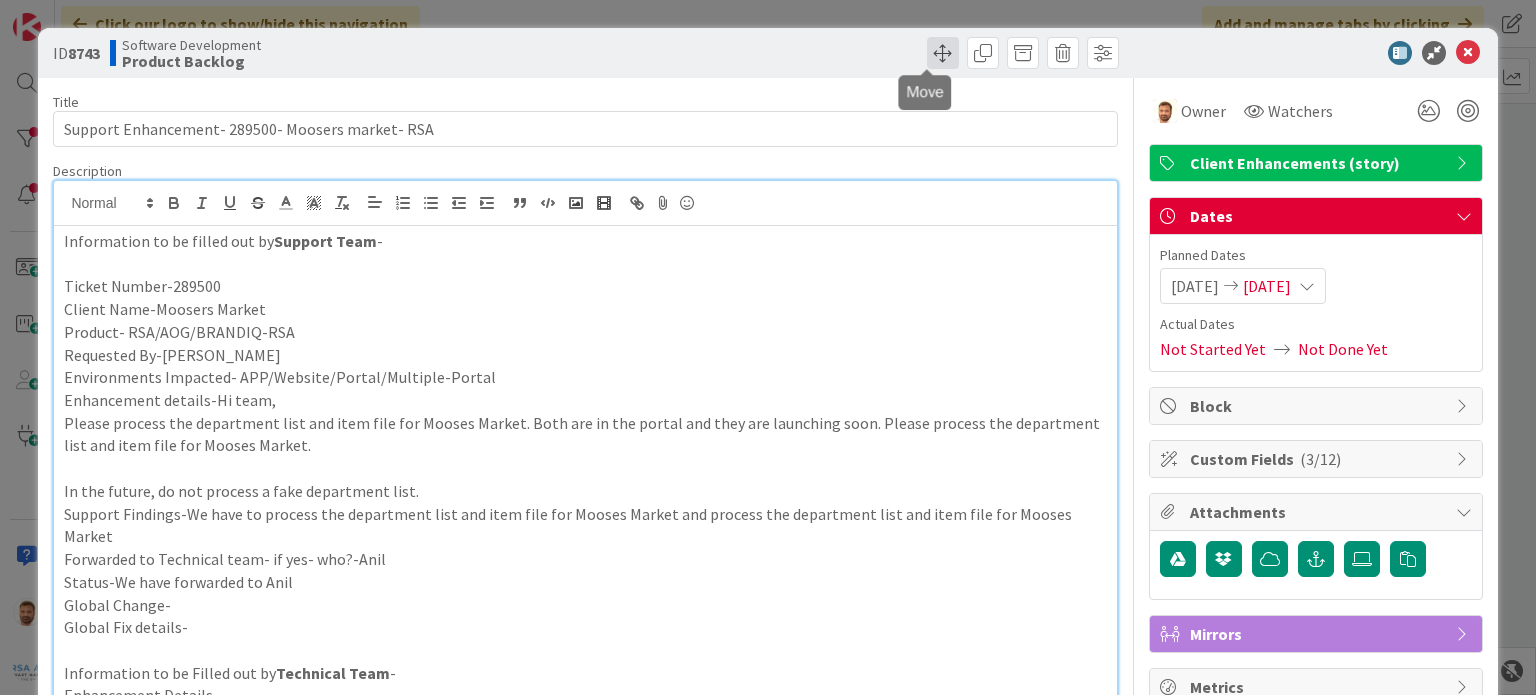 click at bounding box center [943, 53] 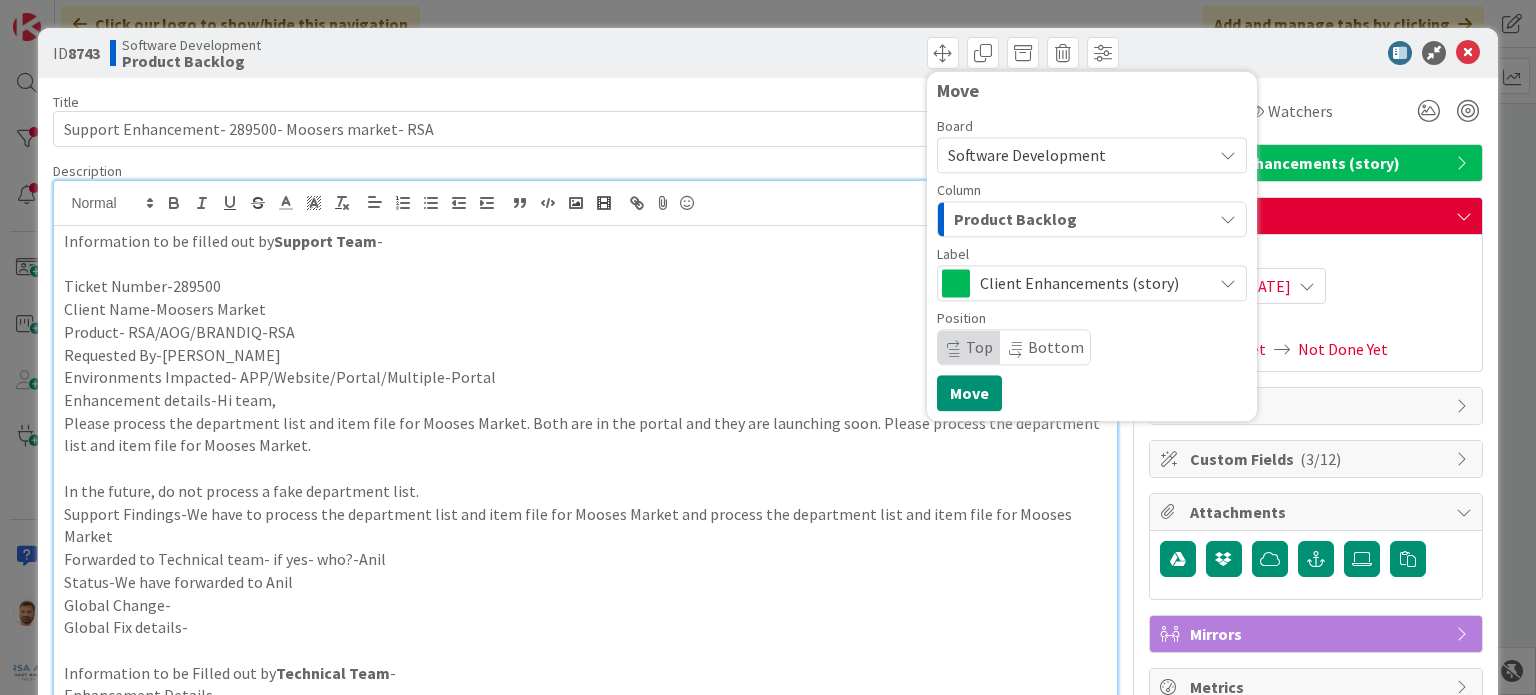 click on "Product Backlog" at bounding box center (1015, 219) 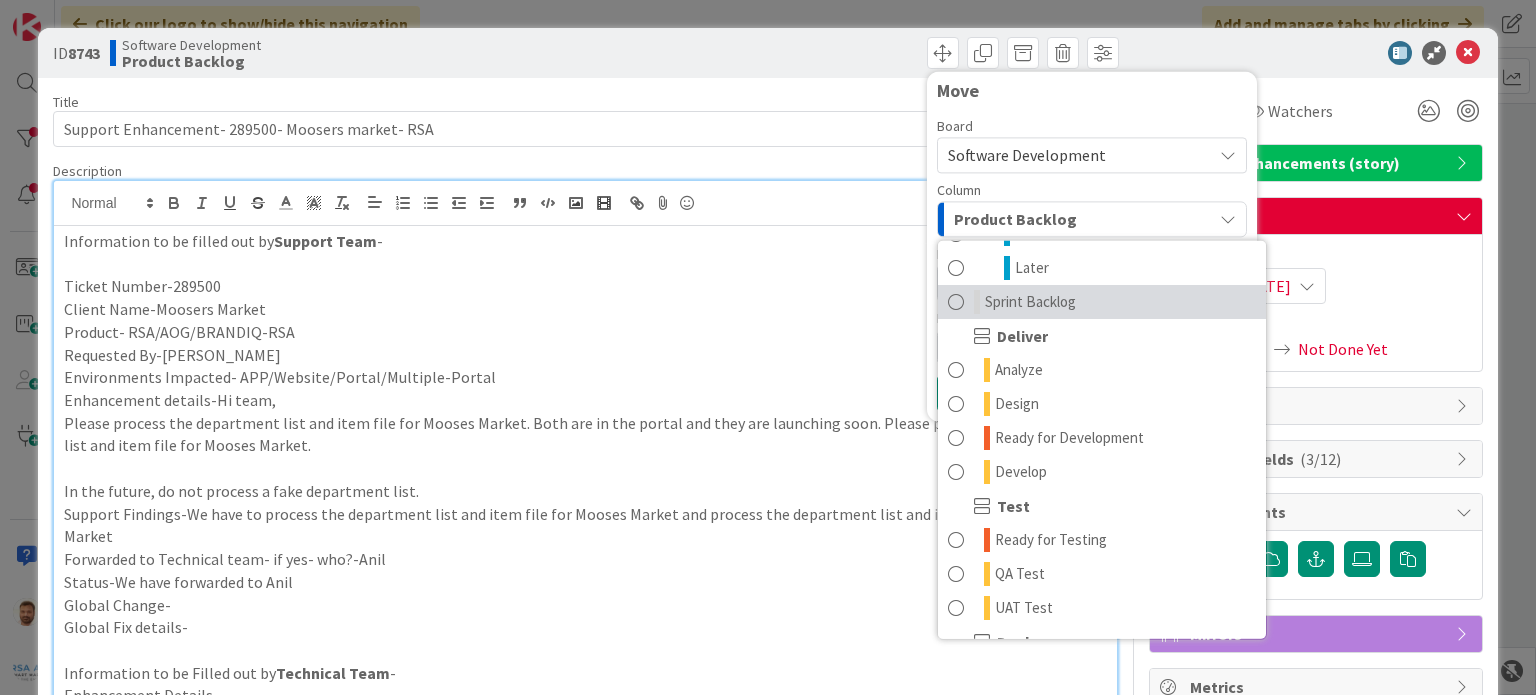 scroll, scrollTop: 174, scrollLeft: 0, axis: vertical 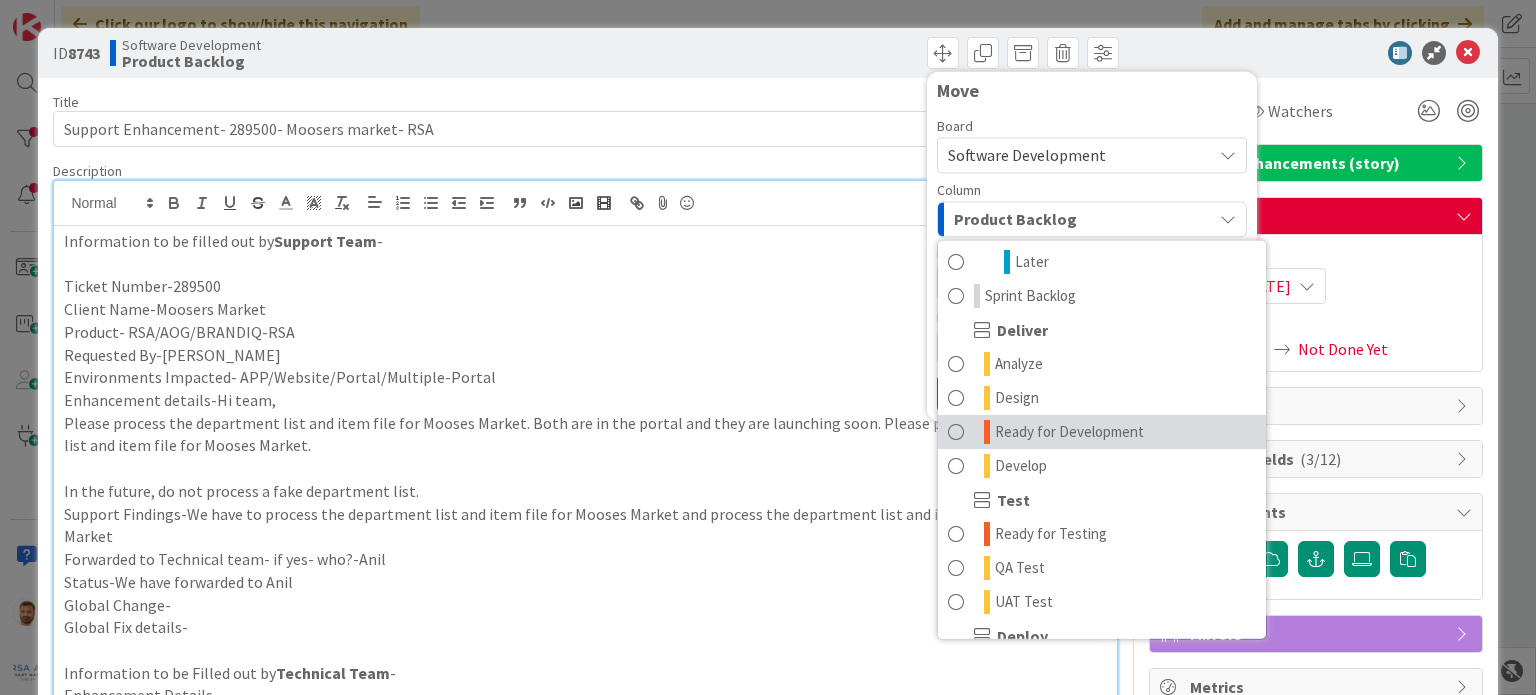 click on "Ready for Development" at bounding box center [1069, 432] 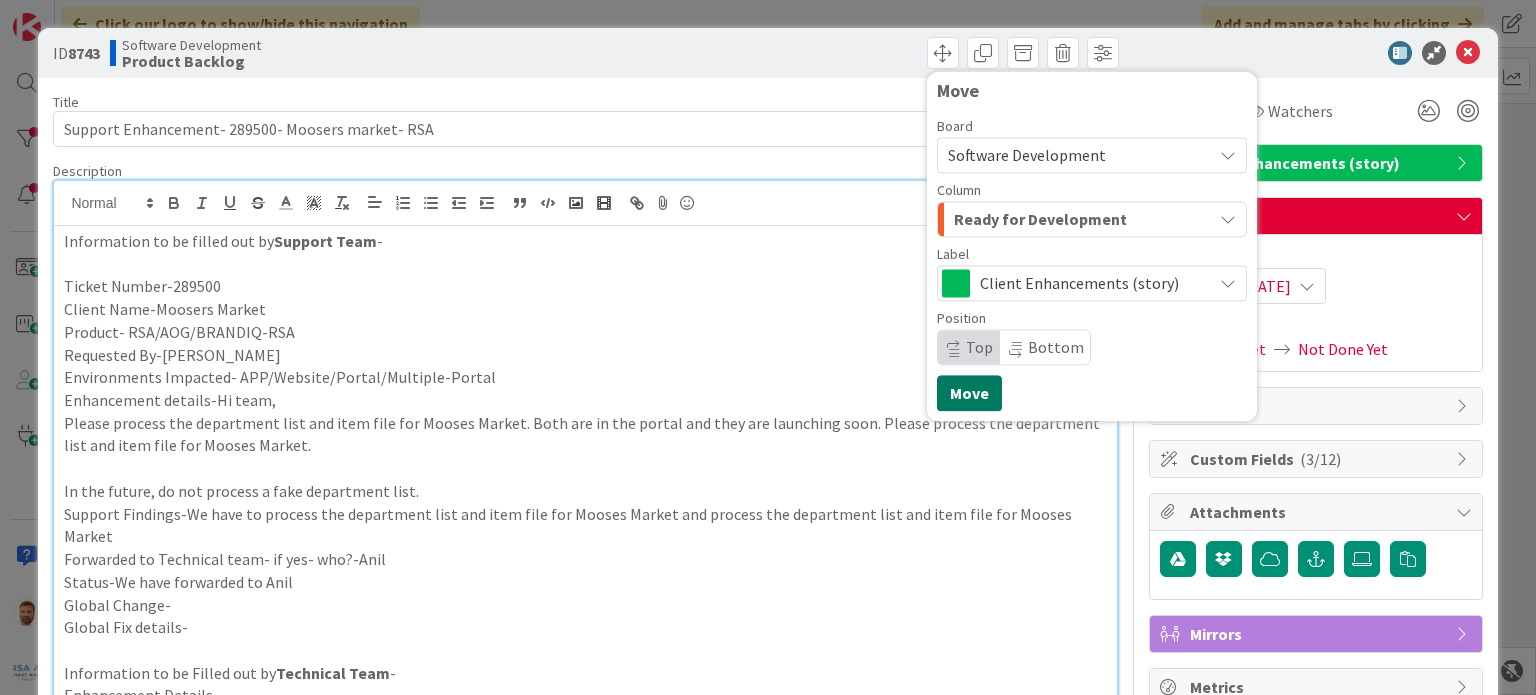 click on "Move" at bounding box center [969, 393] 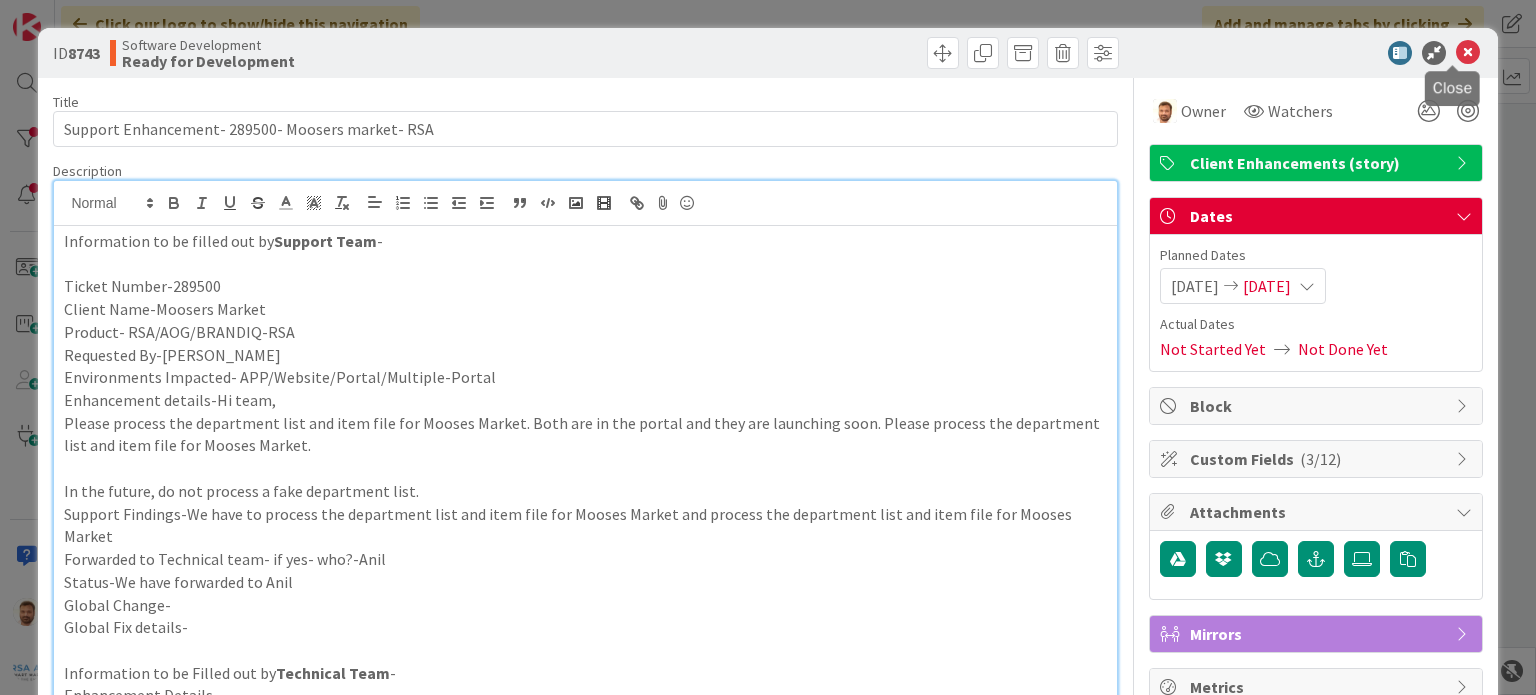 click at bounding box center [1468, 53] 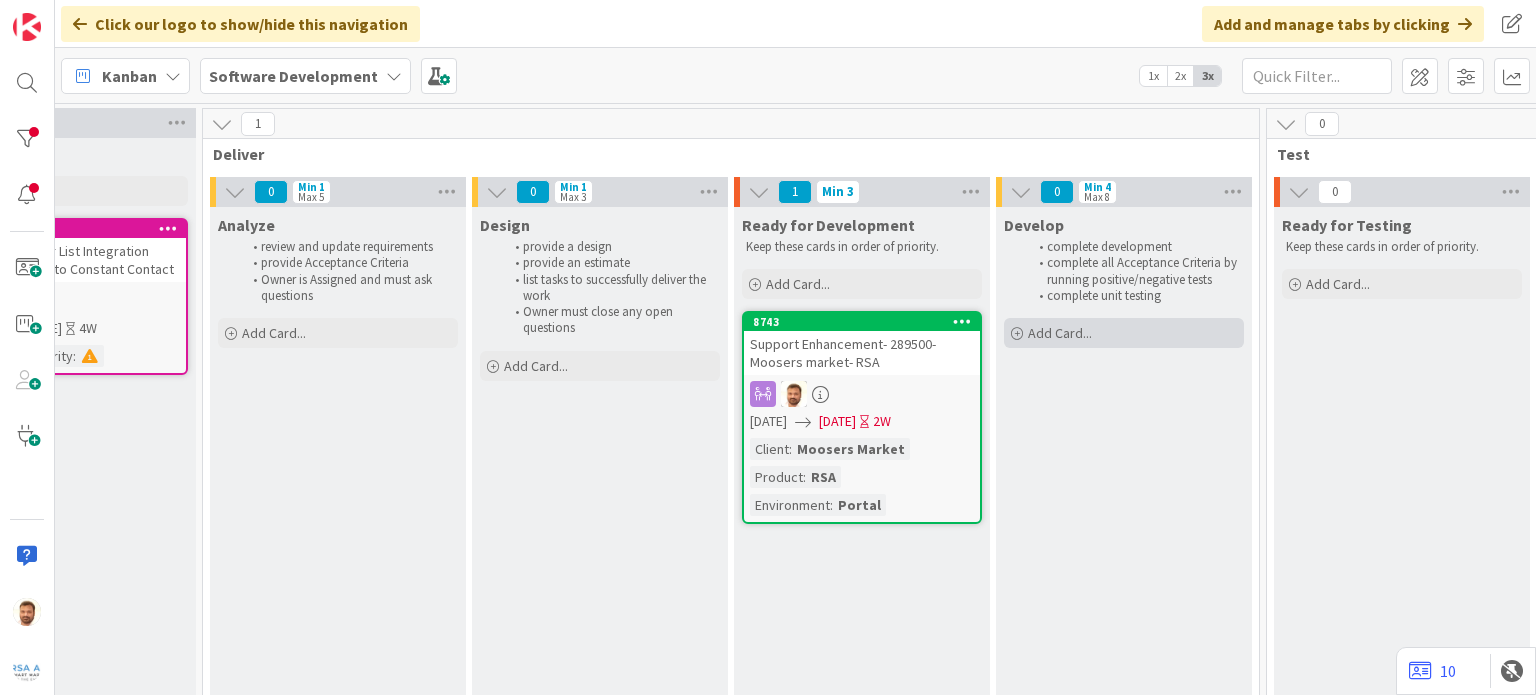 scroll, scrollTop: 0, scrollLeft: 1002, axis: horizontal 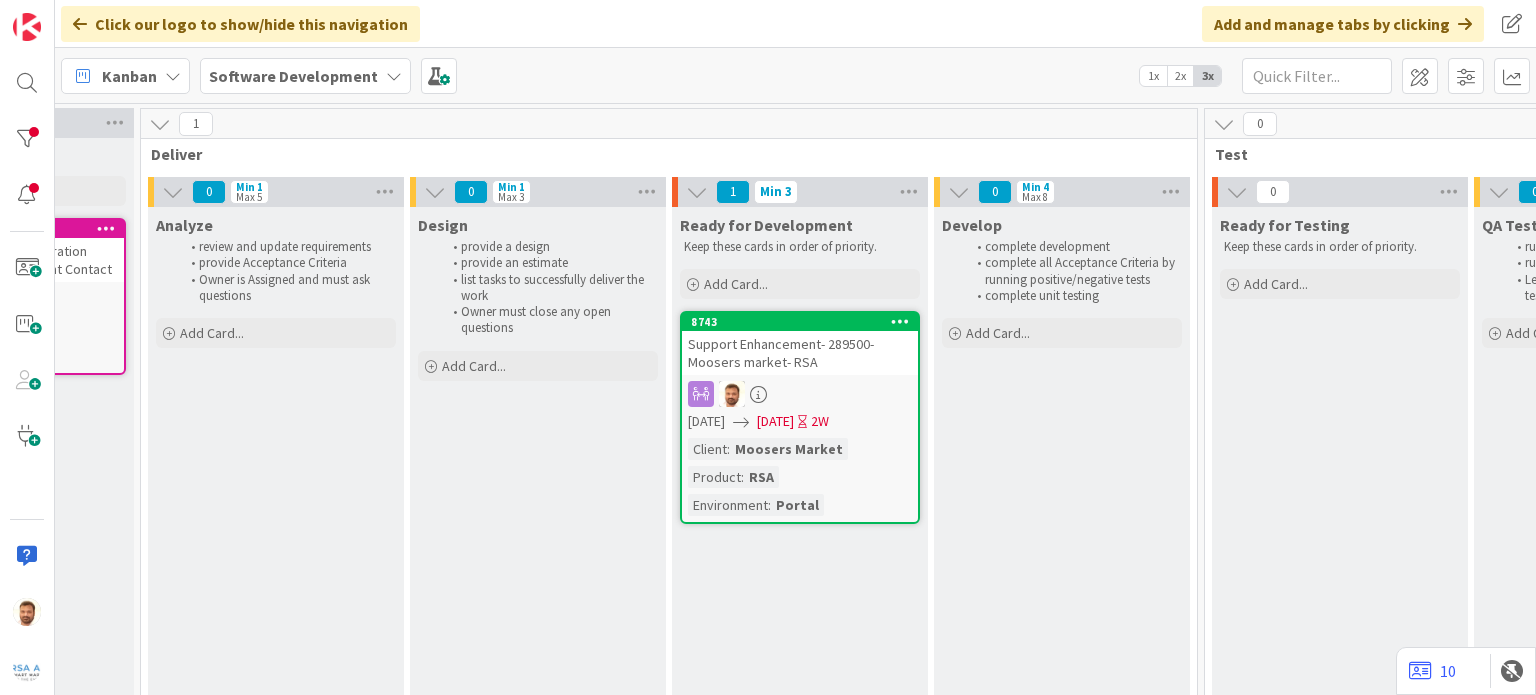 click on "Support Enhancement- 289500- Moosers market- RSA" at bounding box center (800, 353) 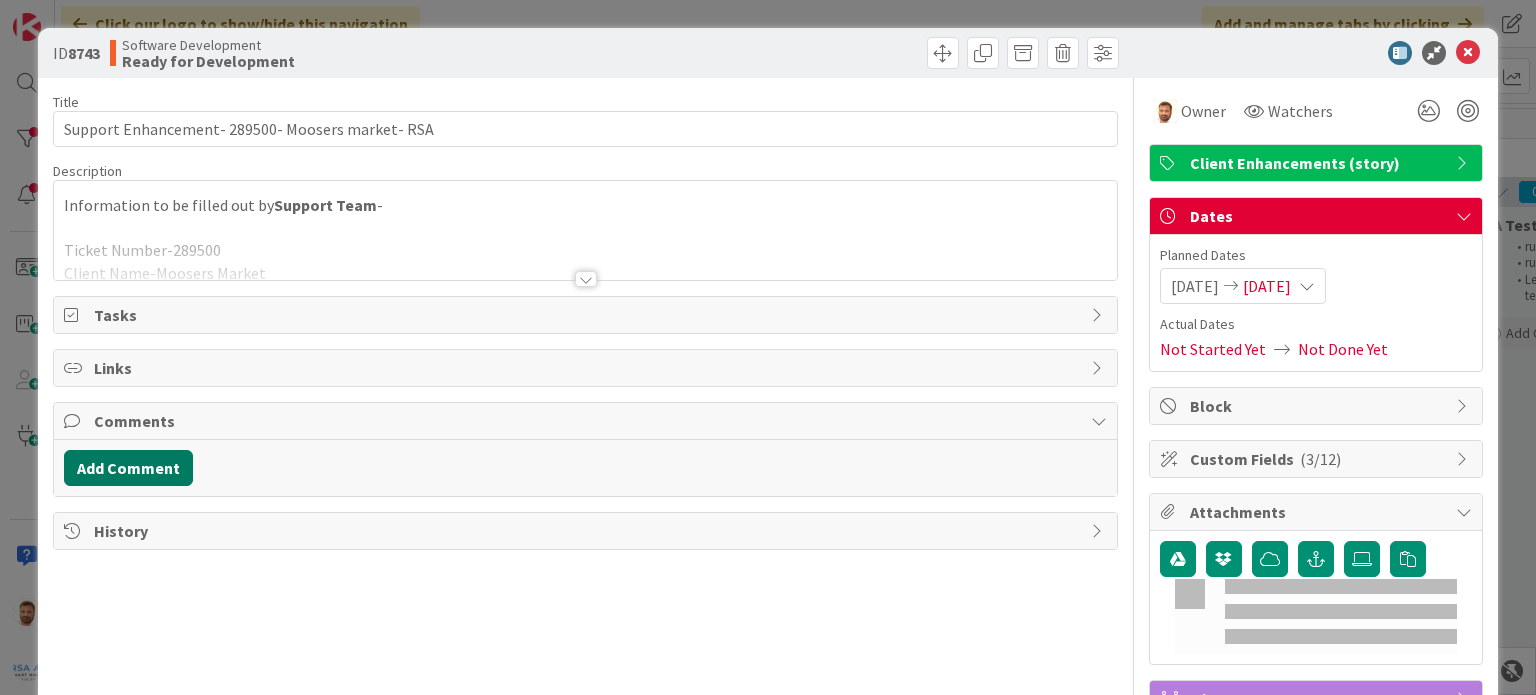 click on "Add Comment" at bounding box center [128, 468] 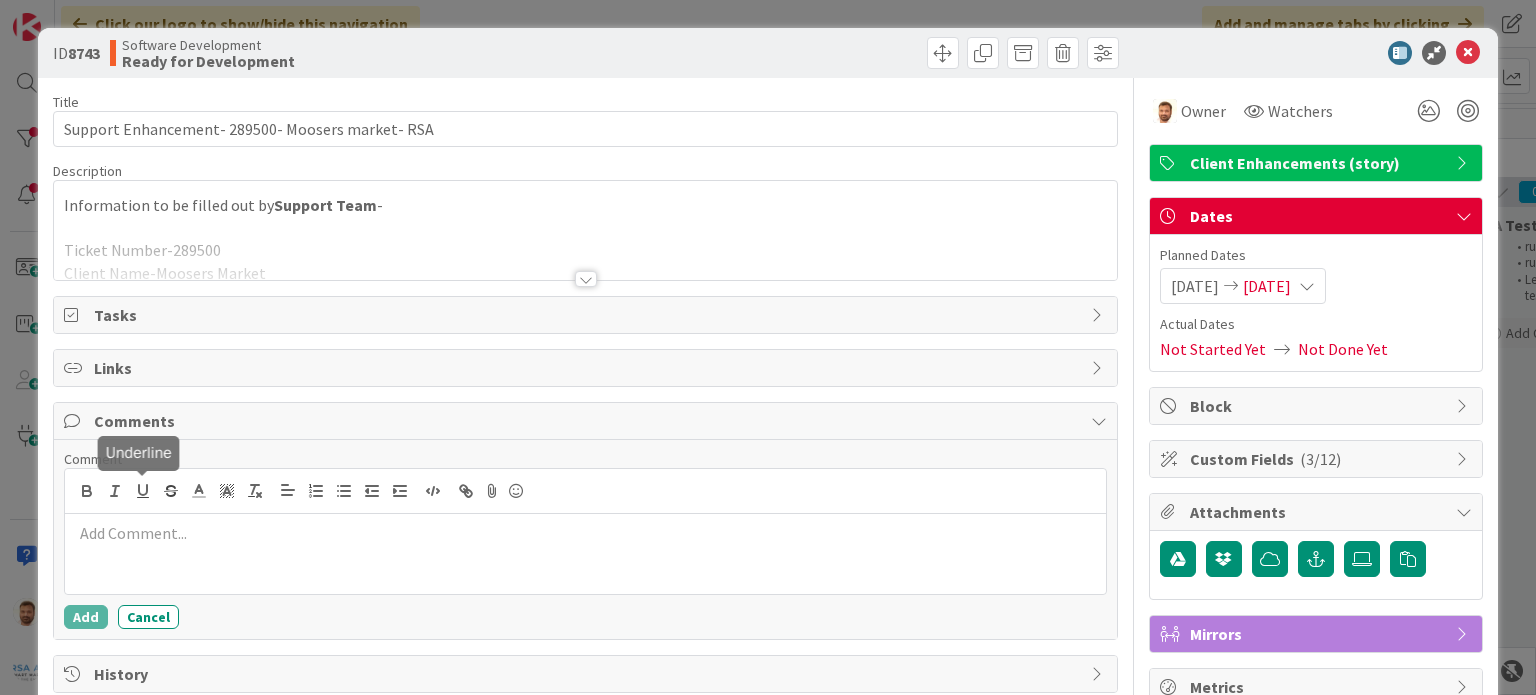 click at bounding box center [585, 554] 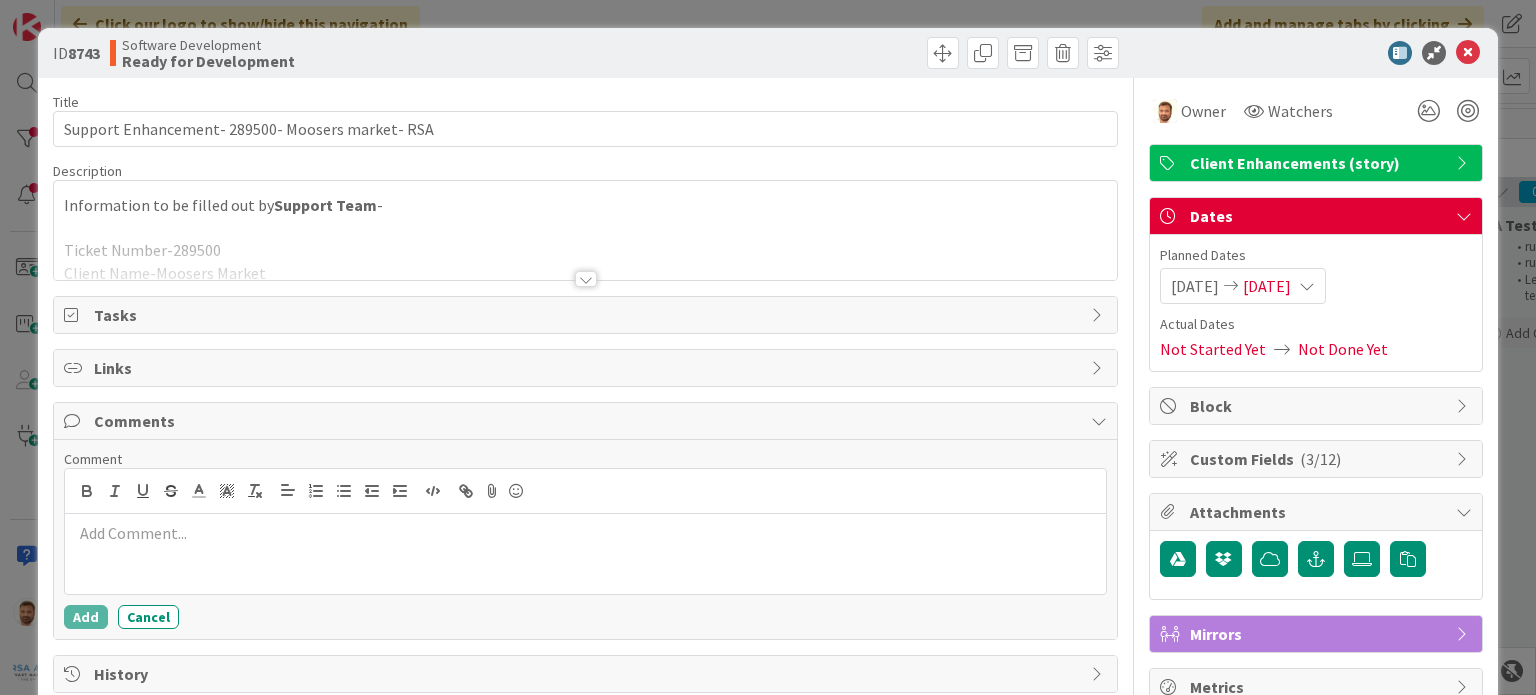 type 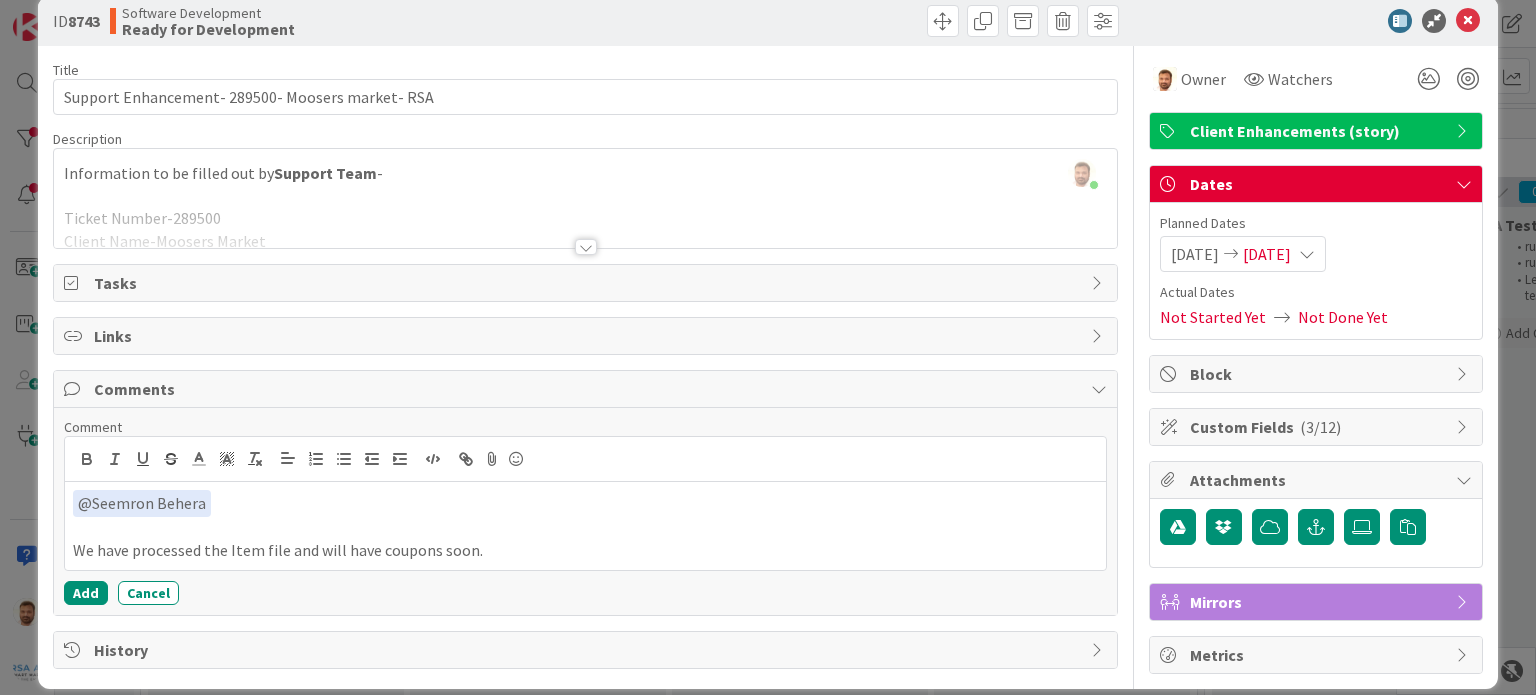 scroll, scrollTop: 34, scrollLeft: 0, axis: vertical 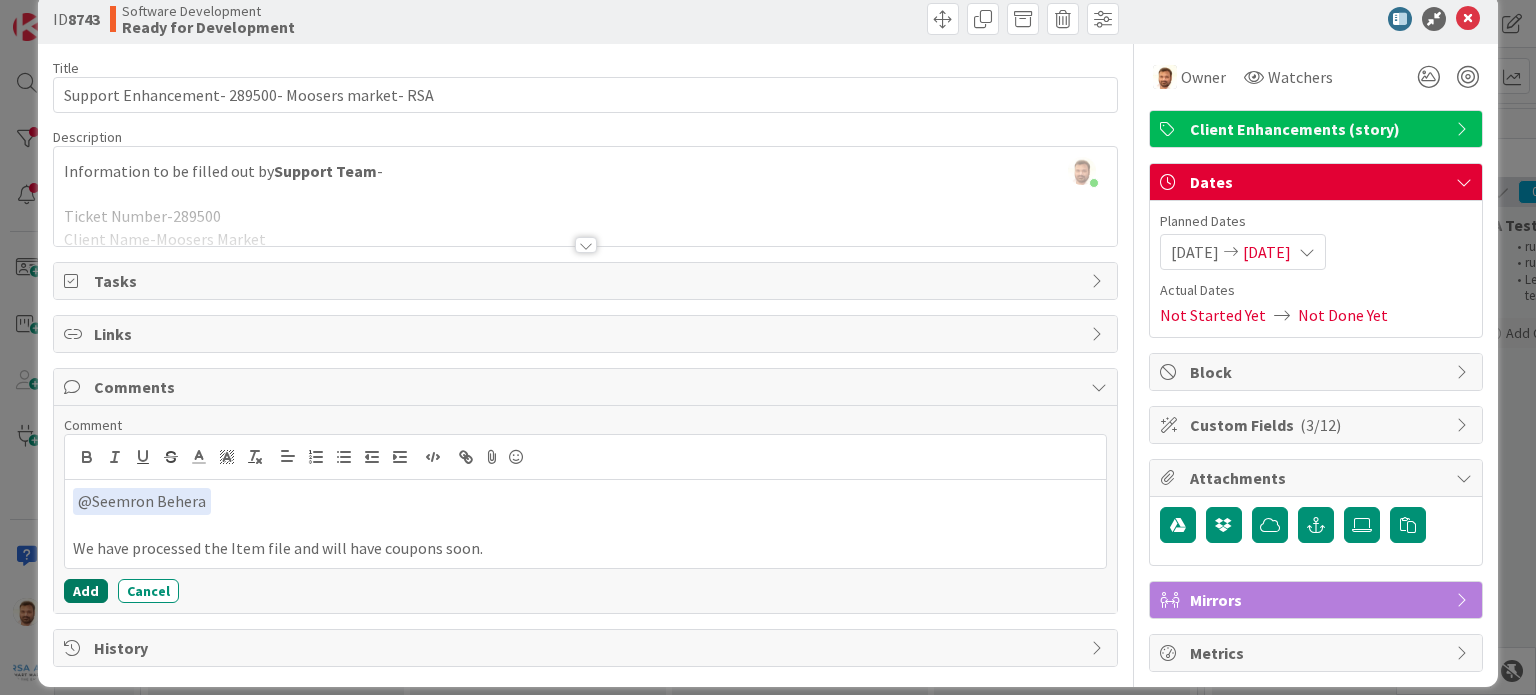 click on "Add" at bounding box center (86, 591) 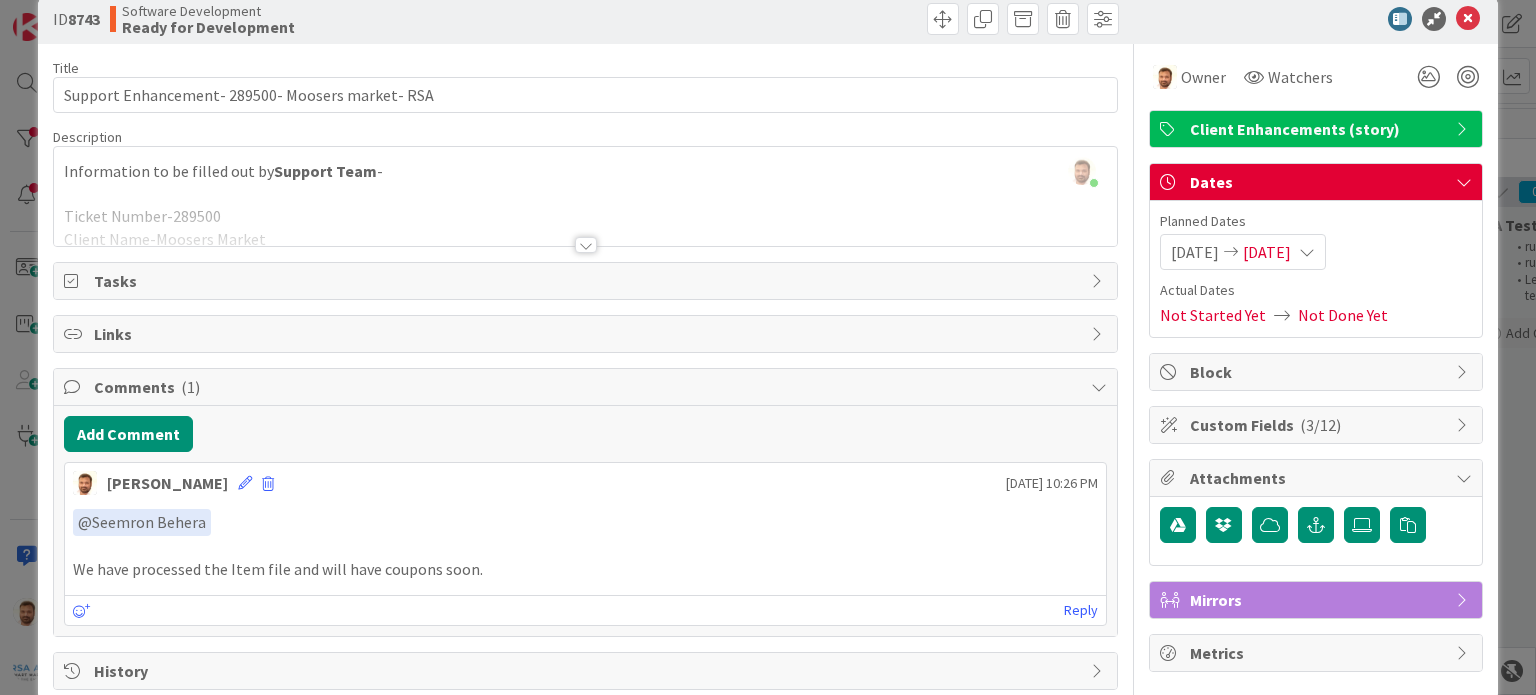 scroll, scrollTop: 0, scrollLeft: 0, axis: both 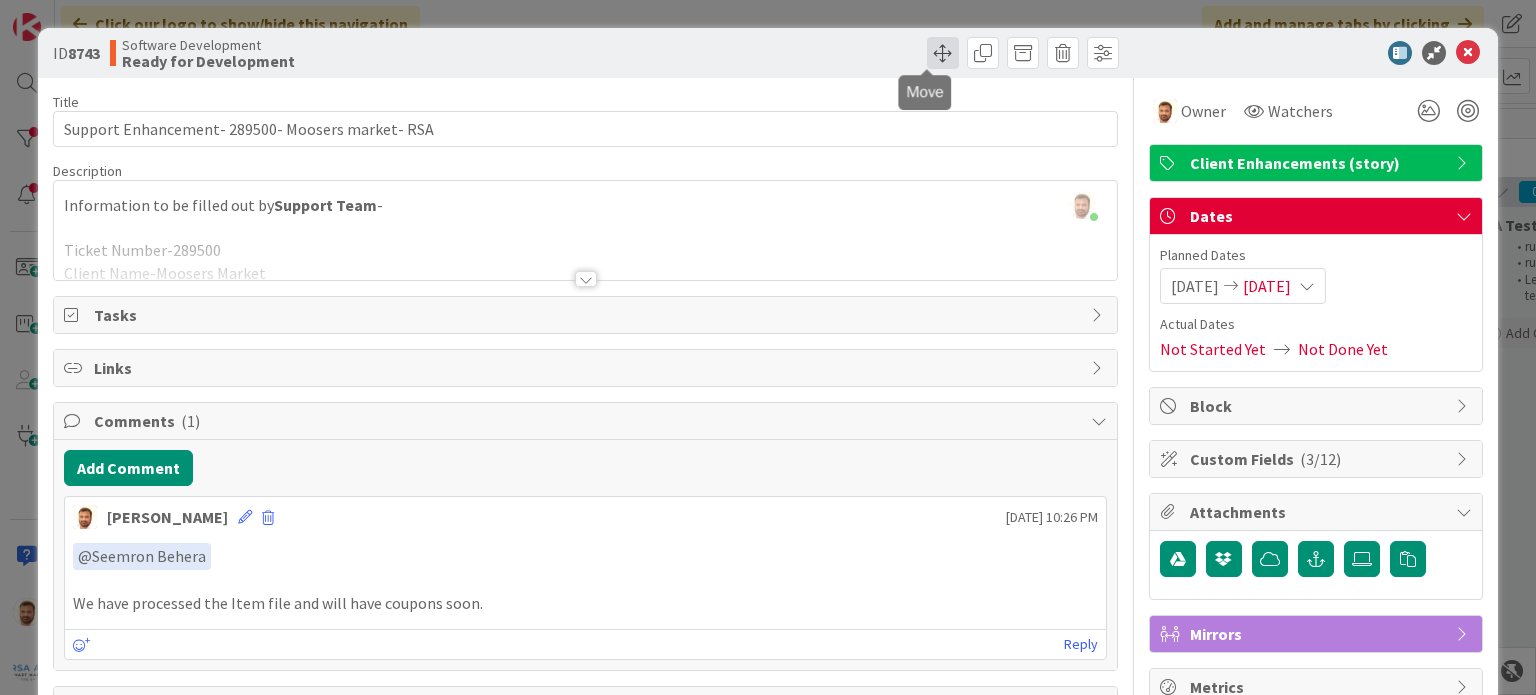 click at bounding box center [943, 53] 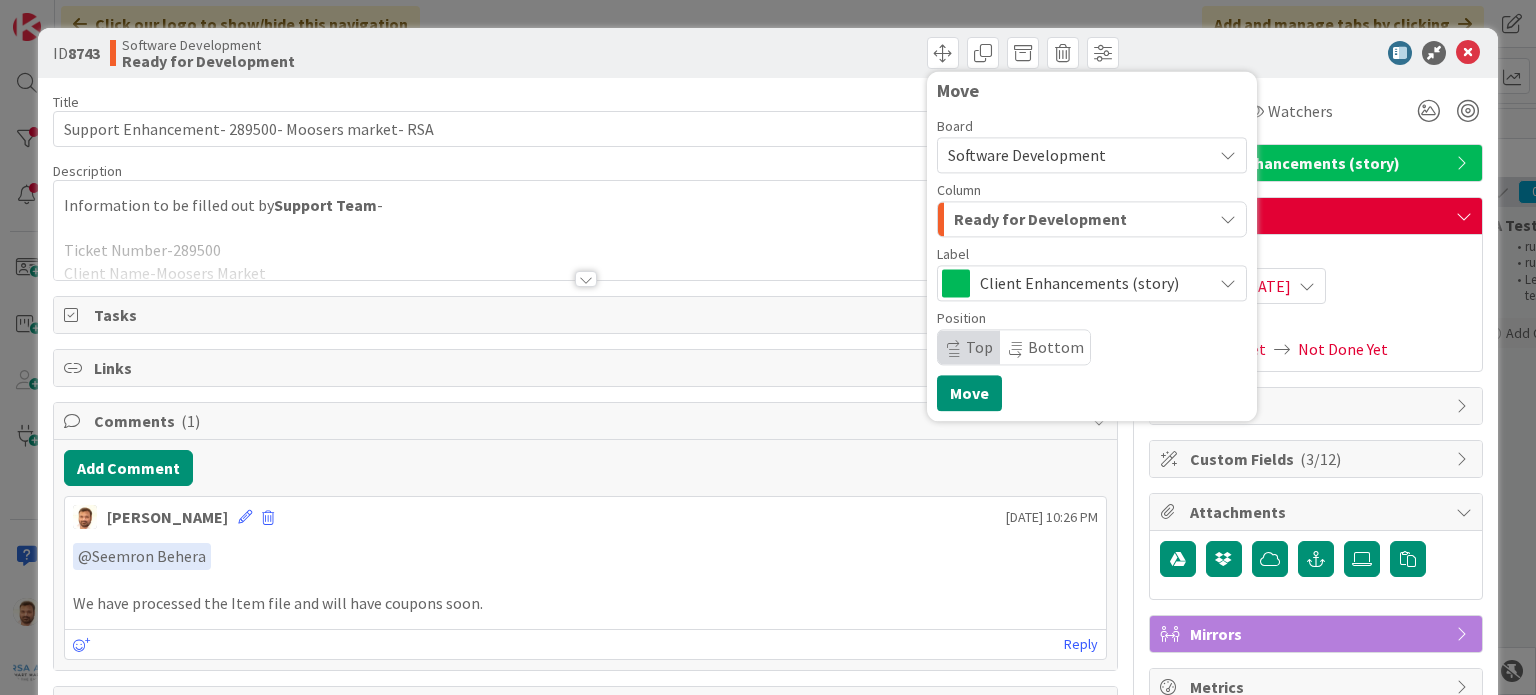 click on "Ready for Development" at bounding box center [1040, 219] 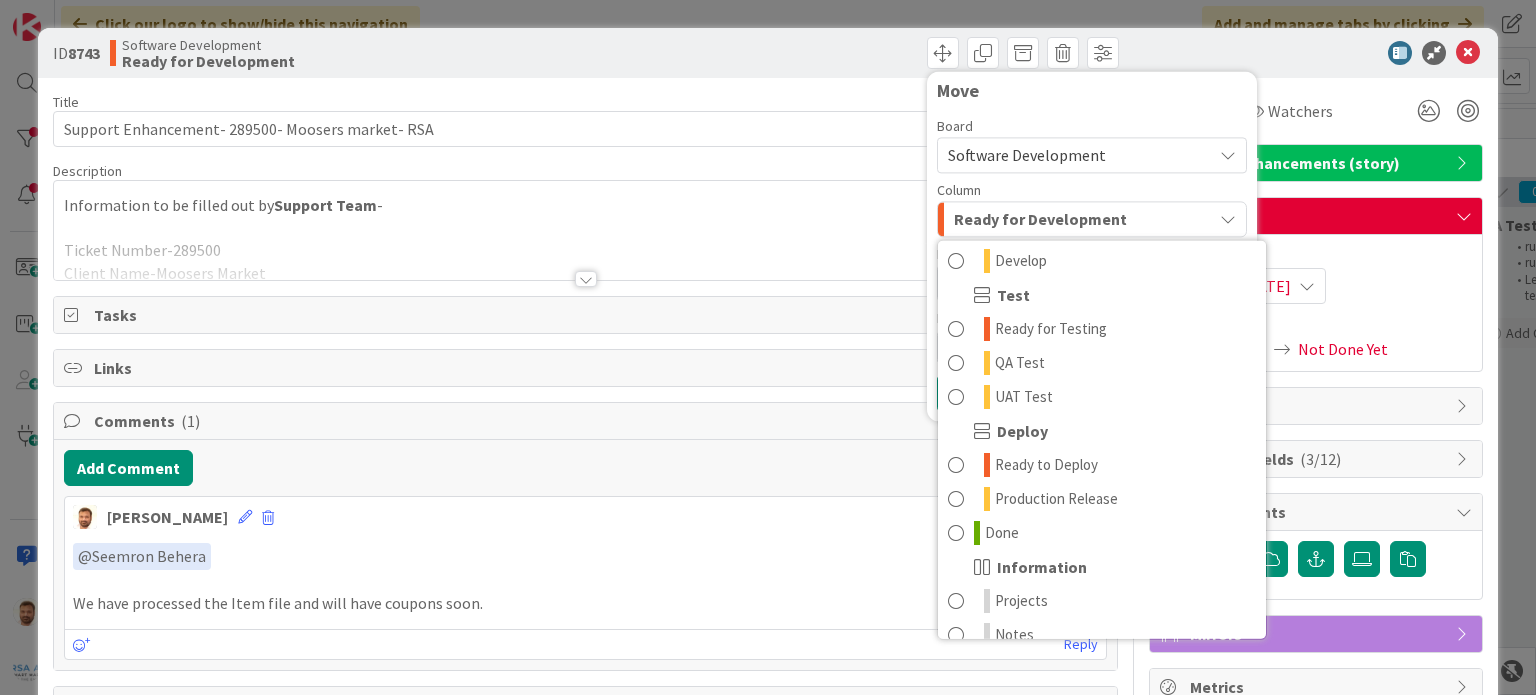 scroll, scrollTop: 384, scrollLeft: 0, axis: vertical 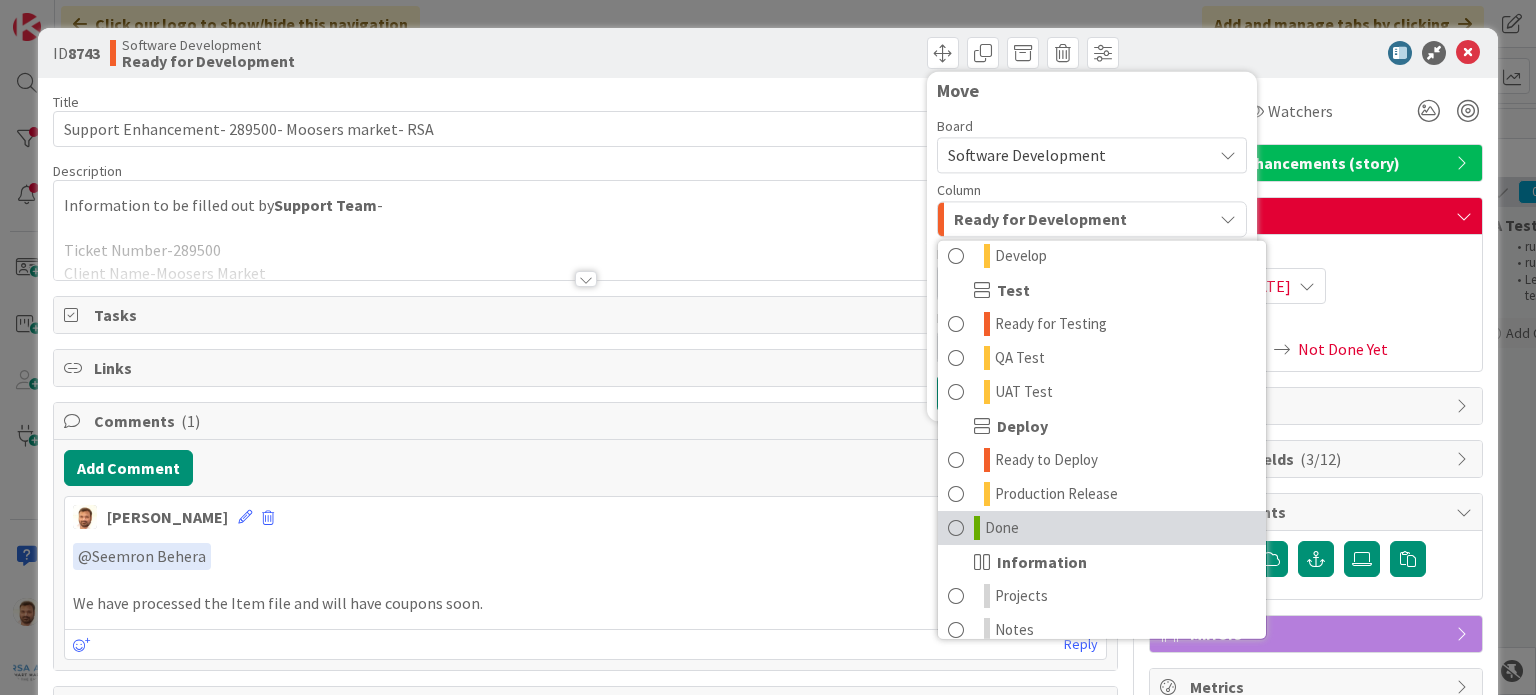 click on "Done" at bounding box center [1102, 528] 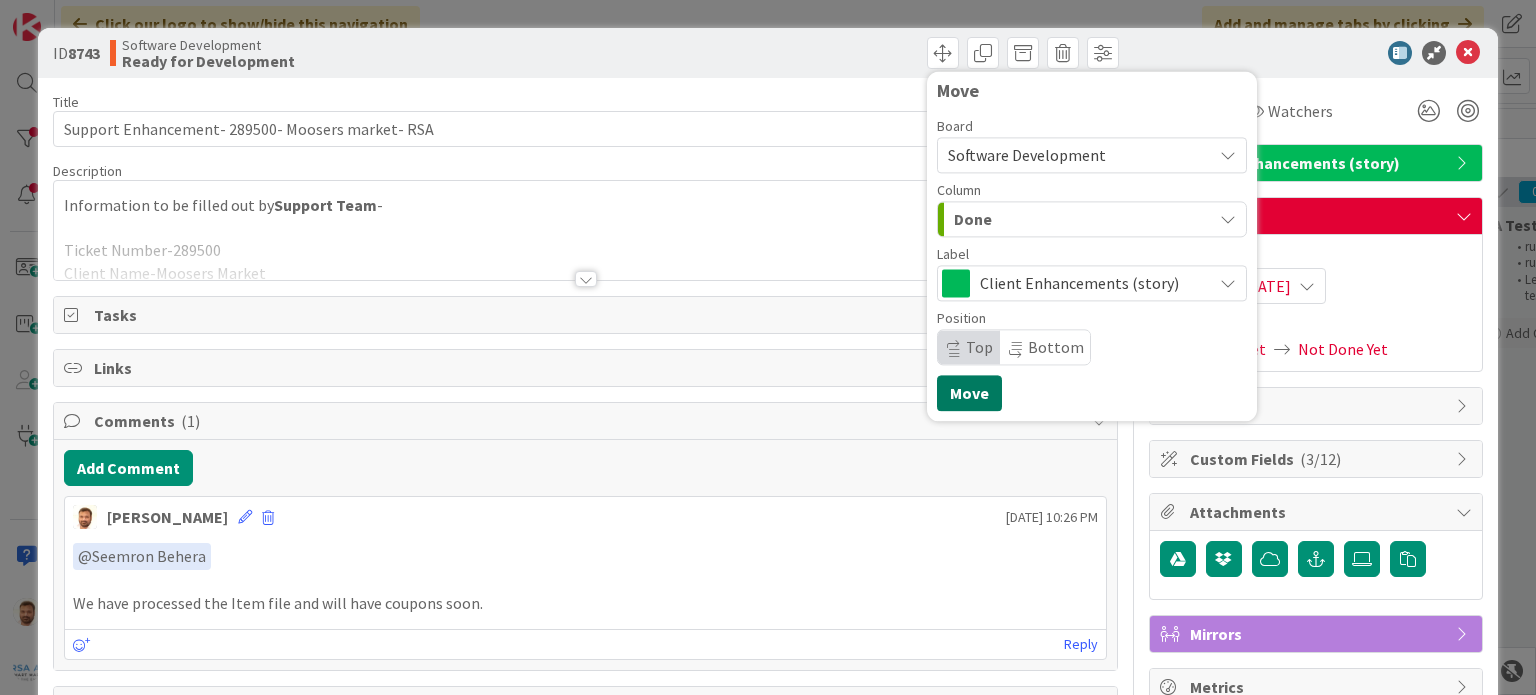click on "Move" at bounding box center (969, 393) 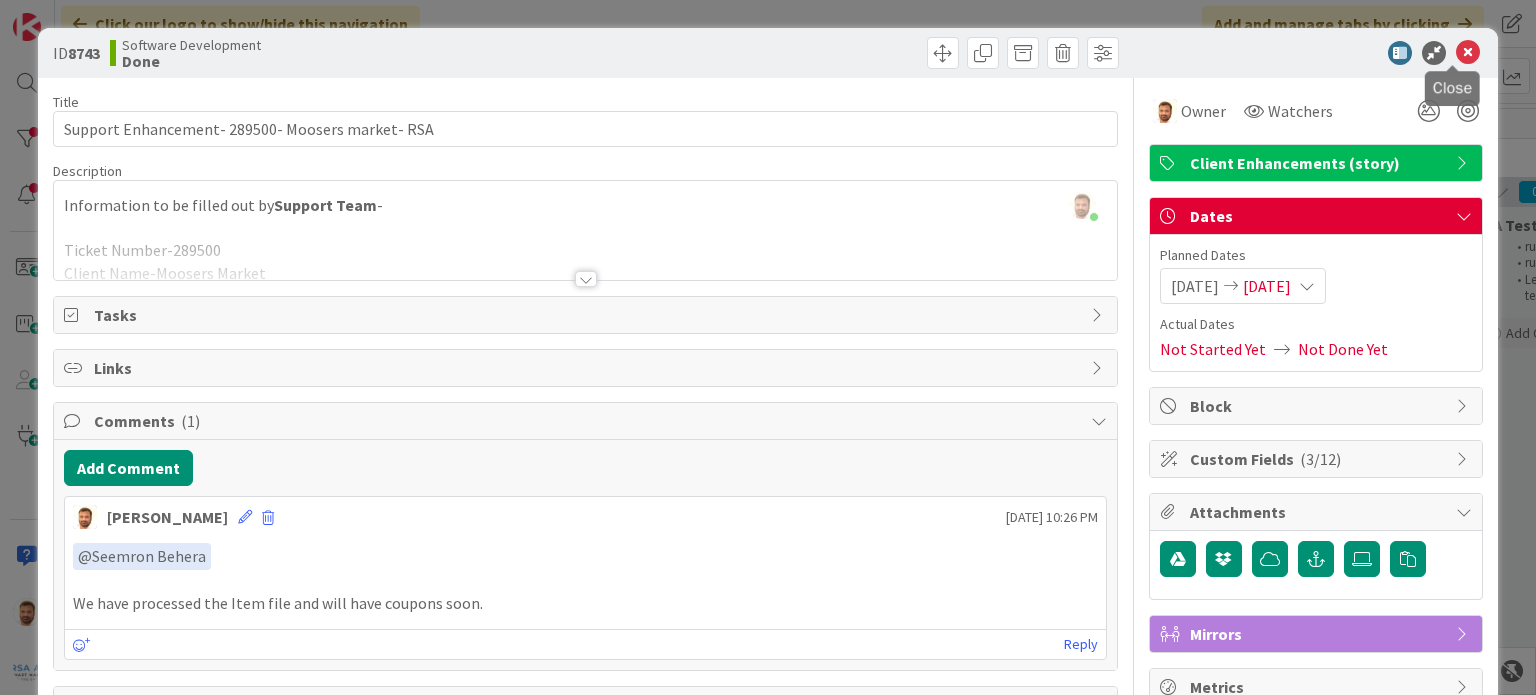 click at bounding box center [1468, 53] 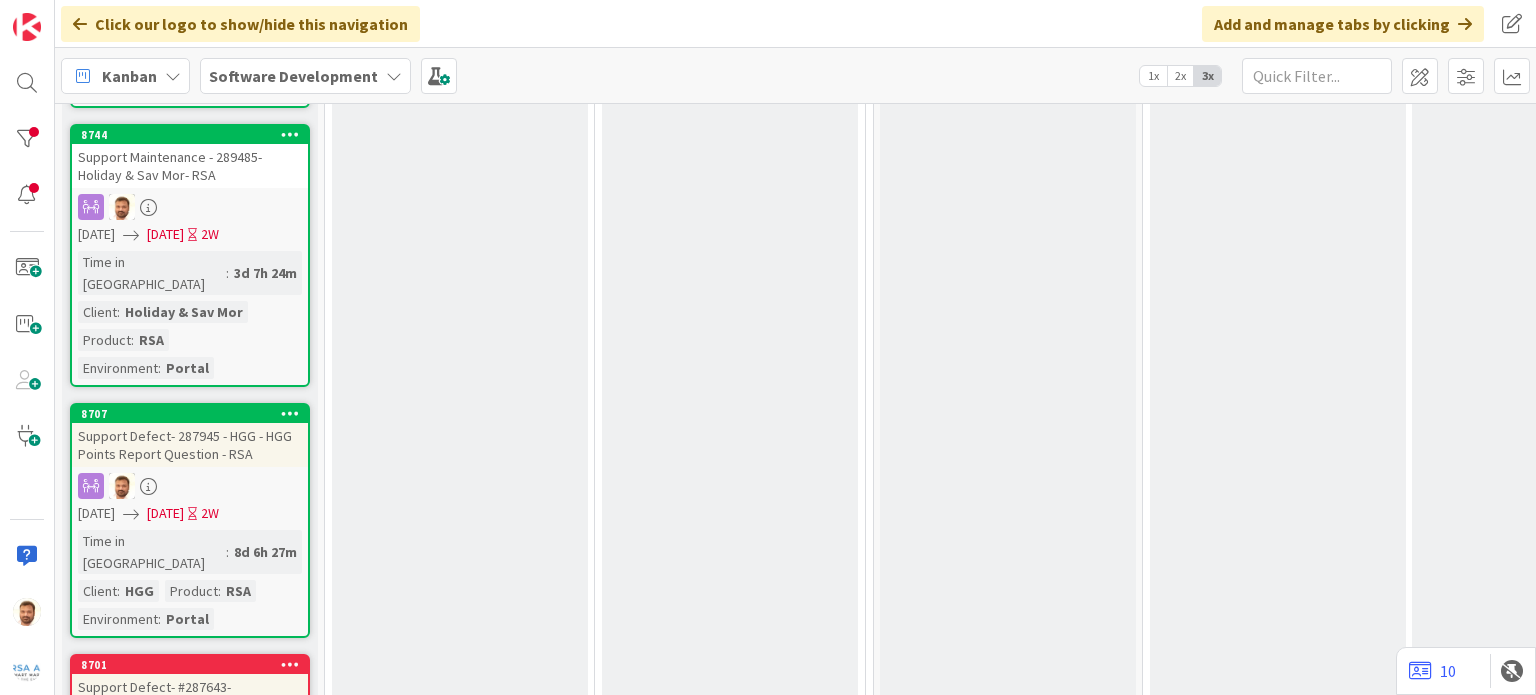 scroll, scrollTop: 691, scrollLeft: 0, axis: vertical 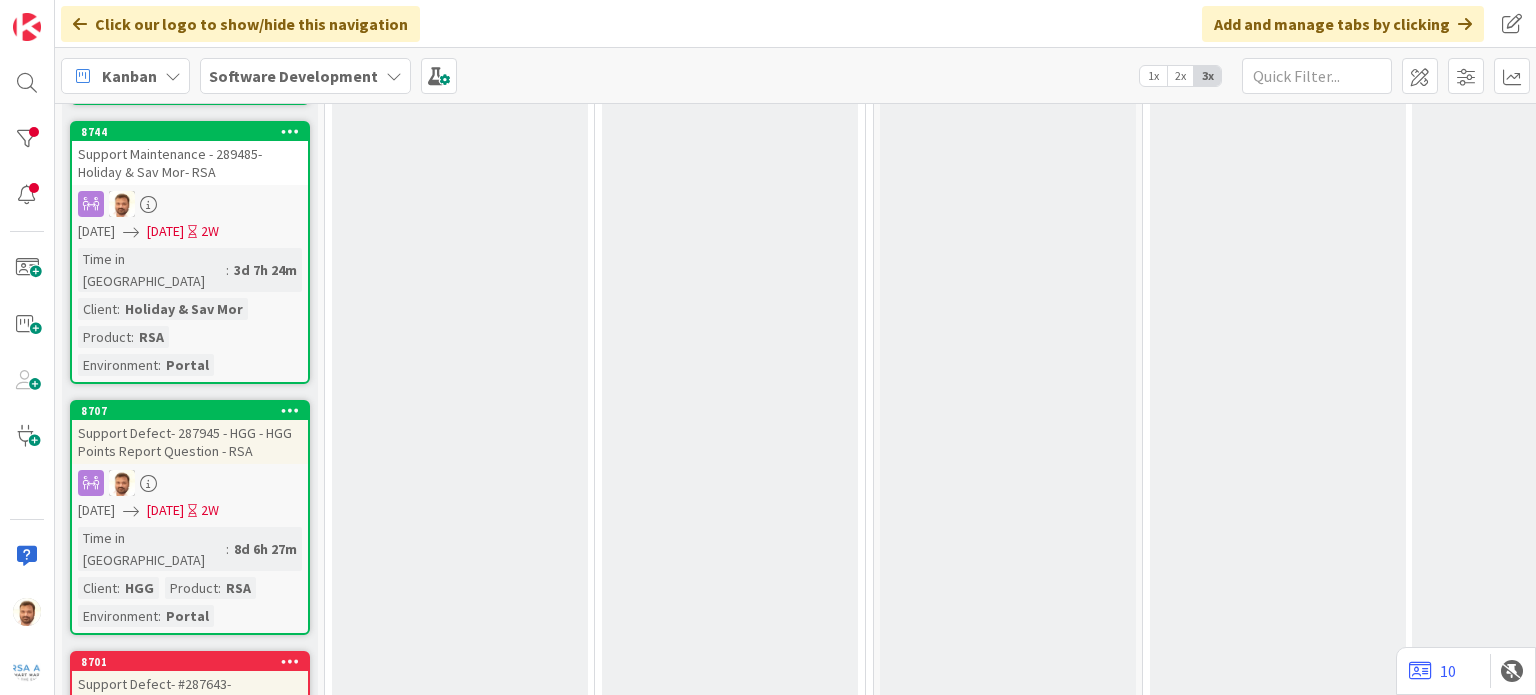 click on "Support Defect- 287945 - HGG - HGG Points Report Question - RSA" at bounding box center [190, 442] 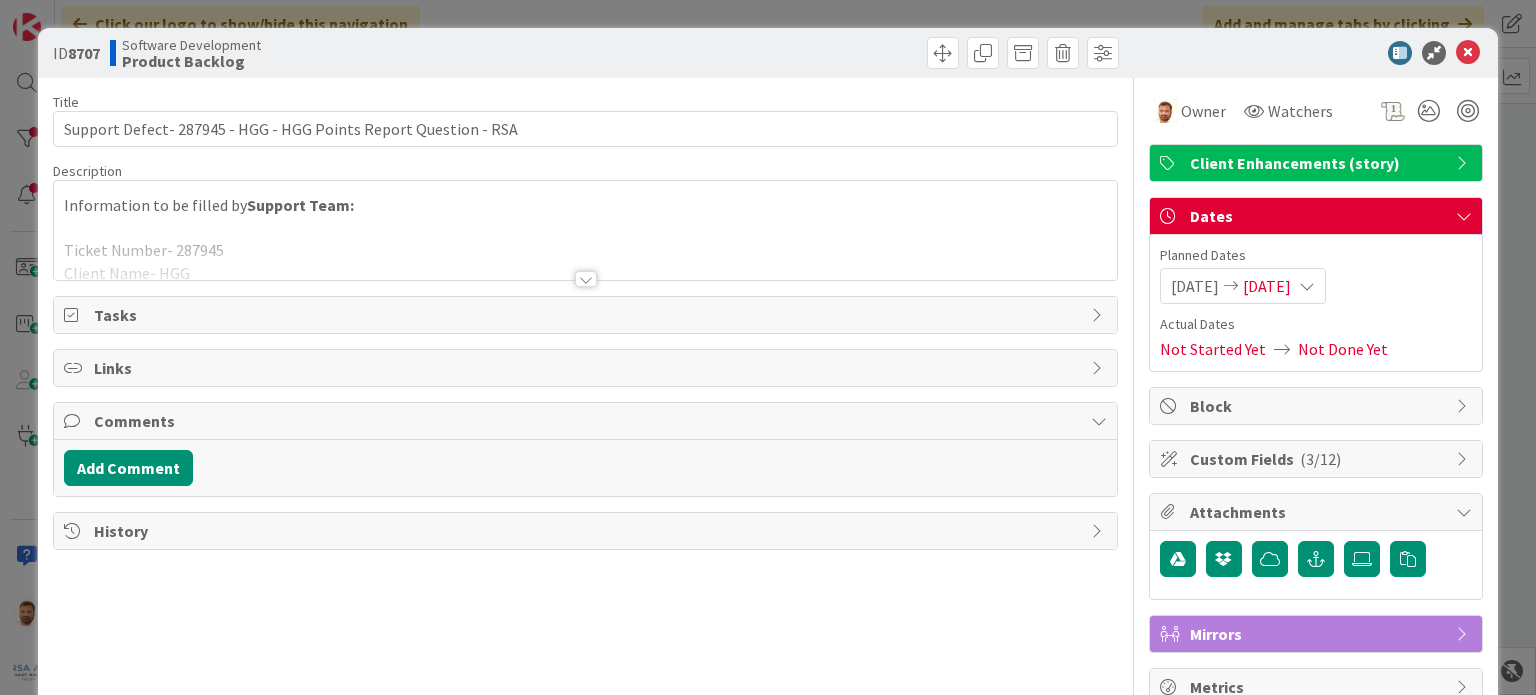 click at bounding box center (586, 279) 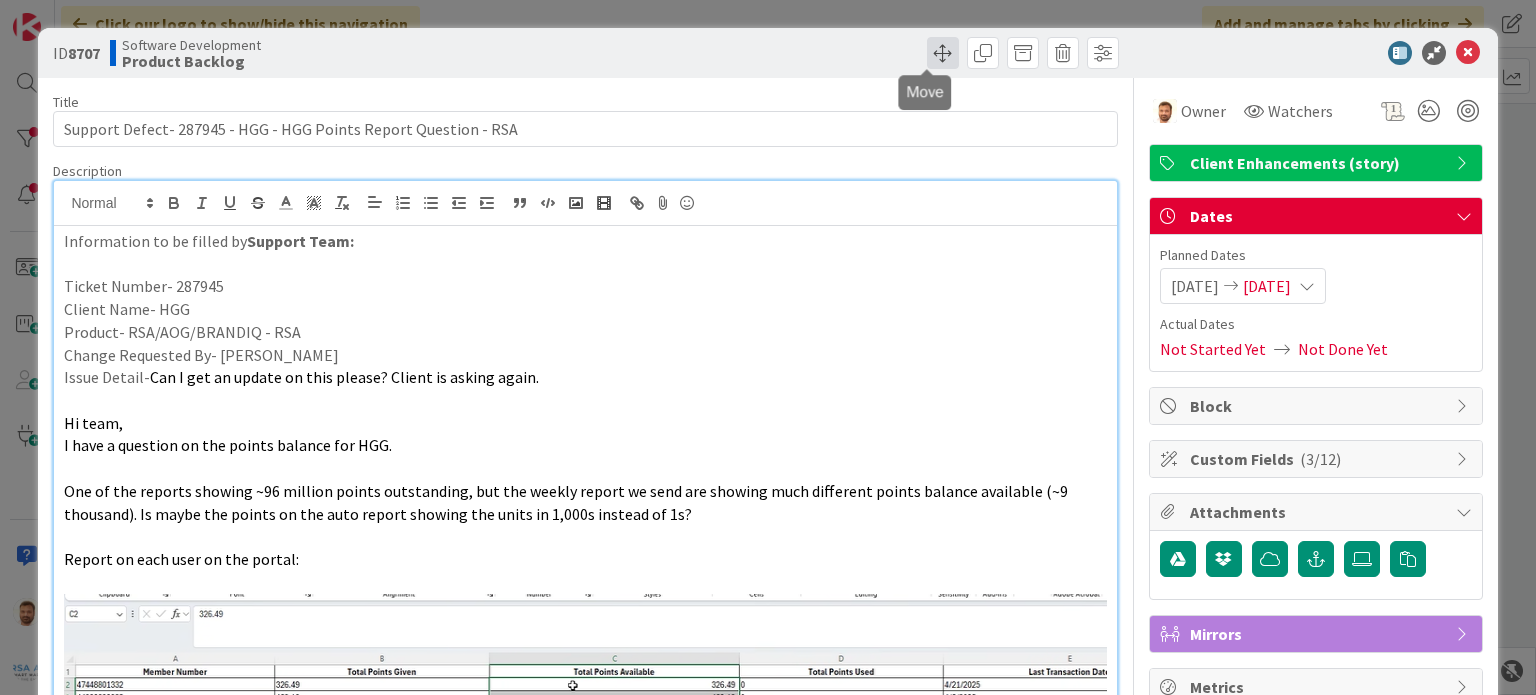 click at bounding box center (943, 53) 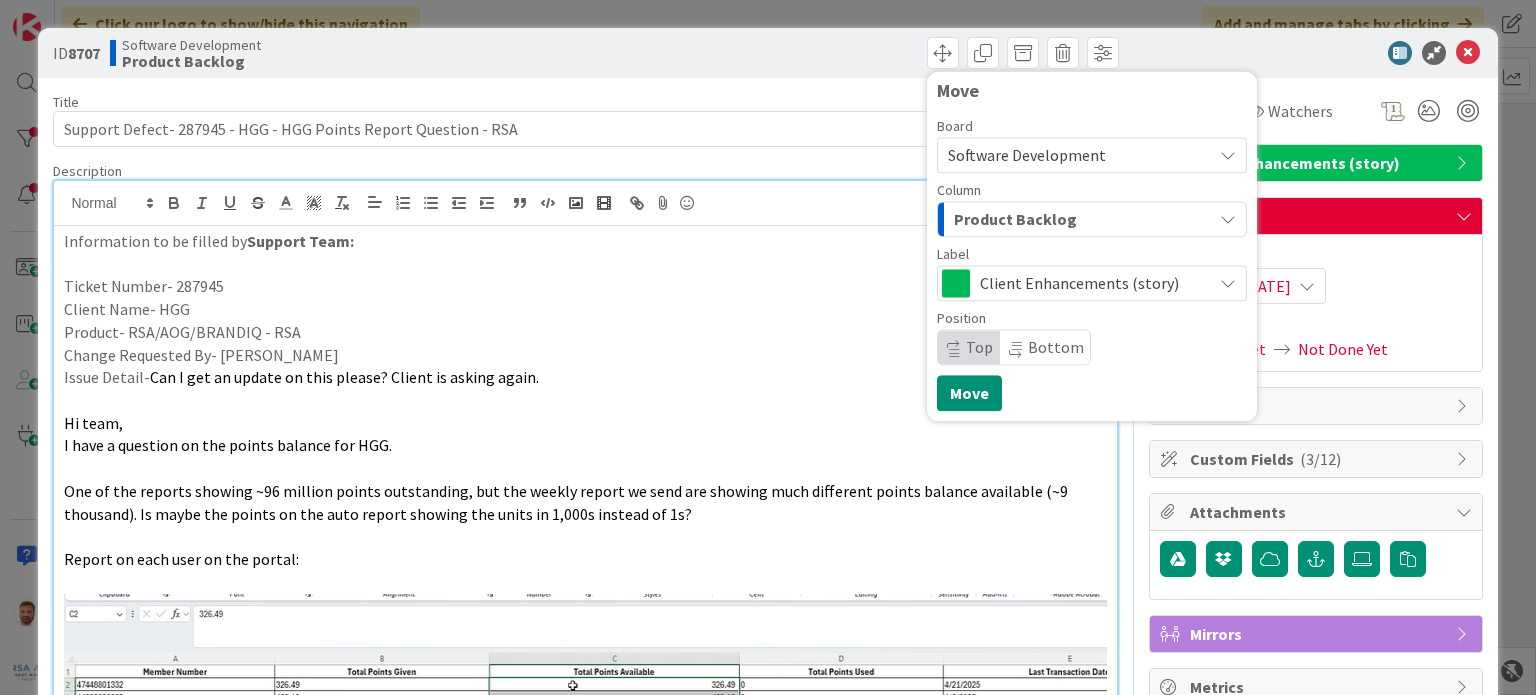 click on "Product Backlog" at bounding box center [1015, 219] 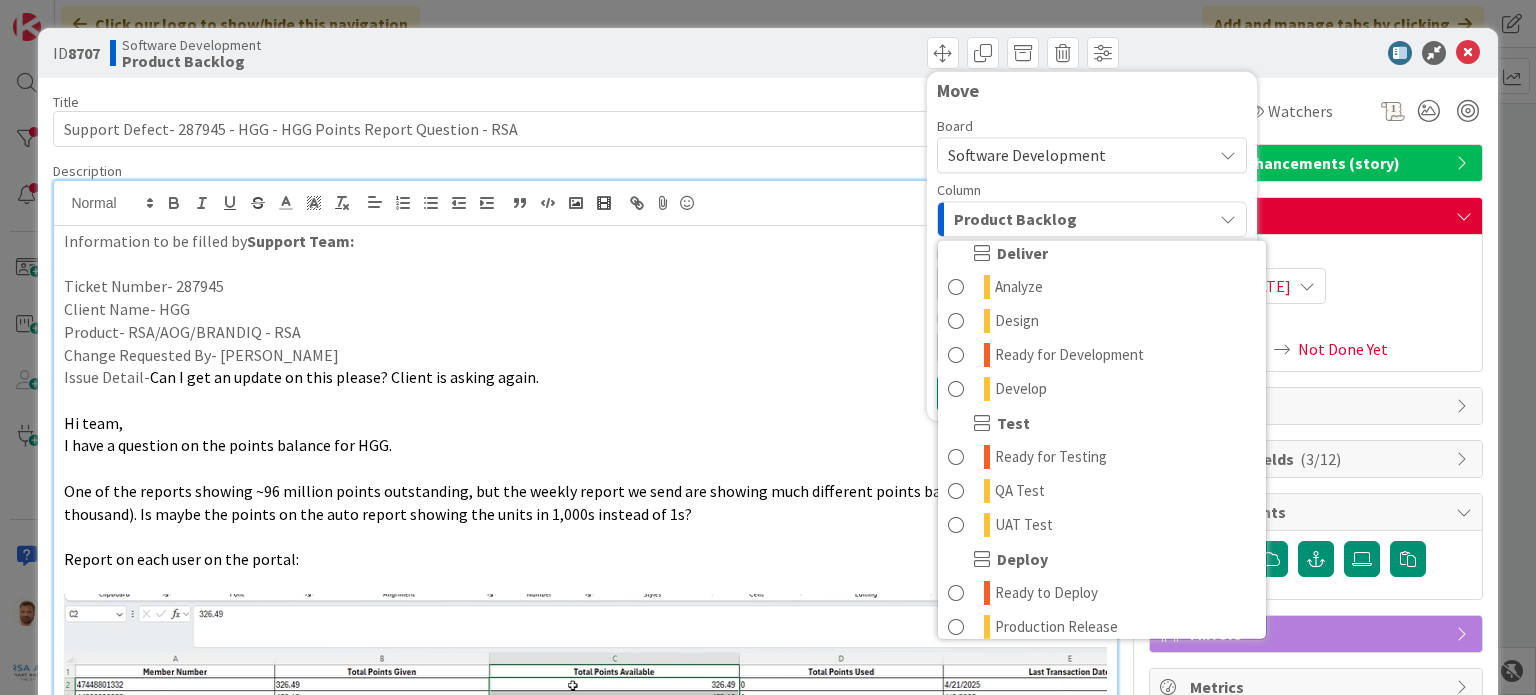scroll, scrollTop: 252, scrollLeft: 0, axis: vertical 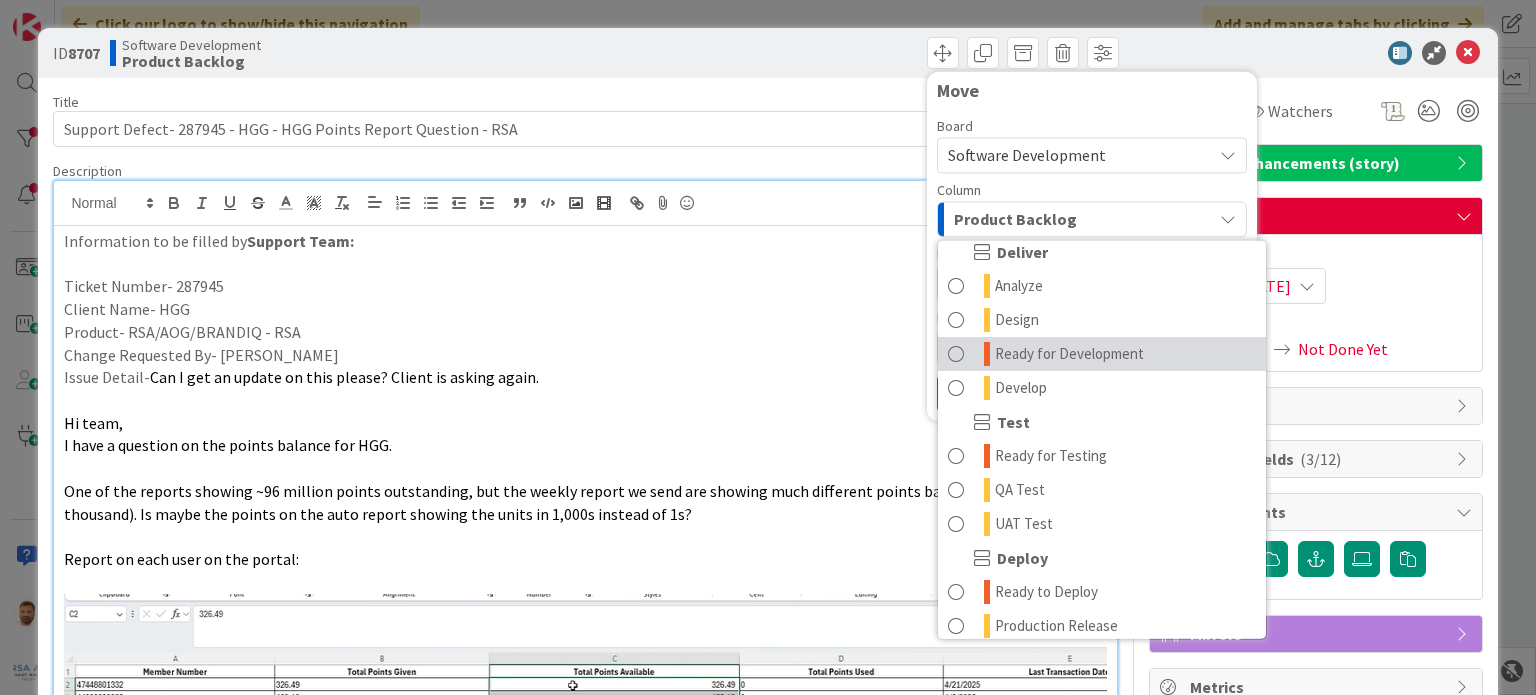click on "Ready for Development" at bounding box center (1069, 354) 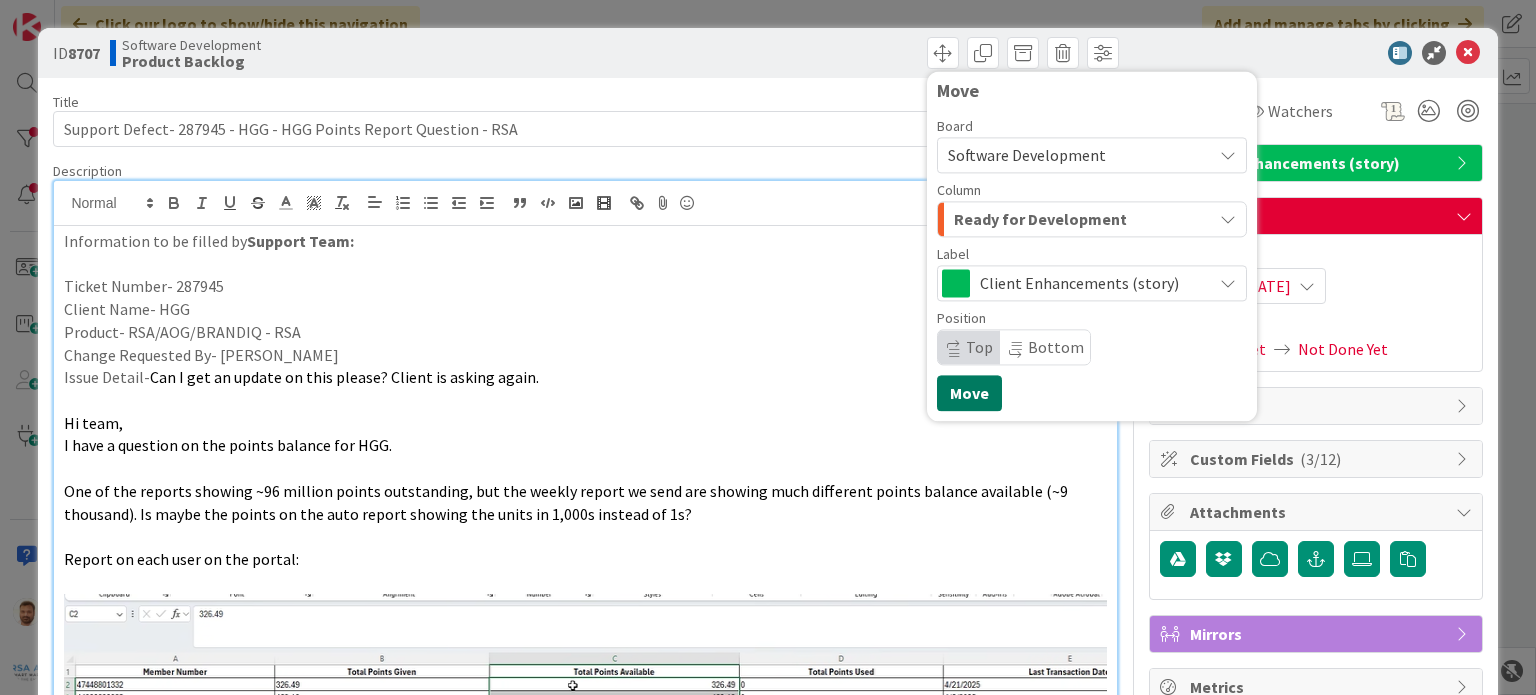 click on "Move" at bounding box center (969, 393) 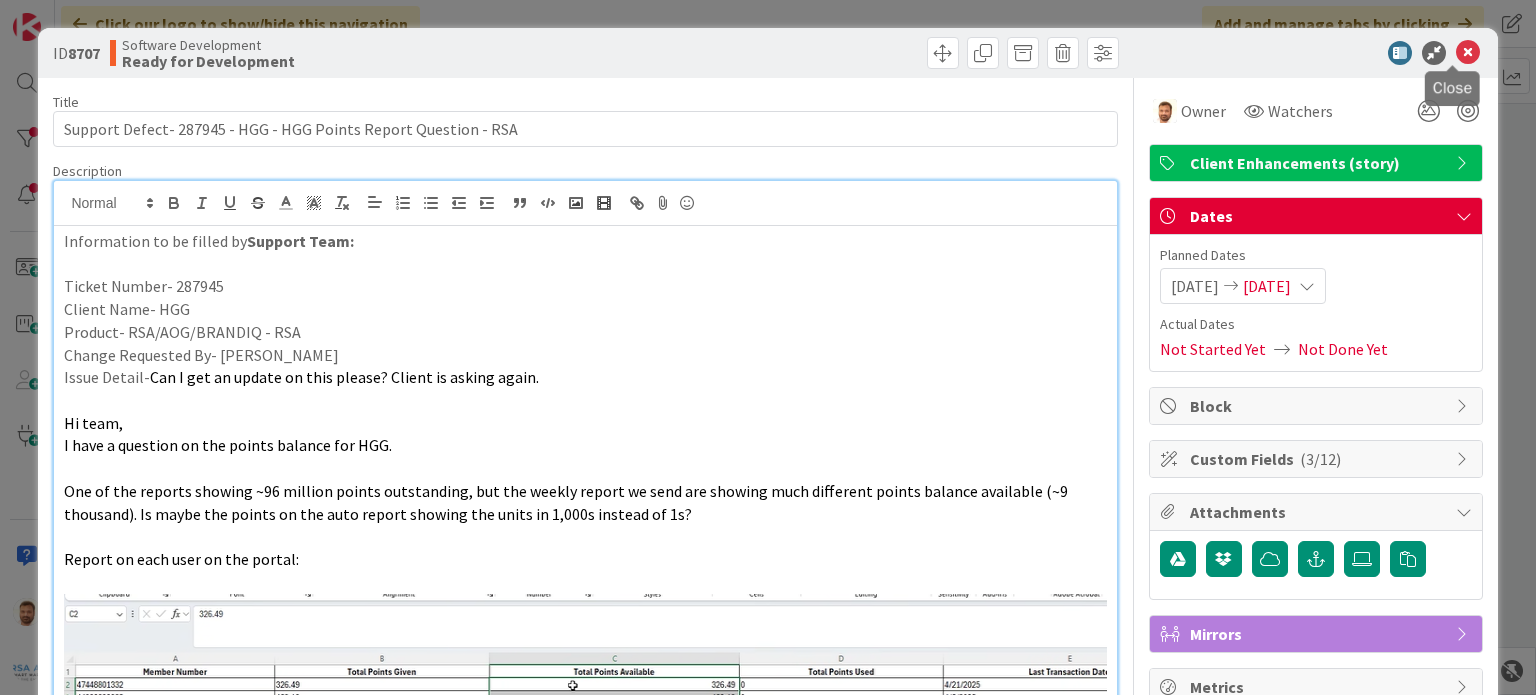 click at bounding box center (1468, 53) 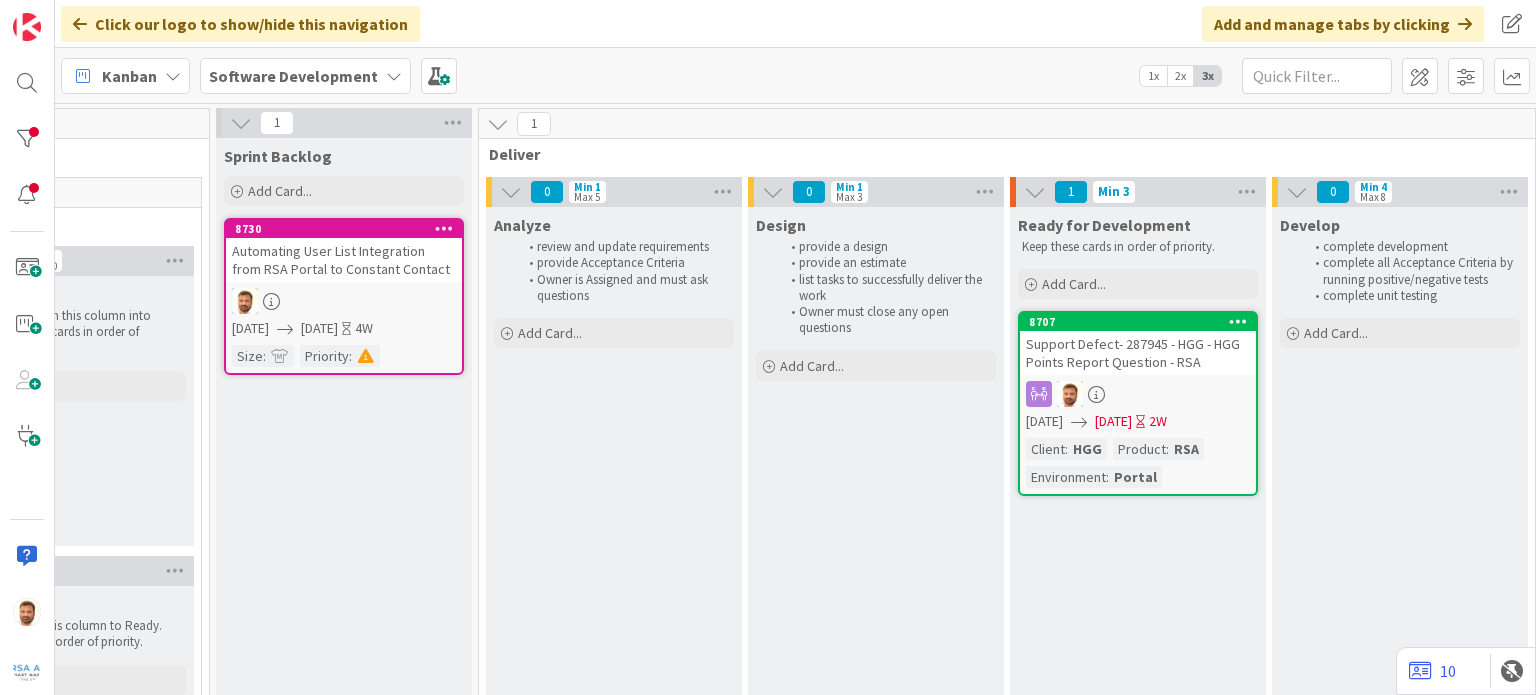 scroll, scrollTop: 0, scrollLeft: 664, axis: horizontal 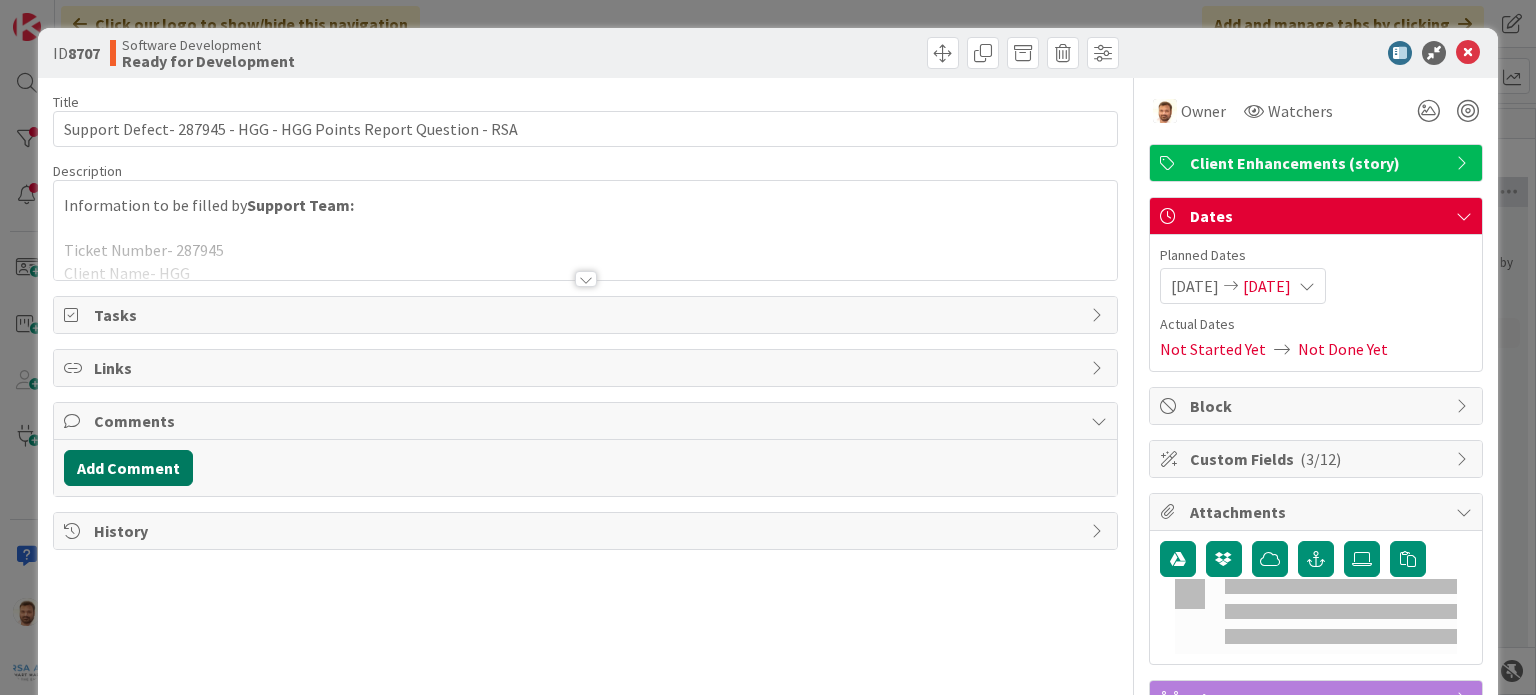 click on "Add Comment" at bounding box center [128, 468] 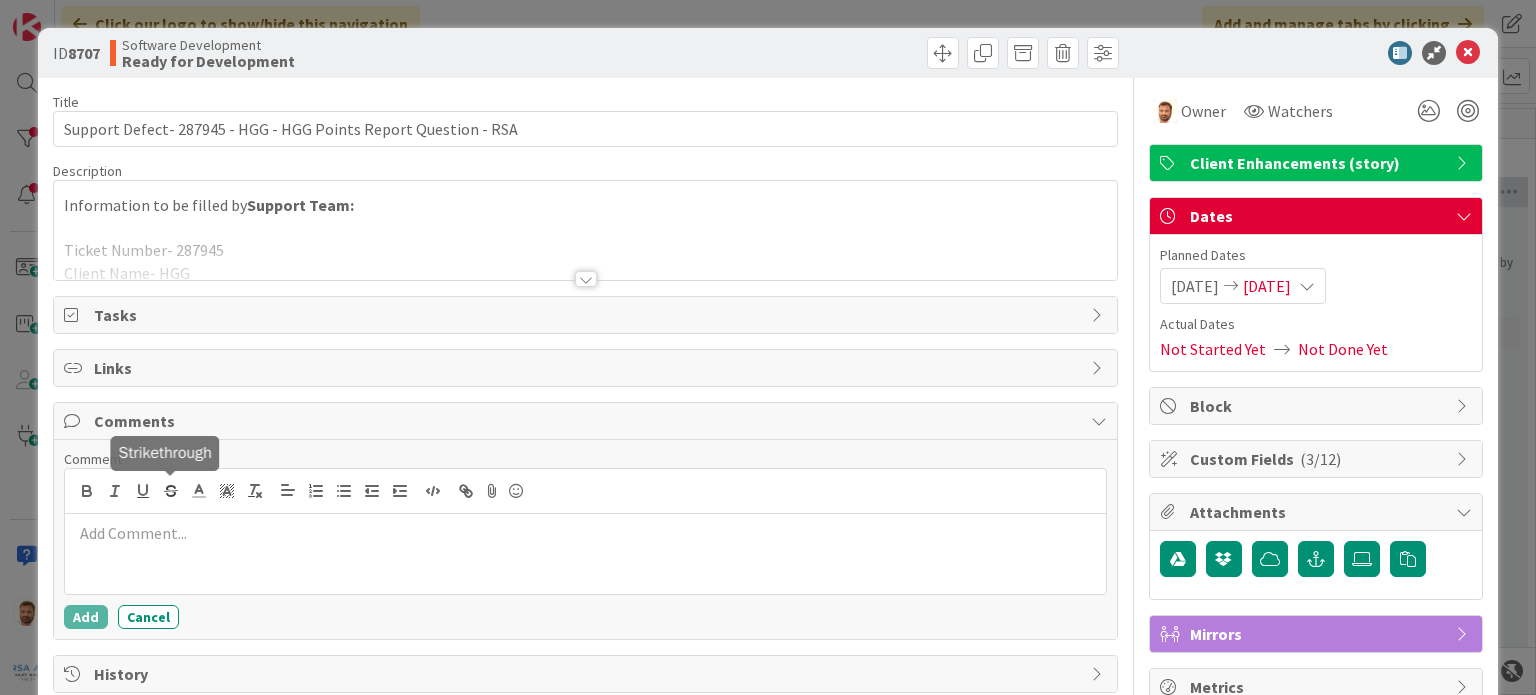 click at bounding box center [585, 554] 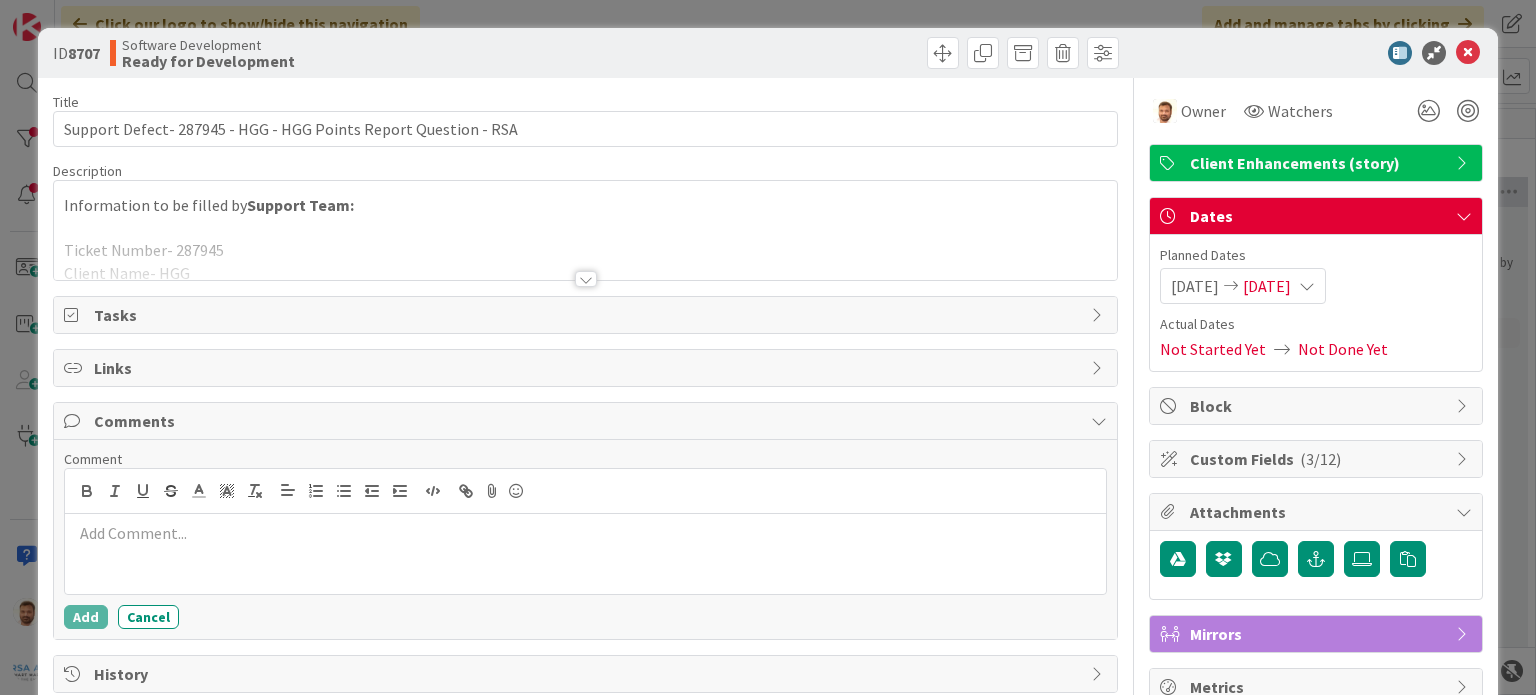 type 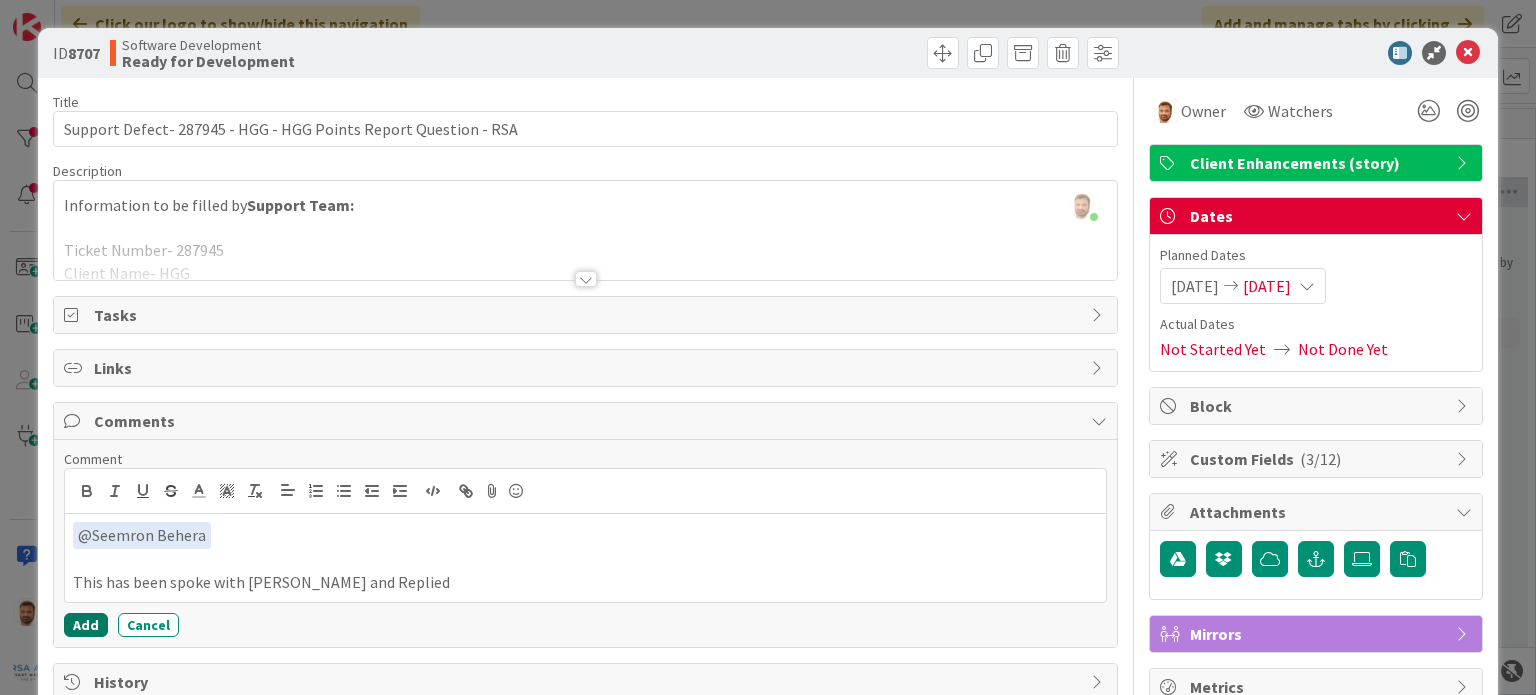 click on "Add" at bounding box center (86, 625) 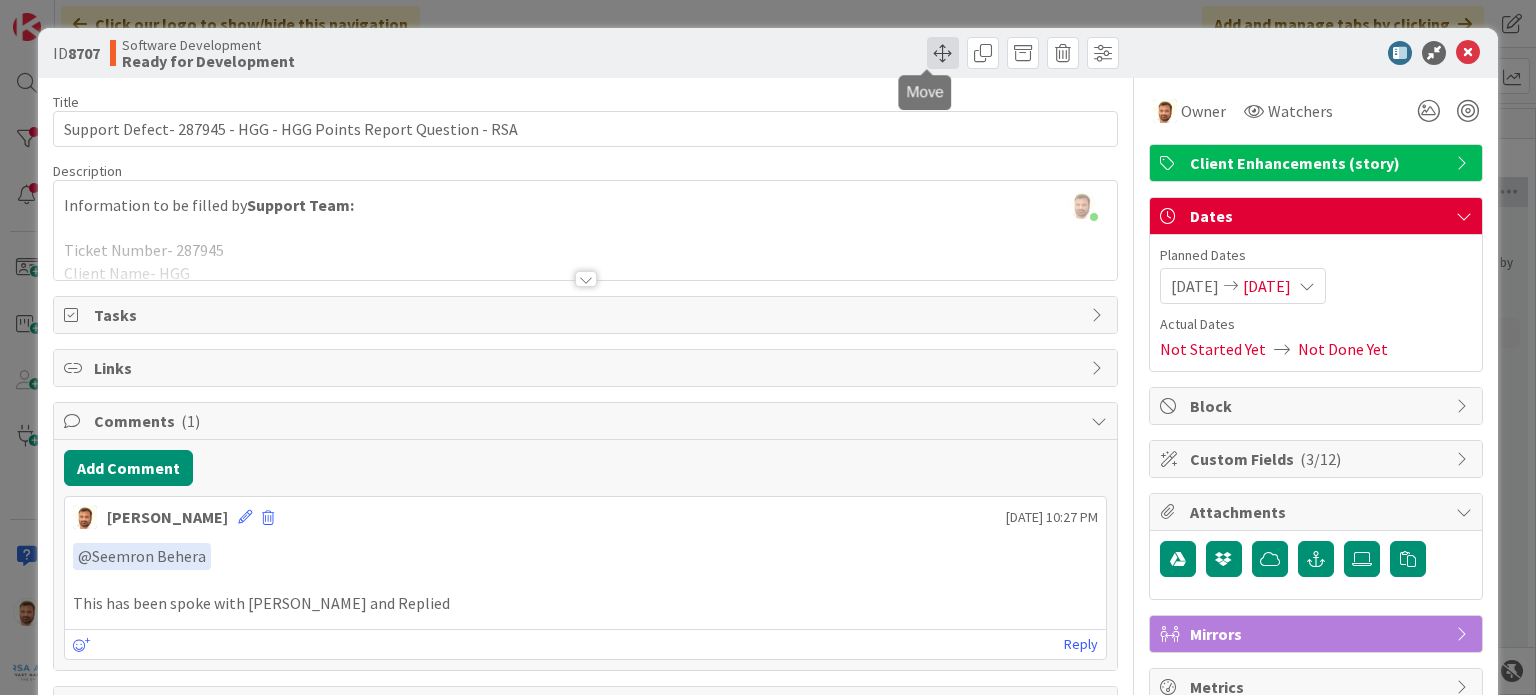 click at bounding box center [943, 53] 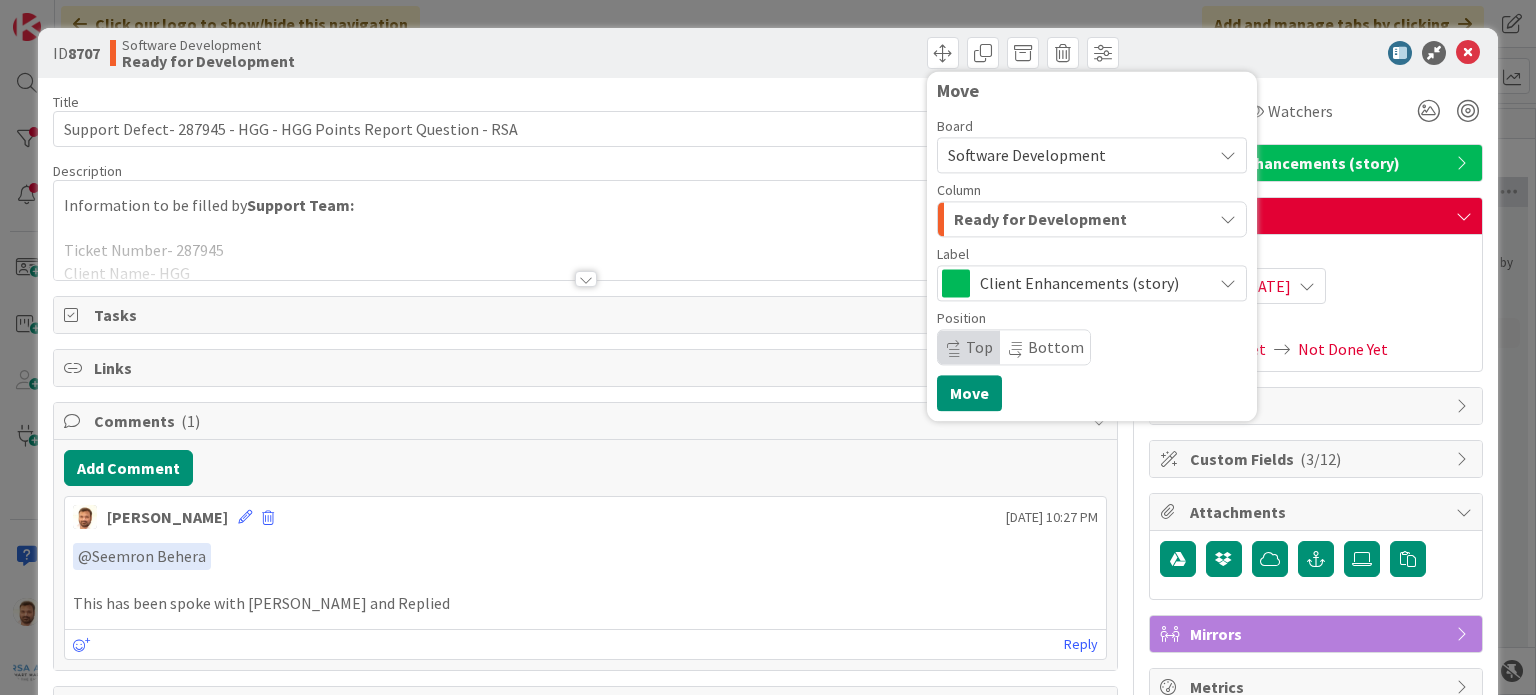 click on "Ready for Development" at bounding box center [1040, 219] 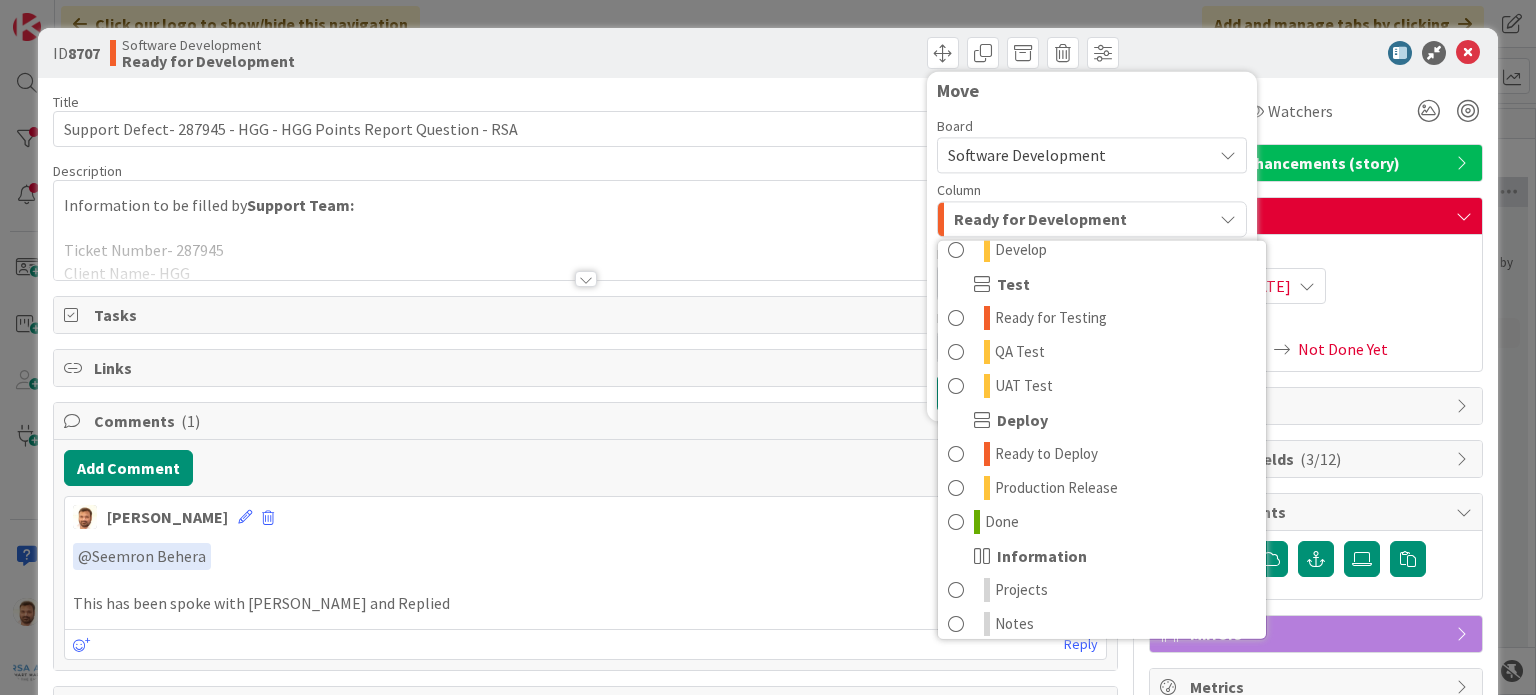 scroll, scrollTop: 399, scrollLeft: 0, axis: vertical 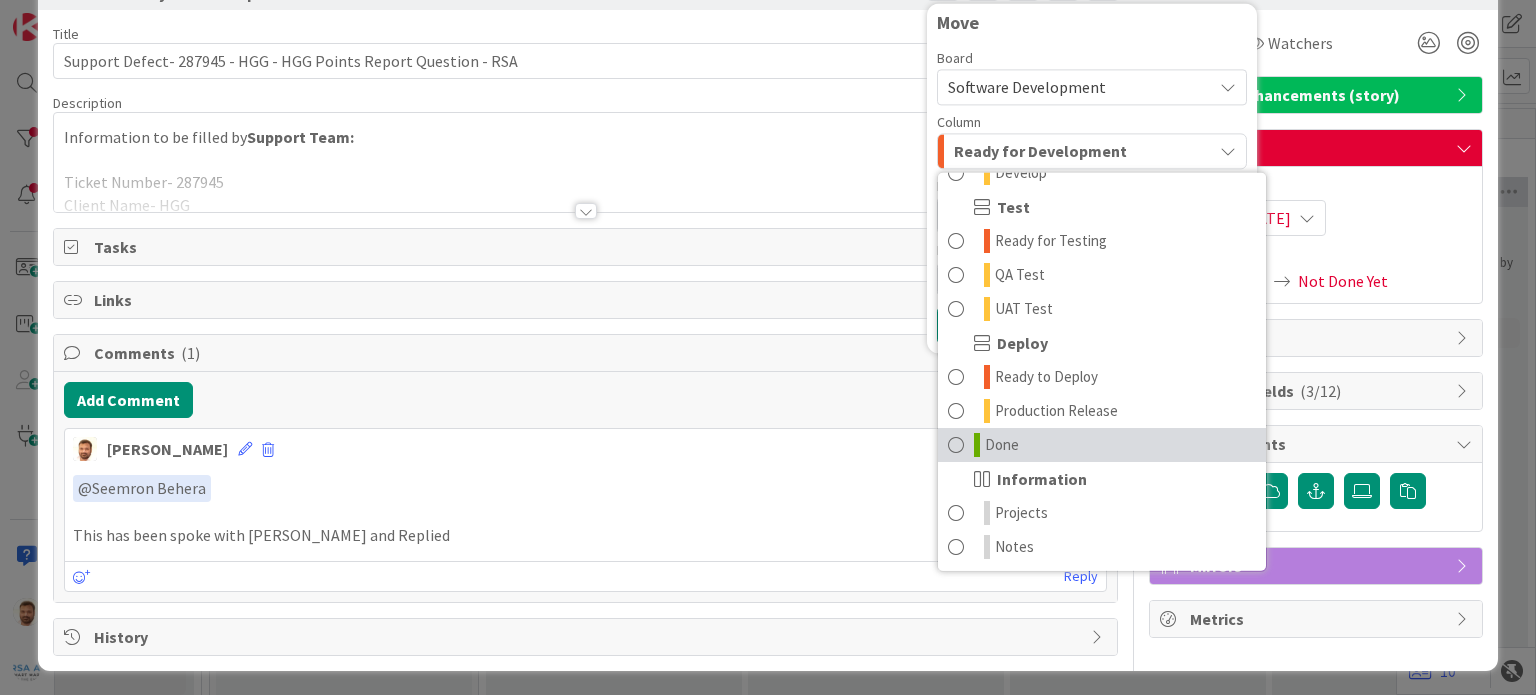 click on "Done" at bounding box center (1002, 445) 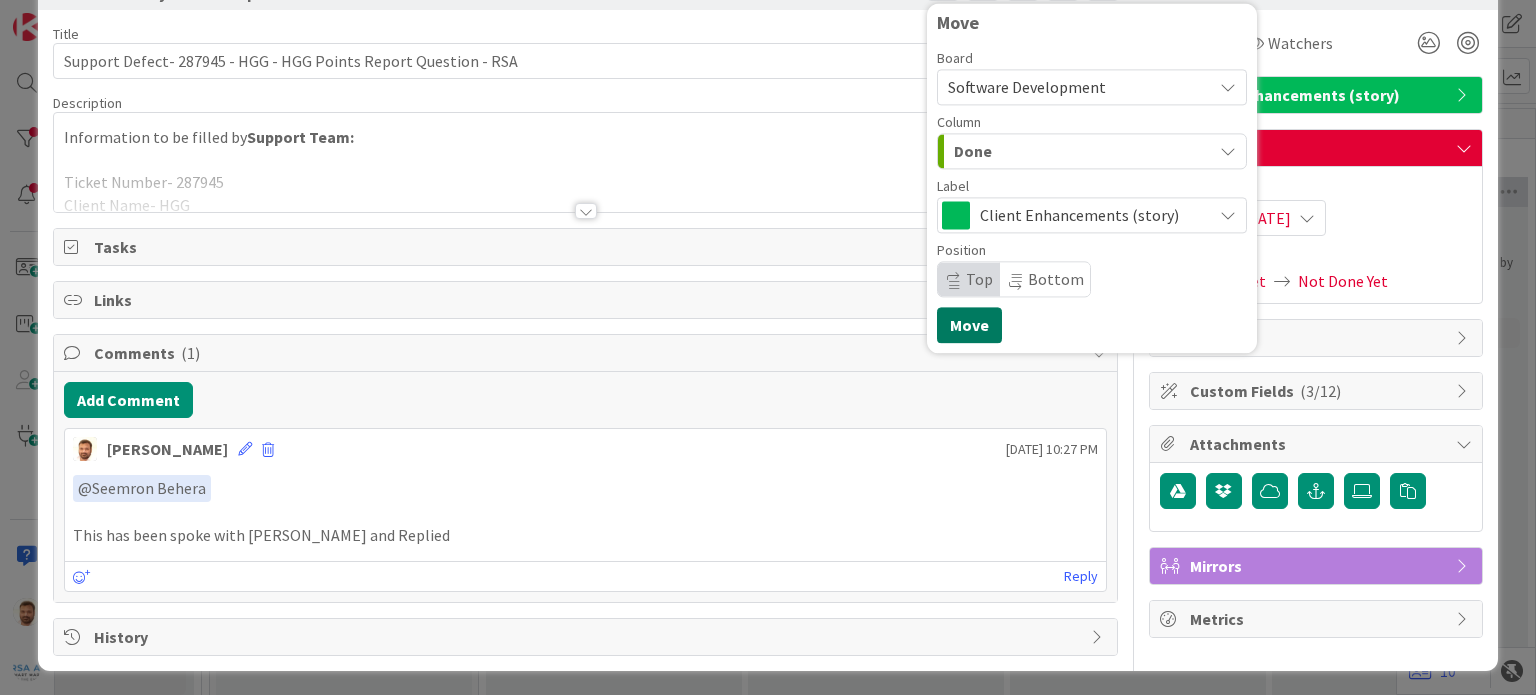 click on "Move" at bounding box center [969, 325] 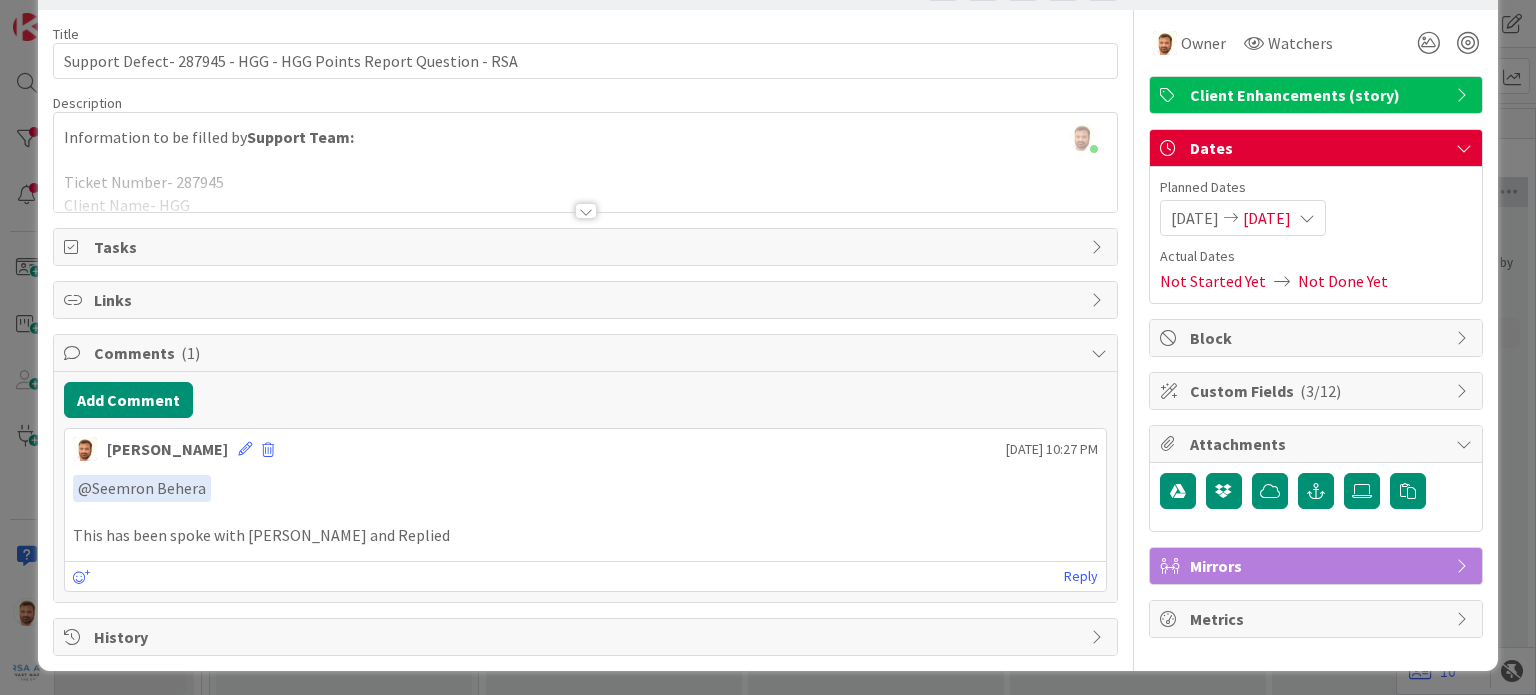 scroll, scrollTop: 0, scrollLeft: 0, axis: both 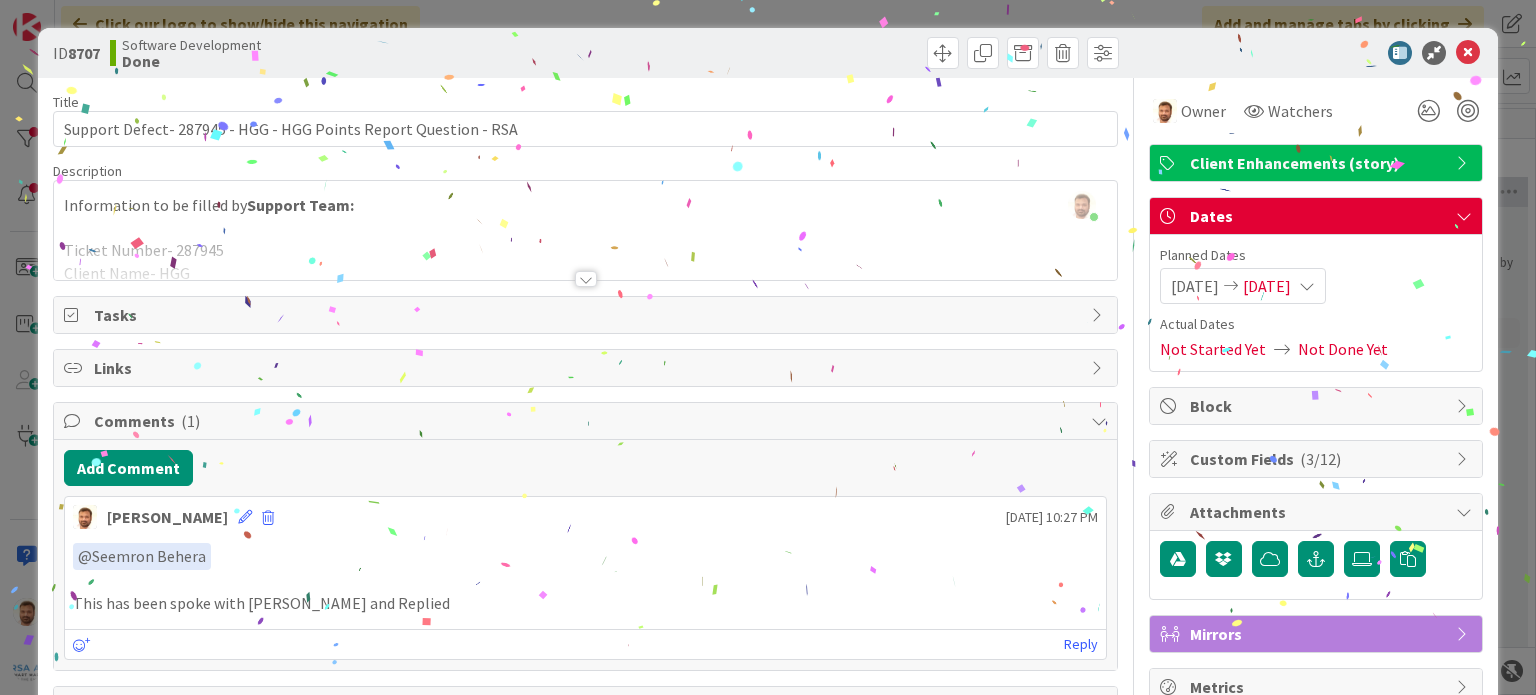 click at bounding box center (1468, 53) 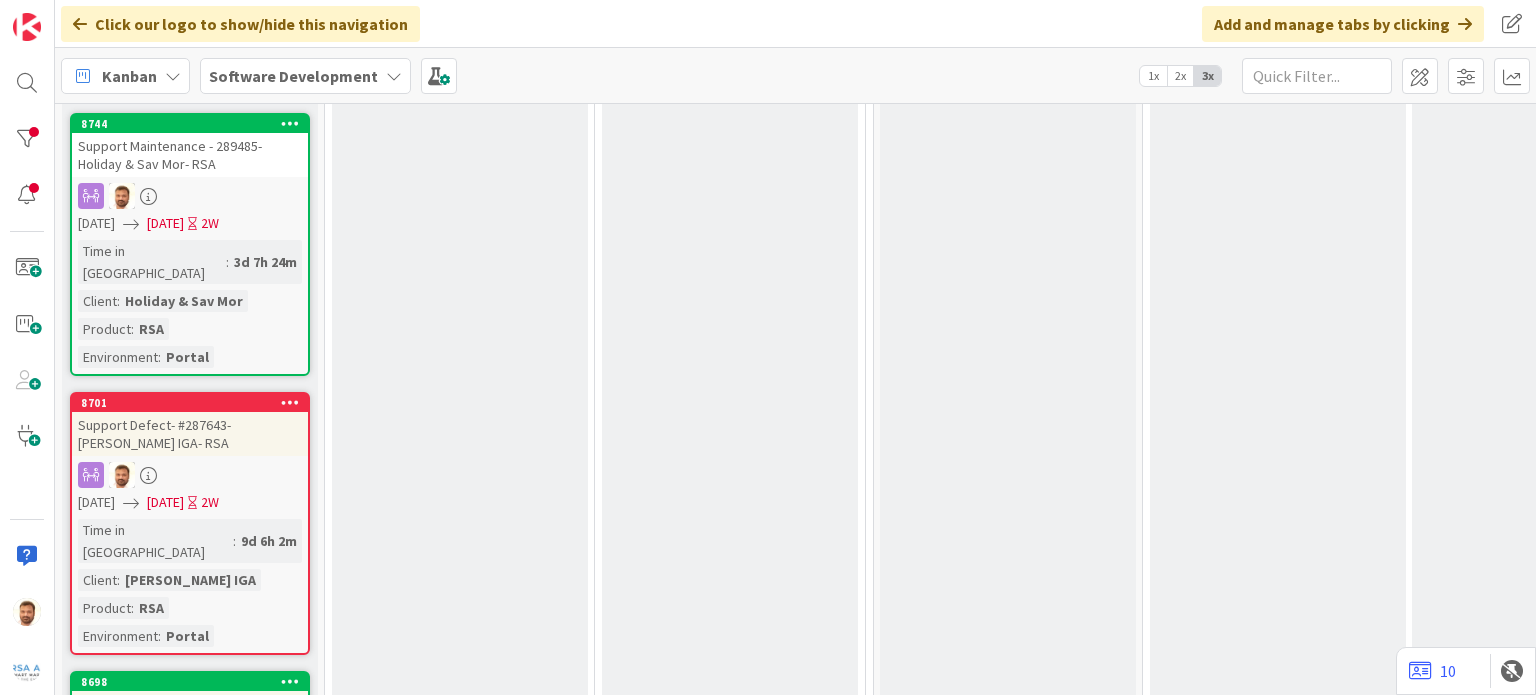 scroll, scrollTop: 700, scrollLeft: 0, axis: vertical 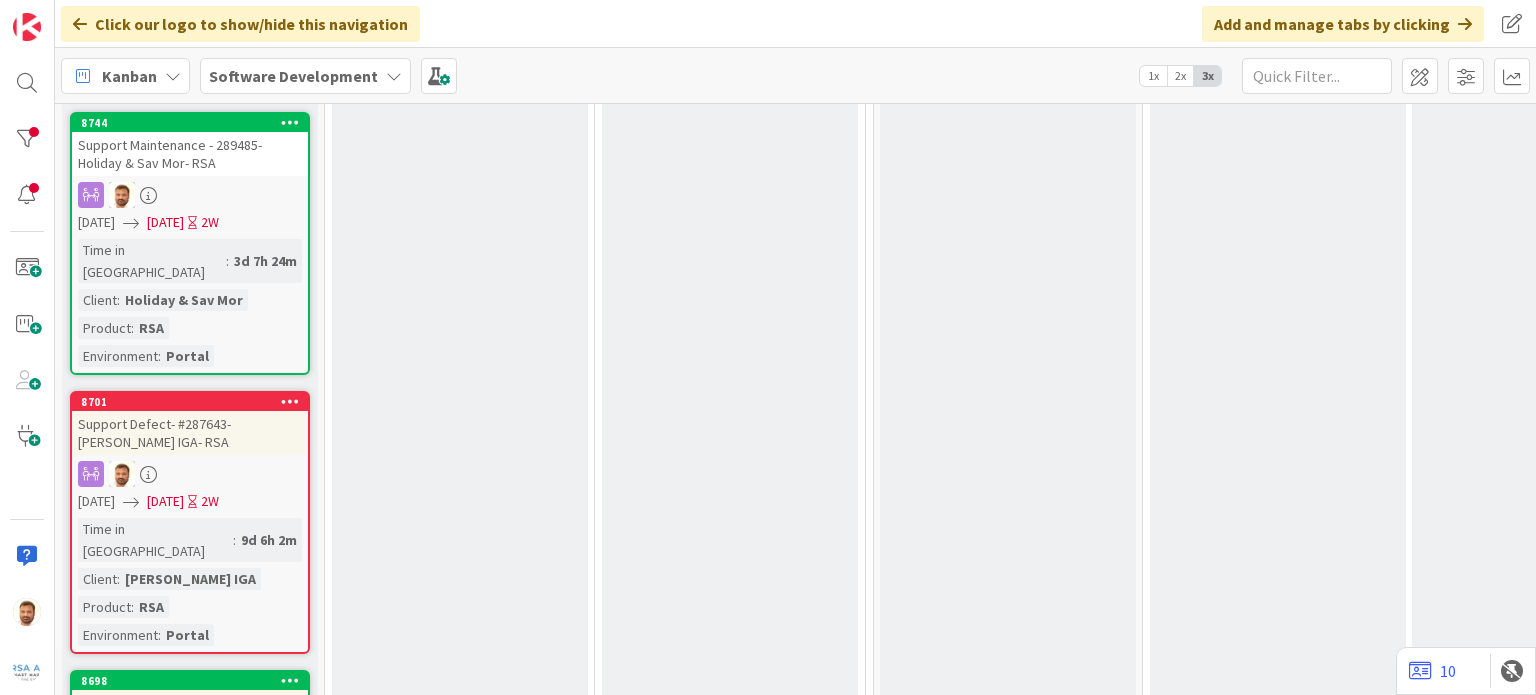 click on "Support Defect- #287643- [PERSON_NAME] IGA- RSA" at bounding box center (190, 433) 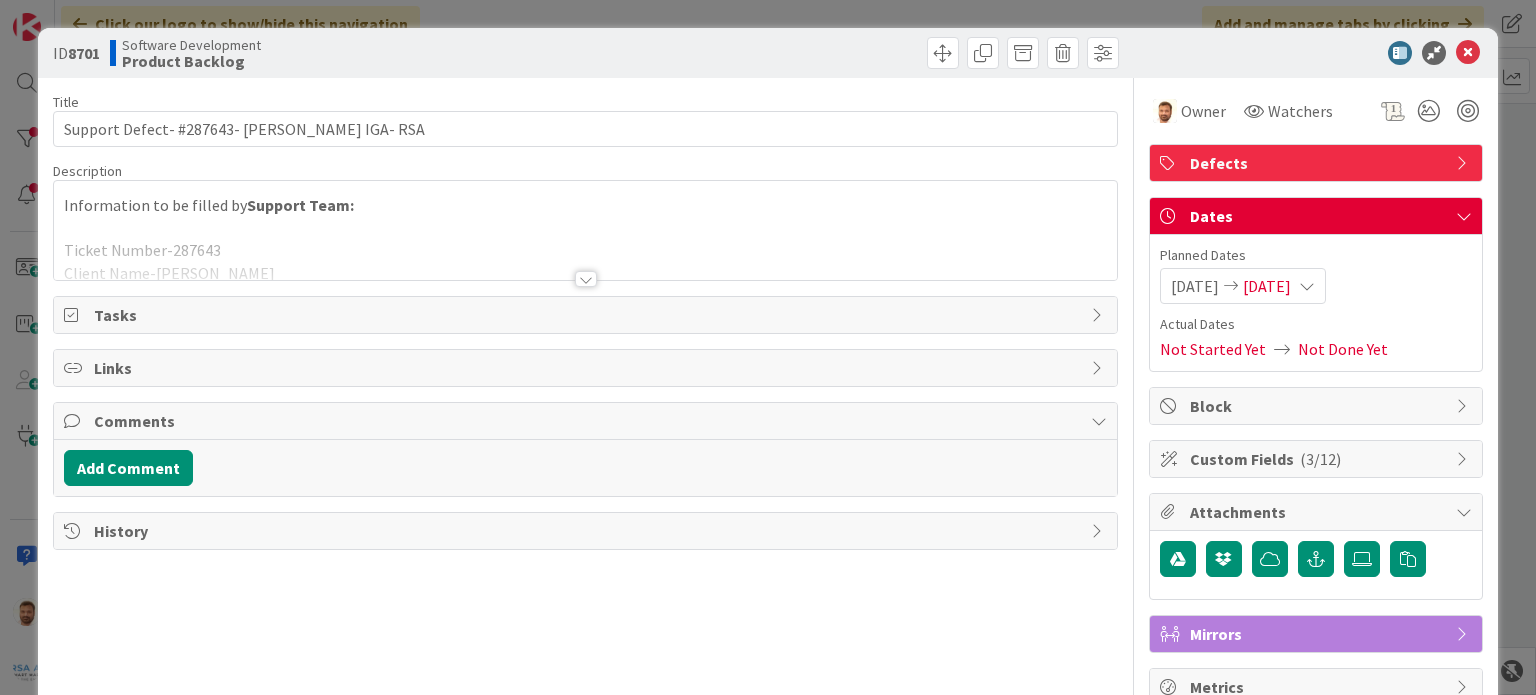 click at bounding box center [586, 279] 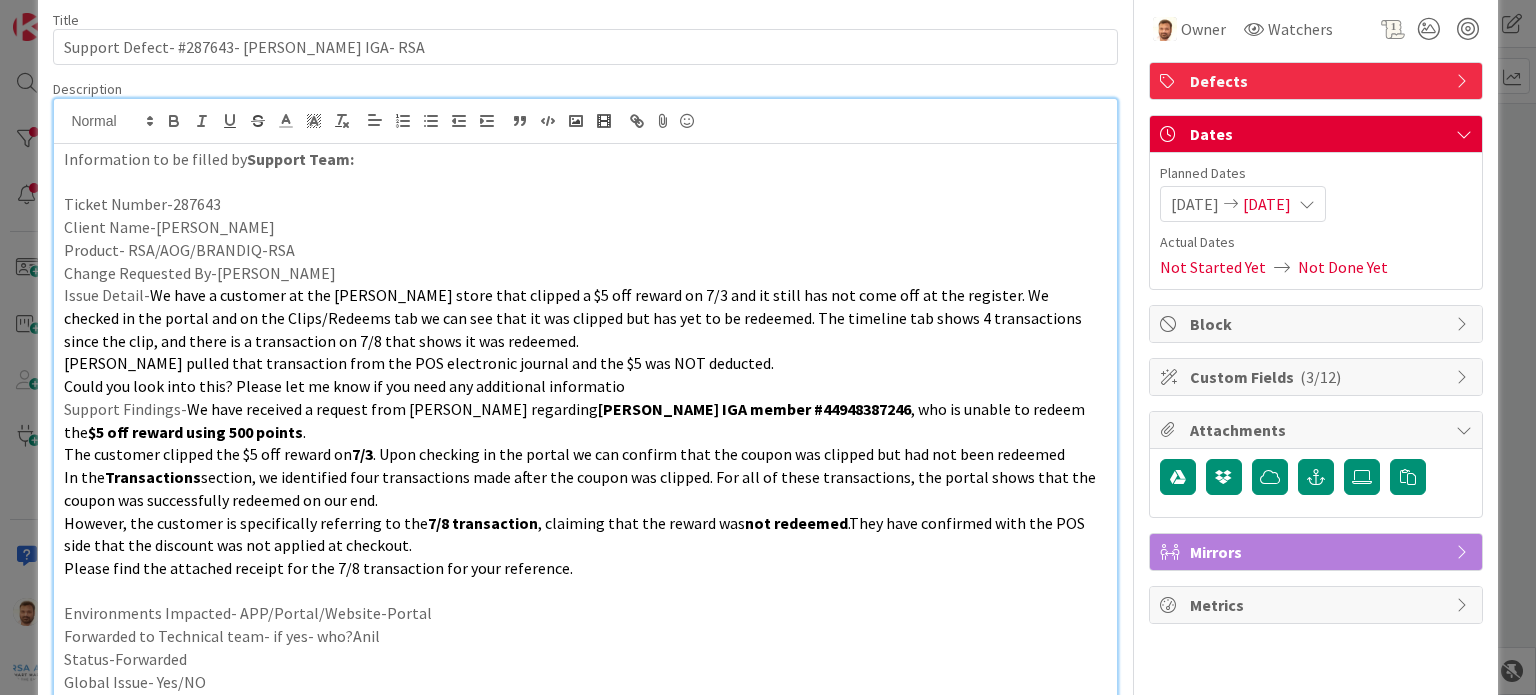 scroll, scrollTop: 0, scrollLeft: 0, axis: both 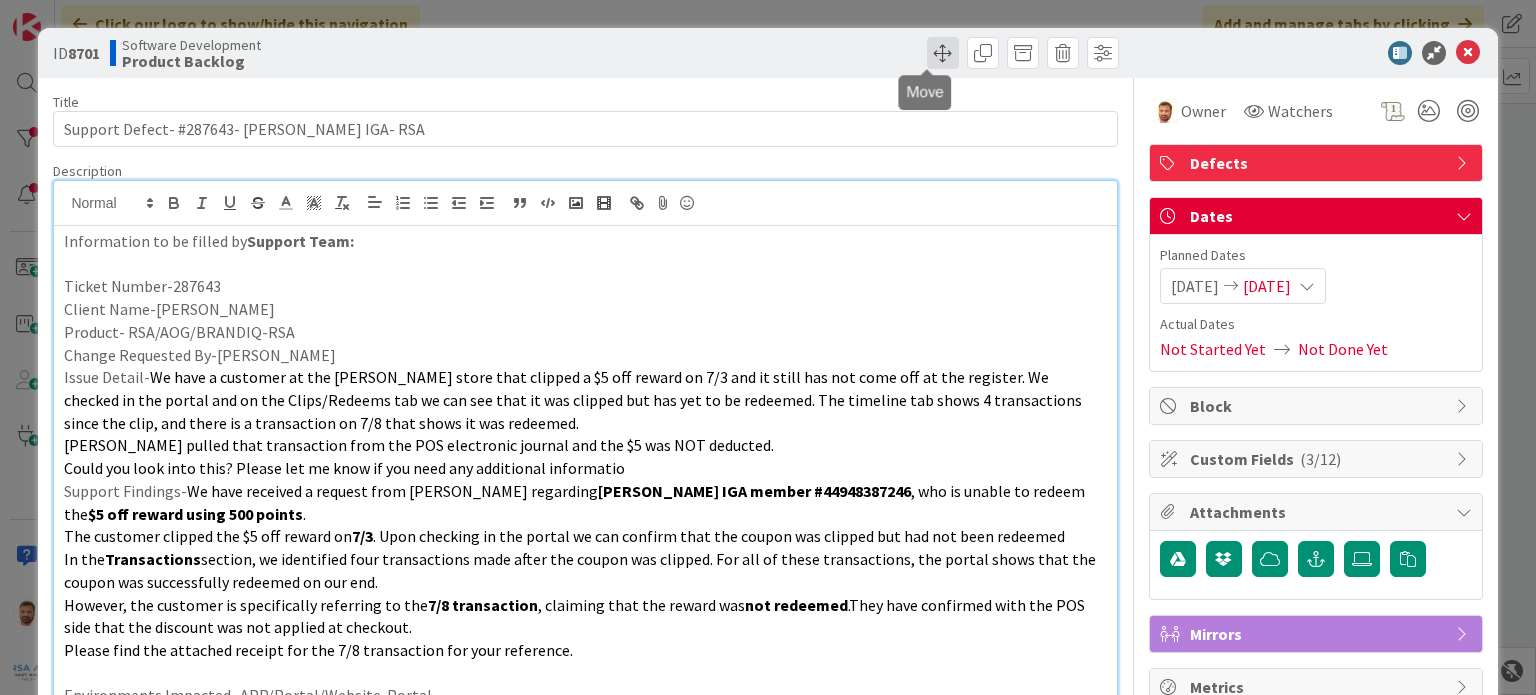 click at bounding box center [943, 53] 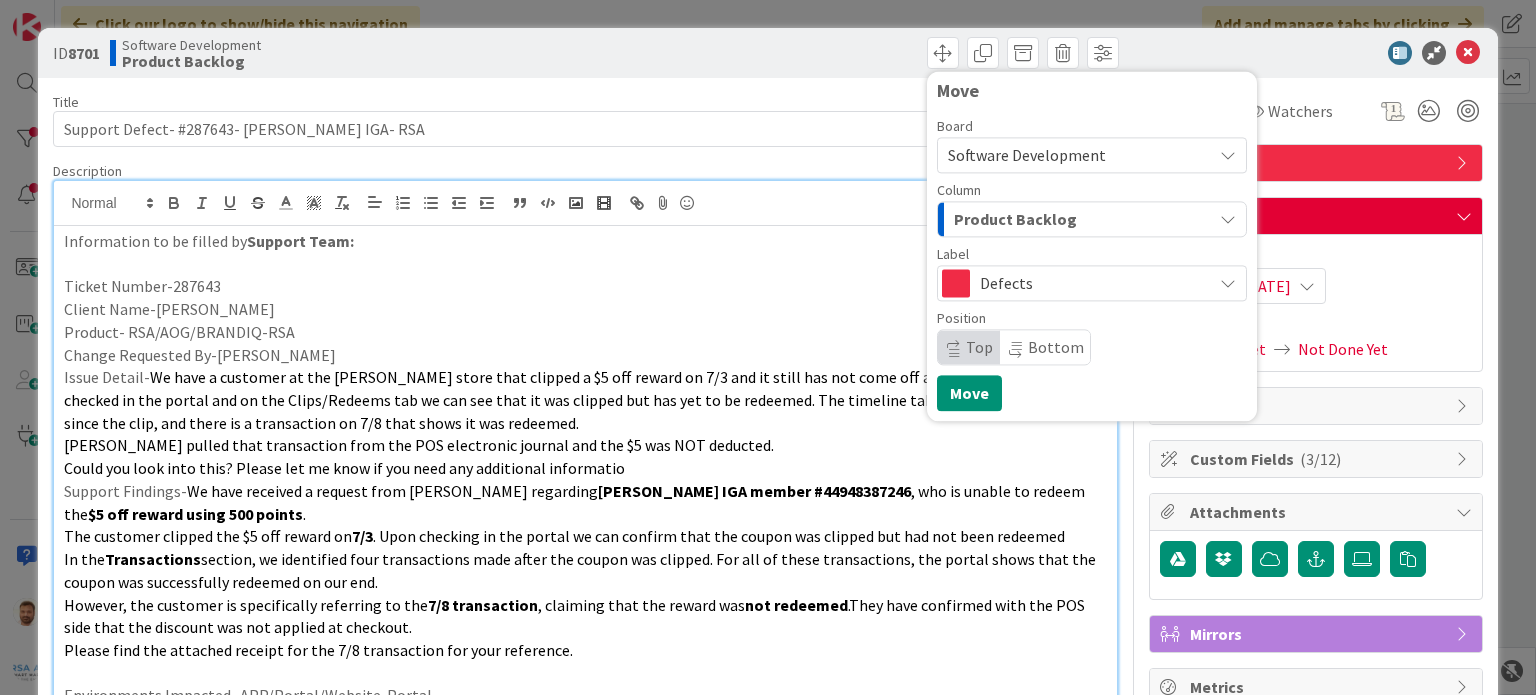 click on "Product Backlog" at bounding box center [1015, 219] 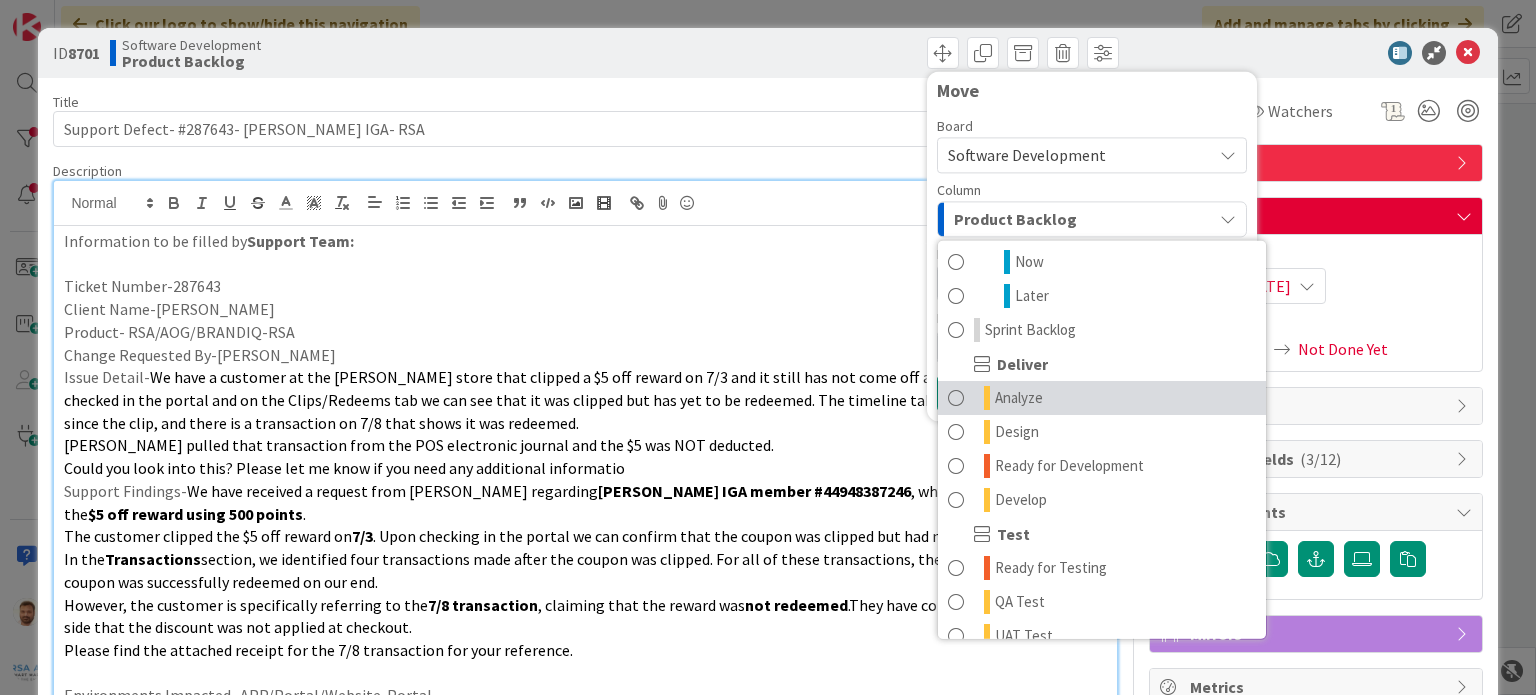 scroll, scrollTop: 142, scrollLeft: 0, axis: vertical 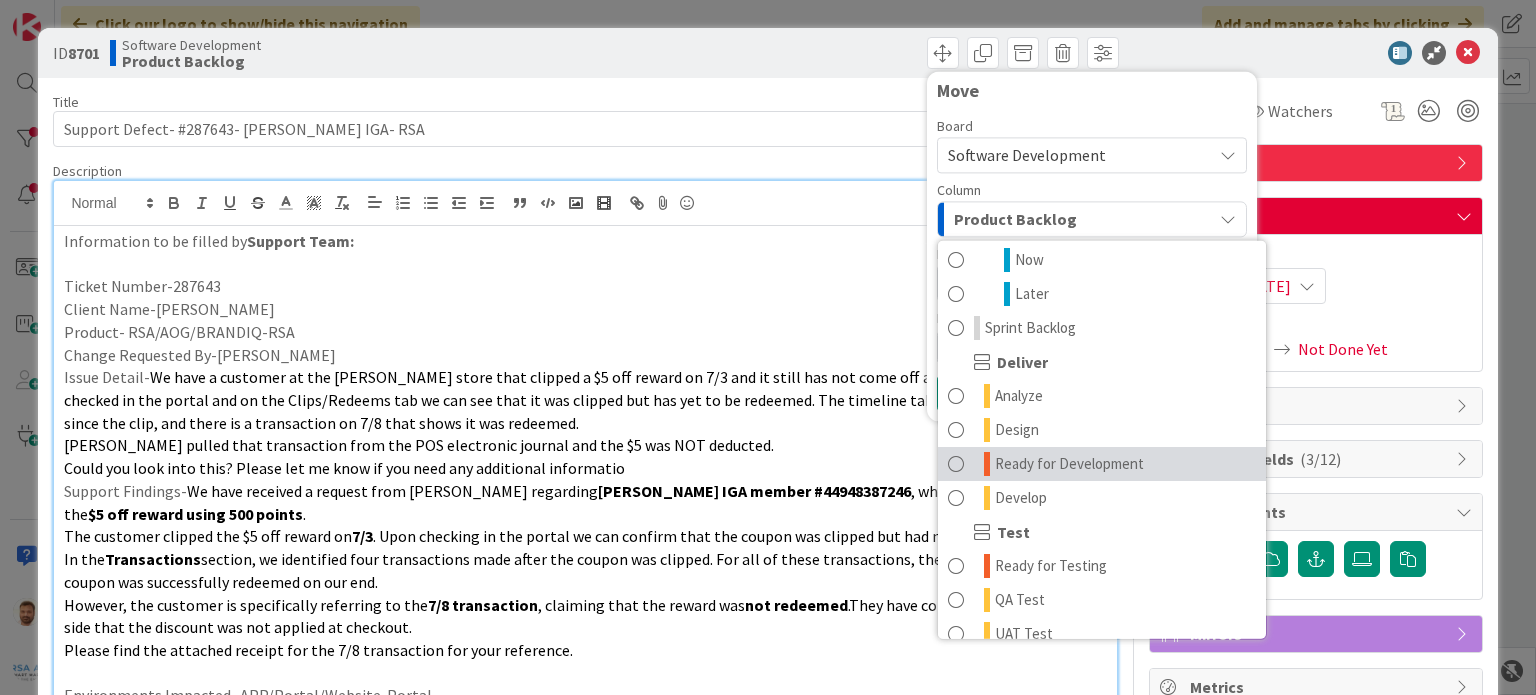 click on "Ready for Development" at bounding box center (1102, 464) 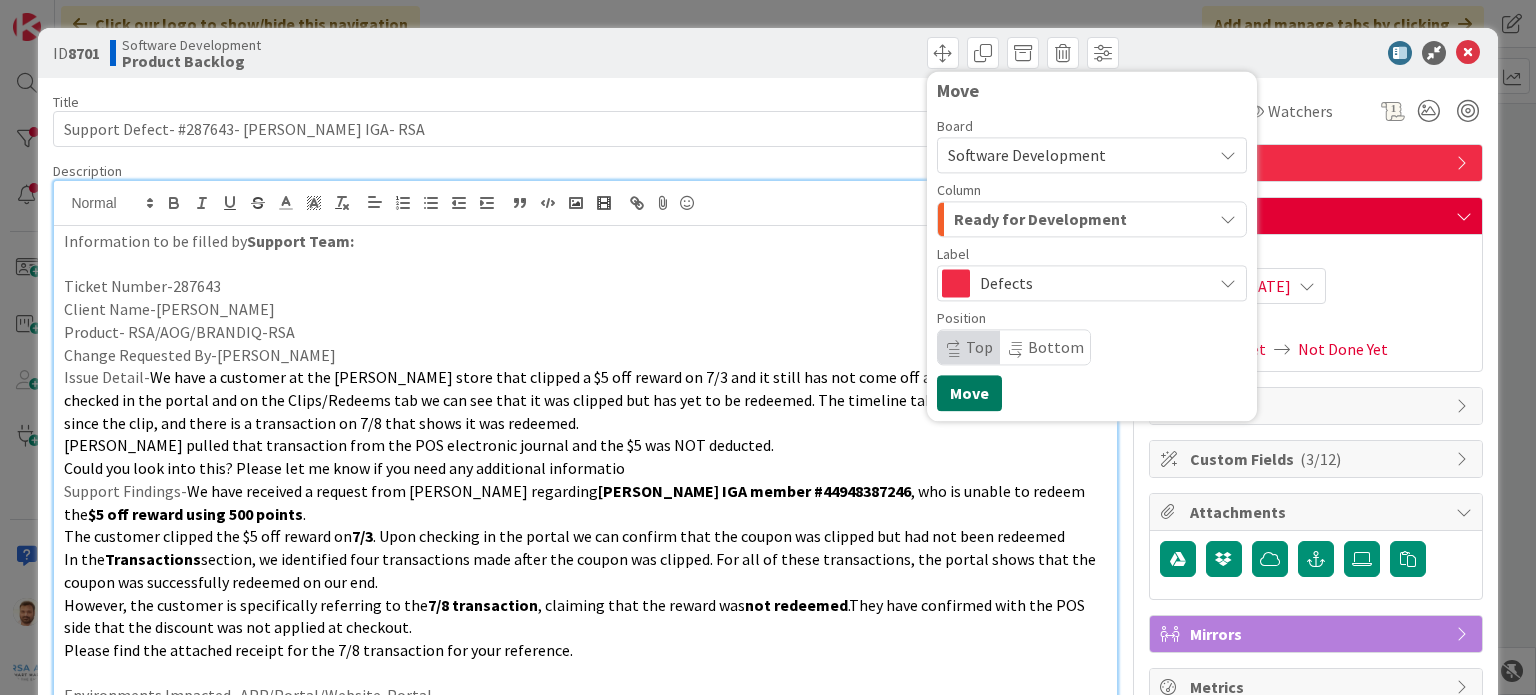 click on "Move" at bounding box center [969, 393] 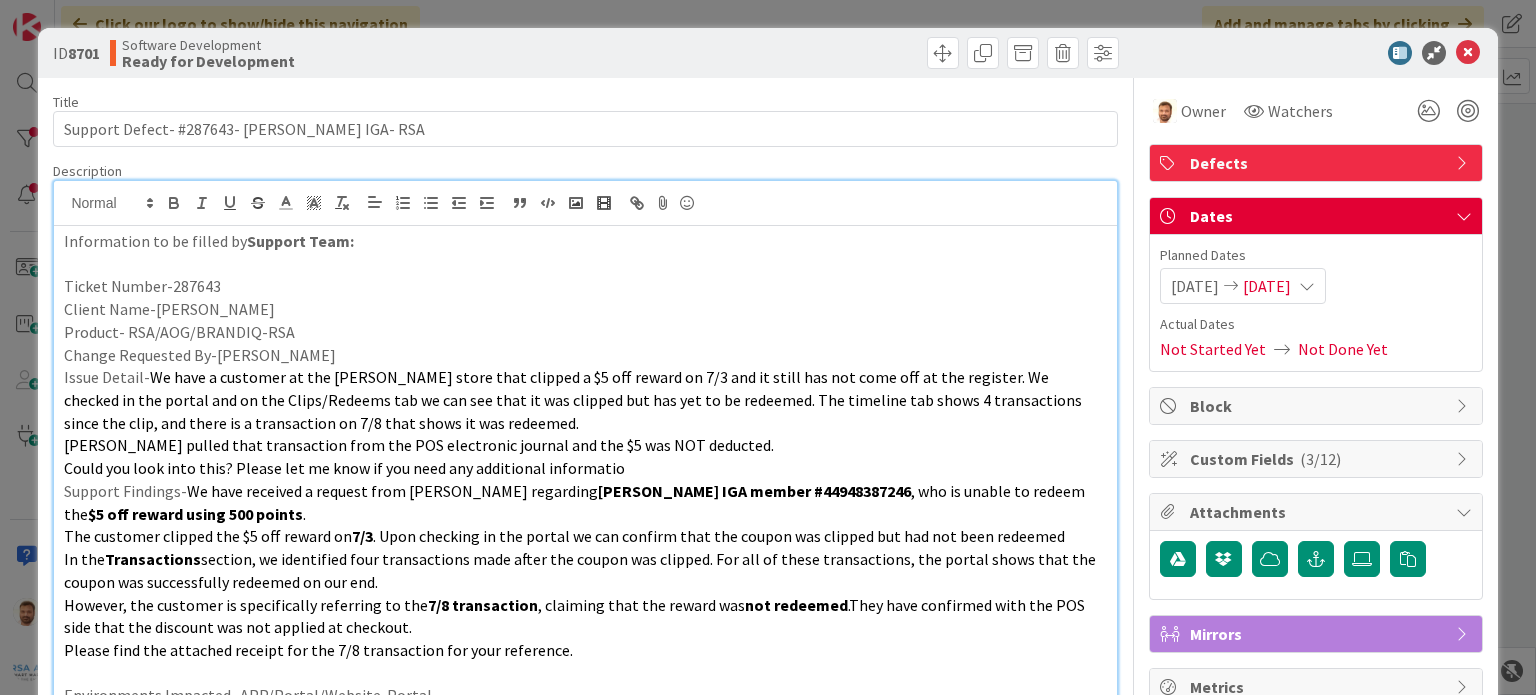click at bounding box center (1468, 53) 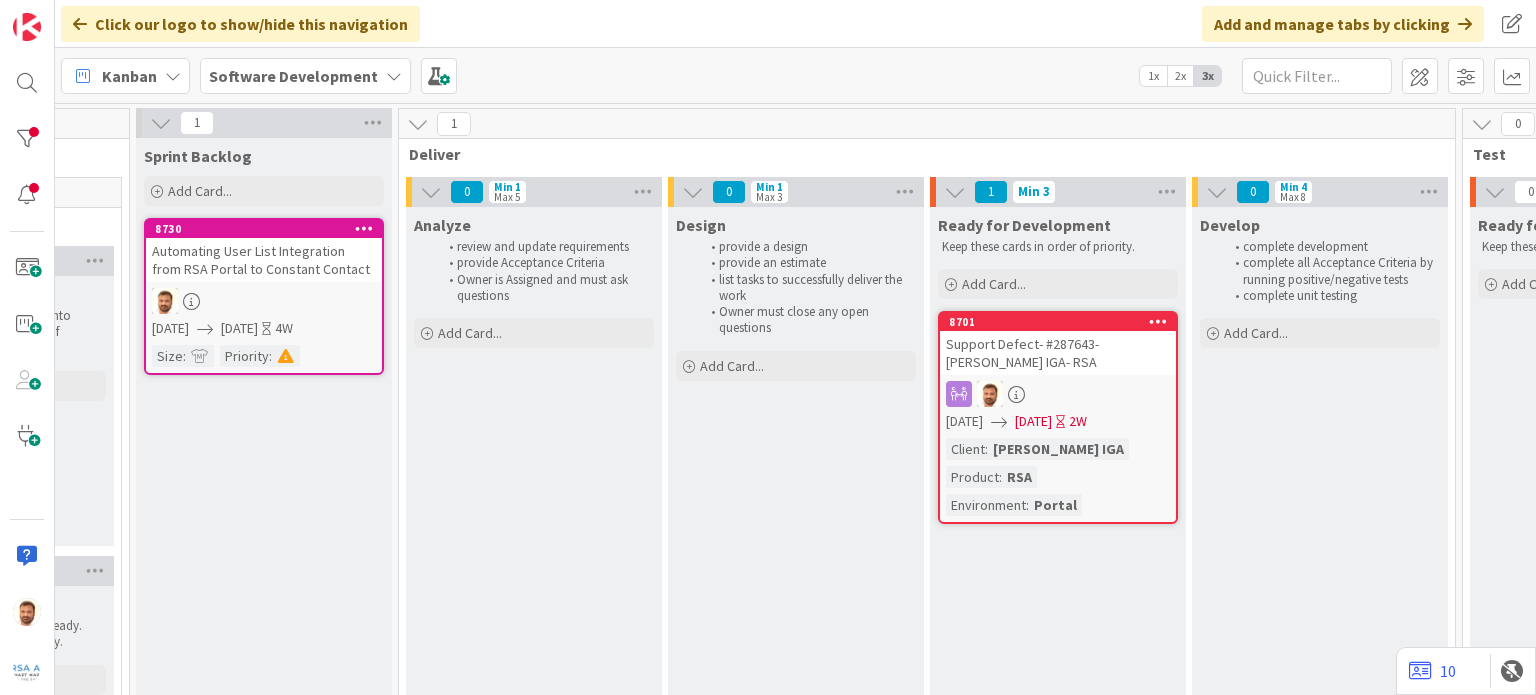 scroll, scrollTop: 0, scrollLeft: 746, axis: horizontal 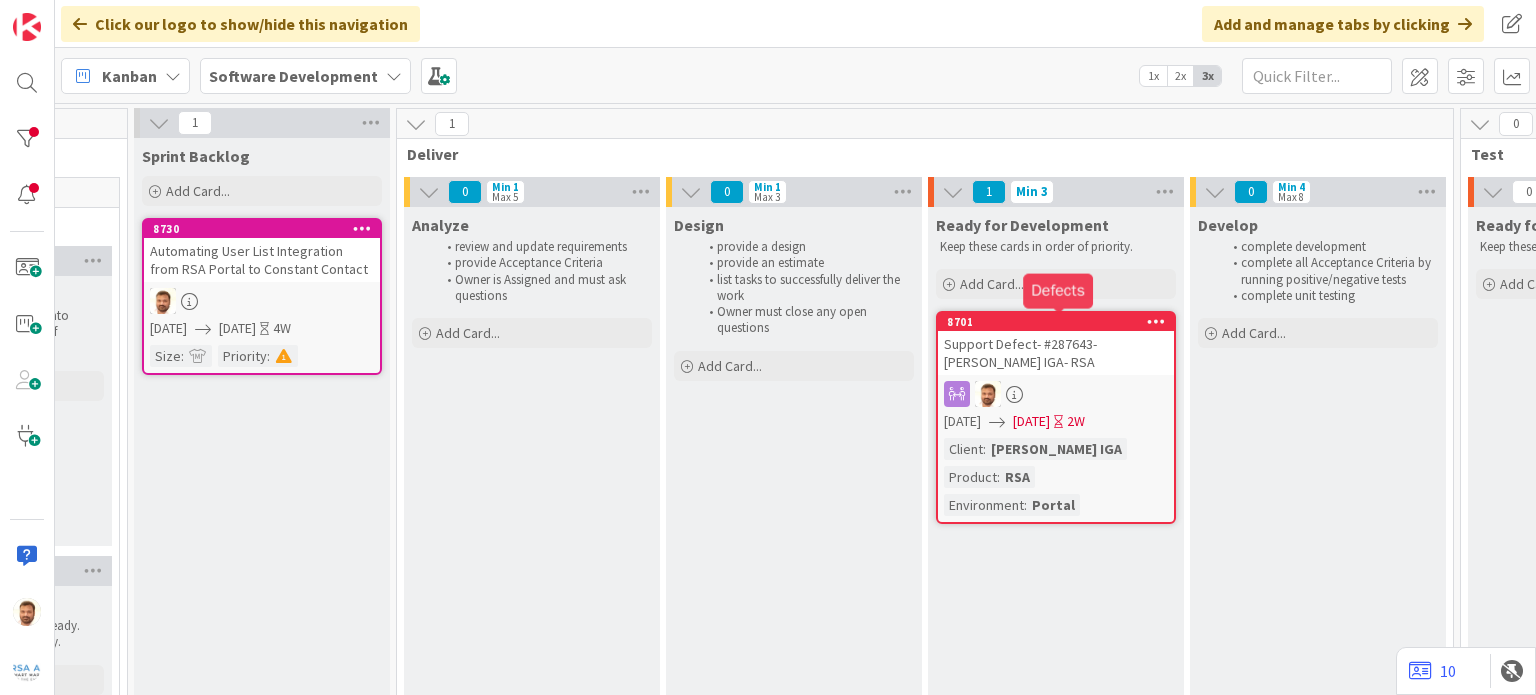 click on "Support Defect- #287643- [PERSON_NAME] IGA- RSA" at bounding box center [1056, 353] 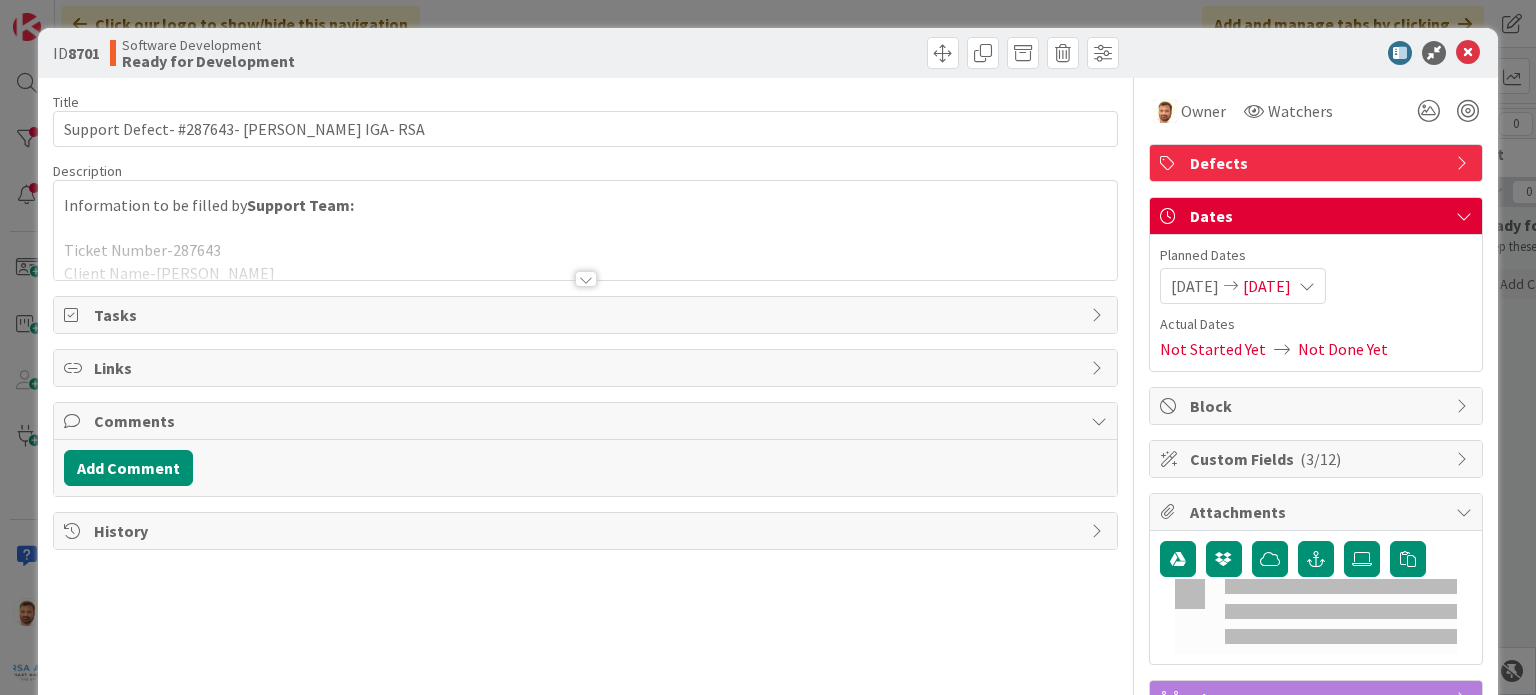 click on "Add Comment" at bounding box center (585, 468) 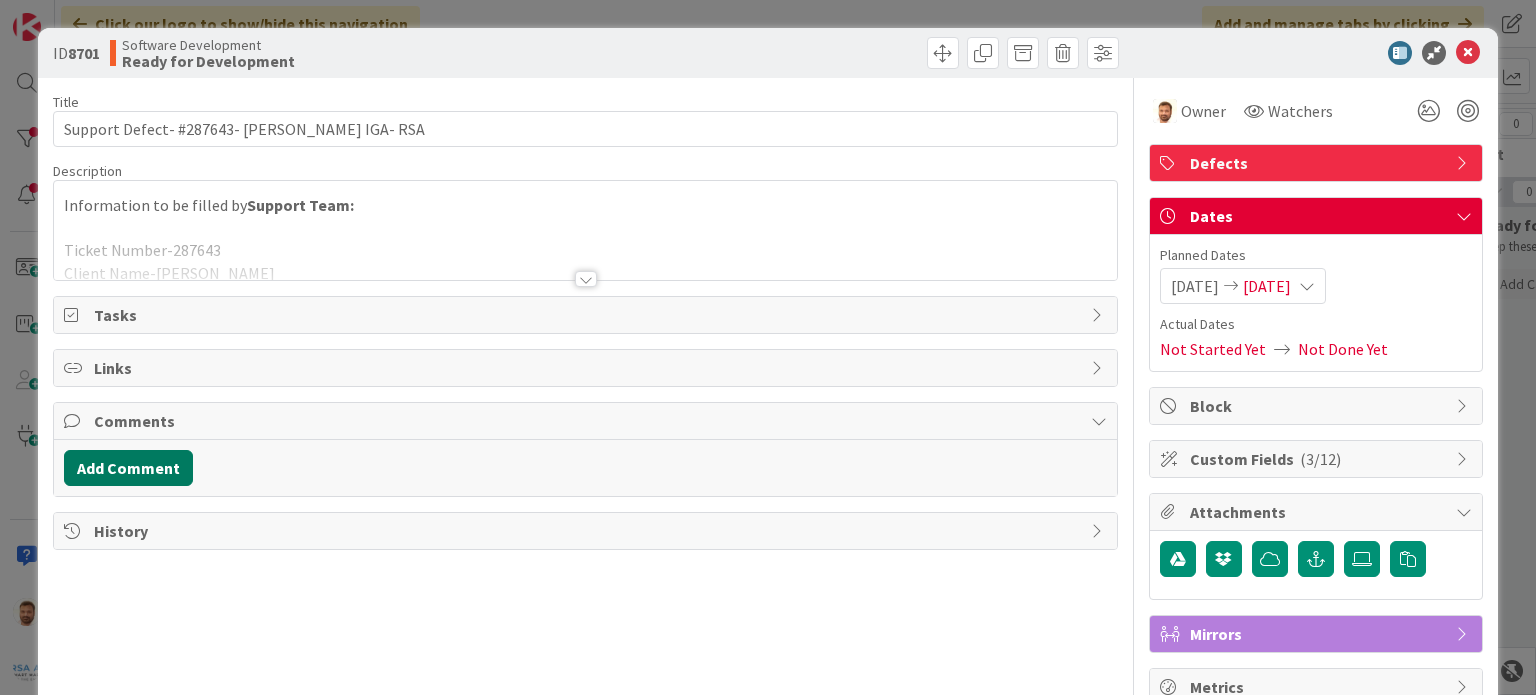 click on "Add Comment" at bounding box center [128, 468] 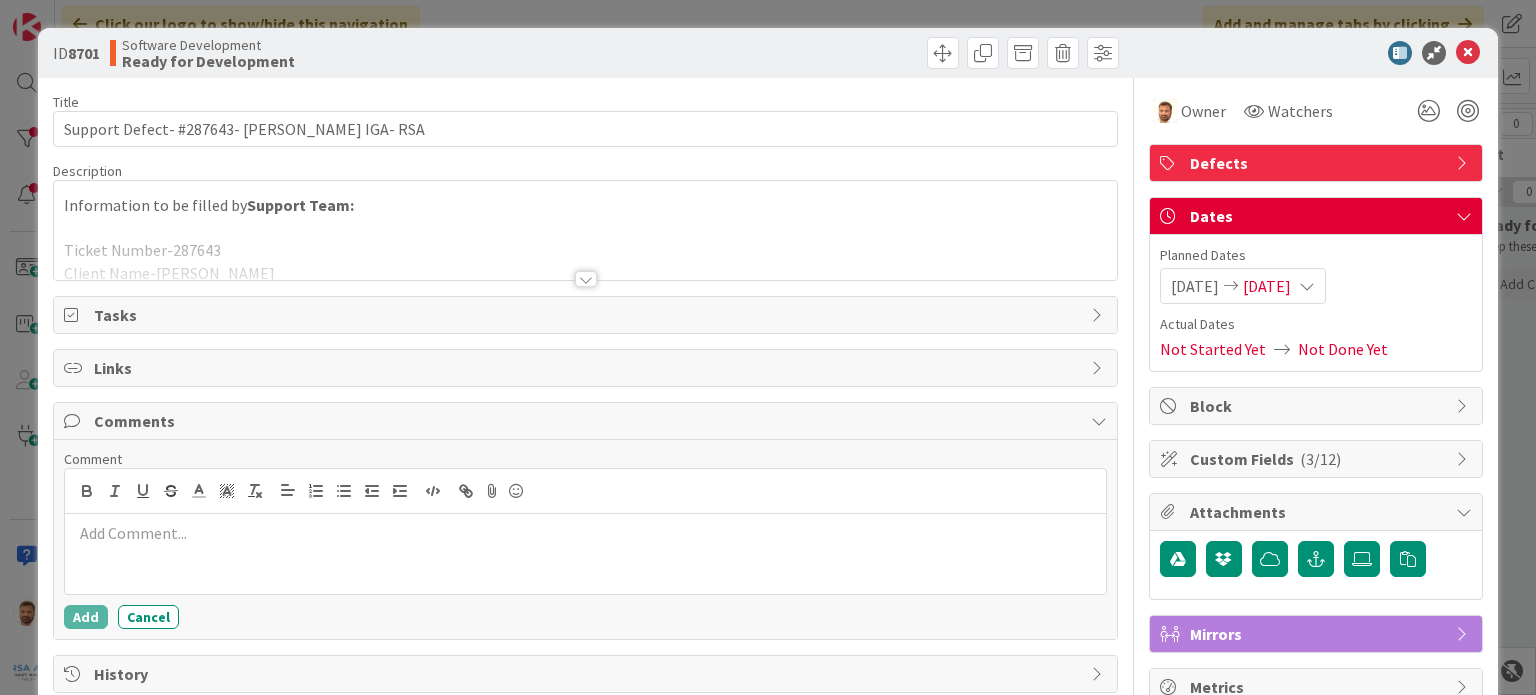 click at bounding box center (585, 533) 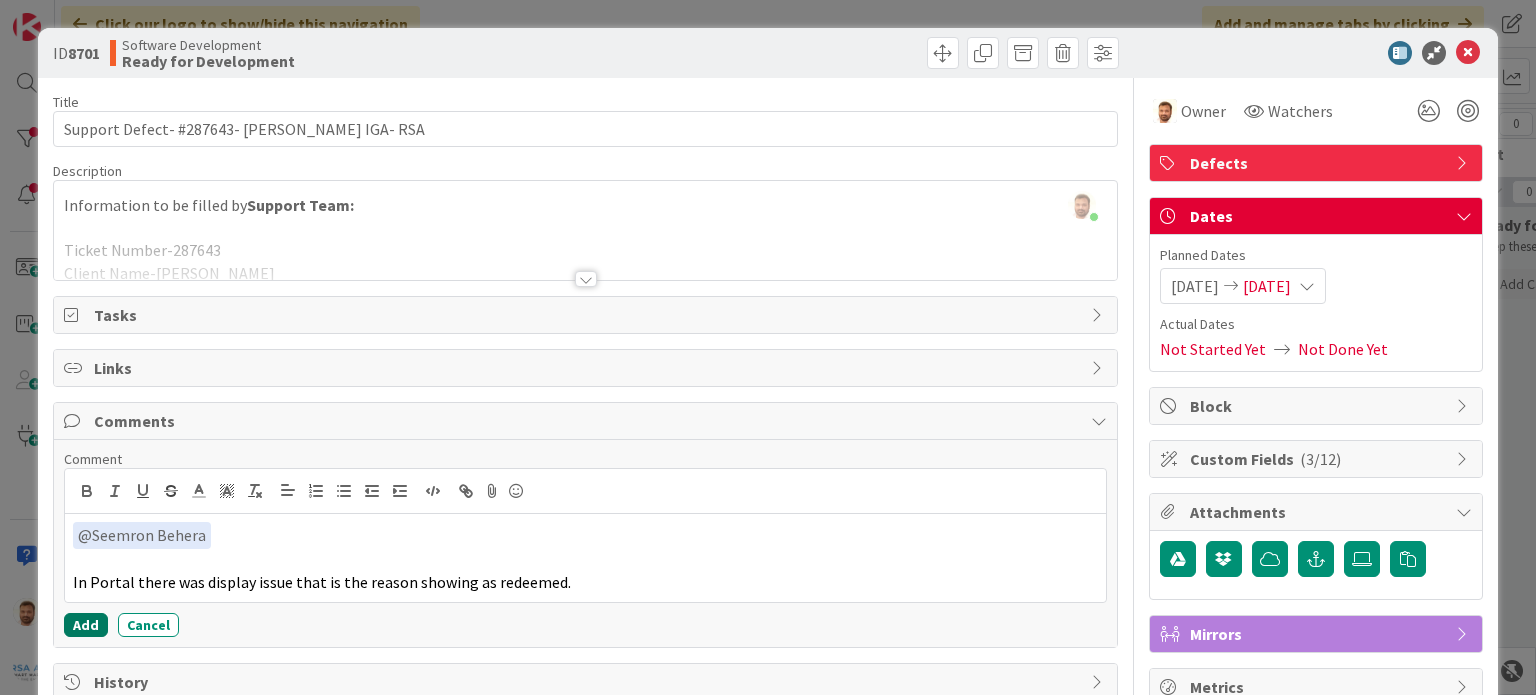 drag, startPoint x: 83, startPoint y: 619, endPoint x: 118, endPoint y: 591, distance: 44.82187 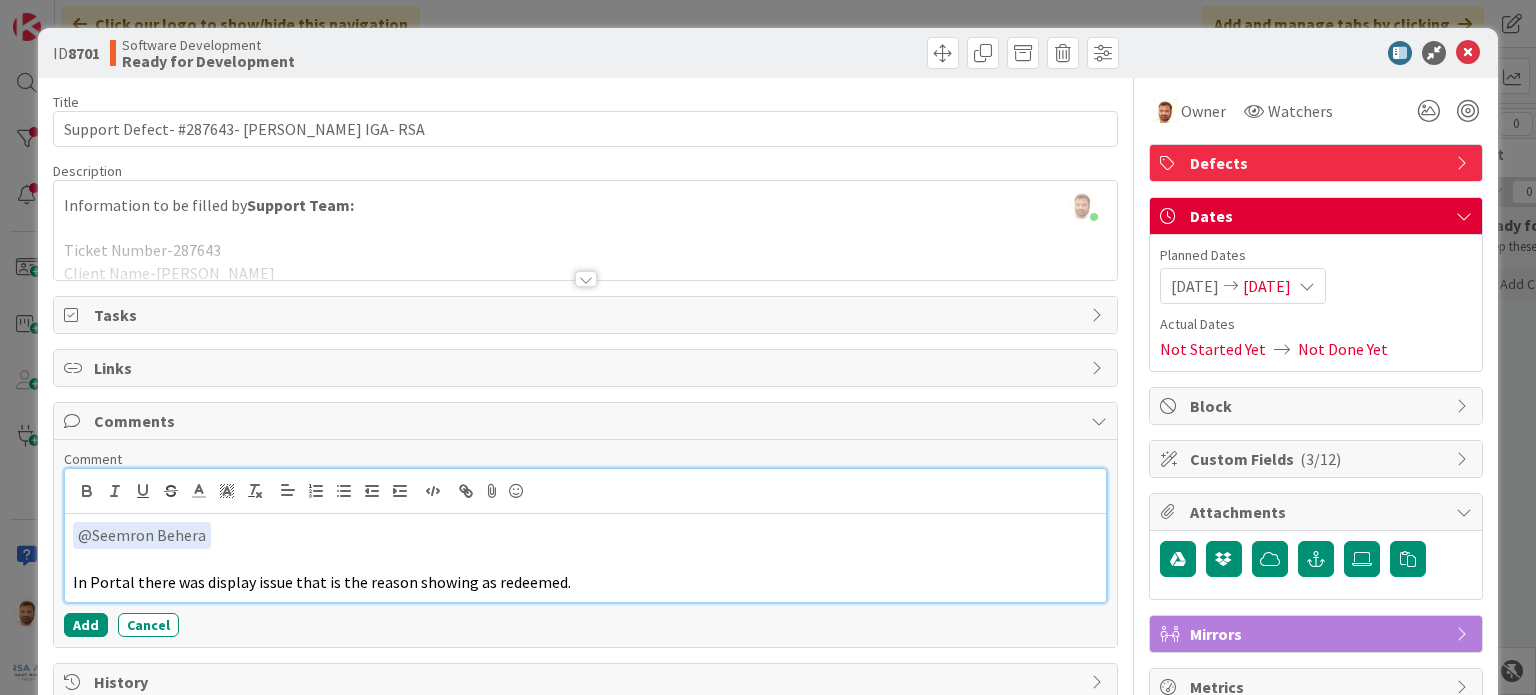 click on "In Portal there was display issue that is the reason showing as redeemed." at bounding box center [585, 582] 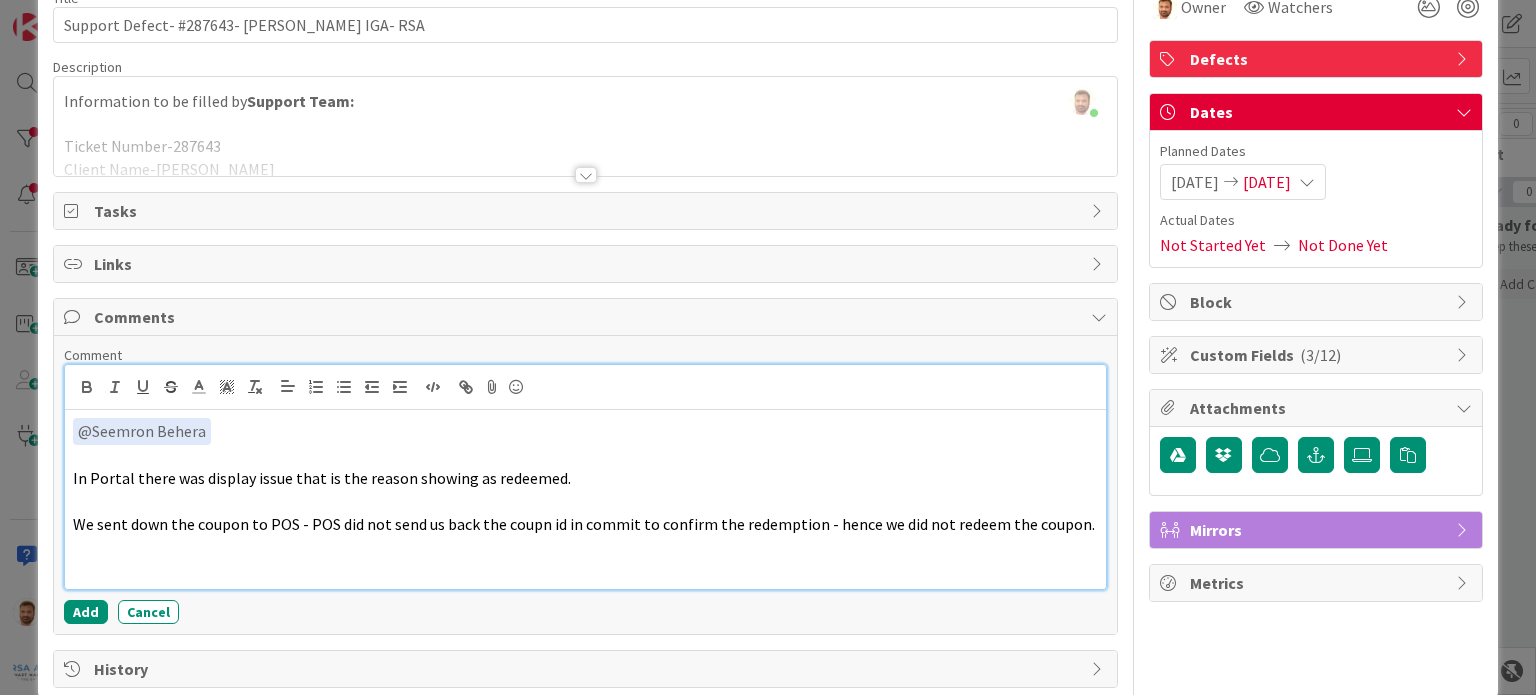 scroll, scrollTop: 108, scrollLeft: 0, axis: vertical 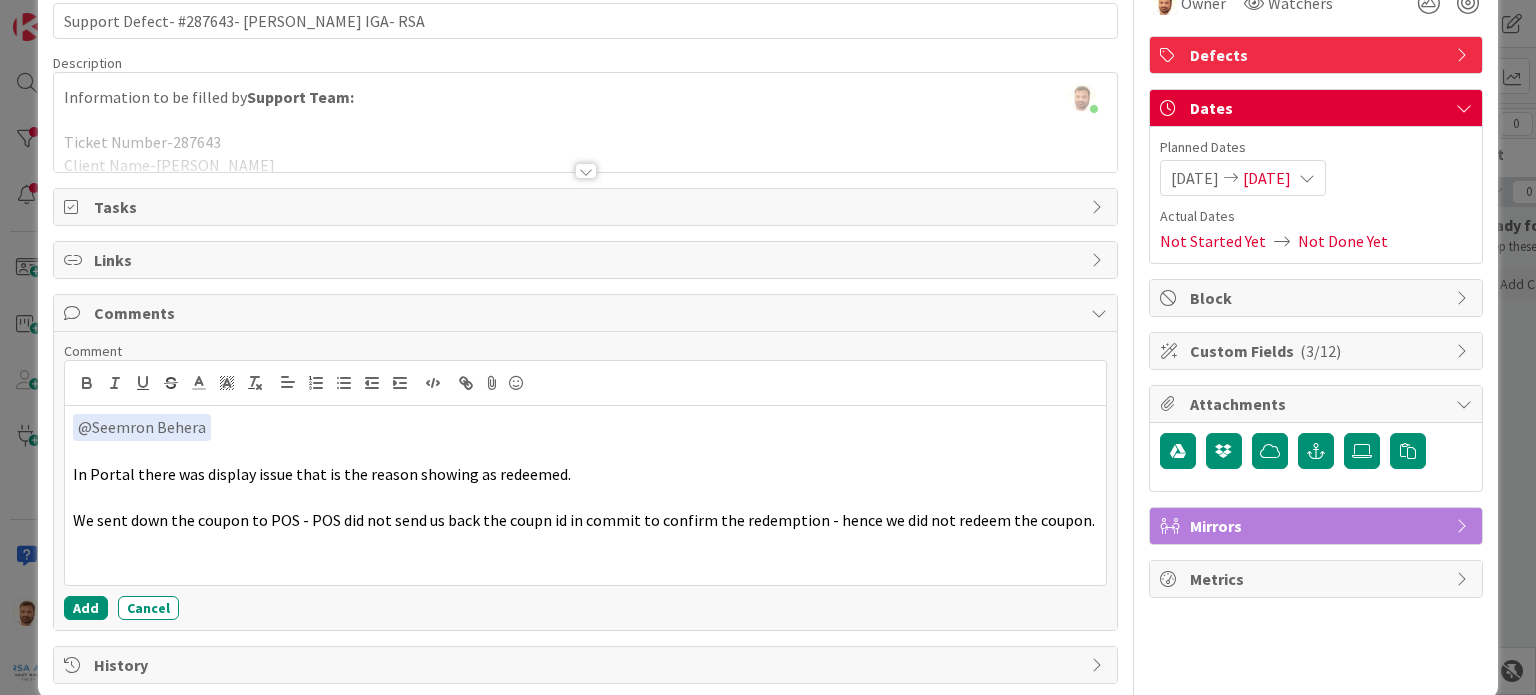click on "Add Cancel" at bounding box center [585, 608] 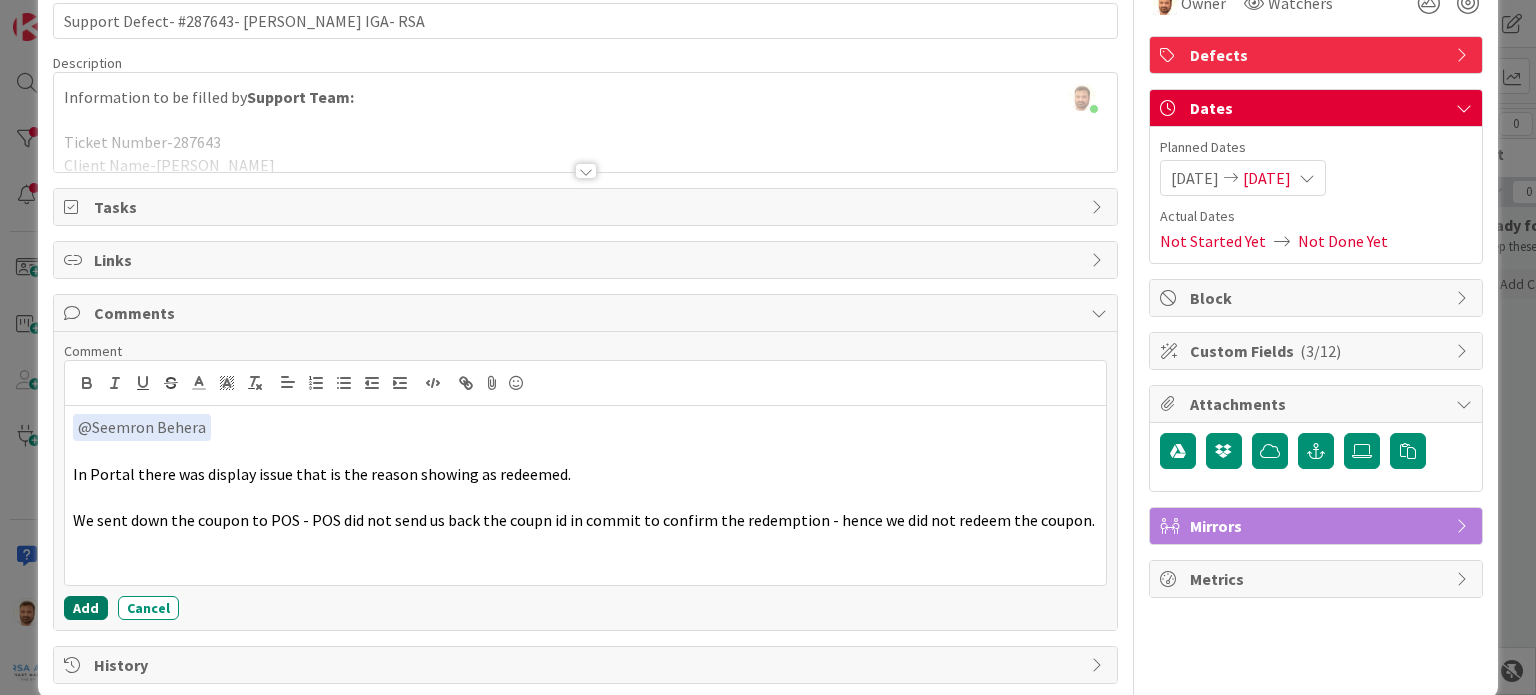 click on "Add" at bounding box center (86, 608) 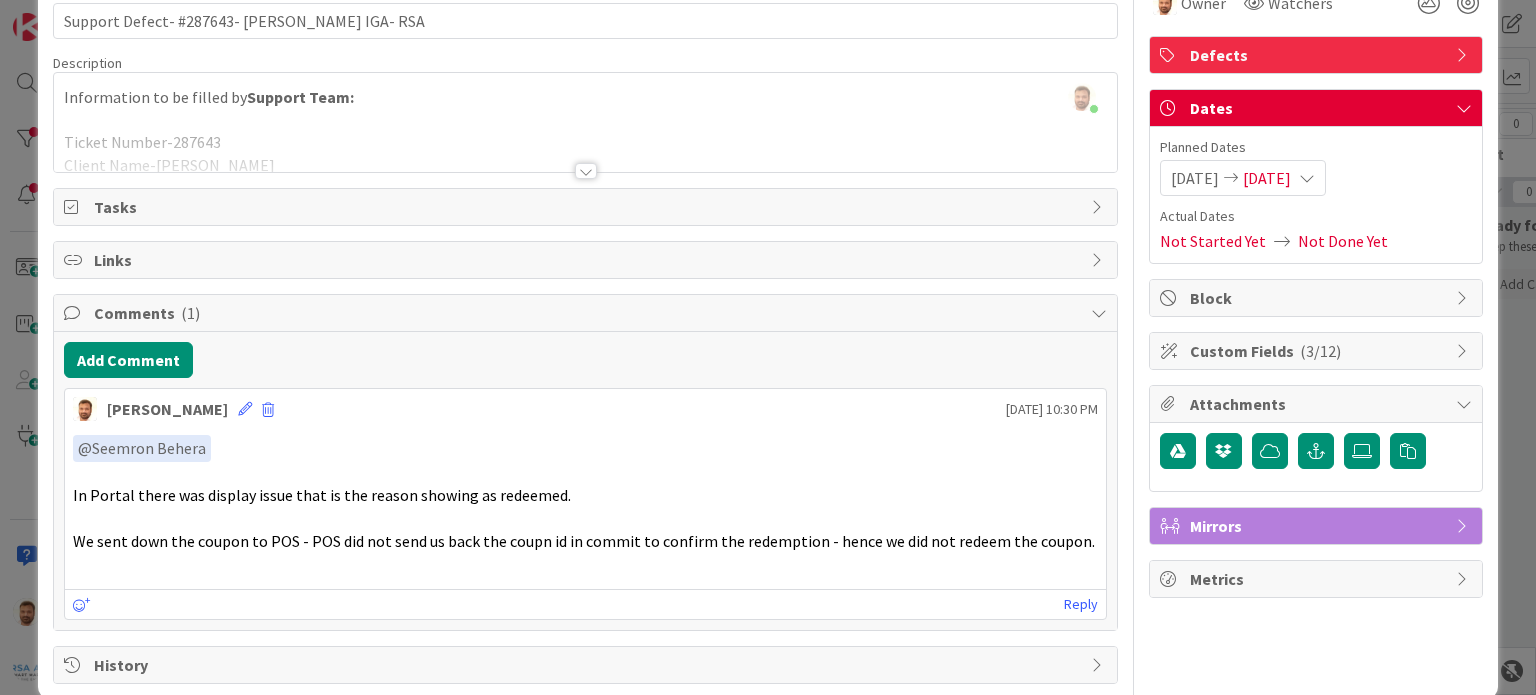 scroll, scrollTop: 0, scrollLeft: 0, axis: both 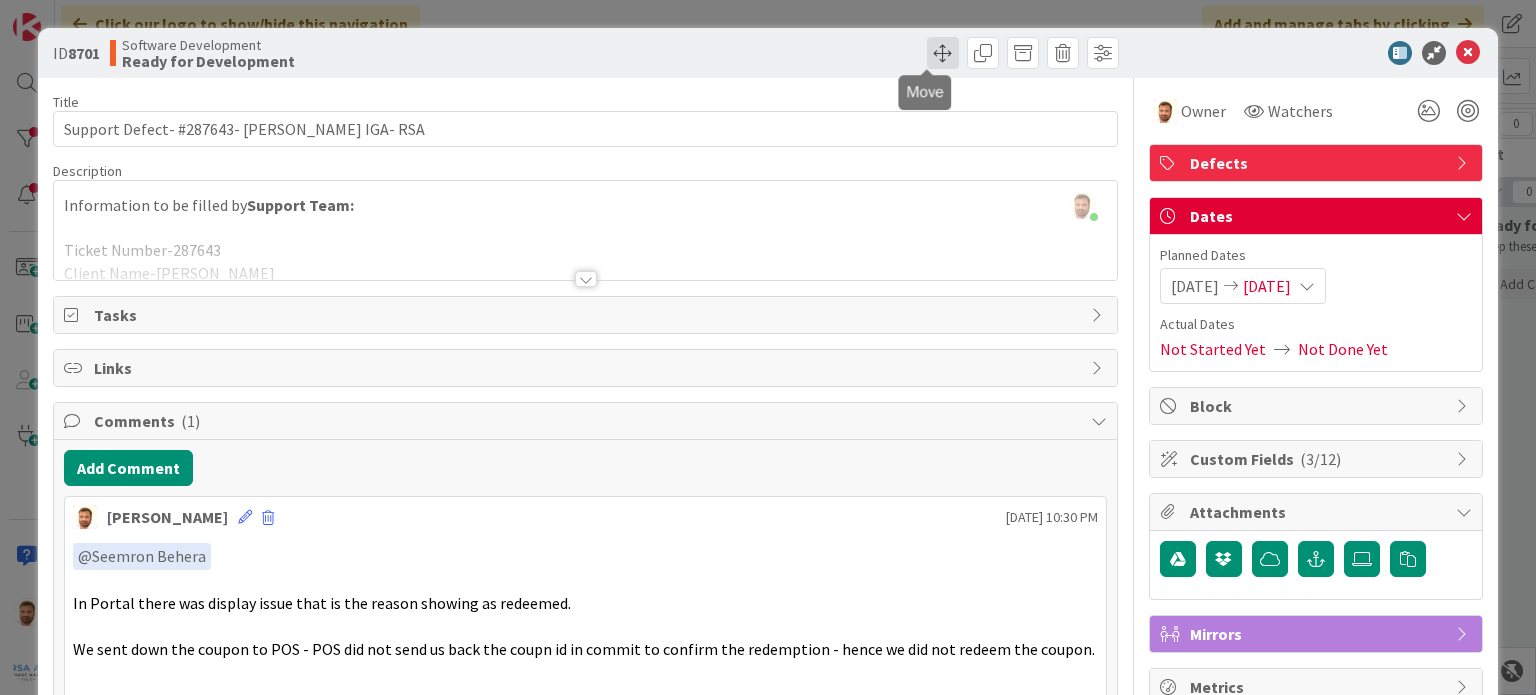 click at bounding box center (943, 53) 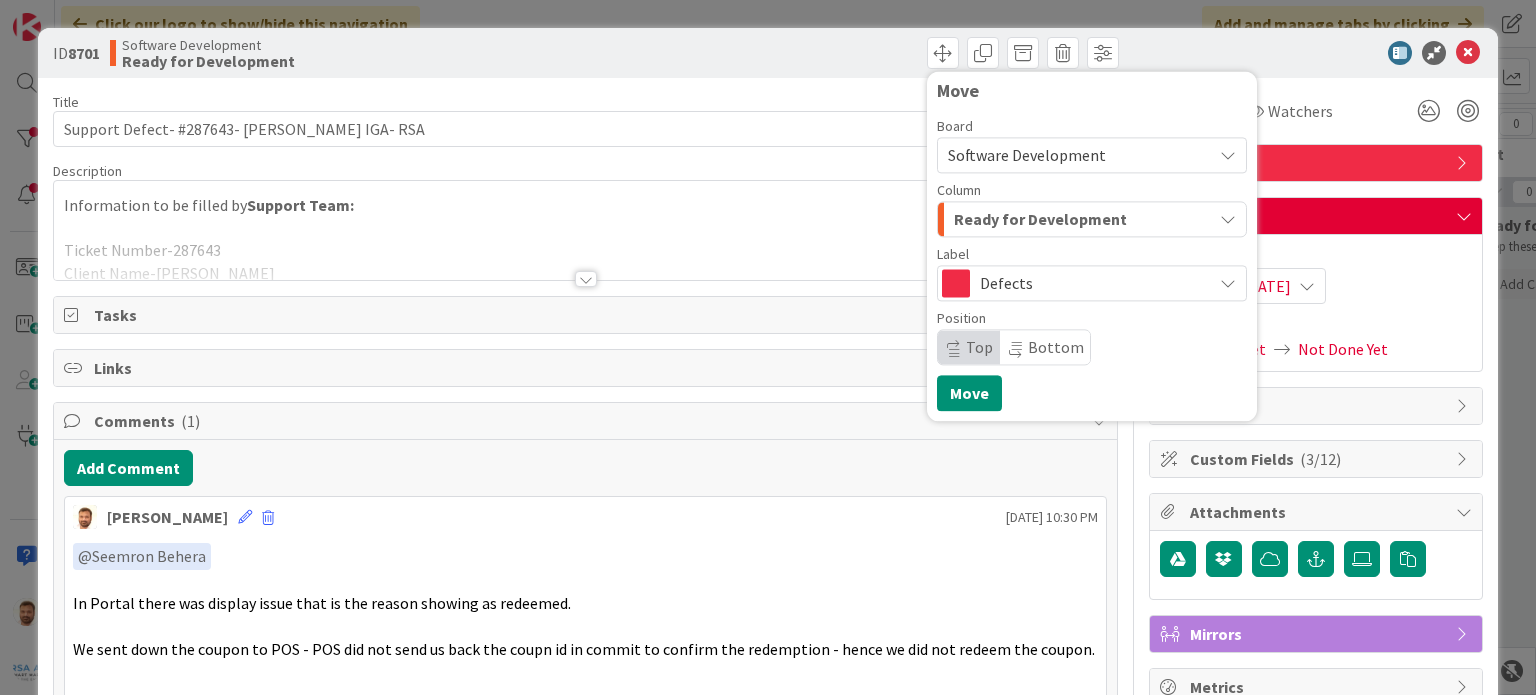 click on "Ready for Development" at bounding box center [1040, 219] 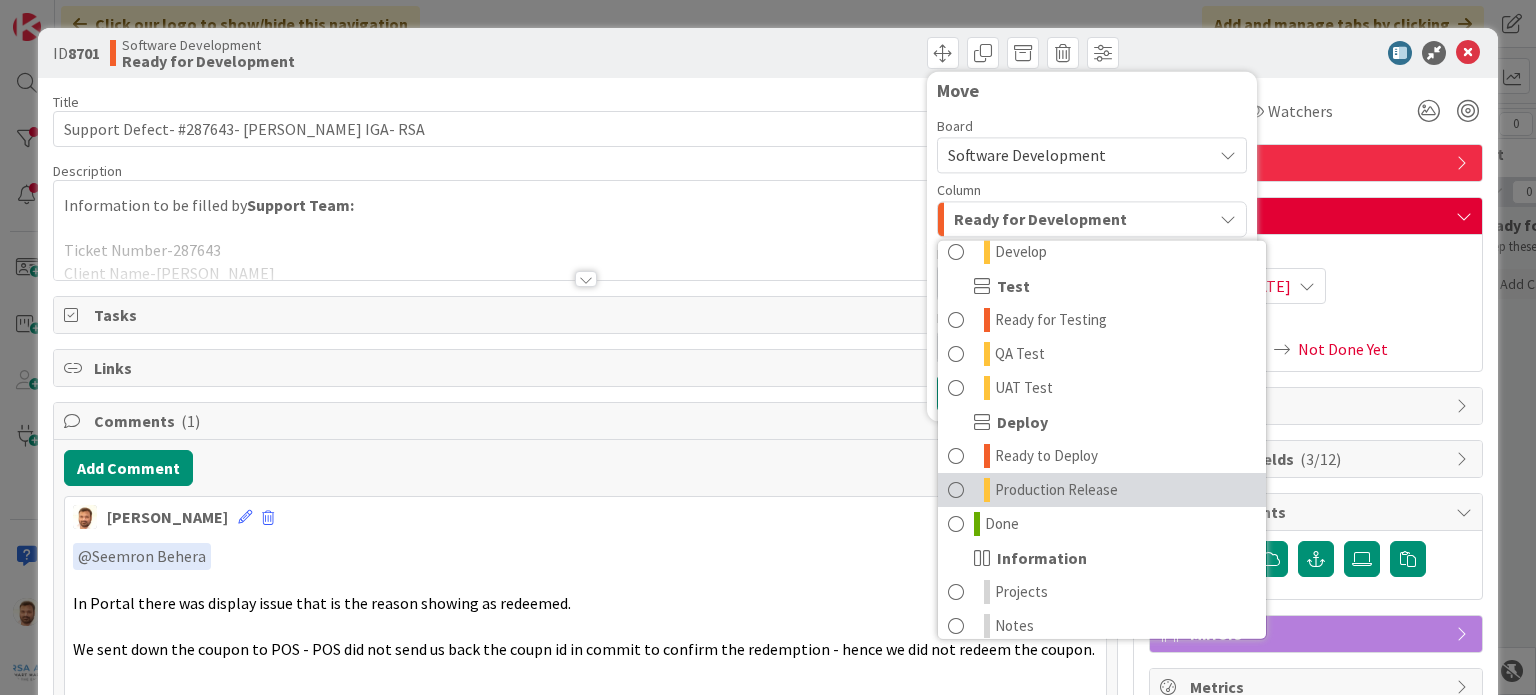 scroll, scrollTop: 388, scrollLeft: 0, axis: vertical 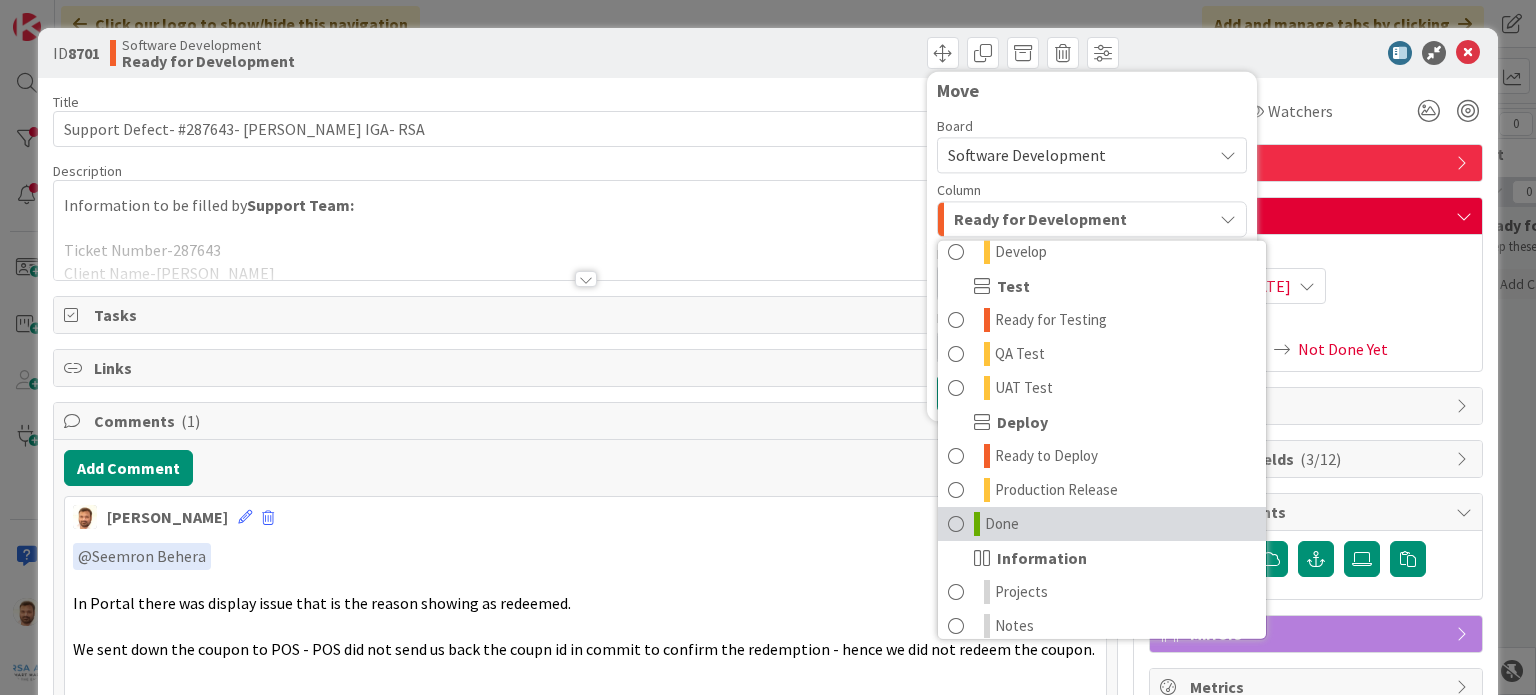 click on "Done" at bounding box center [1002, 524] 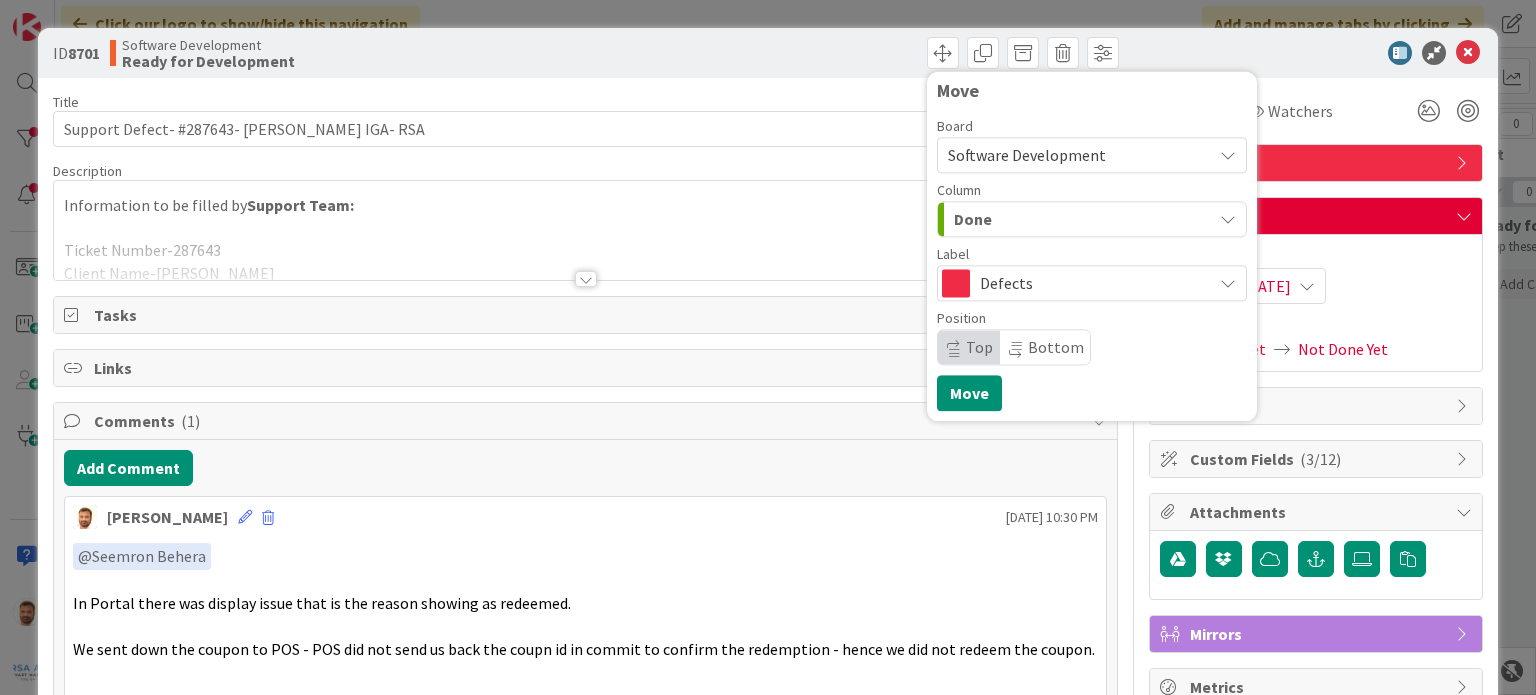 click on "Move Board Software Development Column Done Product Backlog Discover Groom Ready Now Later Sprint Backlog Deliver Analyze Design Ready for Development Develop Test Ready for Testing QA Test UAT Test Deploy Ready to Deploy Production Release Done Information Projects Notes Label Defects Position Top Bottom Move" at bounding box center (1092, 246) 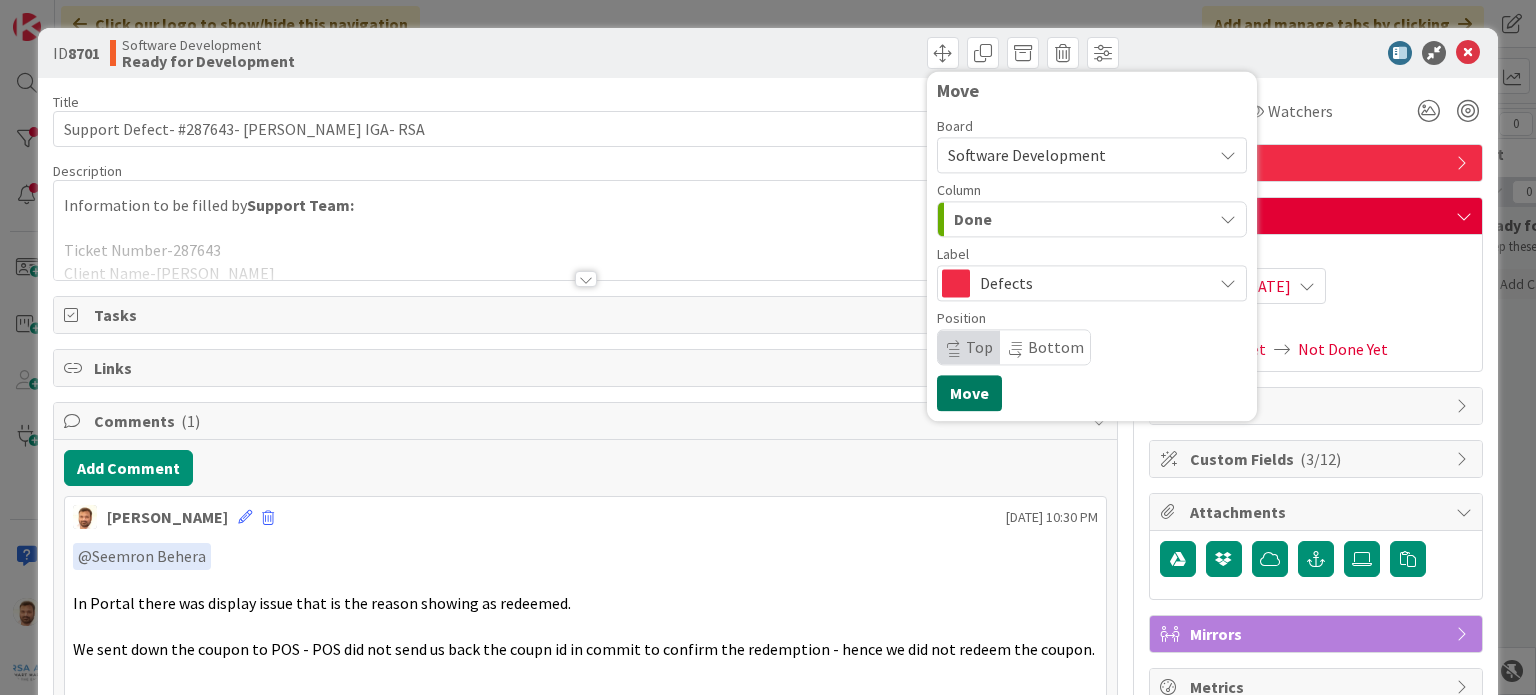 click on "Move" at bounding box center [969, 393] 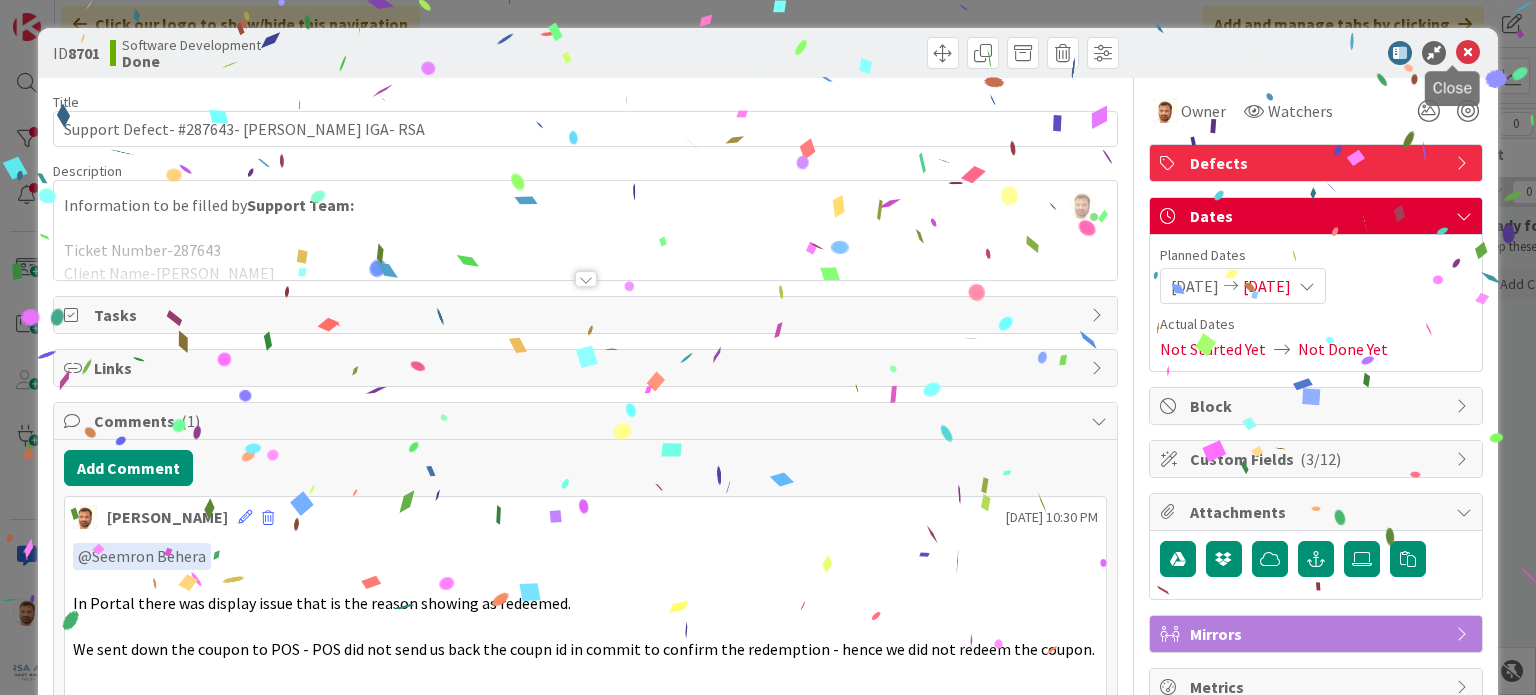 click at bounding box center (1468, 53) 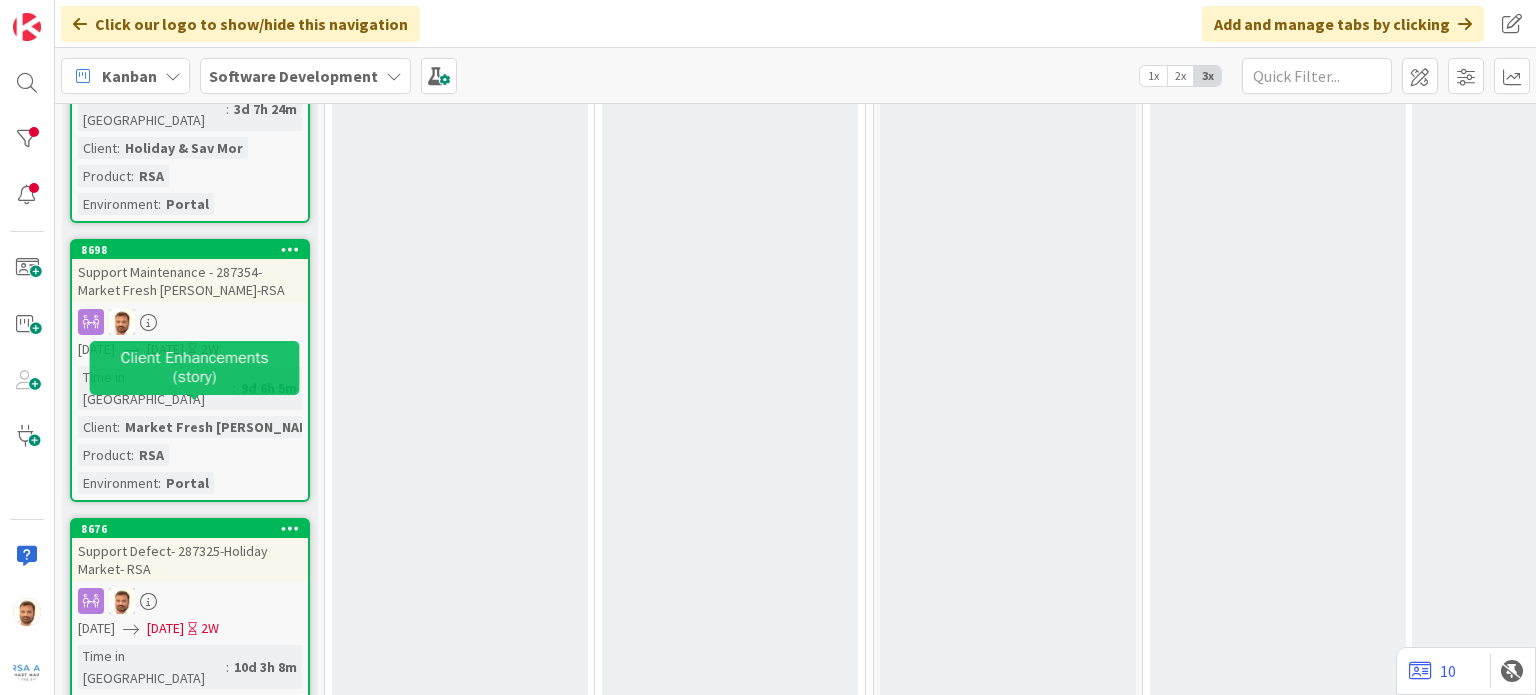 scroll, scrollTop: 852, scrollLeft: 0, axis: vertical 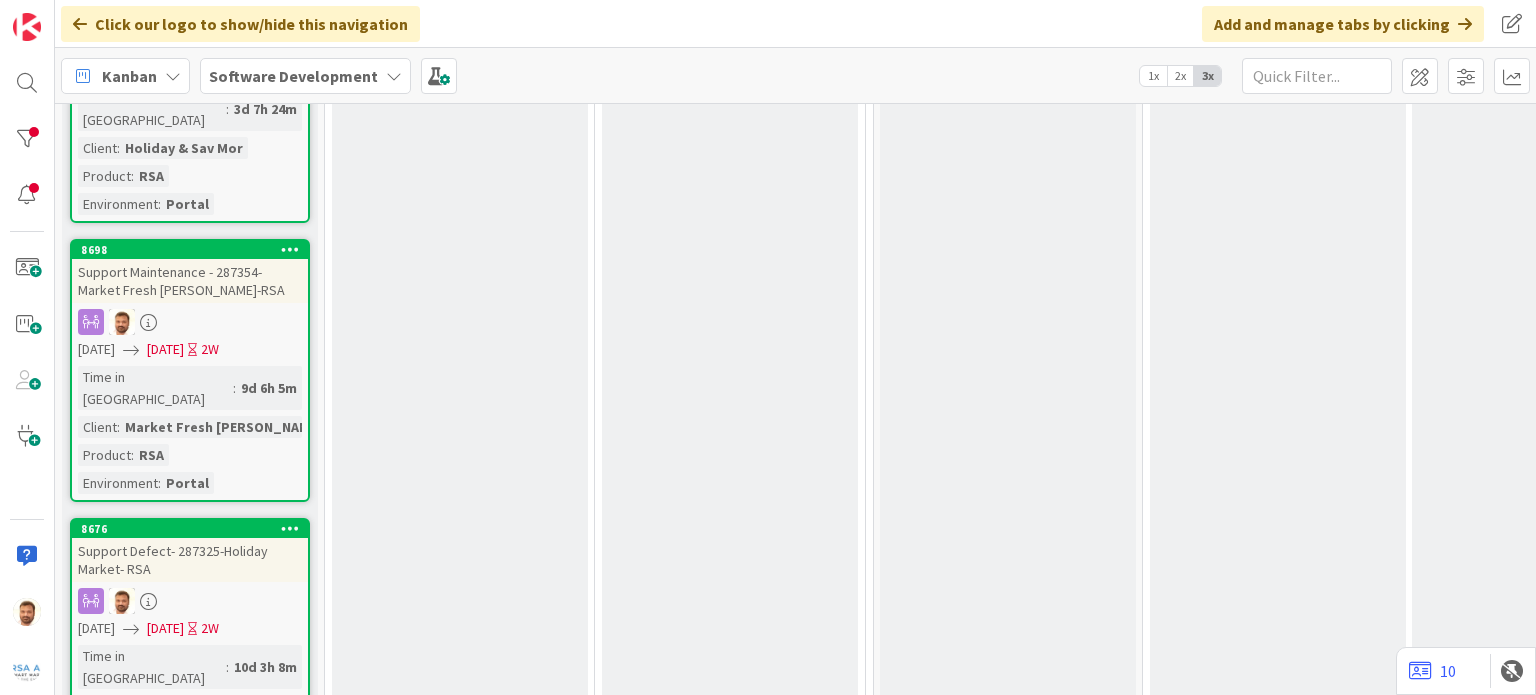click on "Support Maintenance - 287354- Market Fresh [PERSON_NAME]-RSA" at bounding box center [190, 281] 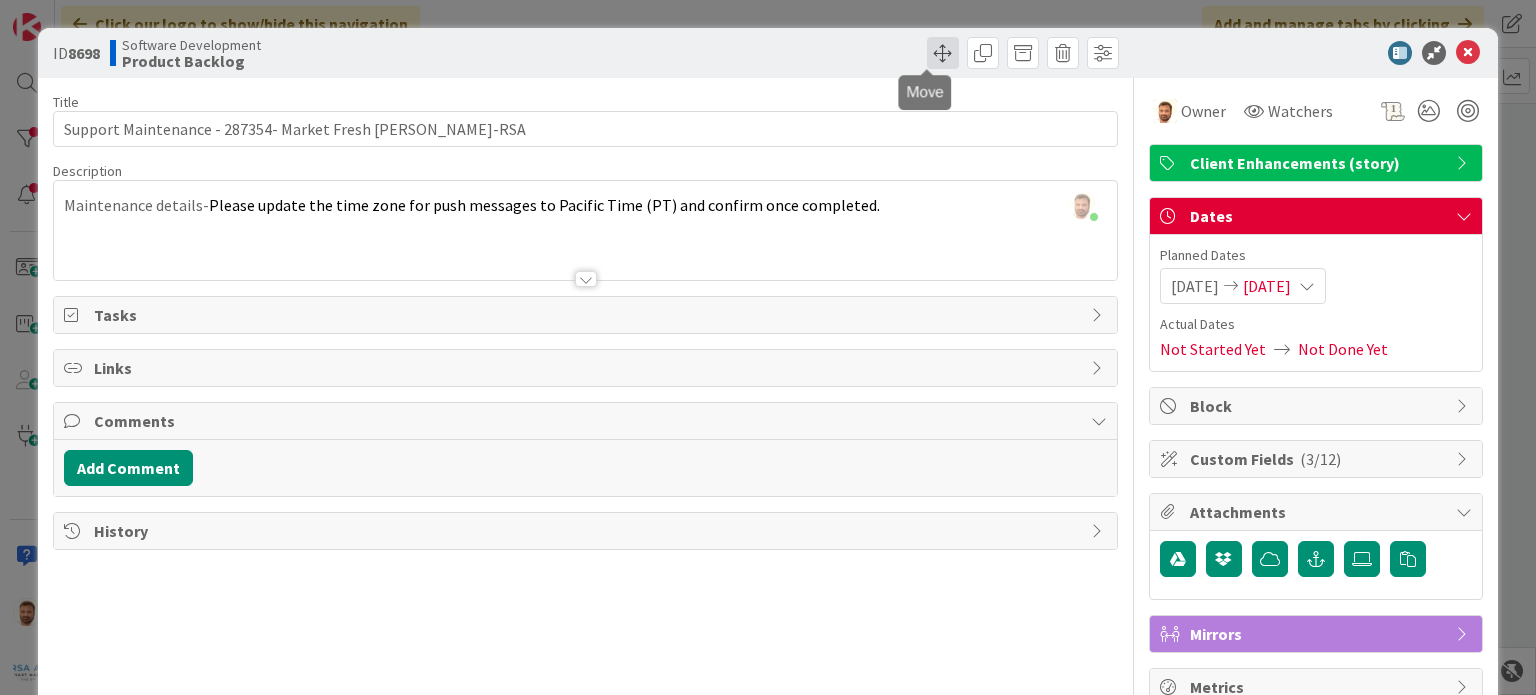 click at bounding box center (943, 53) 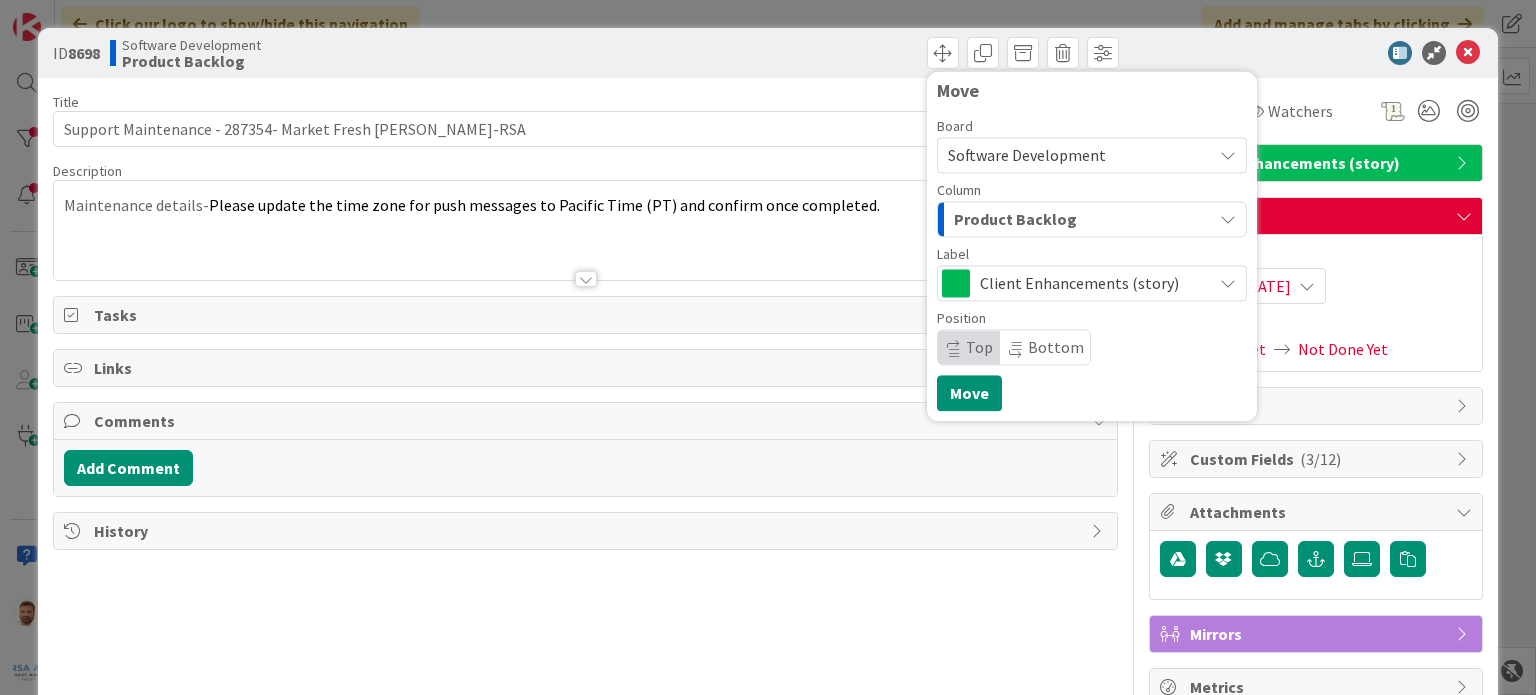 click on "Product Backlog" at bounding box center (1092, 219) 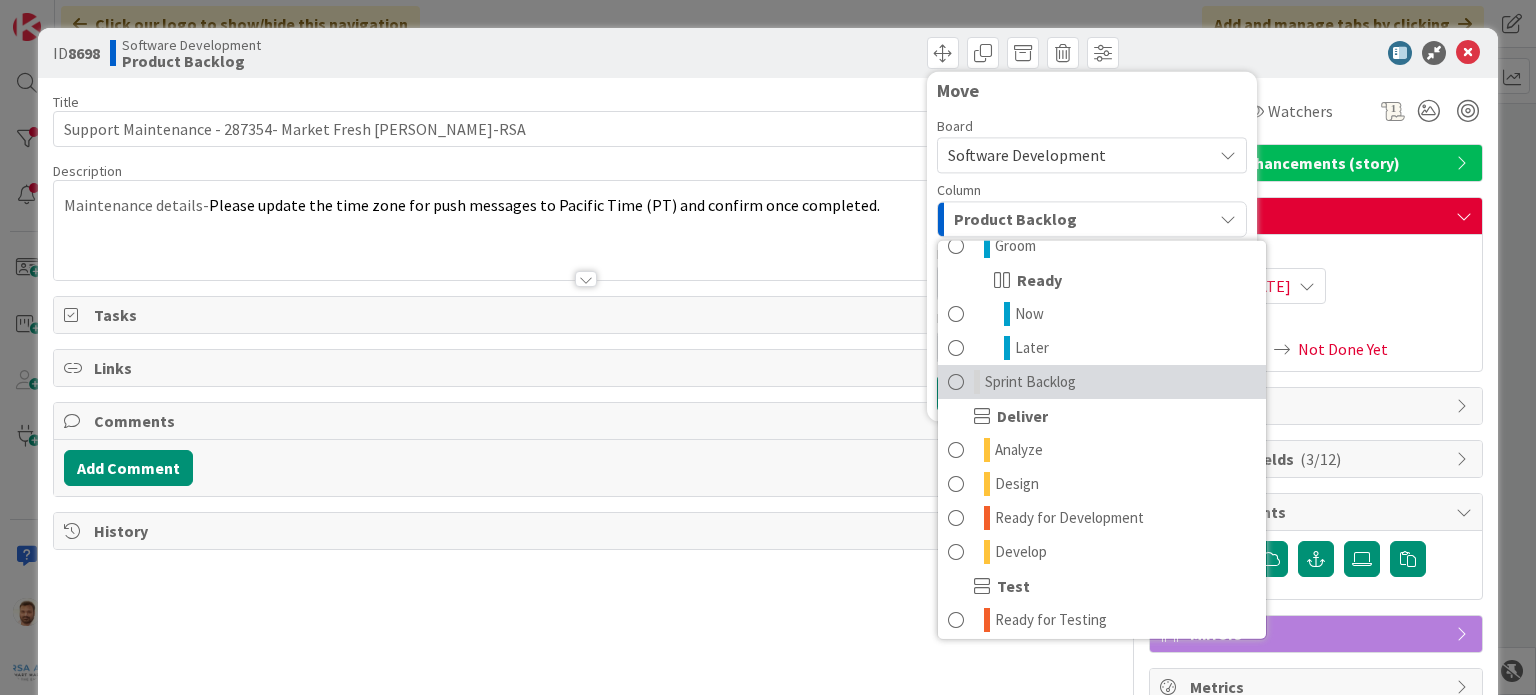 scroll, scrollTop: 90, scrollLeft: 0, axis: vertical 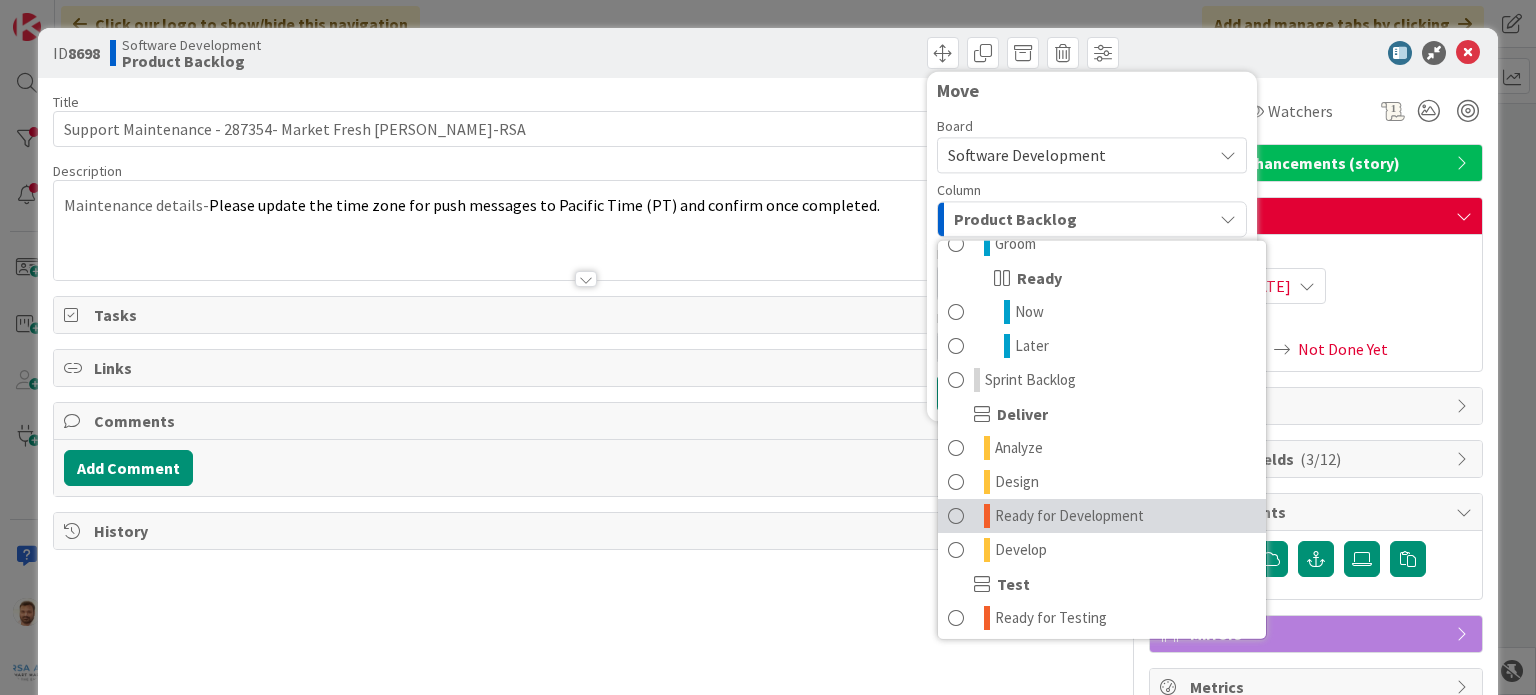 click on "Ready for Development" at bounding box center (1069, 516) 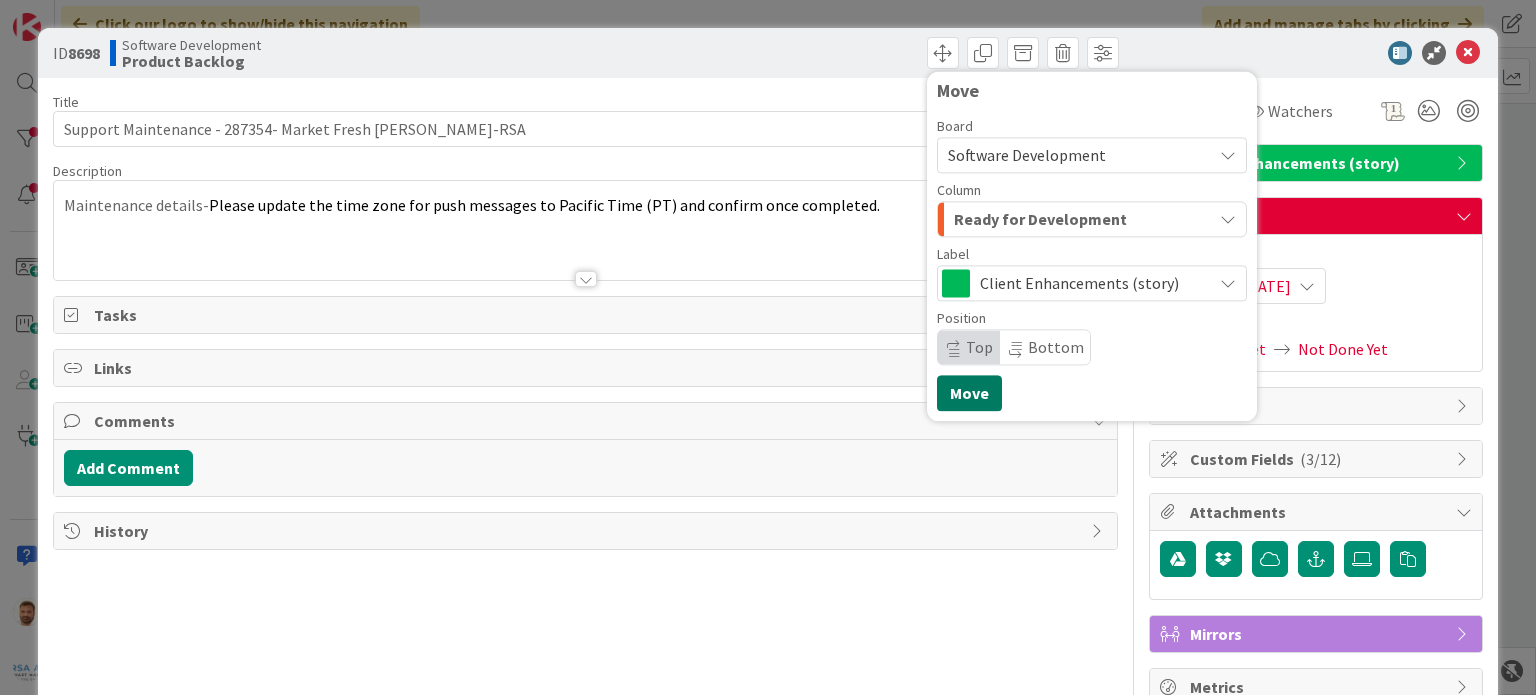 click on "Move" at bounding box center [969, 393] 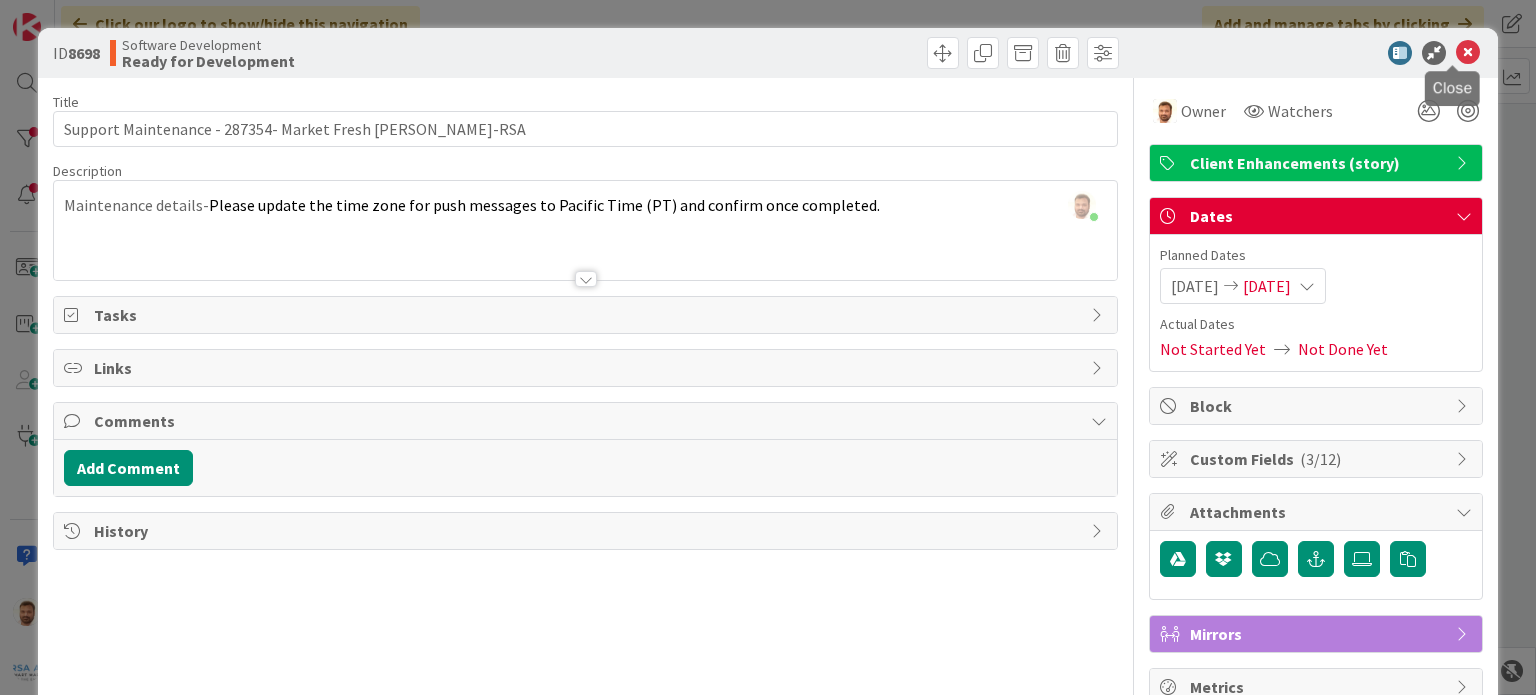 click at bounding box center (1468, 53) 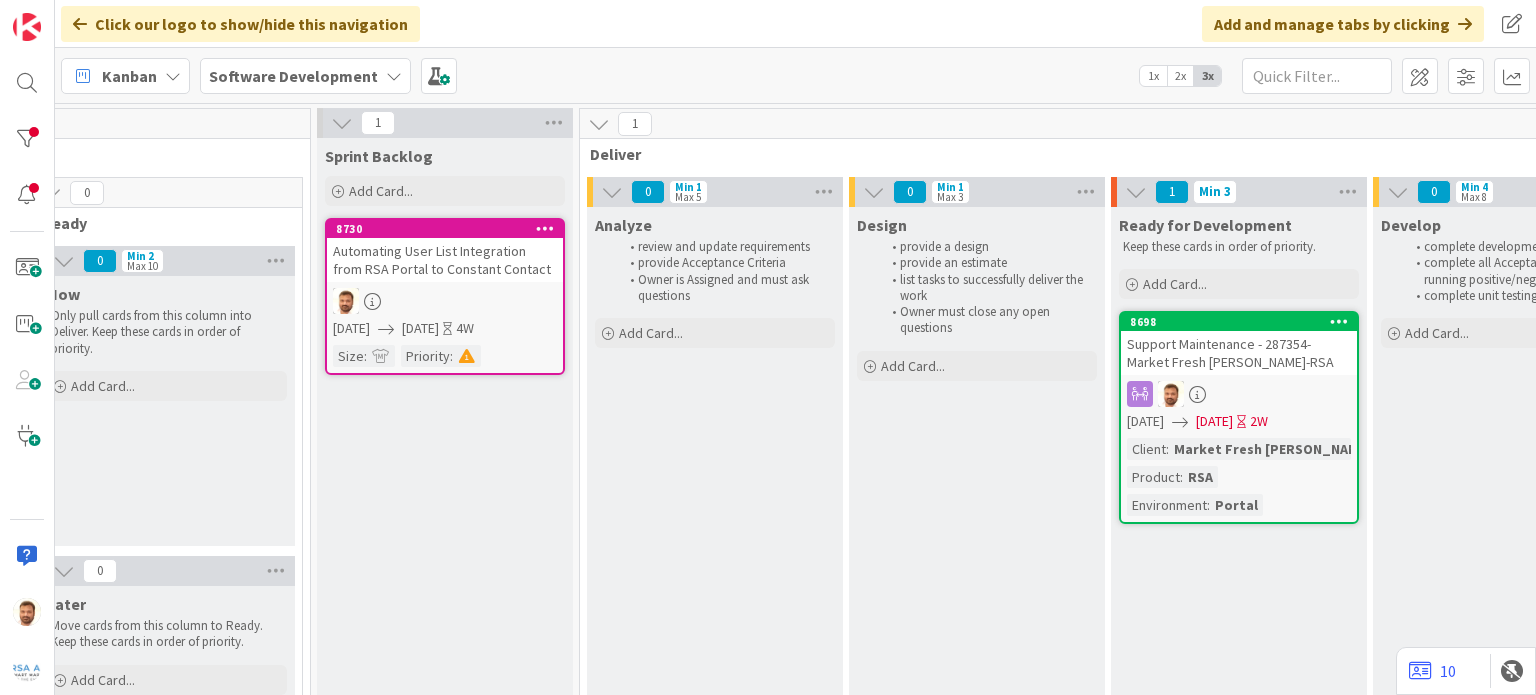 scroll, scrollTop: 0, scrollLeft: 734, axis: horizontal 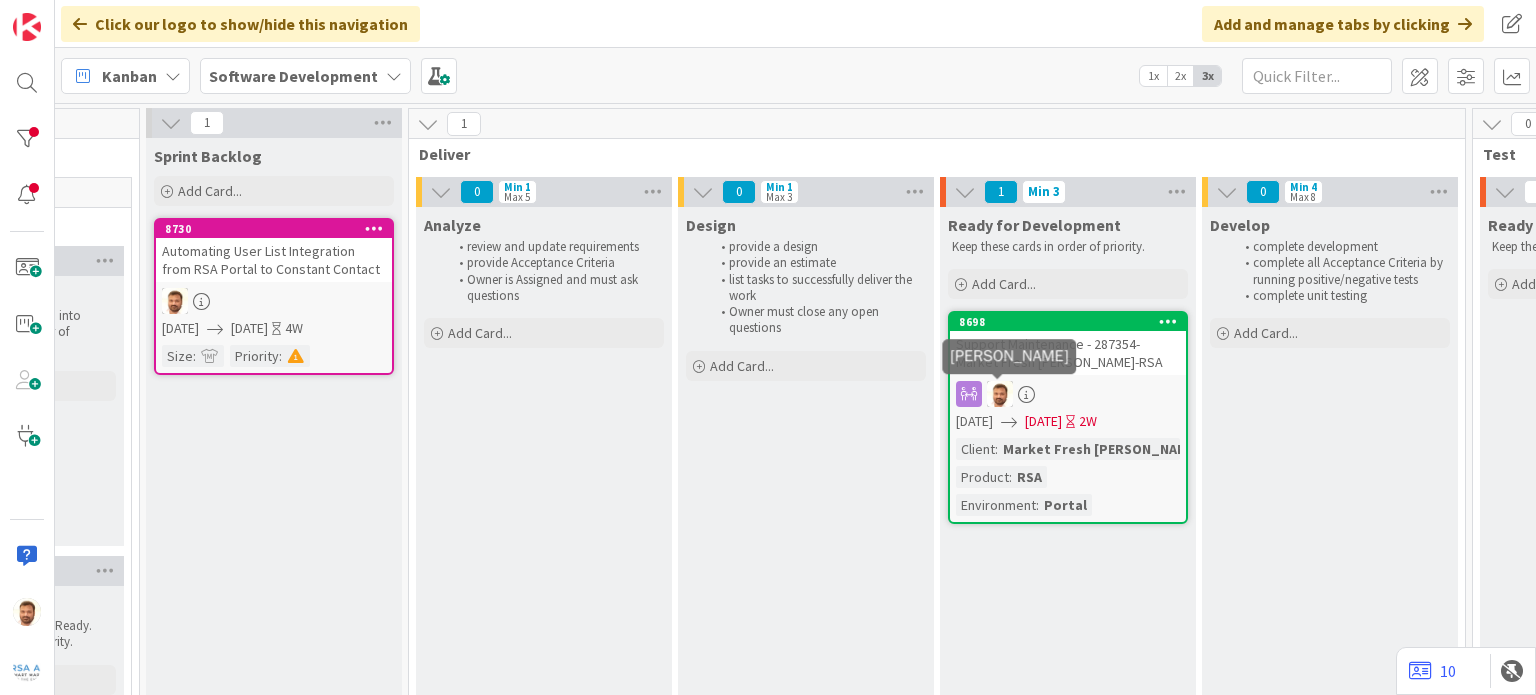 click at bounding box center [1000, 394] 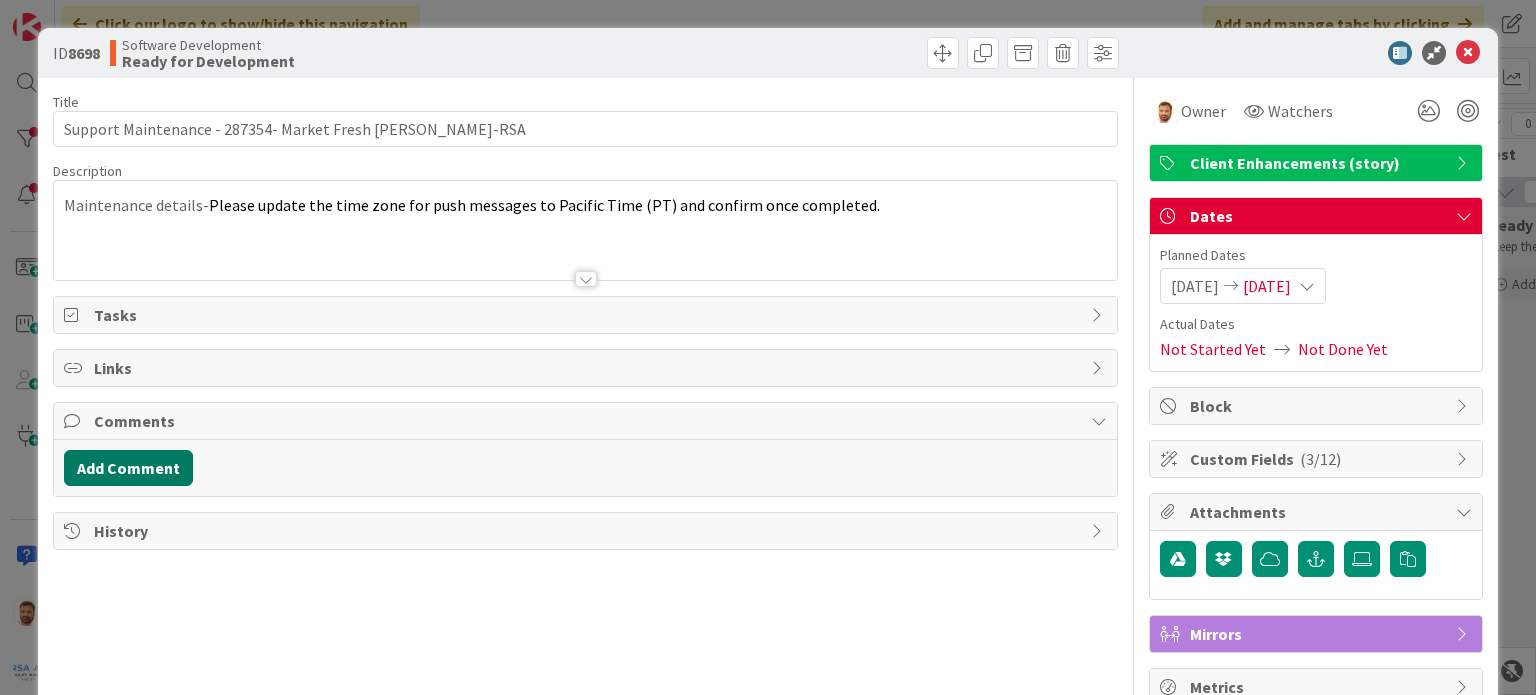 click on "Add Comment" at bounding box center [128, 468] 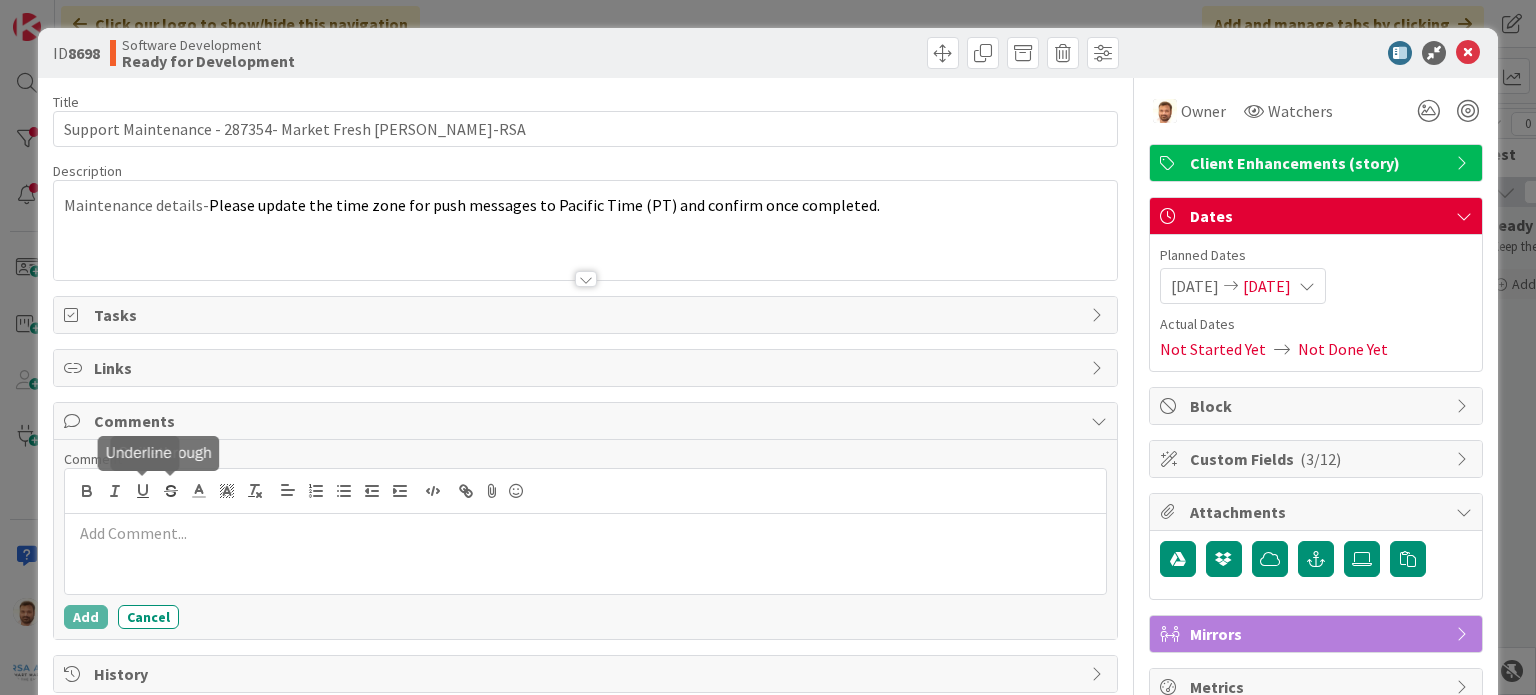 click at bounding box center (585, 554) 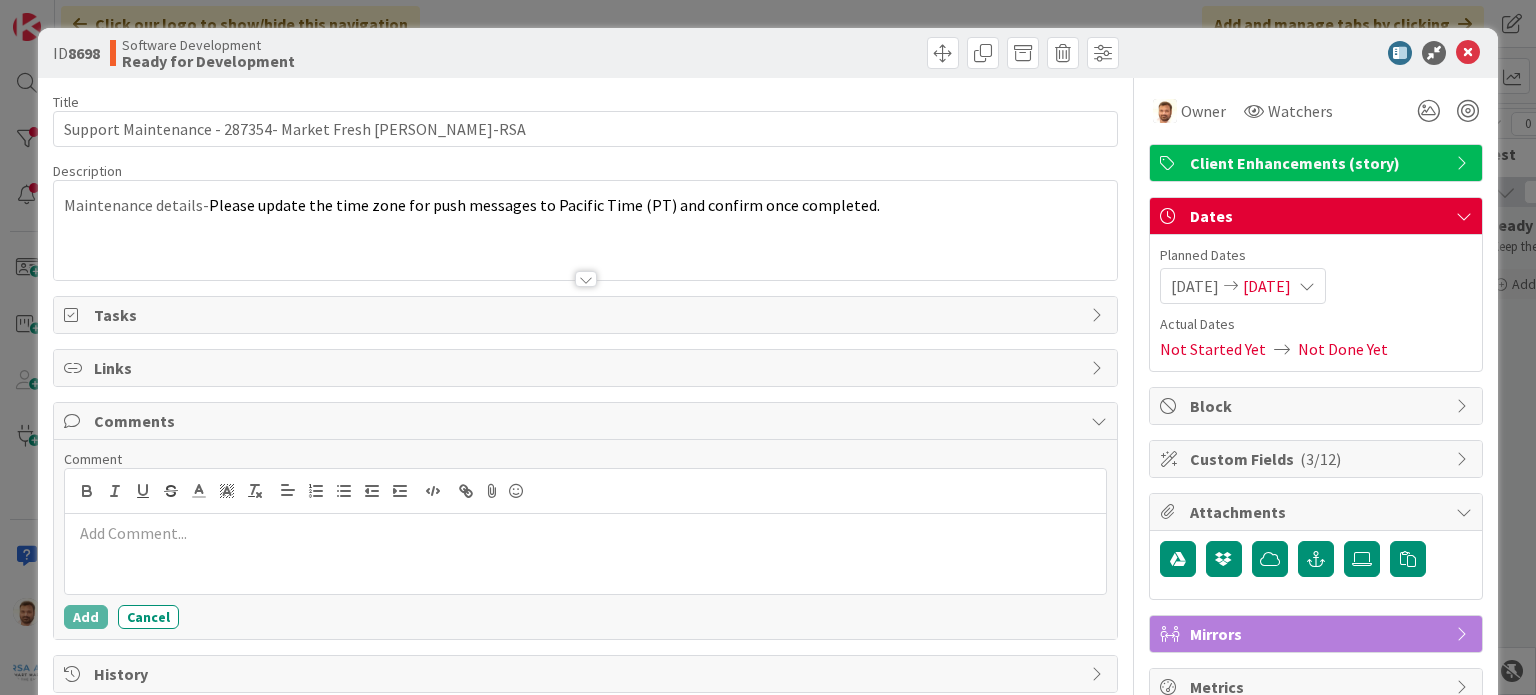 type 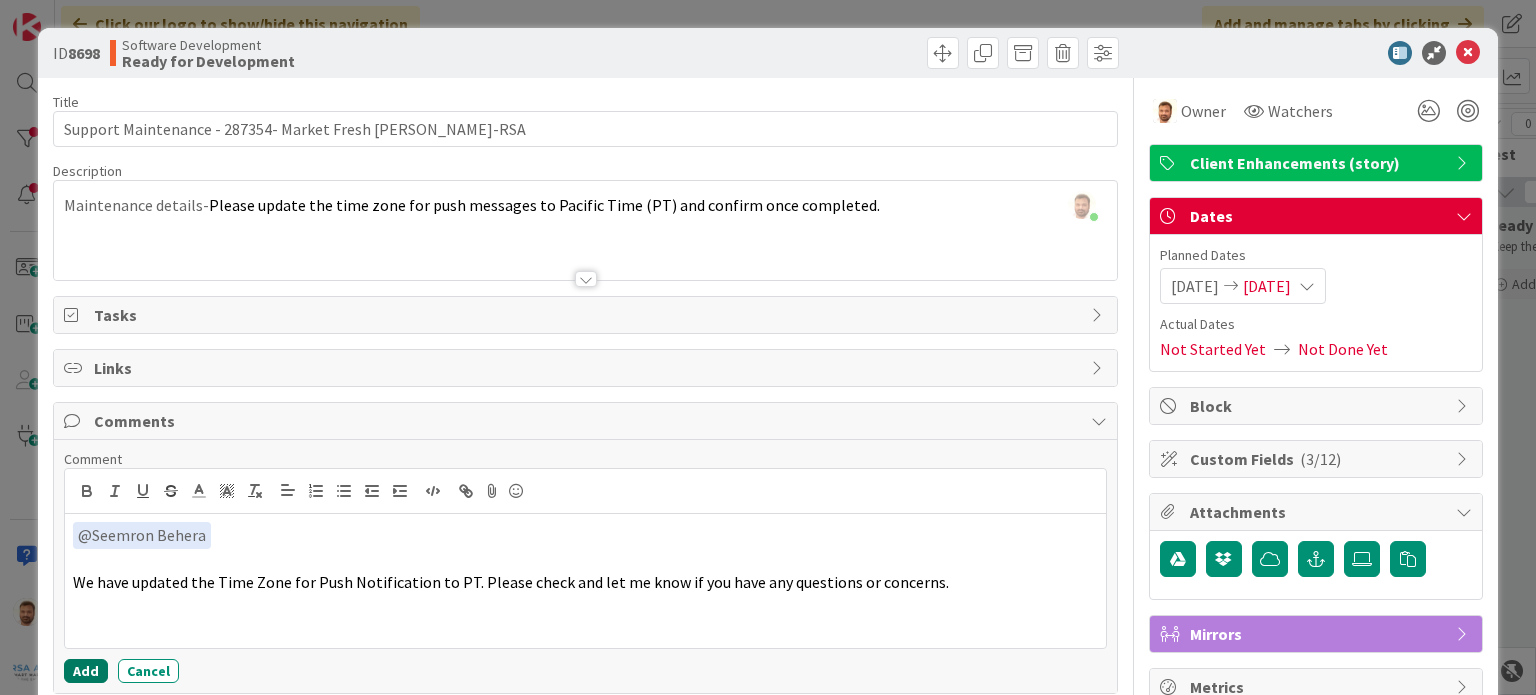click on "Add" at bounding box center (86, 671) 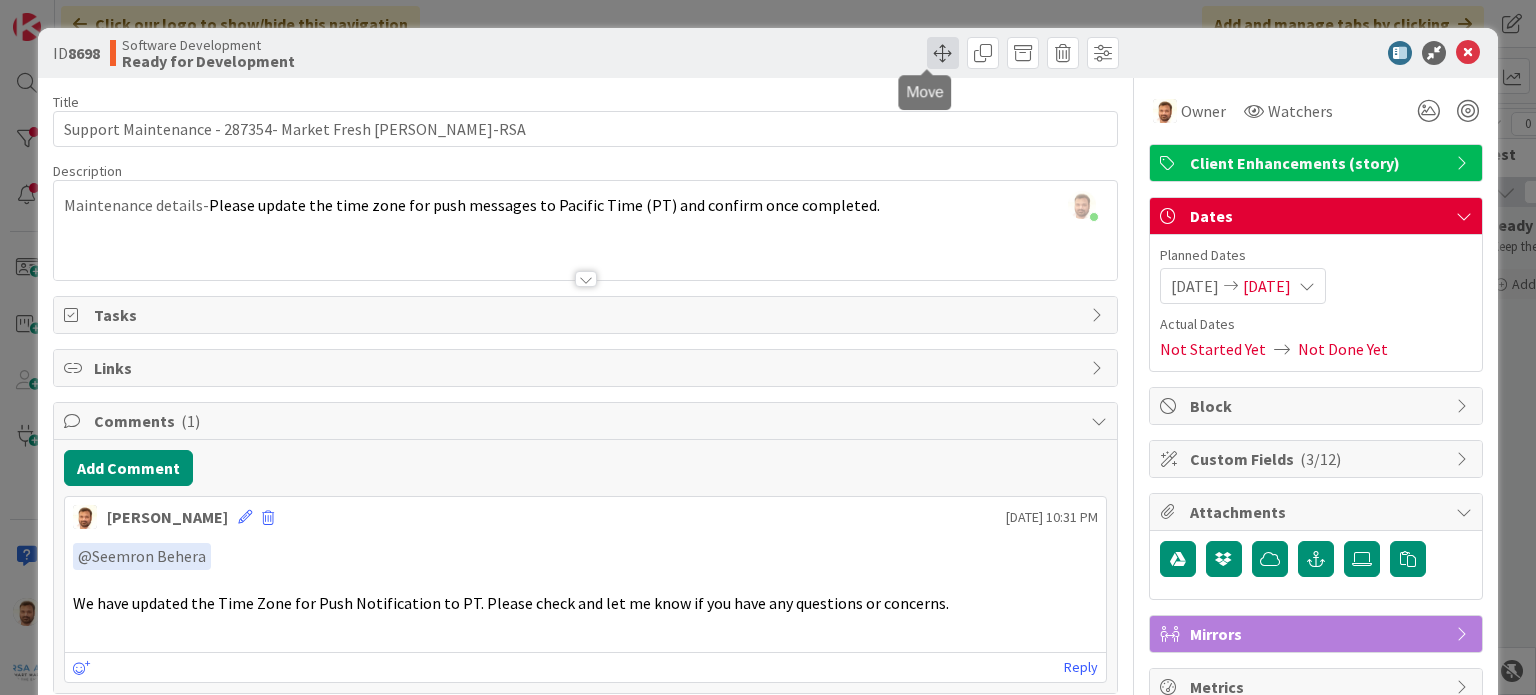 click at bounding box center [943, 53] 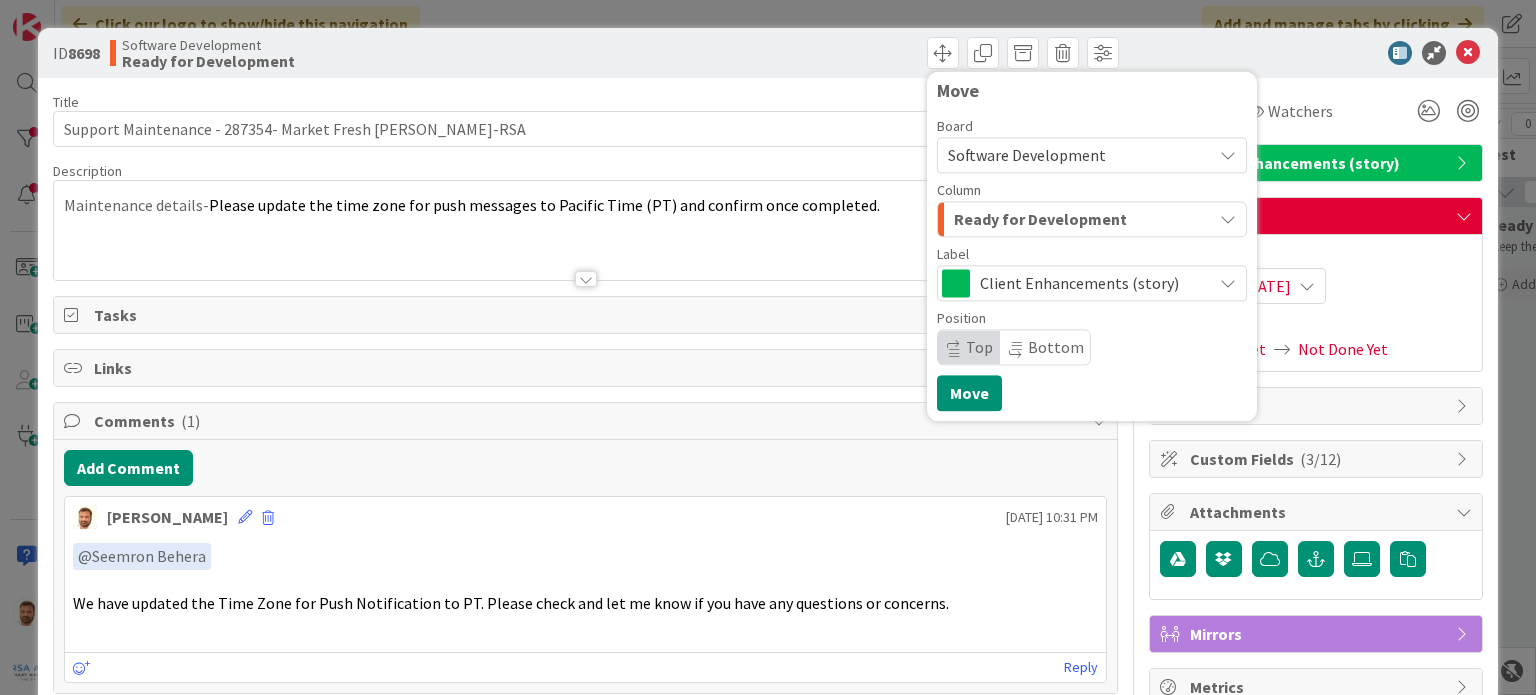 click on "Ready for Development" at bounding box center [1040, 219] 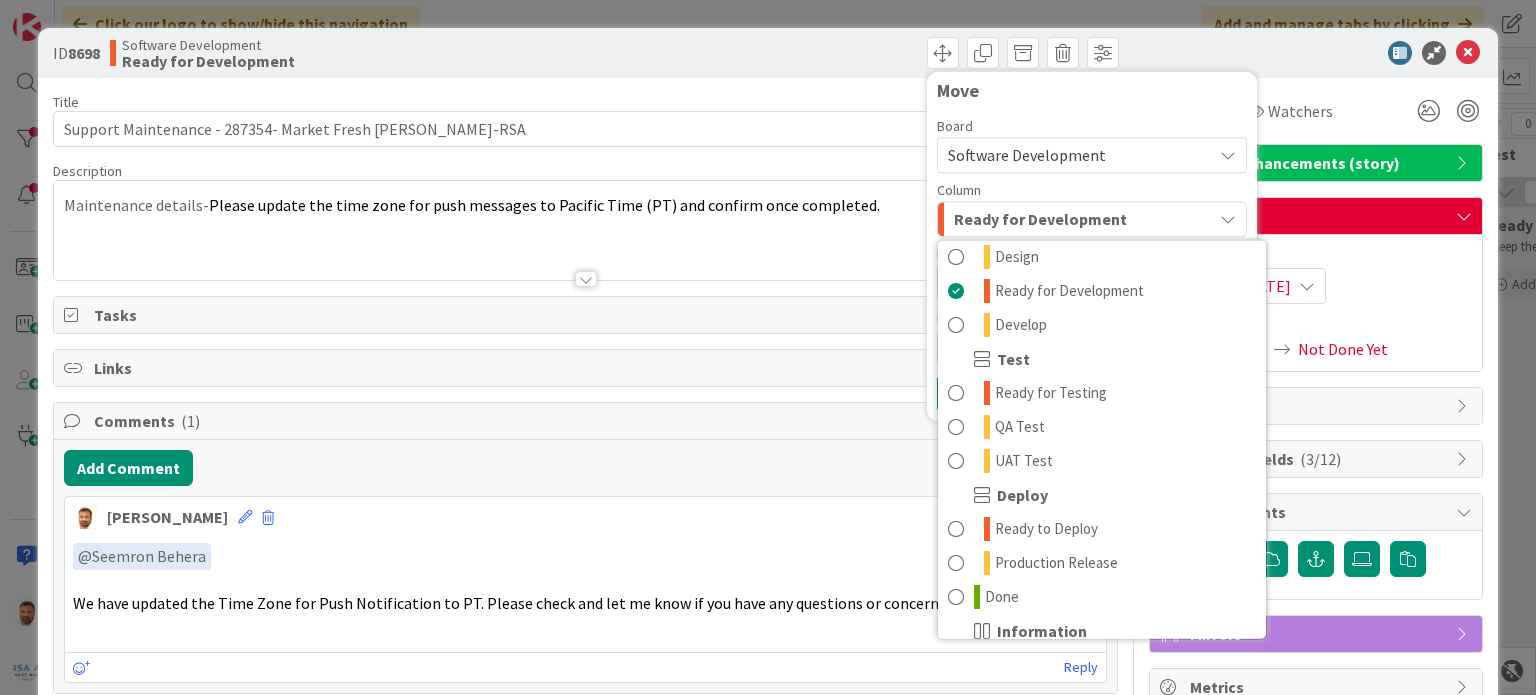 scroll, scrollTop: 399, scrollLeft: 0, axis: vertical 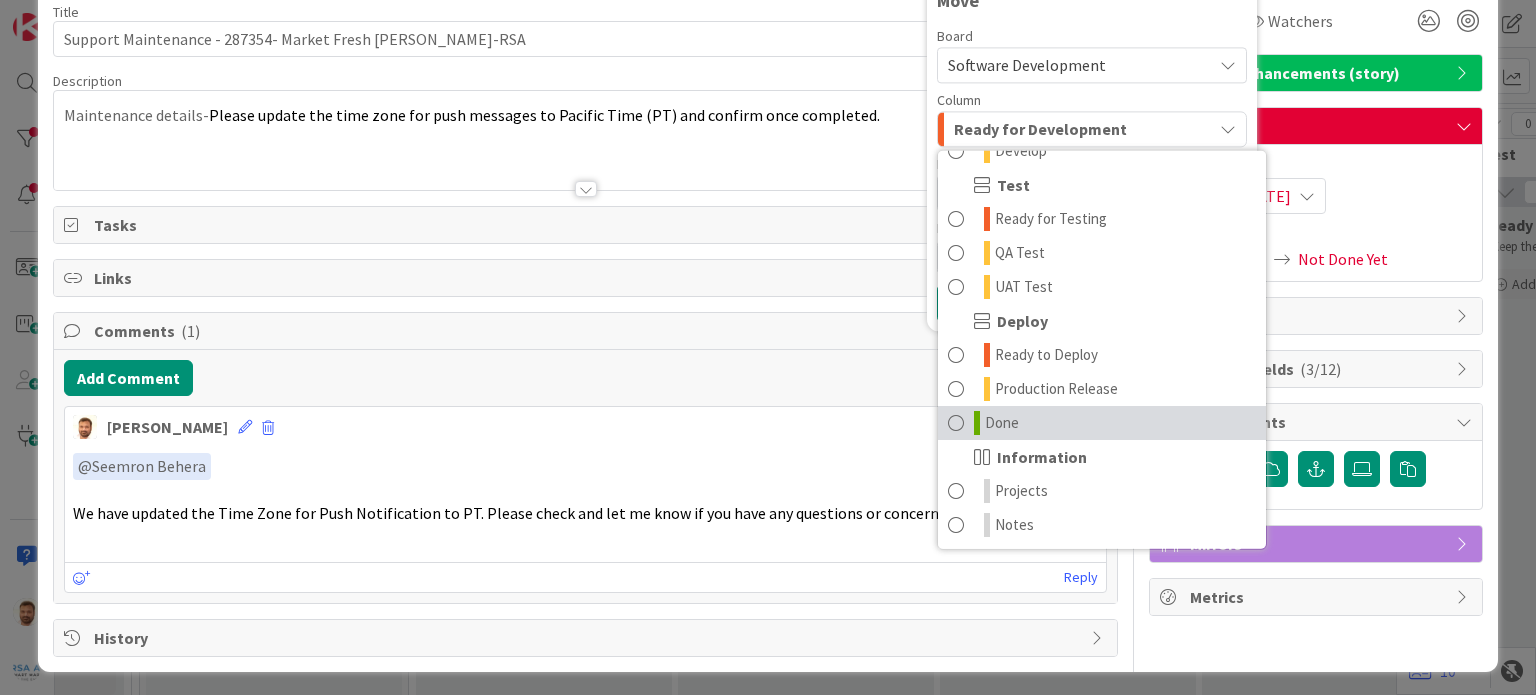click on "Done" at bounding box center (1102, 423) 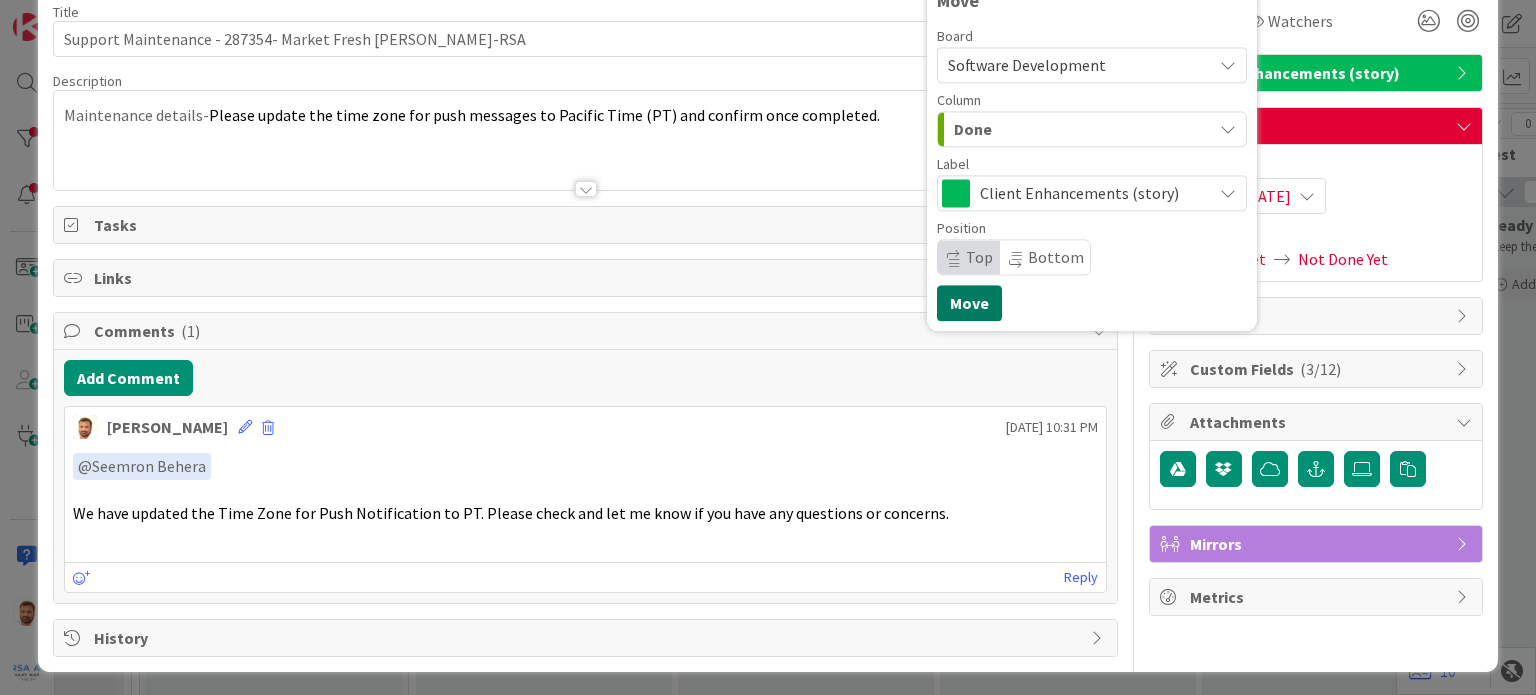 click on "Move" at bounding box center [969, 303] 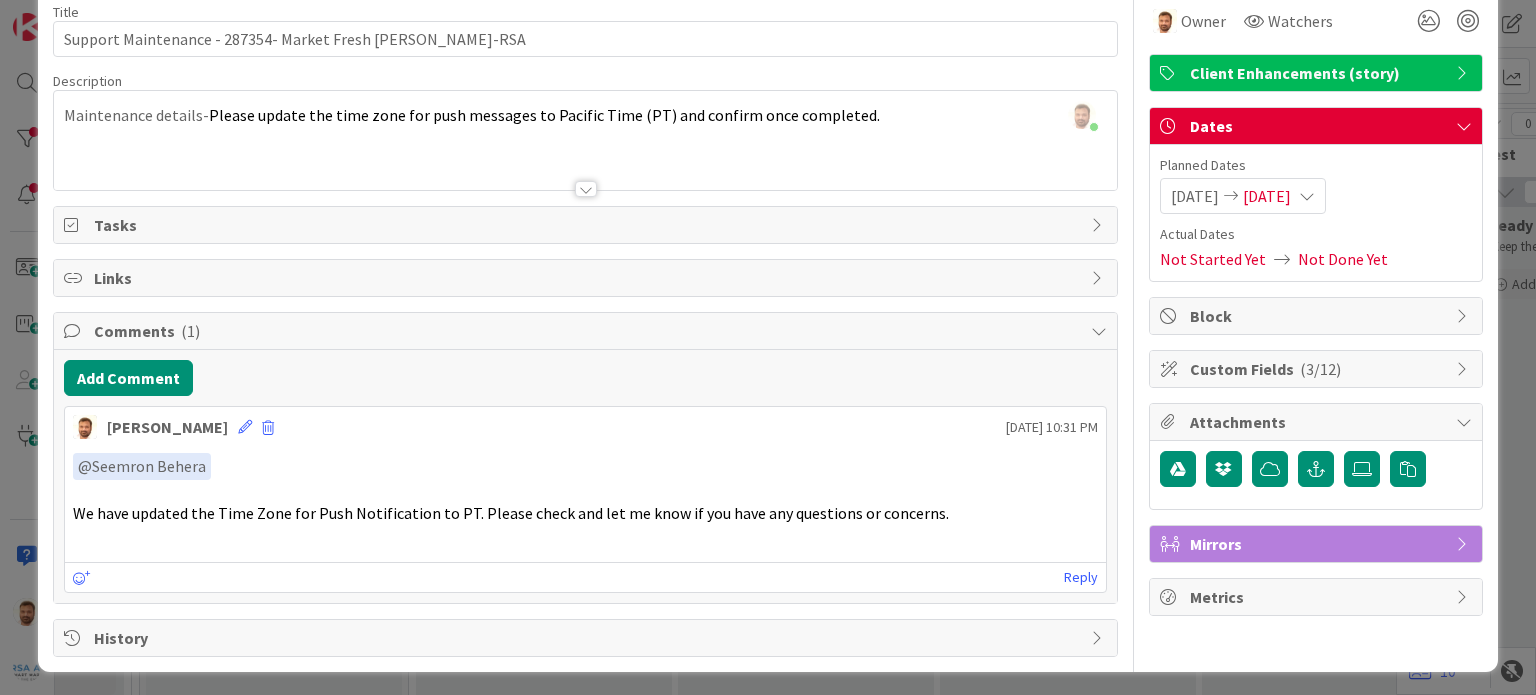 scroll, scrollTop: 0, scrollLeft: 0, axis: both 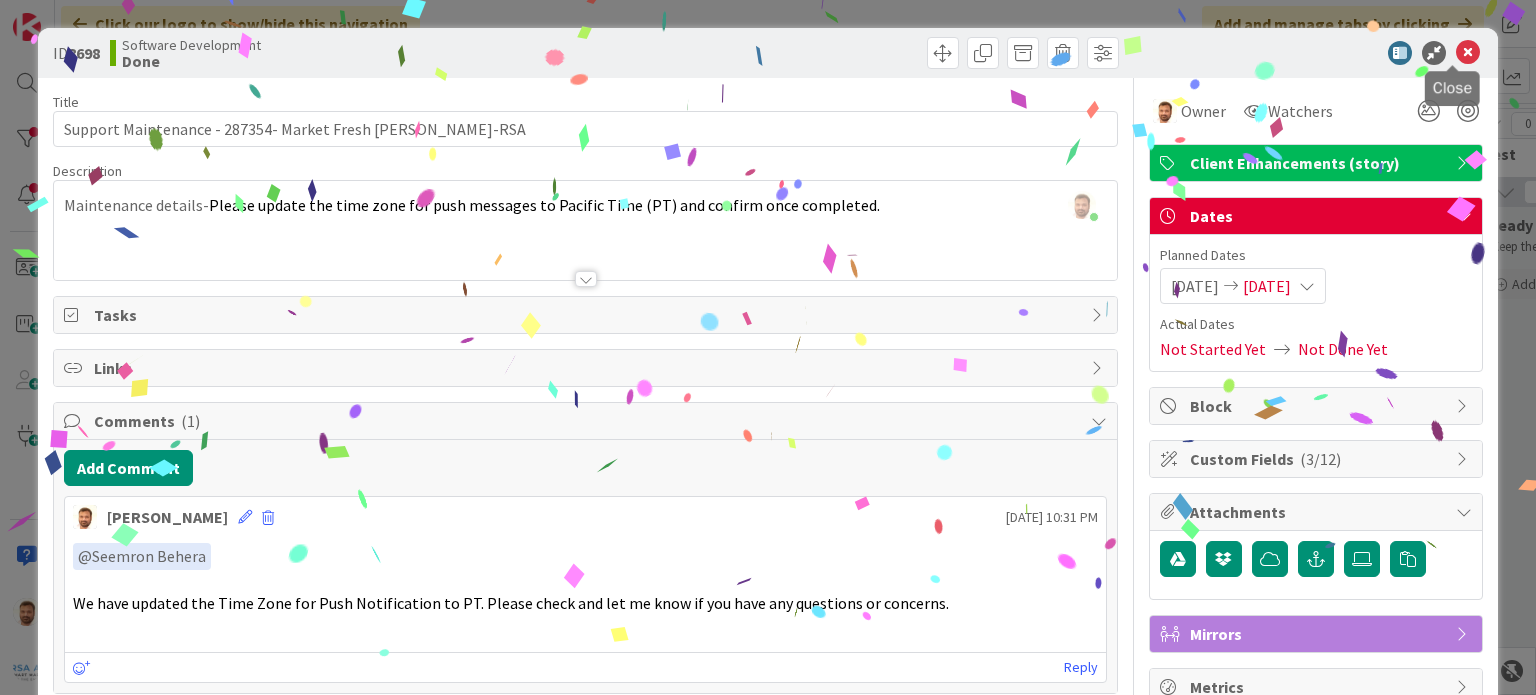 click at bounding box center (1468, 53) 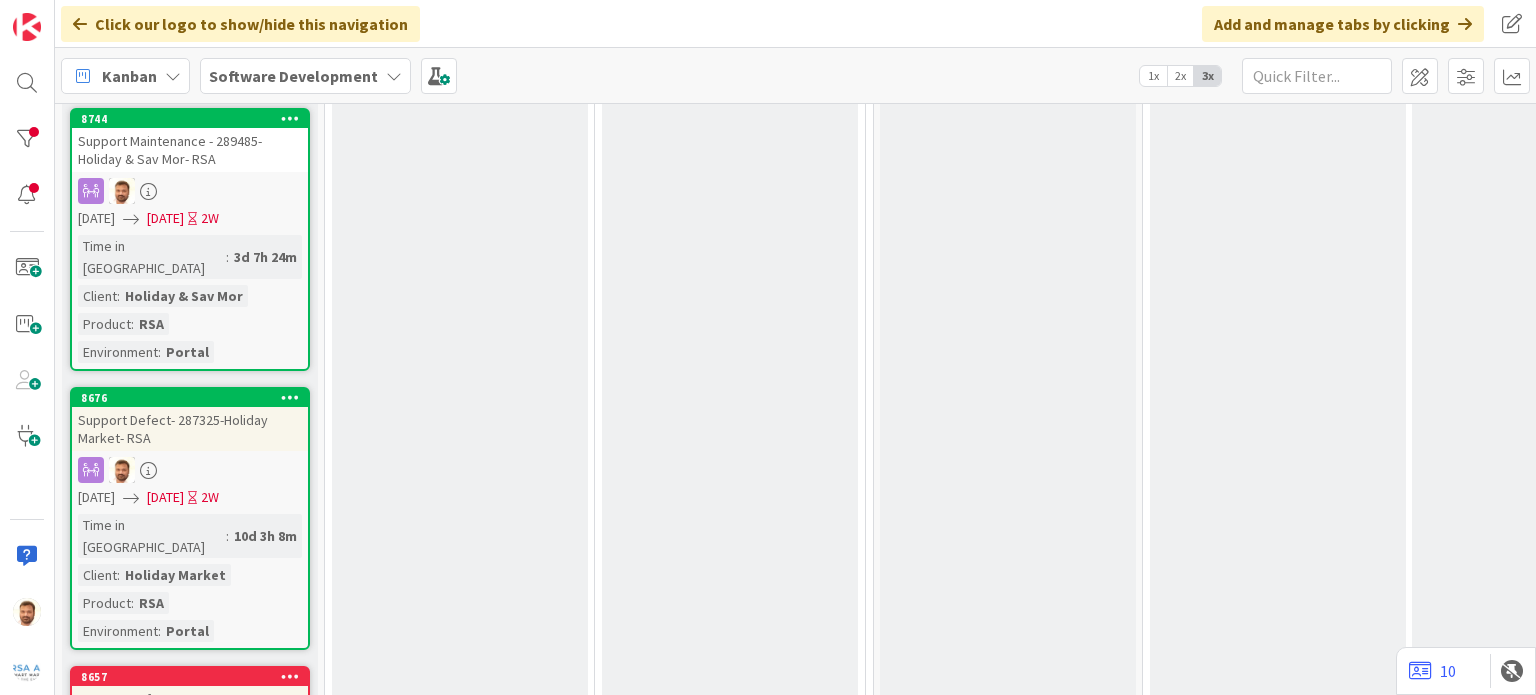 scroll, scrollTop: 700, scrollLeft: 0, axis: vertical 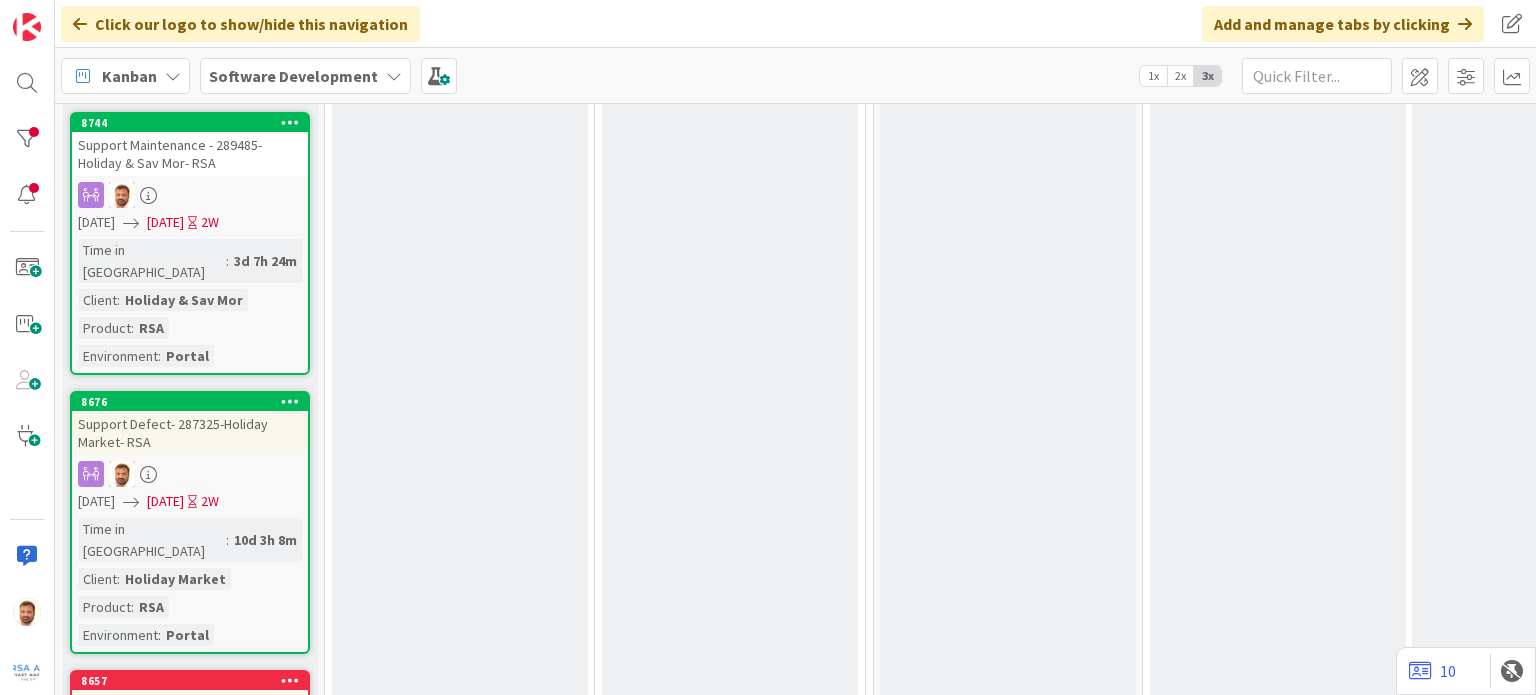 click on "Support Defect- 287325-Holiday Market- RSA" at bounding box center [190, 433] 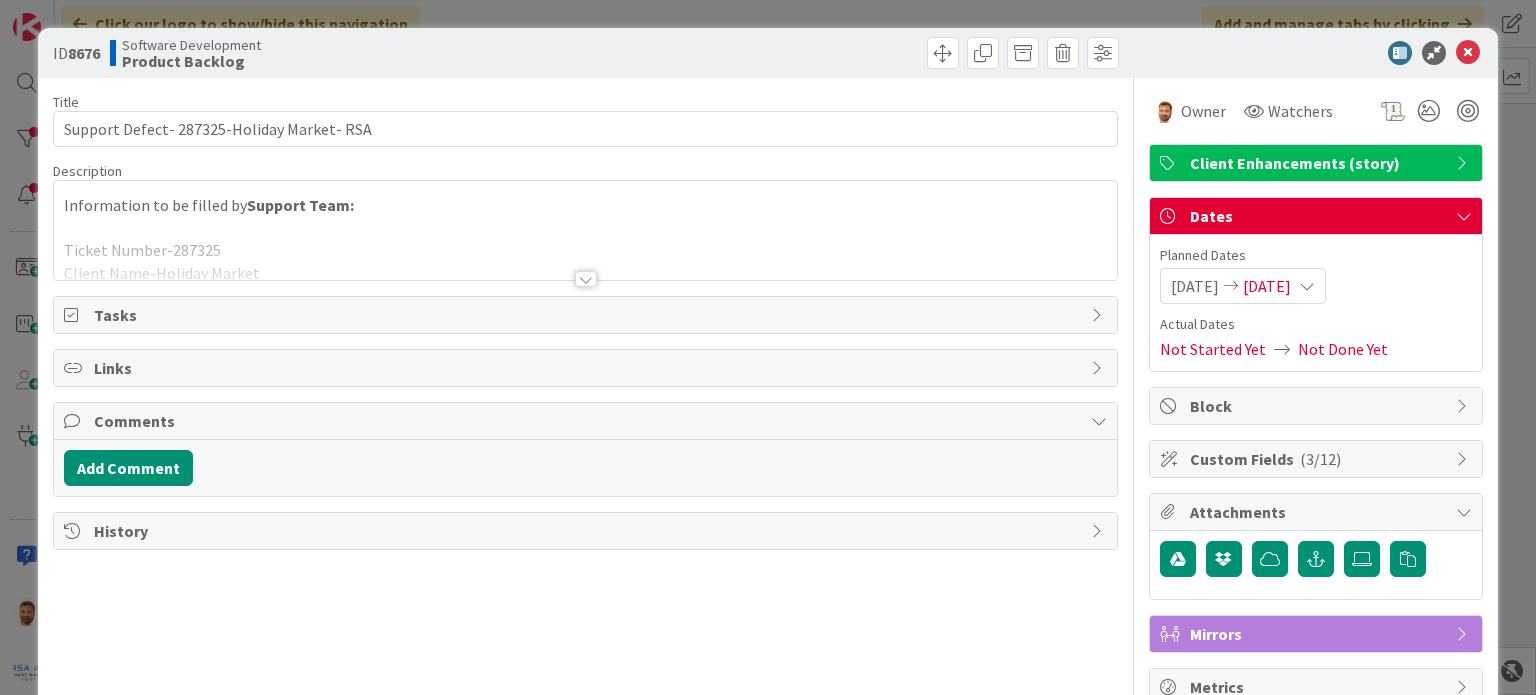click on "Title 42 / 128 Support Defect- 287325-Holiday Market- RSA Description Information to be filled by  Support Team: Ticket Number-287325 Client Name-Holiday Market Product- RSA/AOG/BRANDIQ-RSA Change Requested By- Holiday Transaction Issue Detail-Hi team, Please take a look at this transaction. Do we not record or are we not sent negative items in a transaction? In this case, the $6.29 item was added to the transaction, but then removed. No other item was added. No payment was made in the transaction. I'm assuming because the user had scanned their app before the item was added that we are showing this as a positive transaction. Support Findings-We have to check why the transaction is not recorded in the portal Environments Impacted- APP/Portal/Website-Portal Forwarded to Technical team- if yes- who?-Anil Status-We have forwarded to Anil Global Issue- Yes/NO Information to be filled out by  Technical Team: Issue Detail- Steps Taken to resolve- Environments Impacted- Global Issue-Yes/NO Global Fix- Fix details" at bounding box center (585, 392) 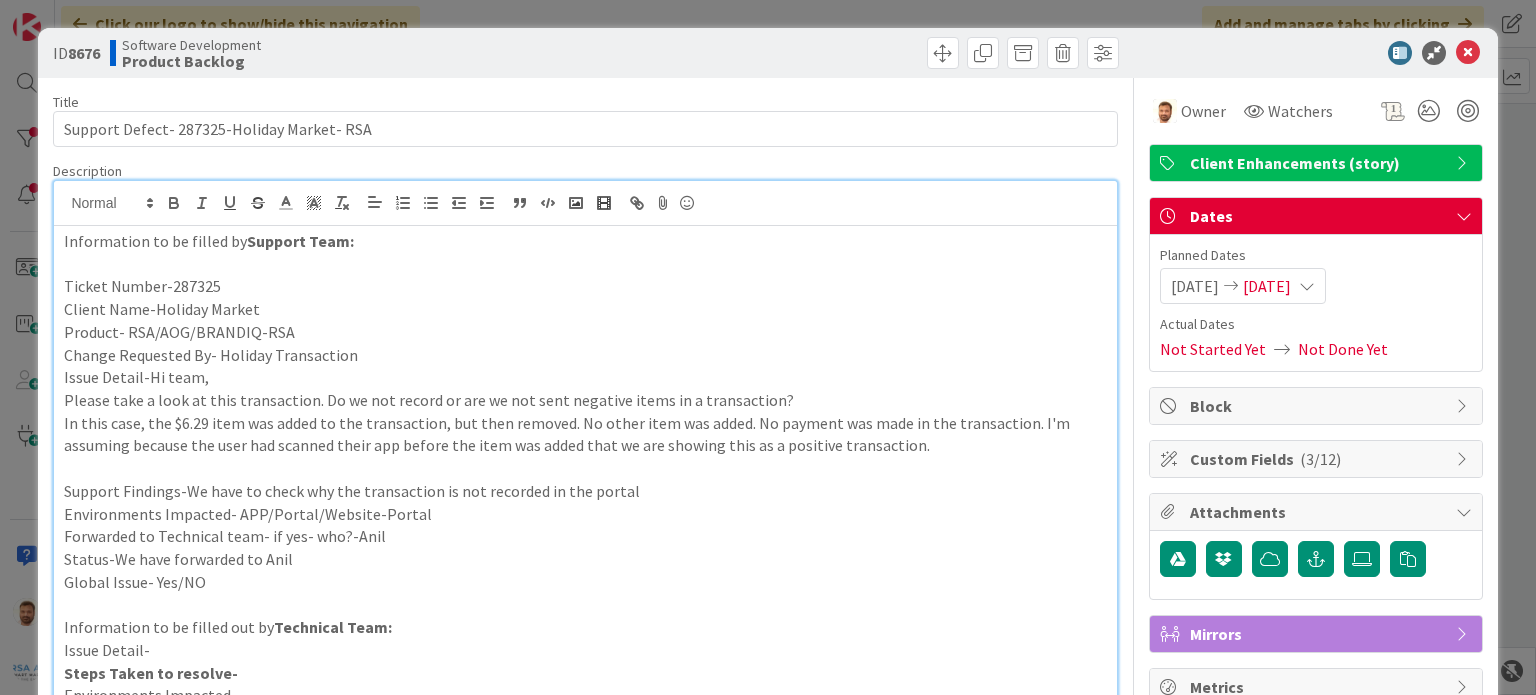 scroll, scrollTop: 42, scrollLeft: 0, axis: vertical 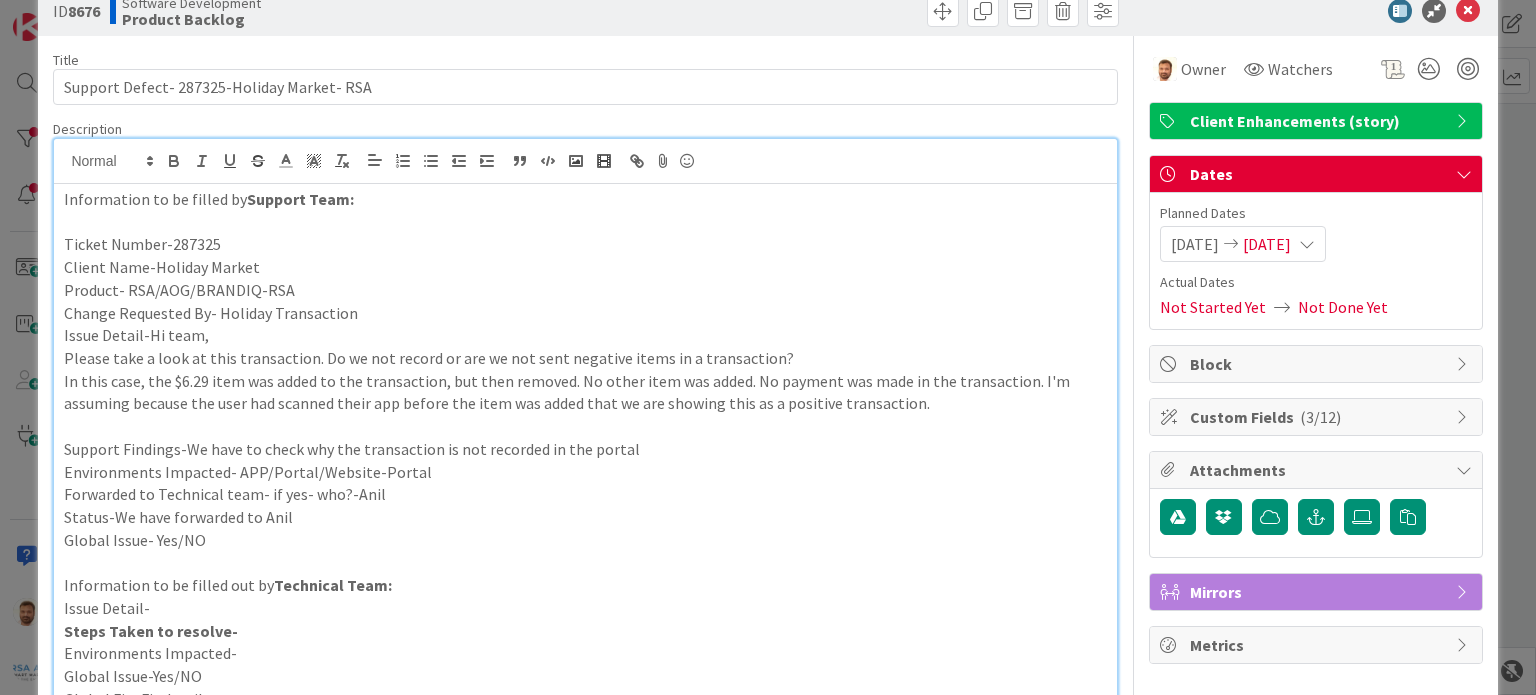 click on "Support Findings-We have to check why the transaction is not recorded in the portal" at bounding box center [585, 449] 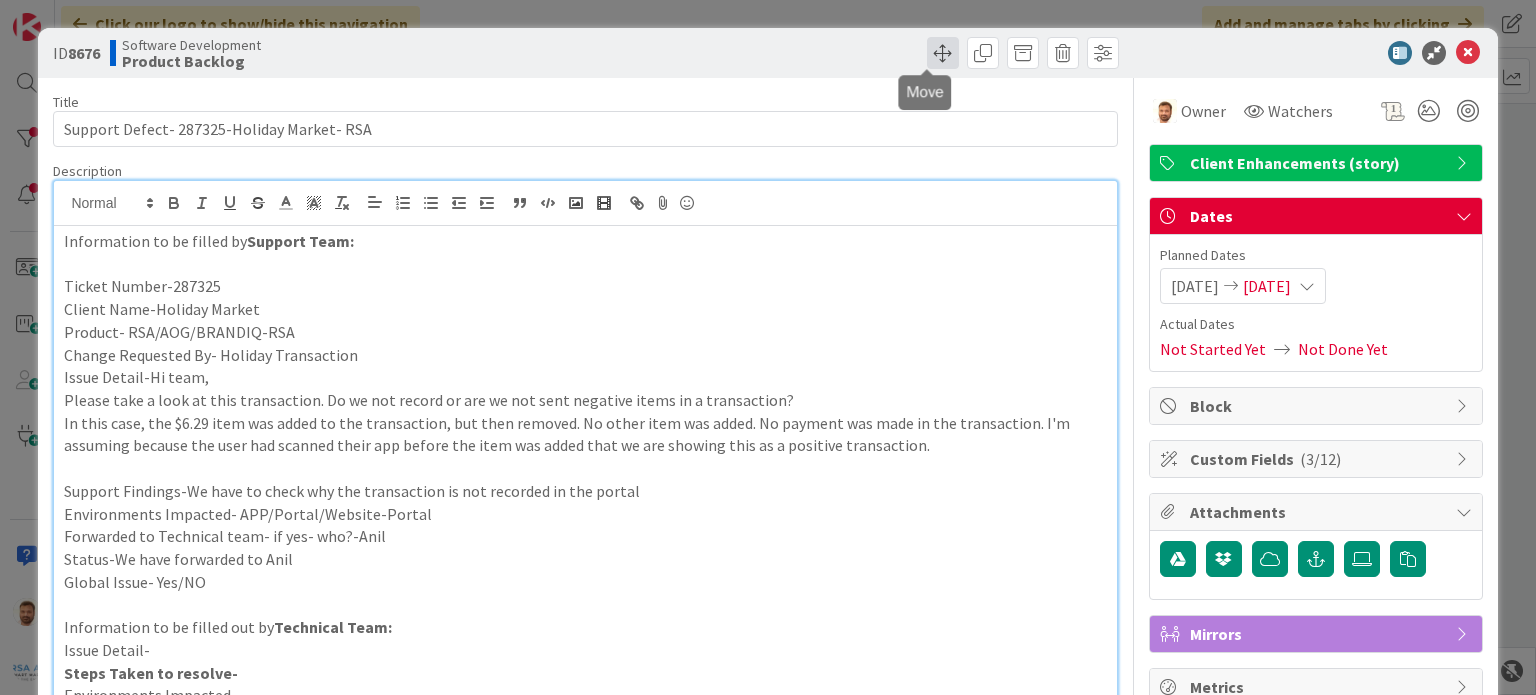 click at bounding box center (943, 53) 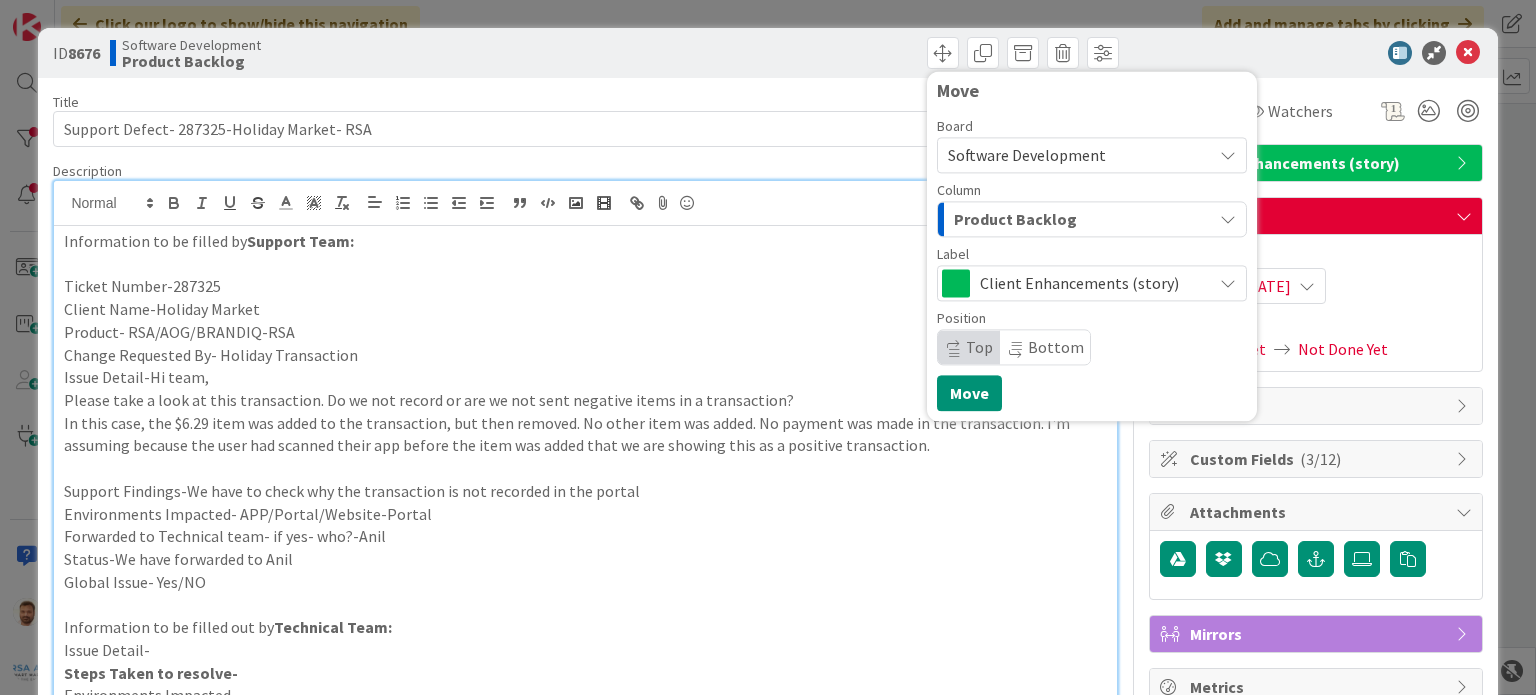 click on "Product Backlog" at bounding box center [1015, 219] 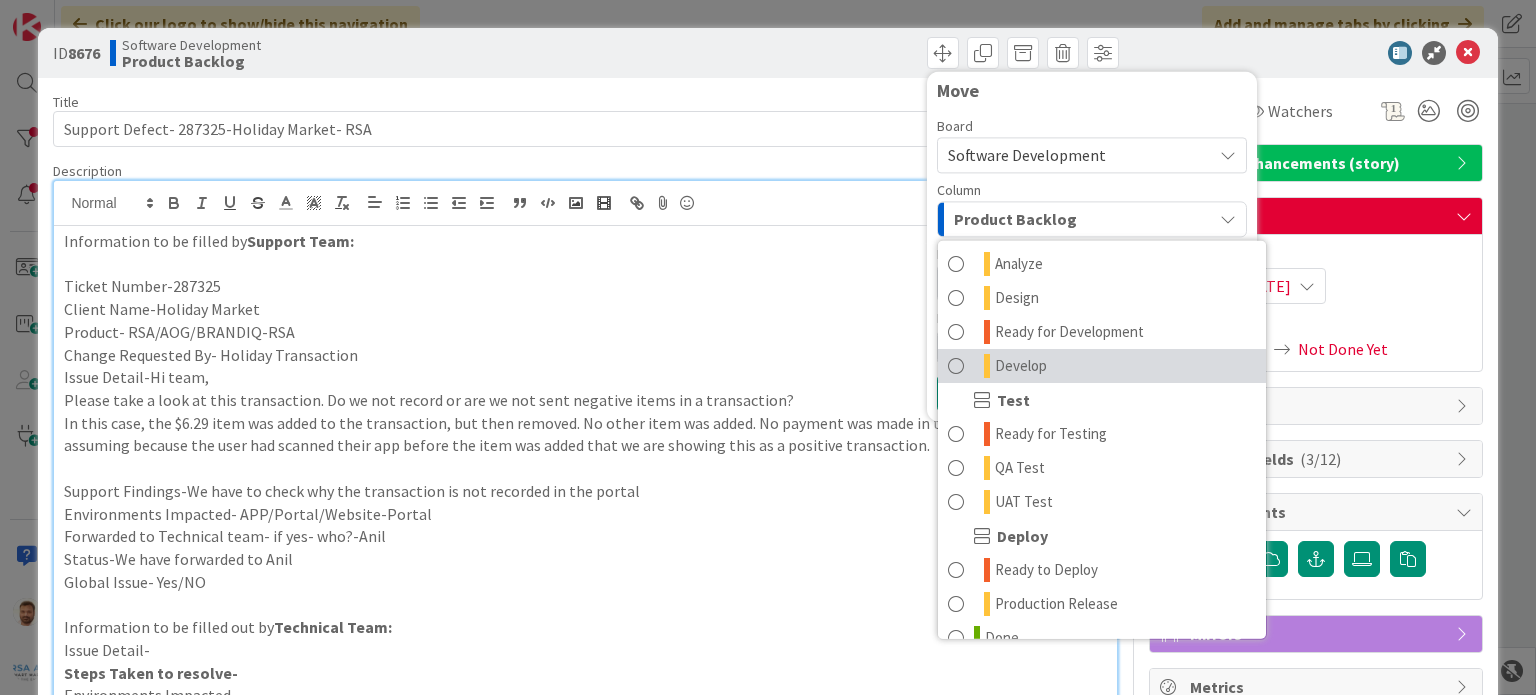 scroll, scrollTop: 275, scrollLeft: 0, axis: vertical 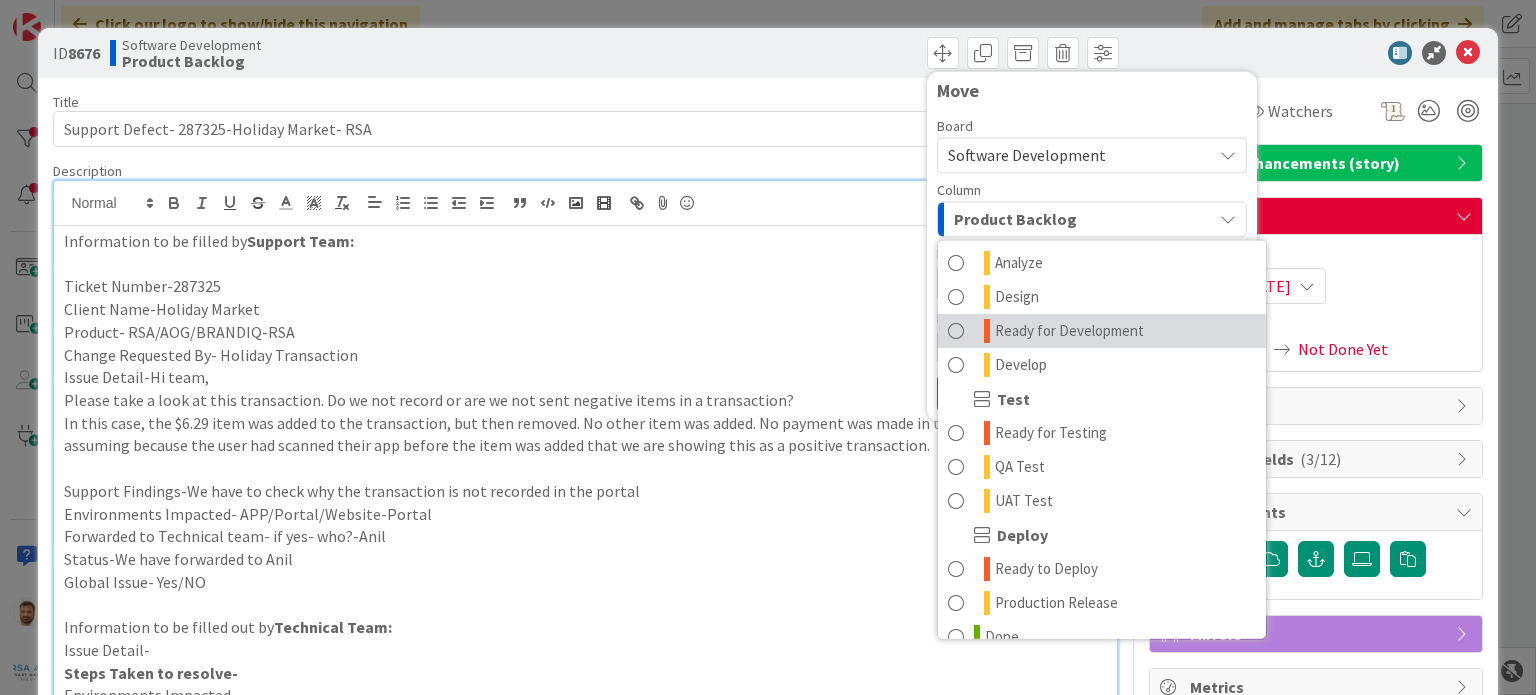 click on "Ready for Development" at bounding box center [1069, 331] 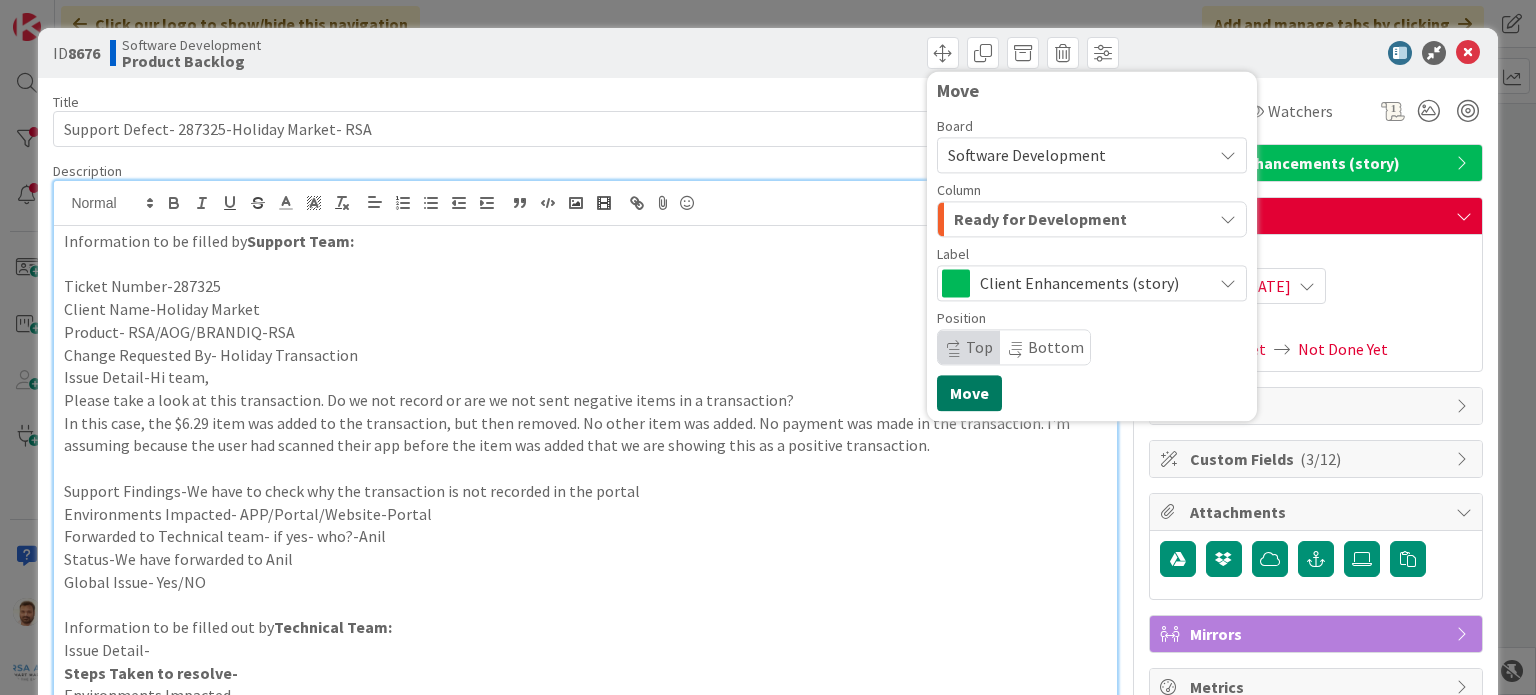 click on "Move" at bounding box center (969, 393) 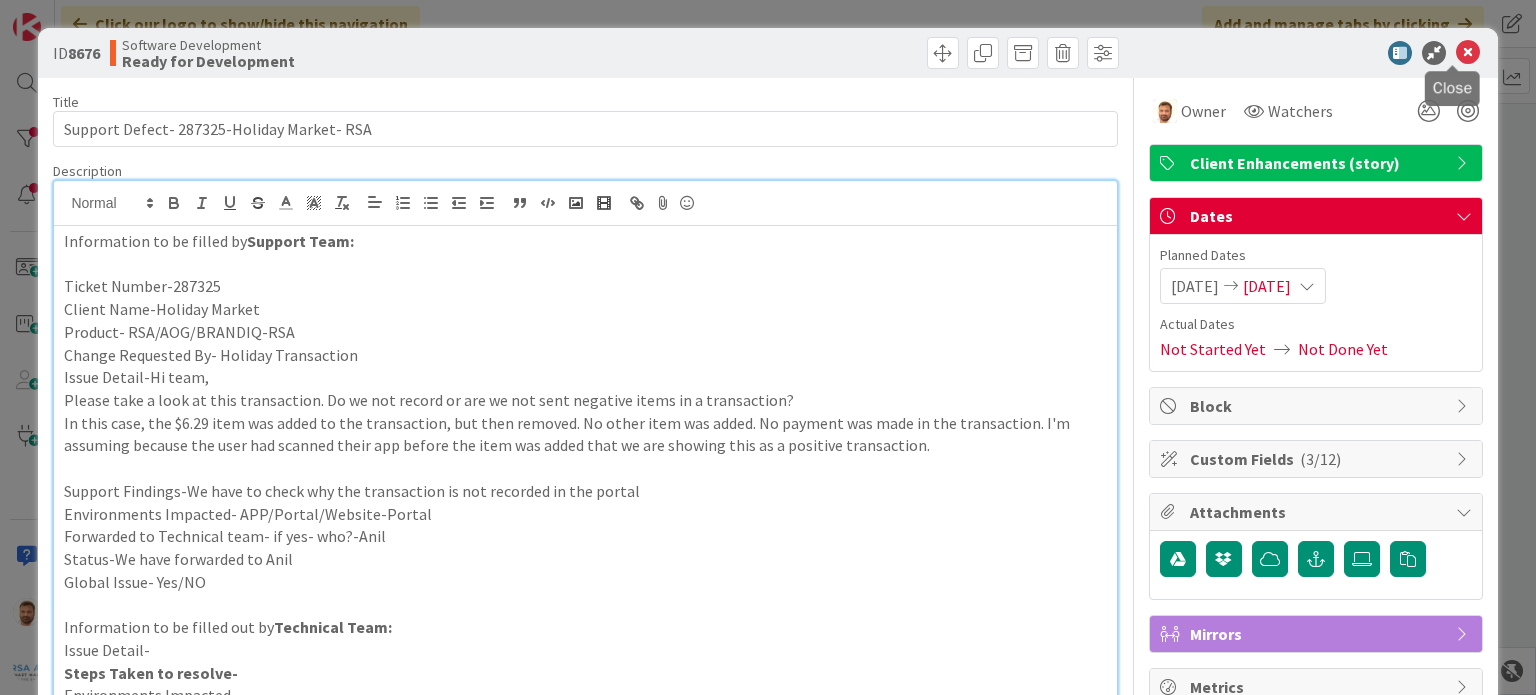 click at bounding box center [1468, 53] 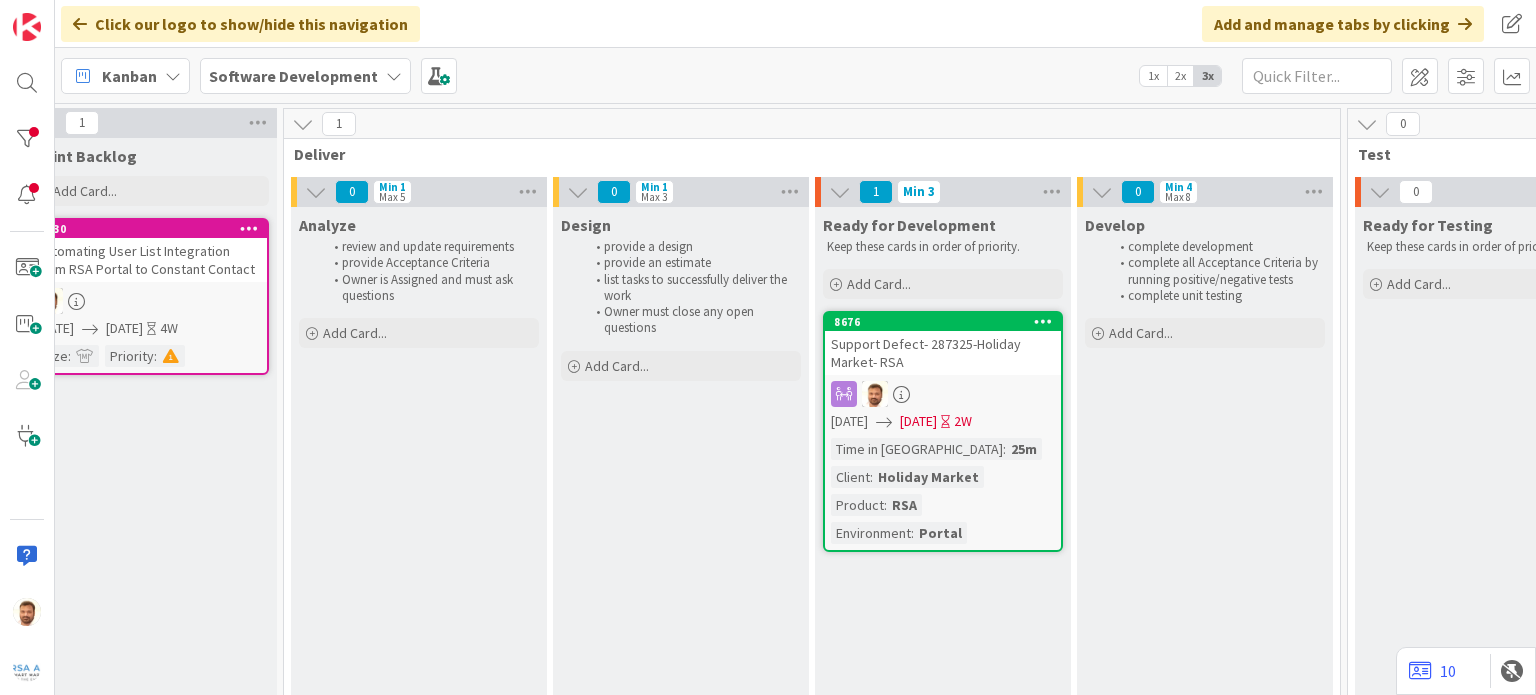 scroll, scrollTop: 0, scrollLeft: 934, axis: horizontal 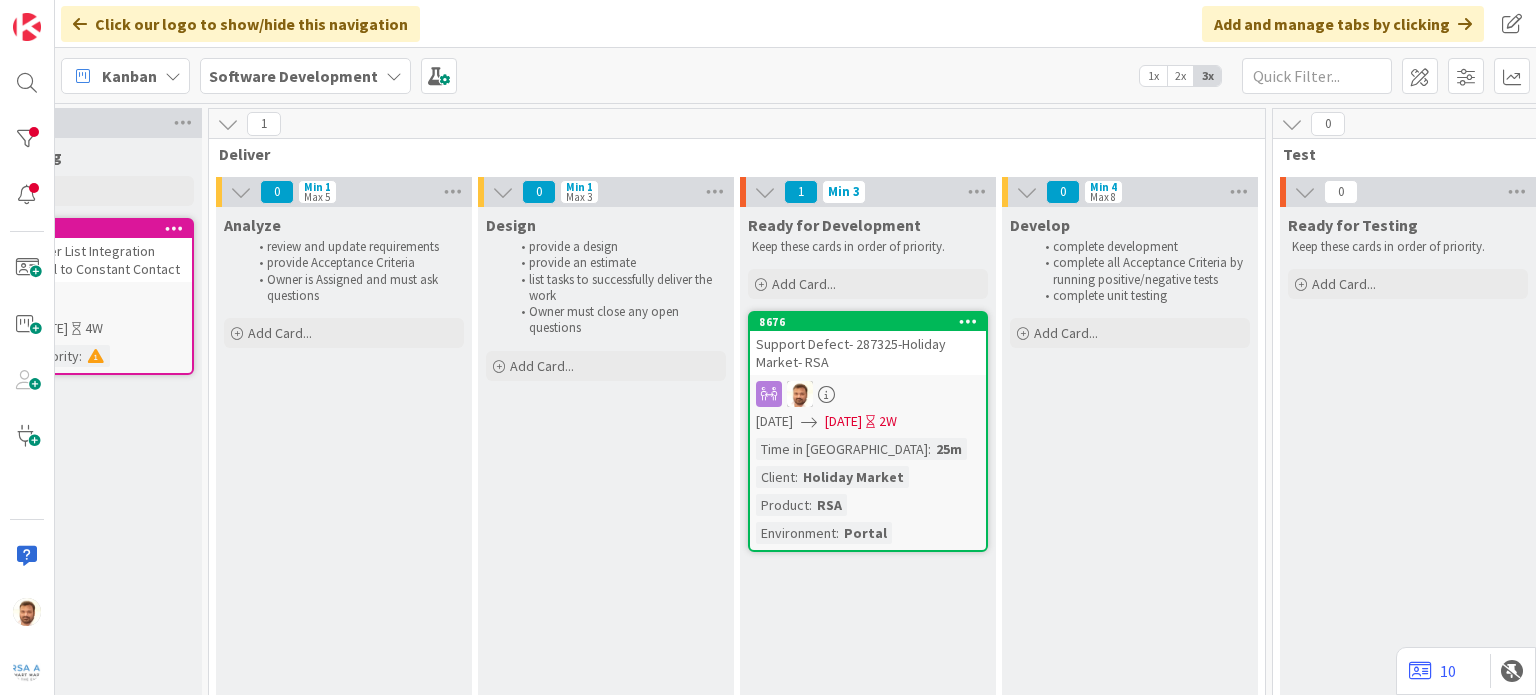 click on "Support Defect- 287325-Holiday Market- RSA" at bounding box center [868, 353] 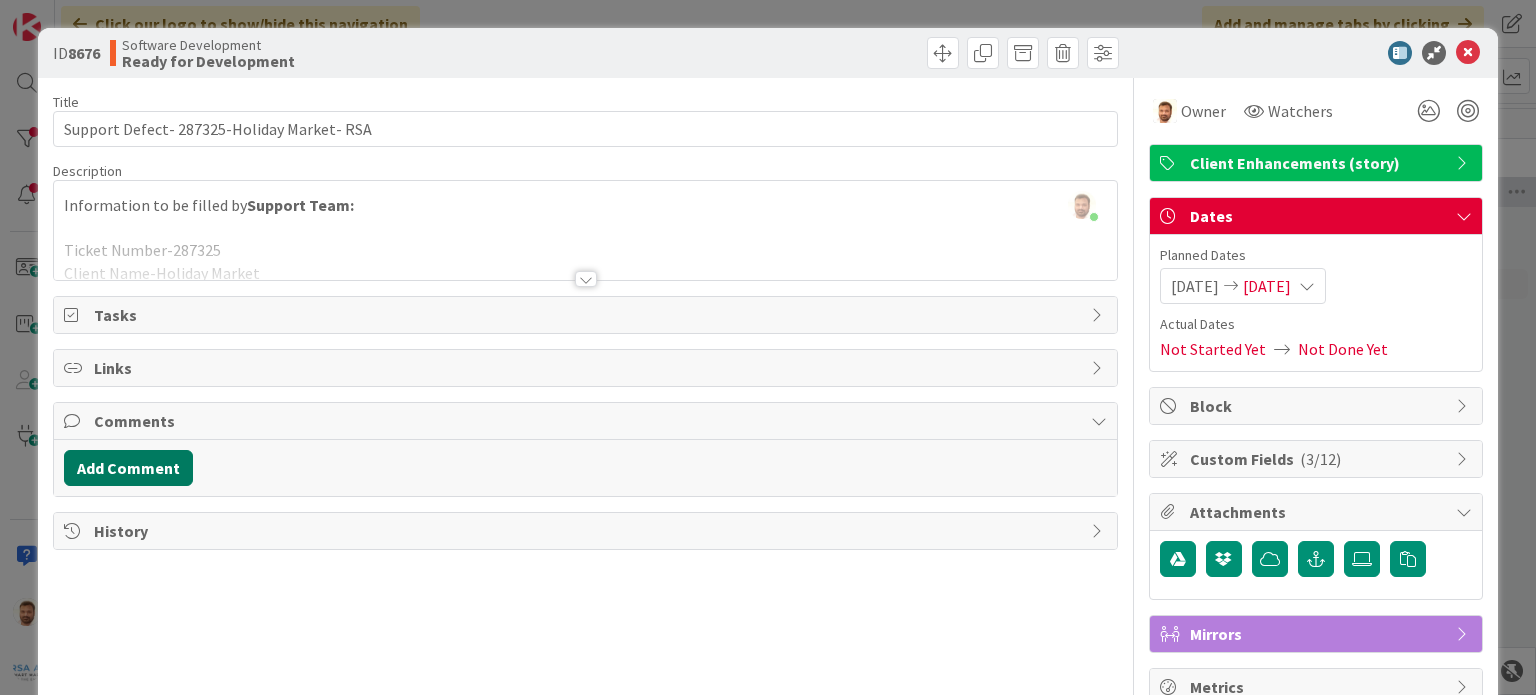 click on "Add Comment" at bounding box center [128, 468] 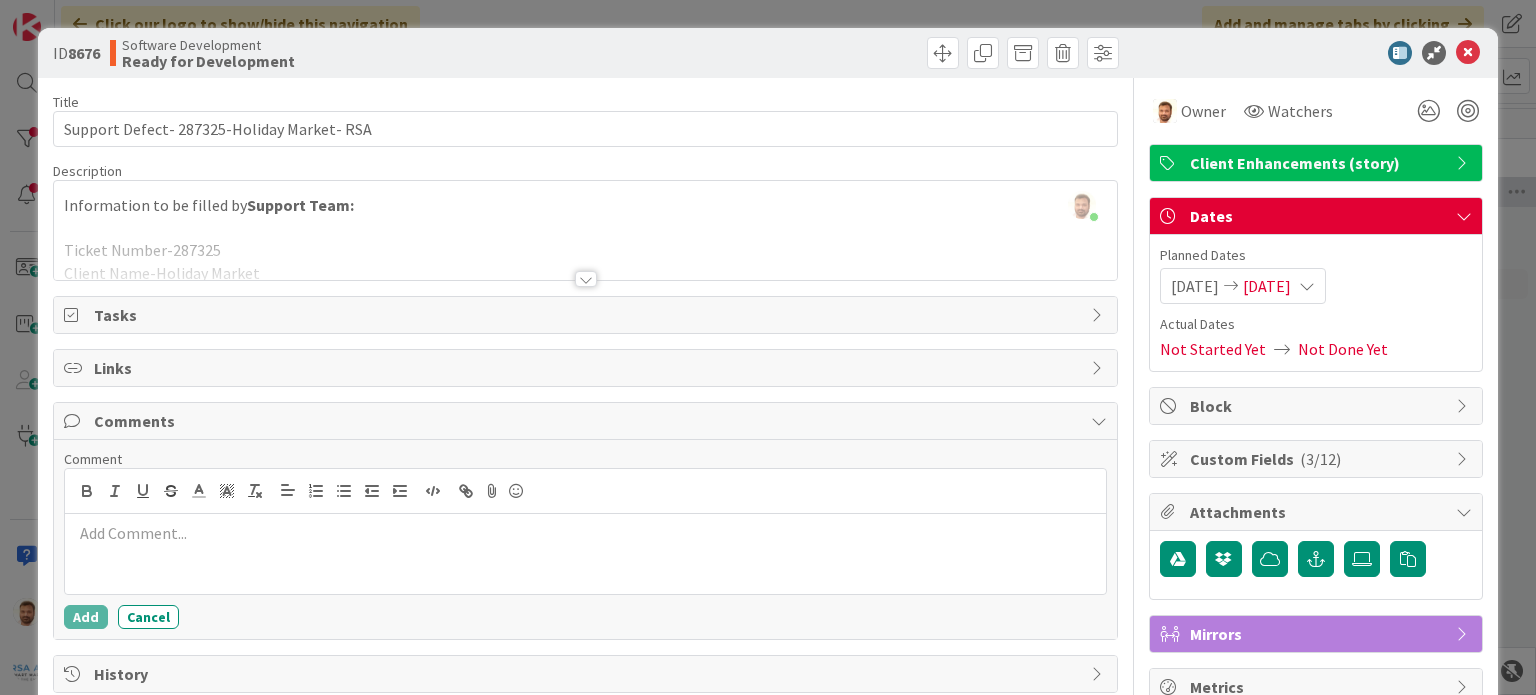 type 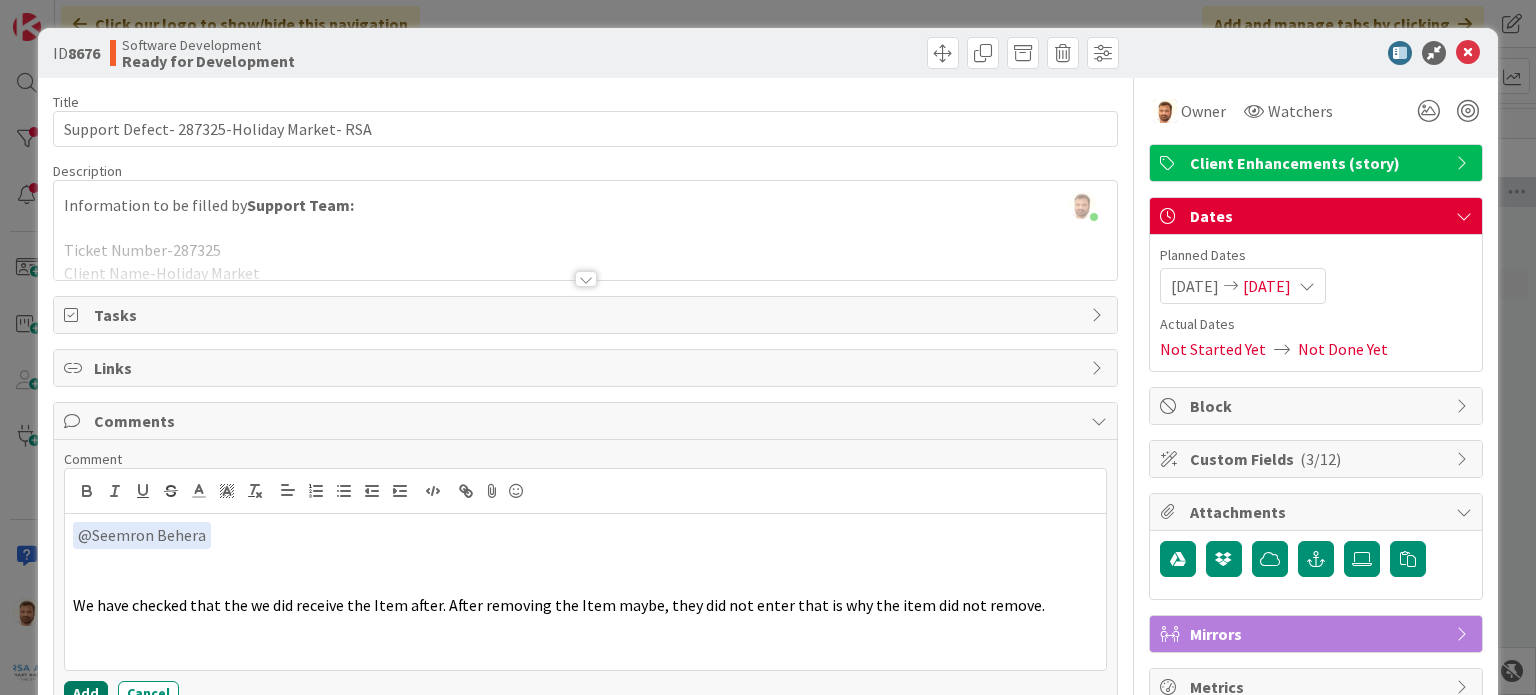 click on "Add" at bounding box center [86, 693] 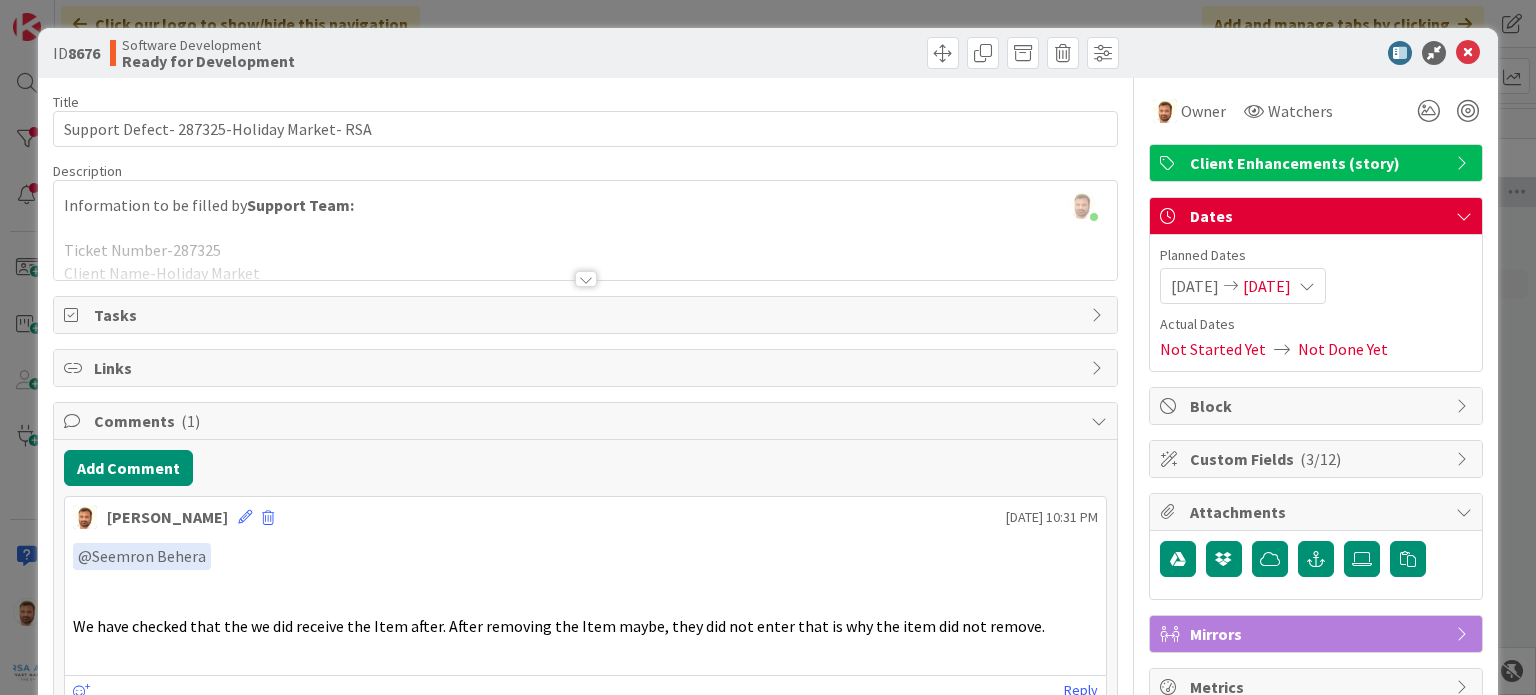 click at bounding box center (855, 53) 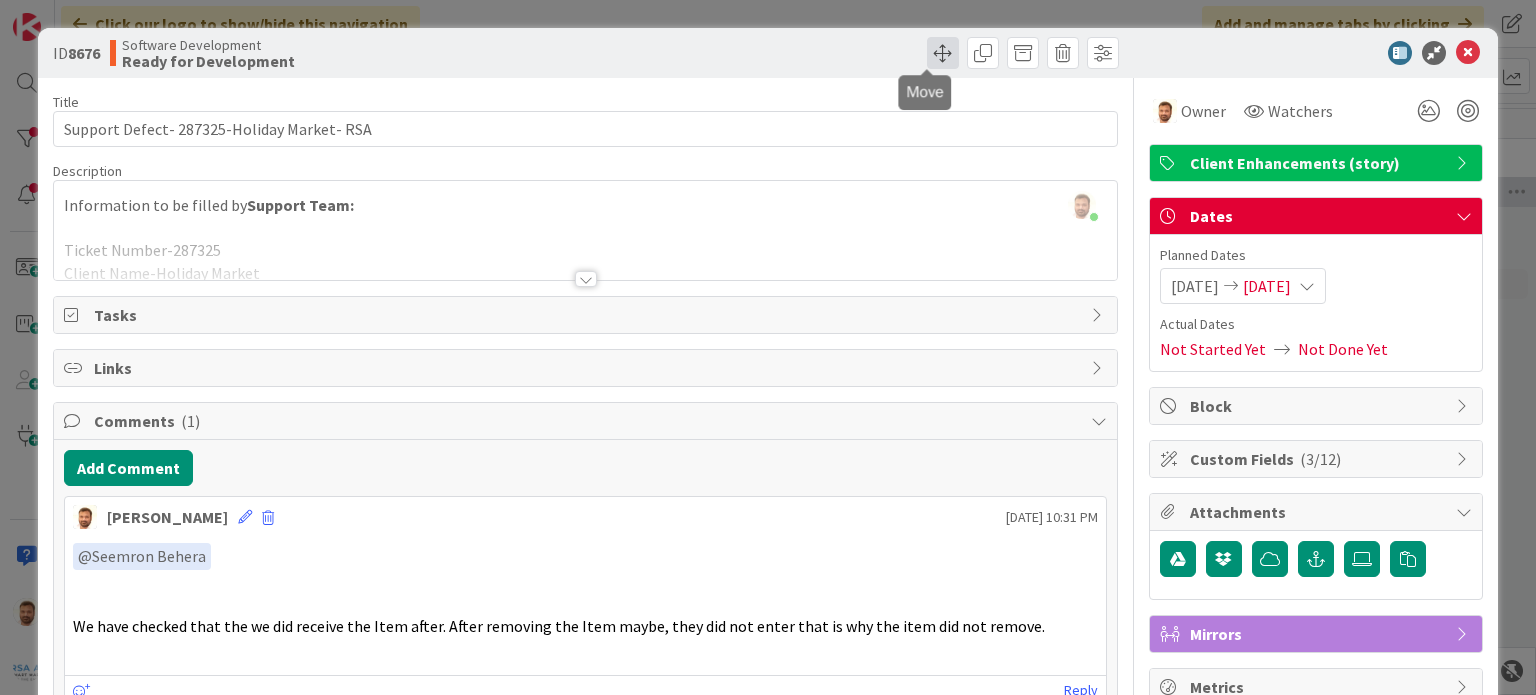 click at bounding box center (943, 53) 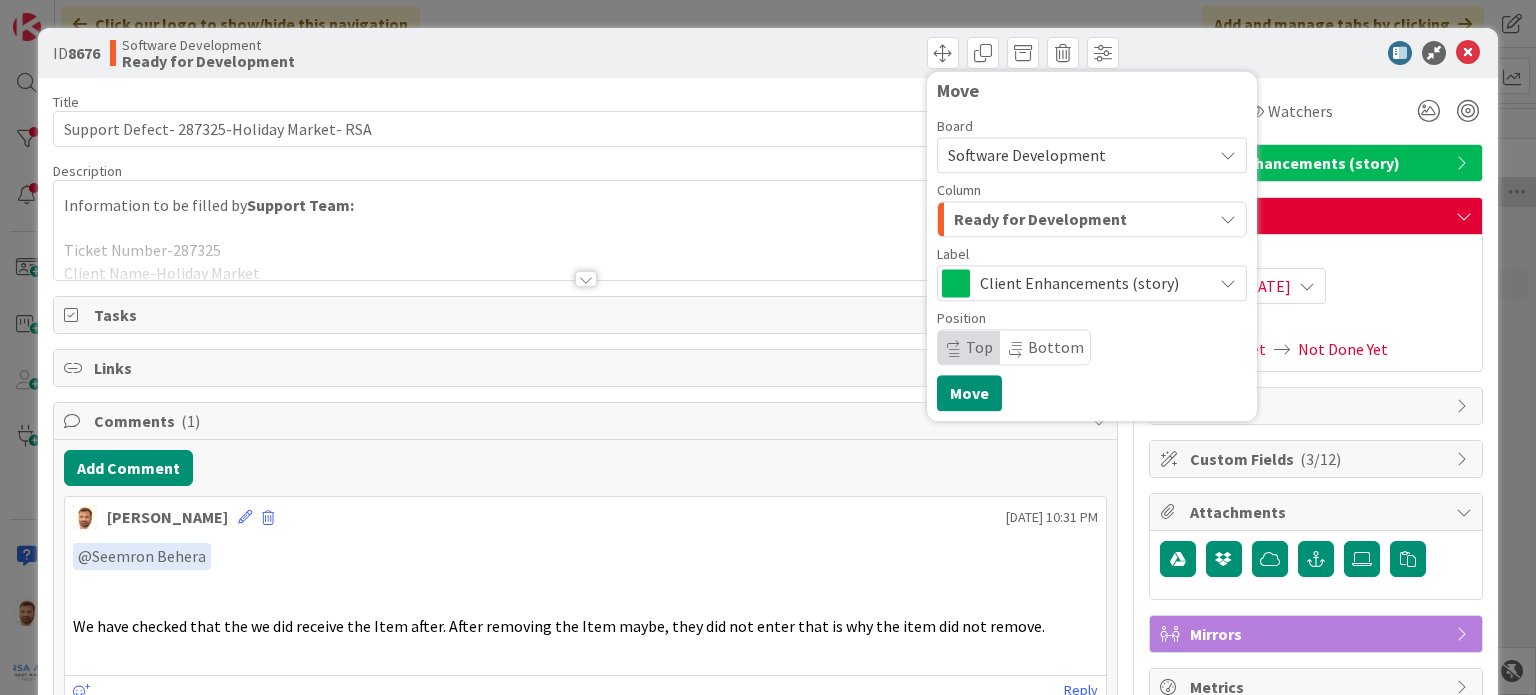 click on "Ready for Development" at bounding box center (1040, 219) 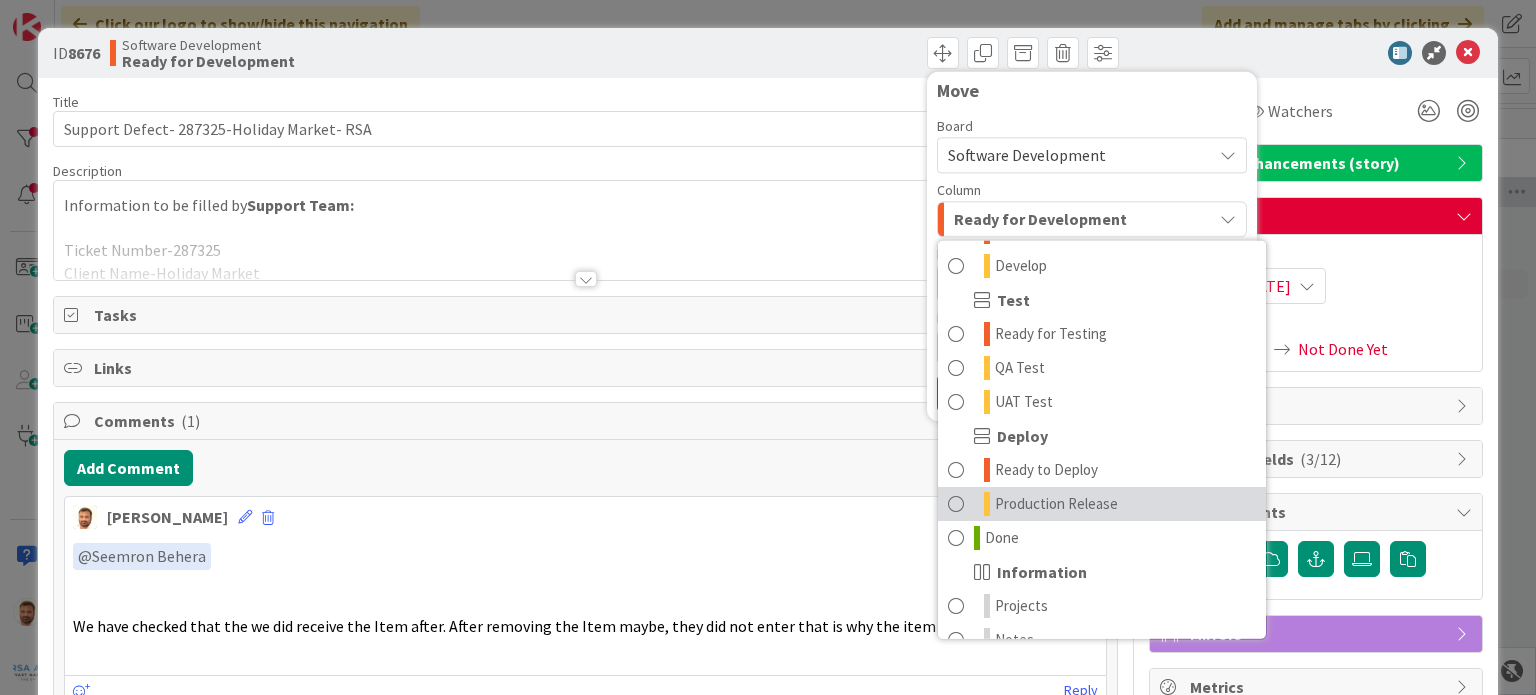 scroll, scrollTop: 375, scrollLeft: 0, axis: vertical 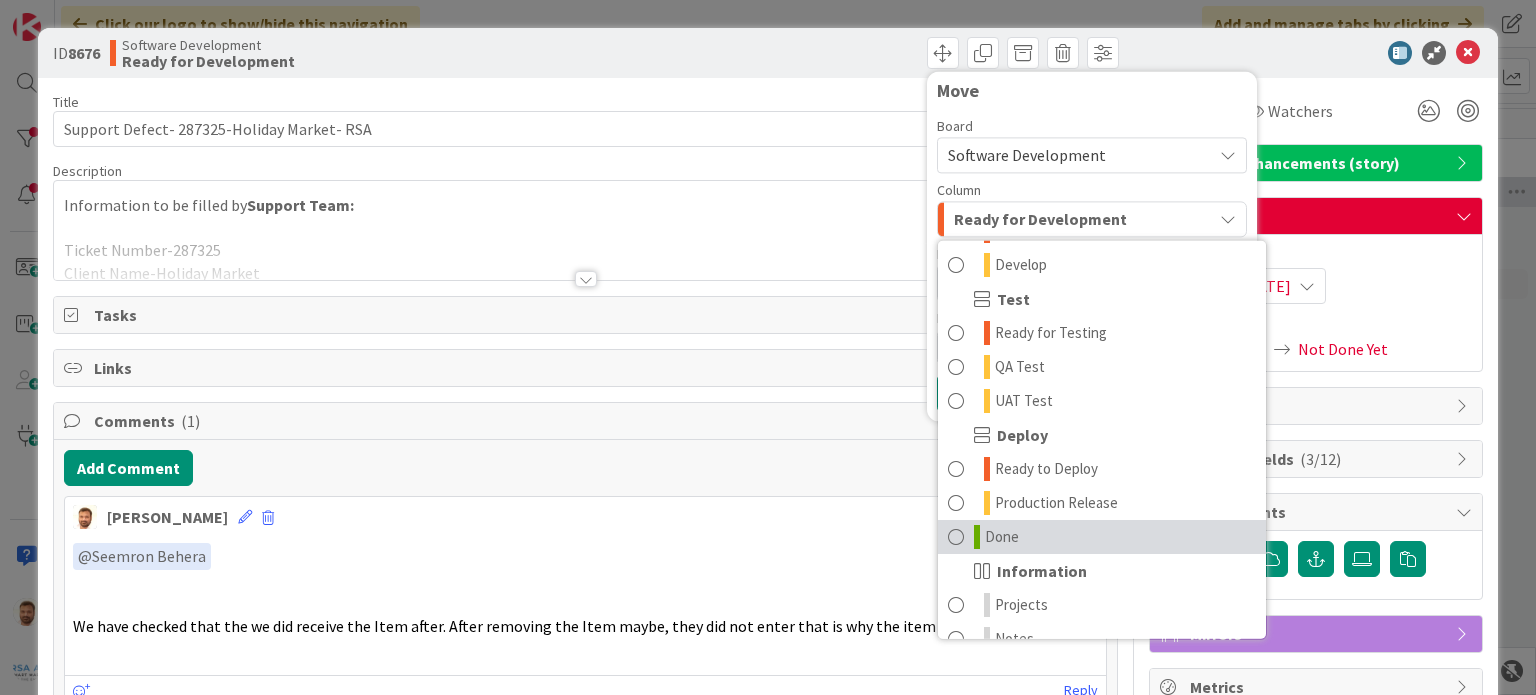click on "Done" at bounding box center (1002, 537) 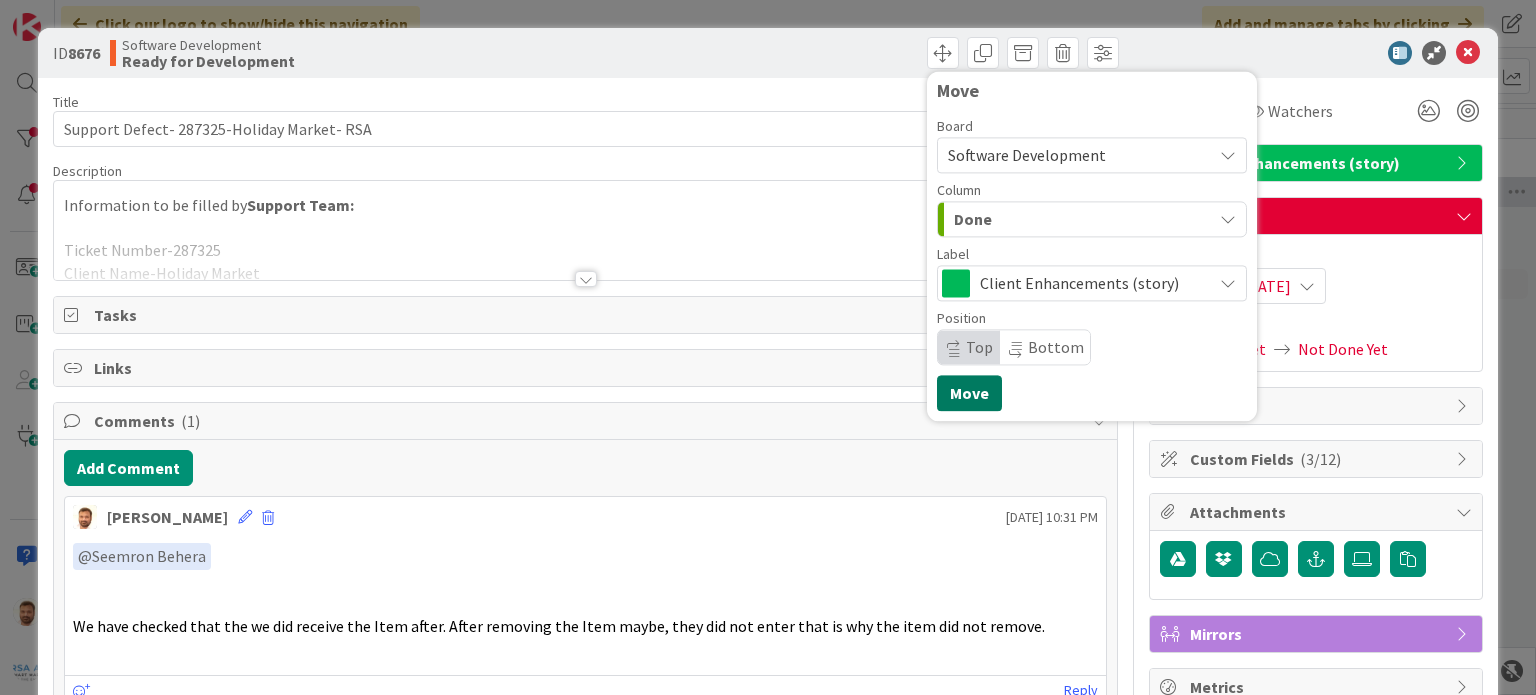 click on "Move" at bounding box center (969, 393) 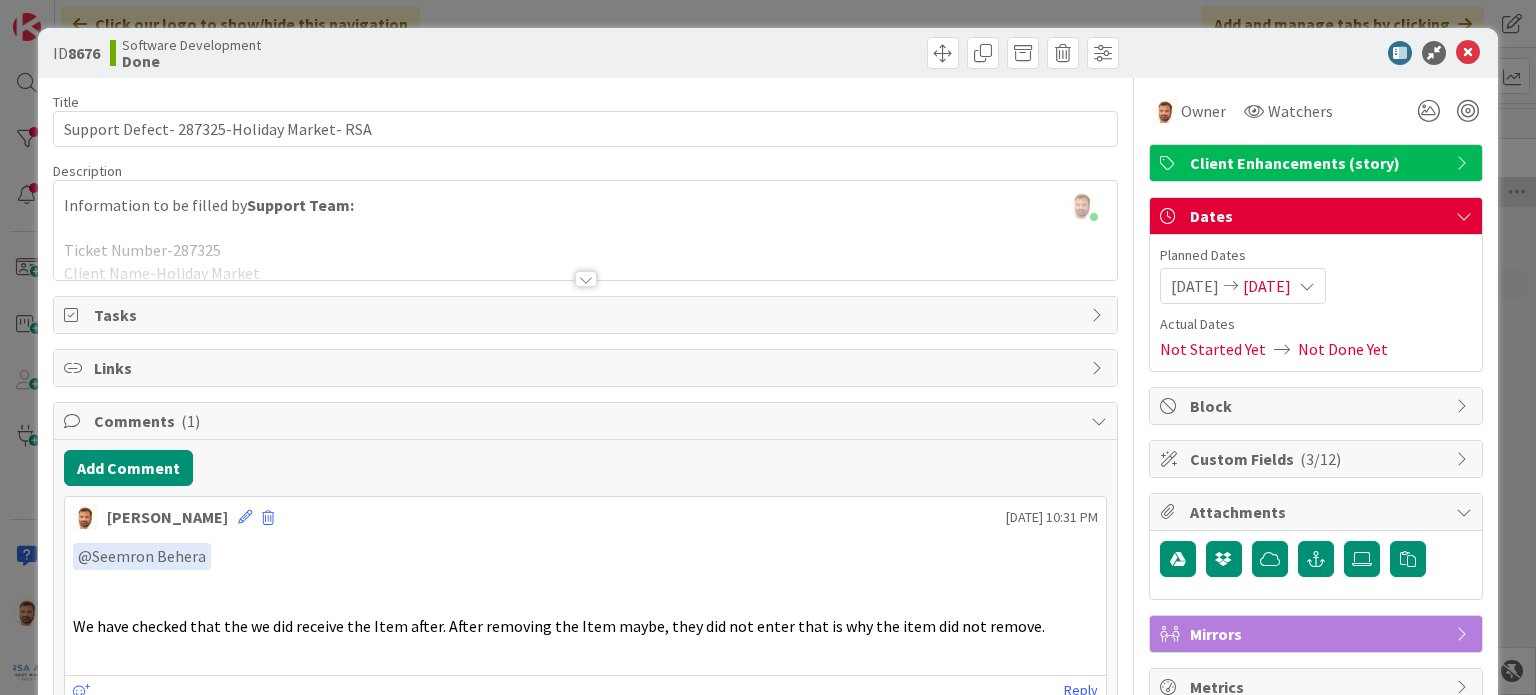 click at bounding box center [1468, 53] 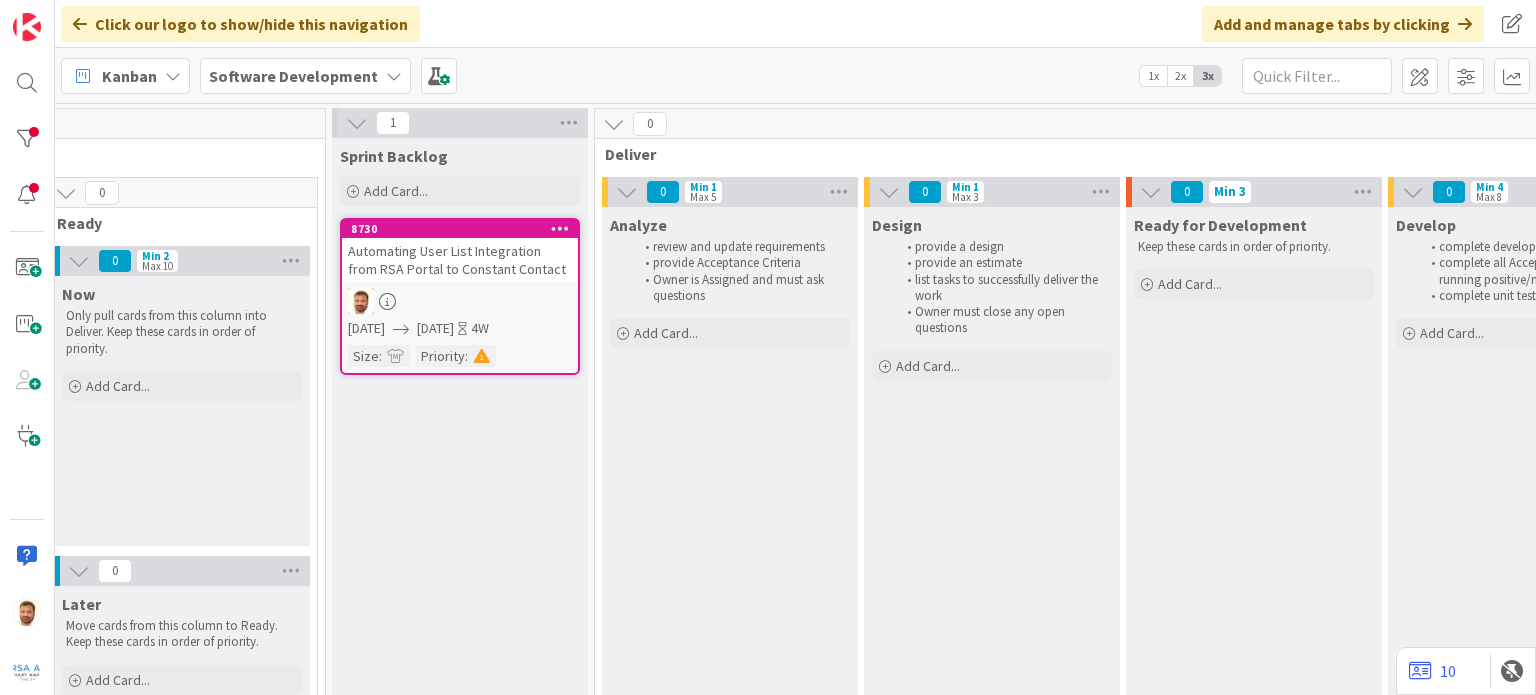 scroll, scrollTop: 0, scrollLeft: 135, axis: horizontal 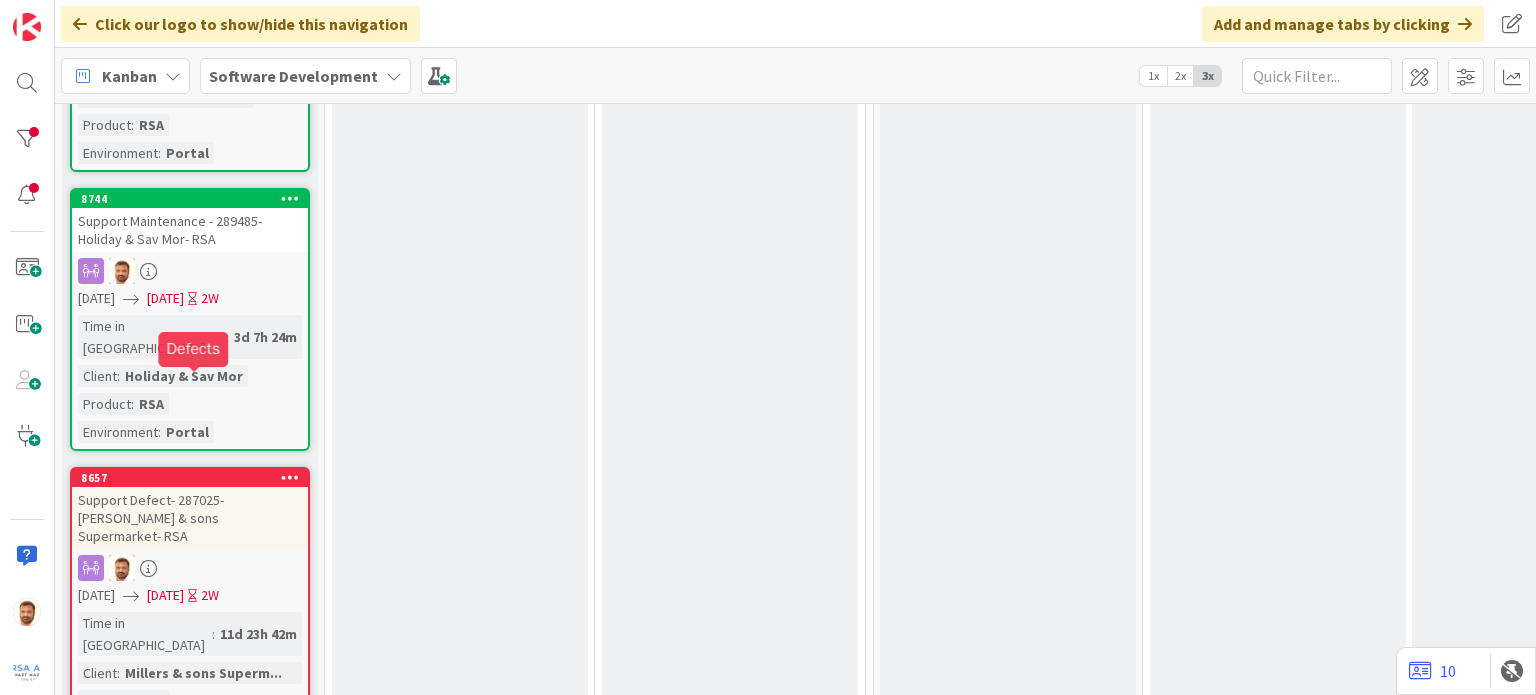 click on "8657" at bounding box center [194, 478] 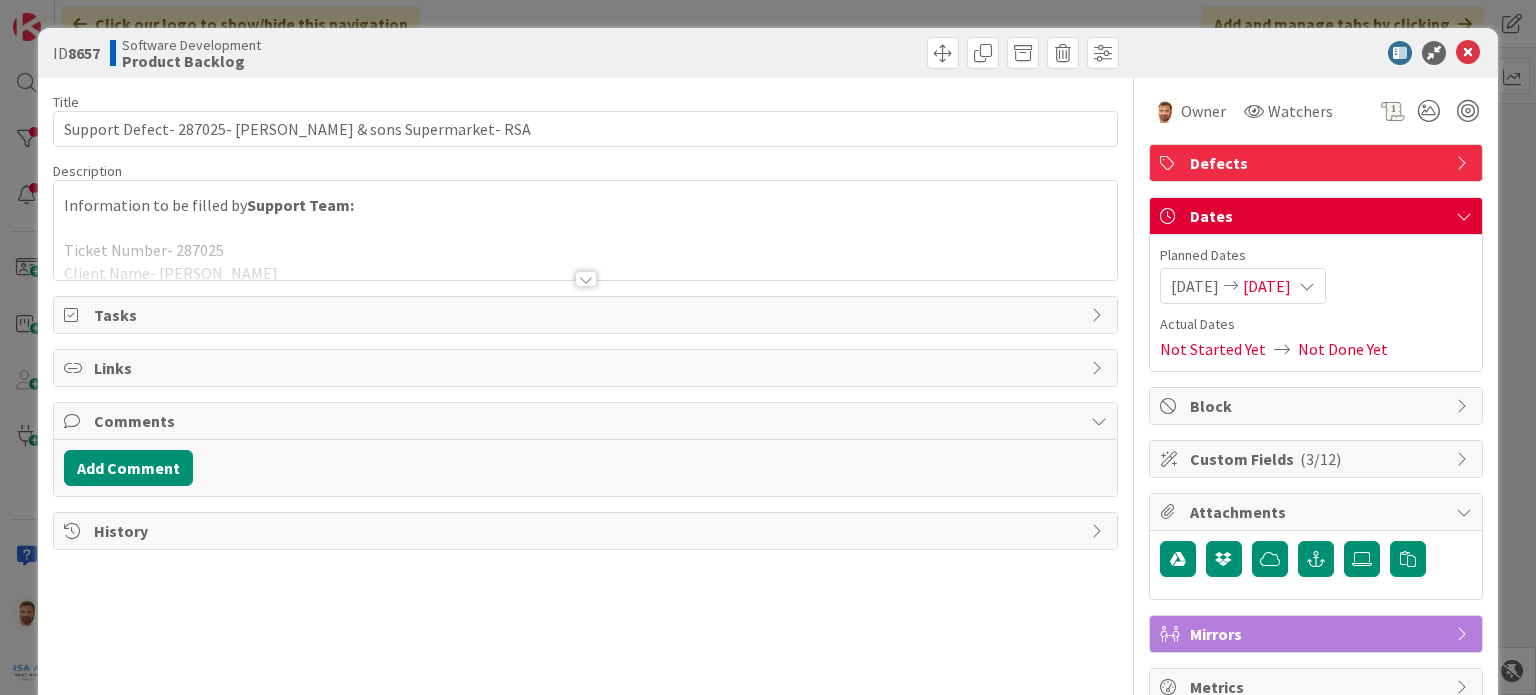 click at bounding box center [585, 254] 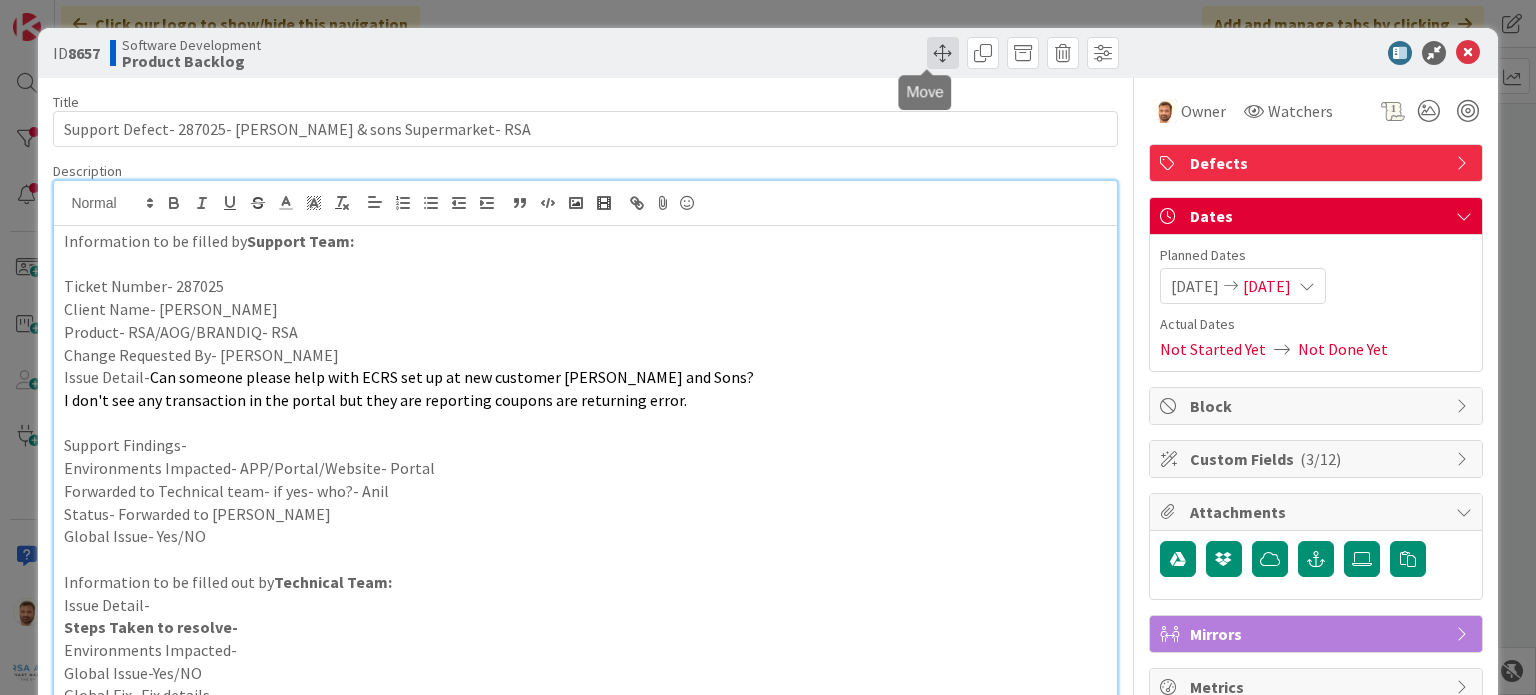 click at bounding box center (943, 53) 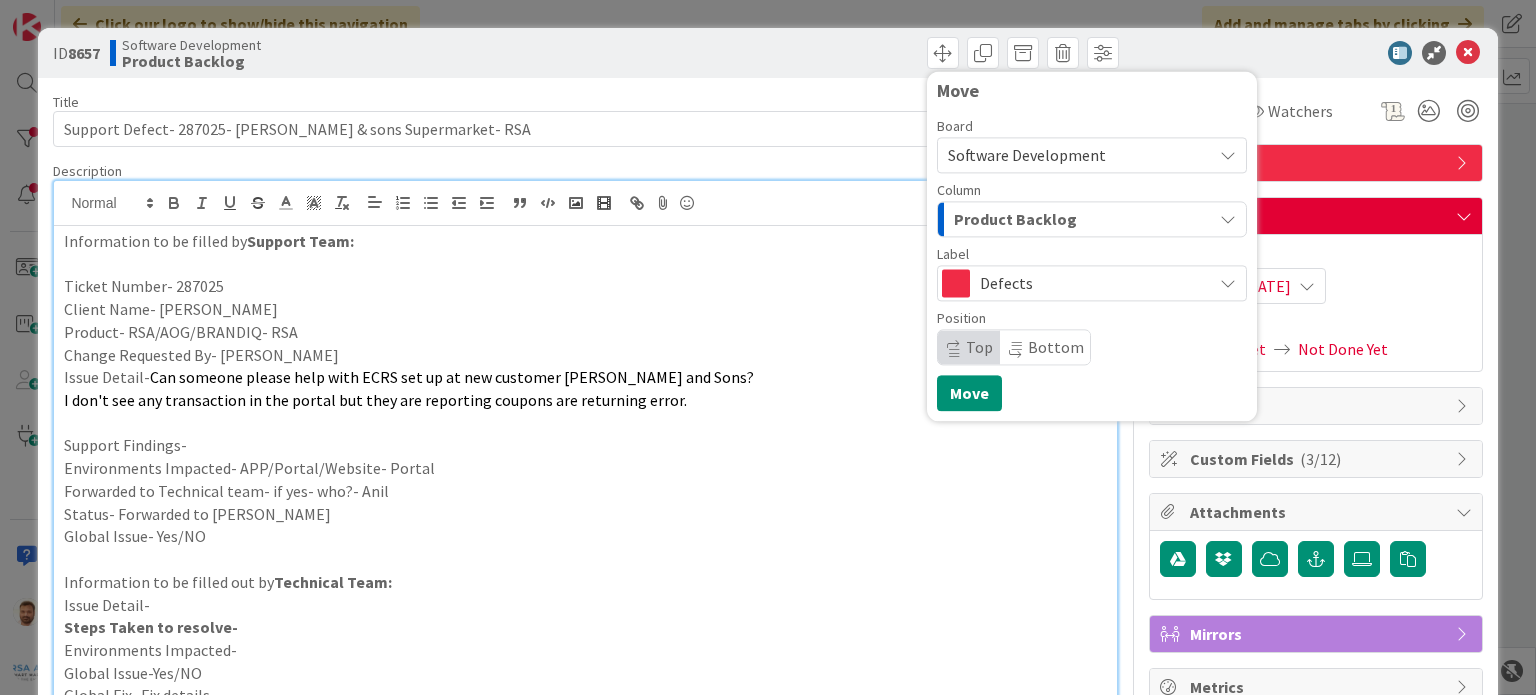click on "Product Backlog" at bounding box center (1015, 219) 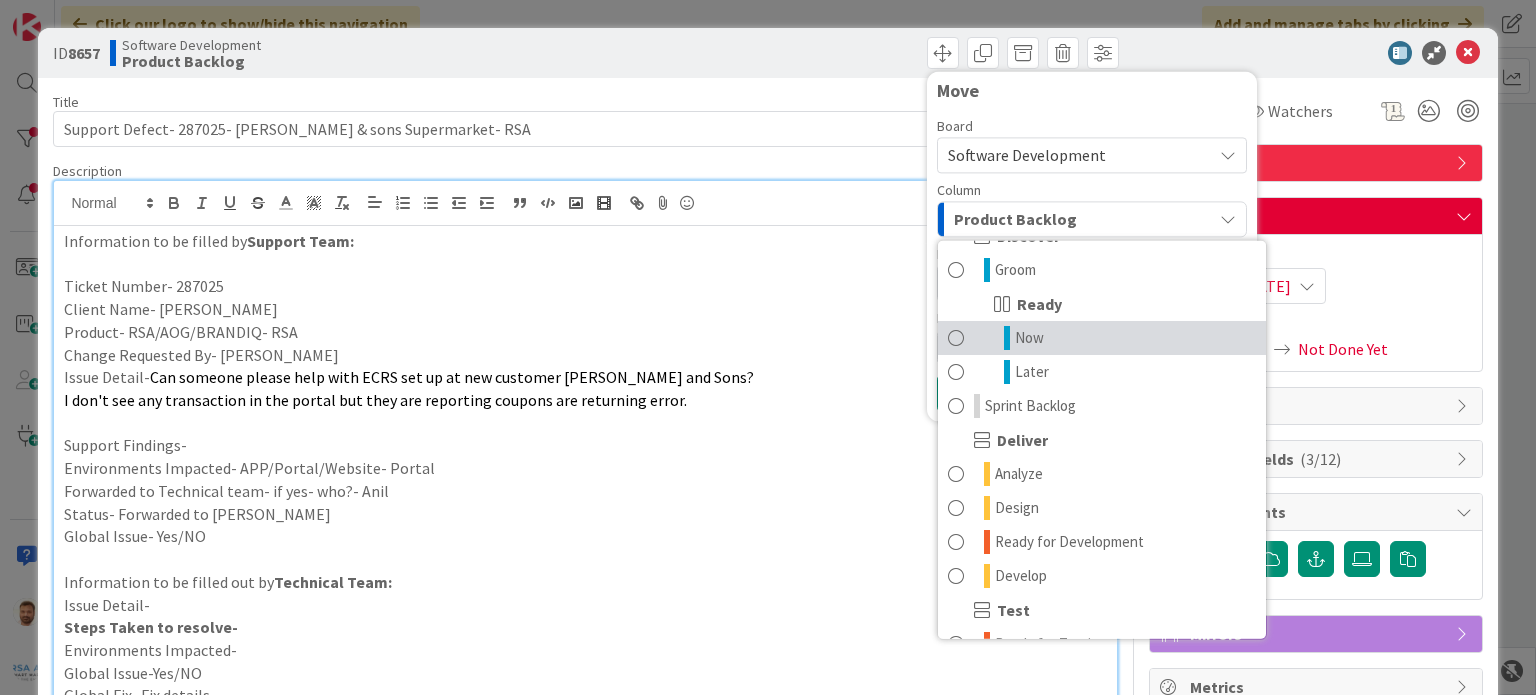scroll, scrollTop: 126, scrollLeft: 0, axis: vertical 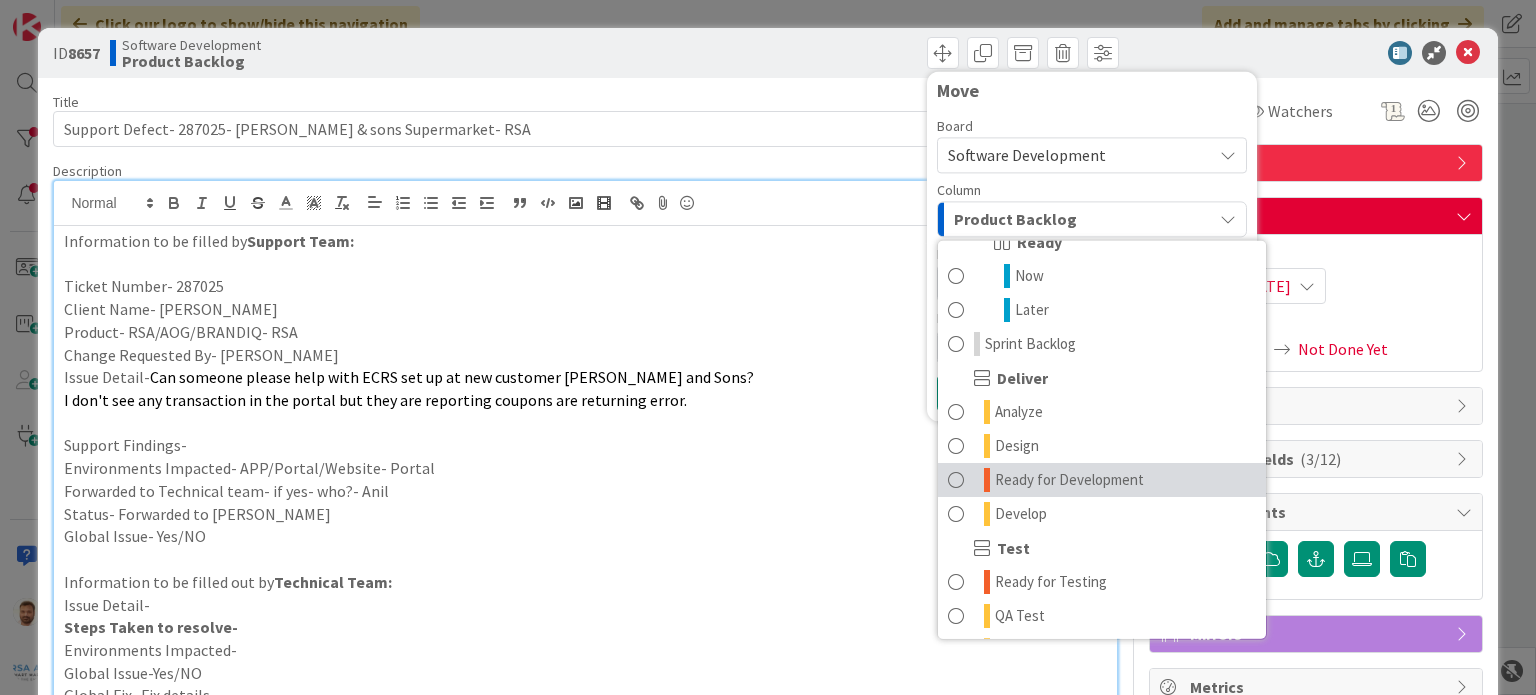 click on "Ready for Development" at bounding box center (1069, 480) 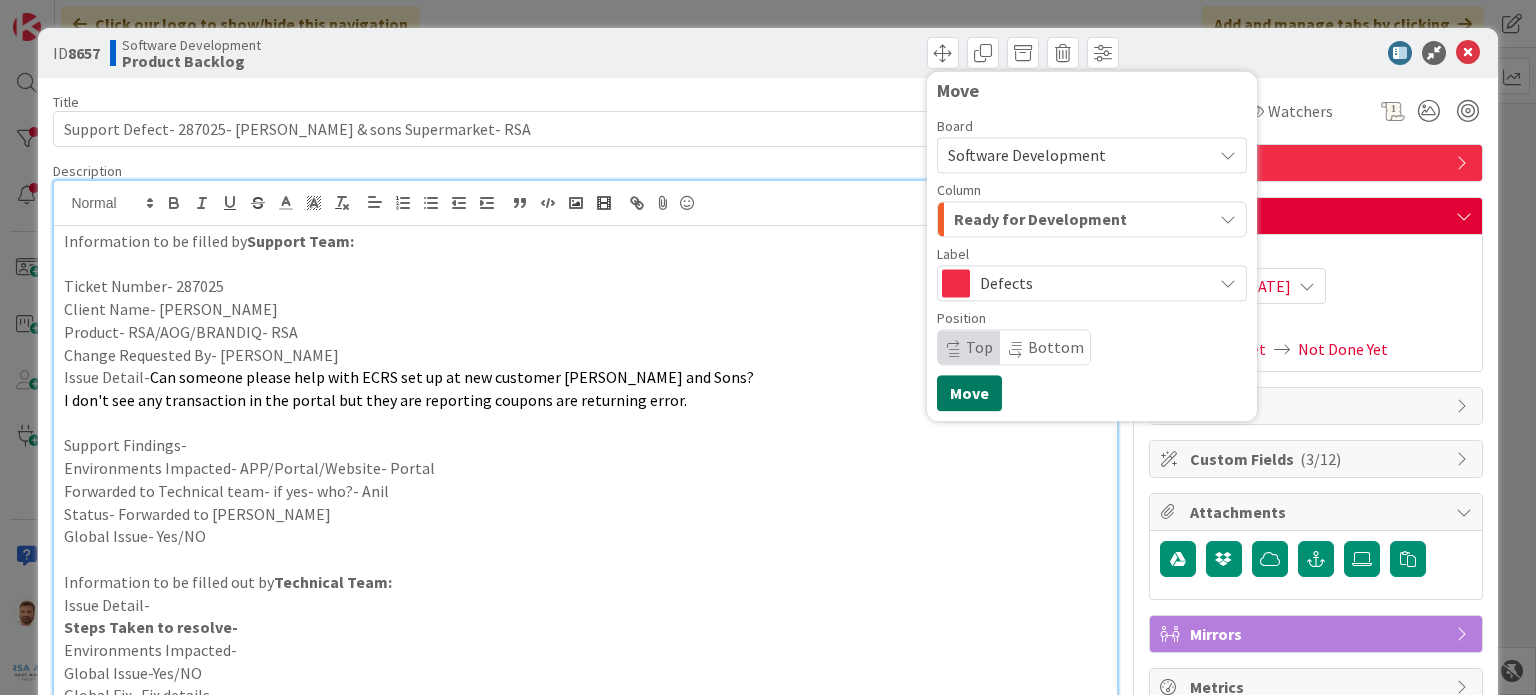 click on "Move" at bounding box center (969, 393) 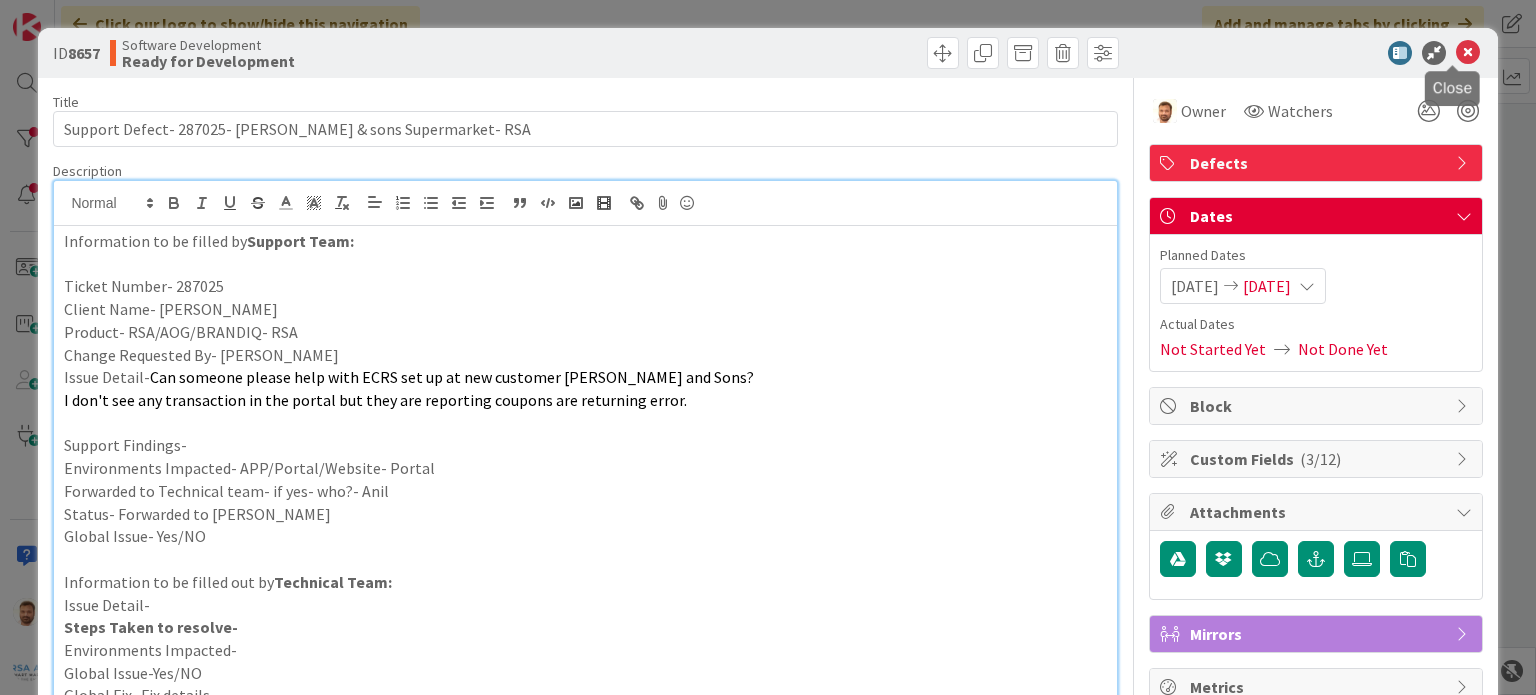 click at bounding box center [1468, 53] 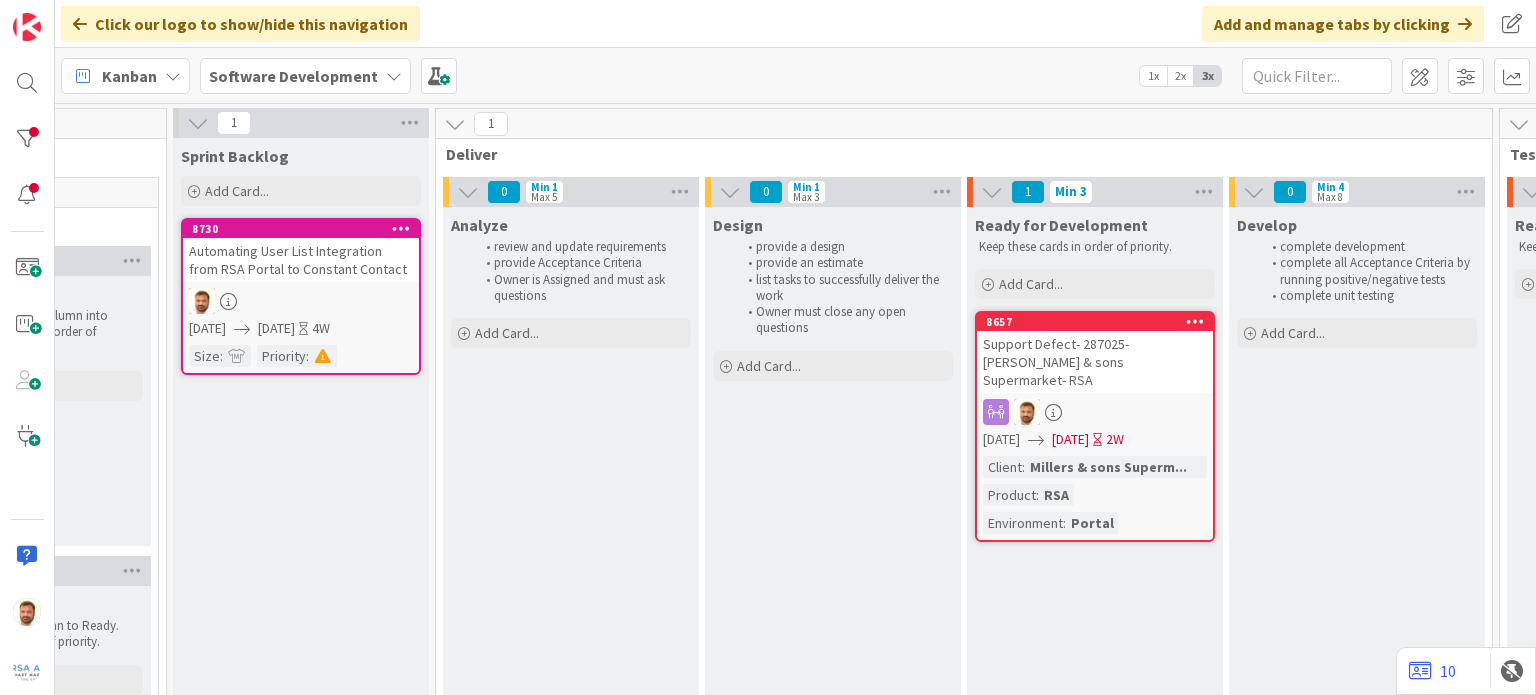 scroll, scrollTop: 0, scrollLeft: 708, axis: horizontal 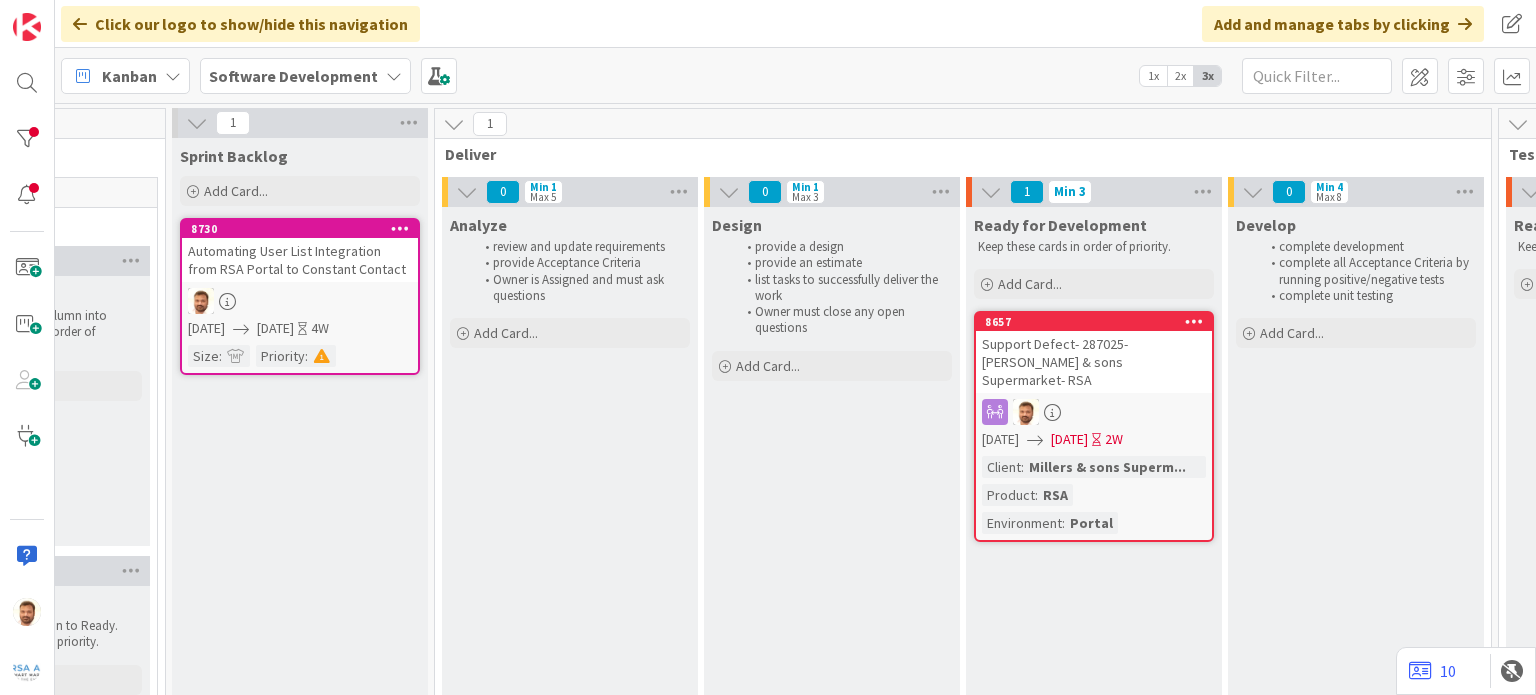 click on "Support Defect- 287025- [PERSON_NAME] & sons Supermarket- RSA" at bounding box center (1094, 362) 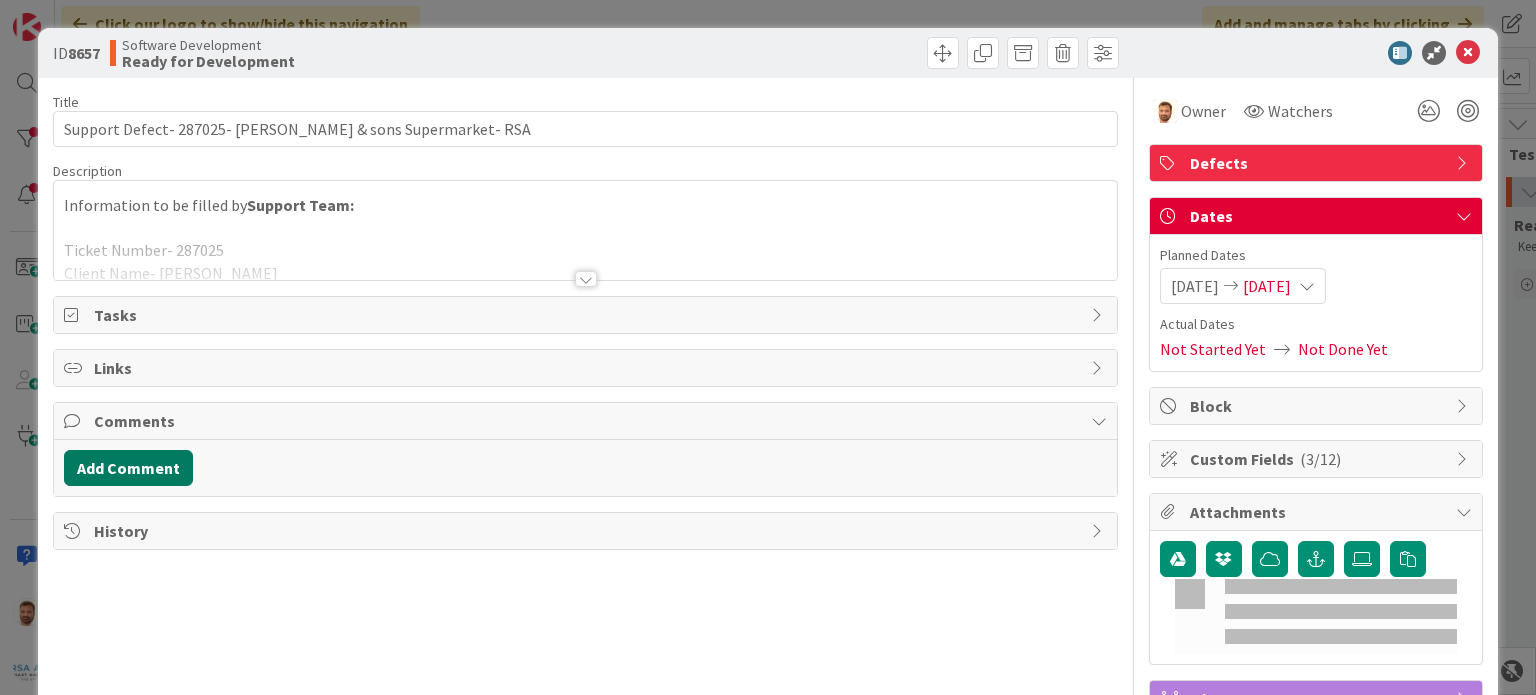 click on "Add Comment" at bounding box center (128, 468) 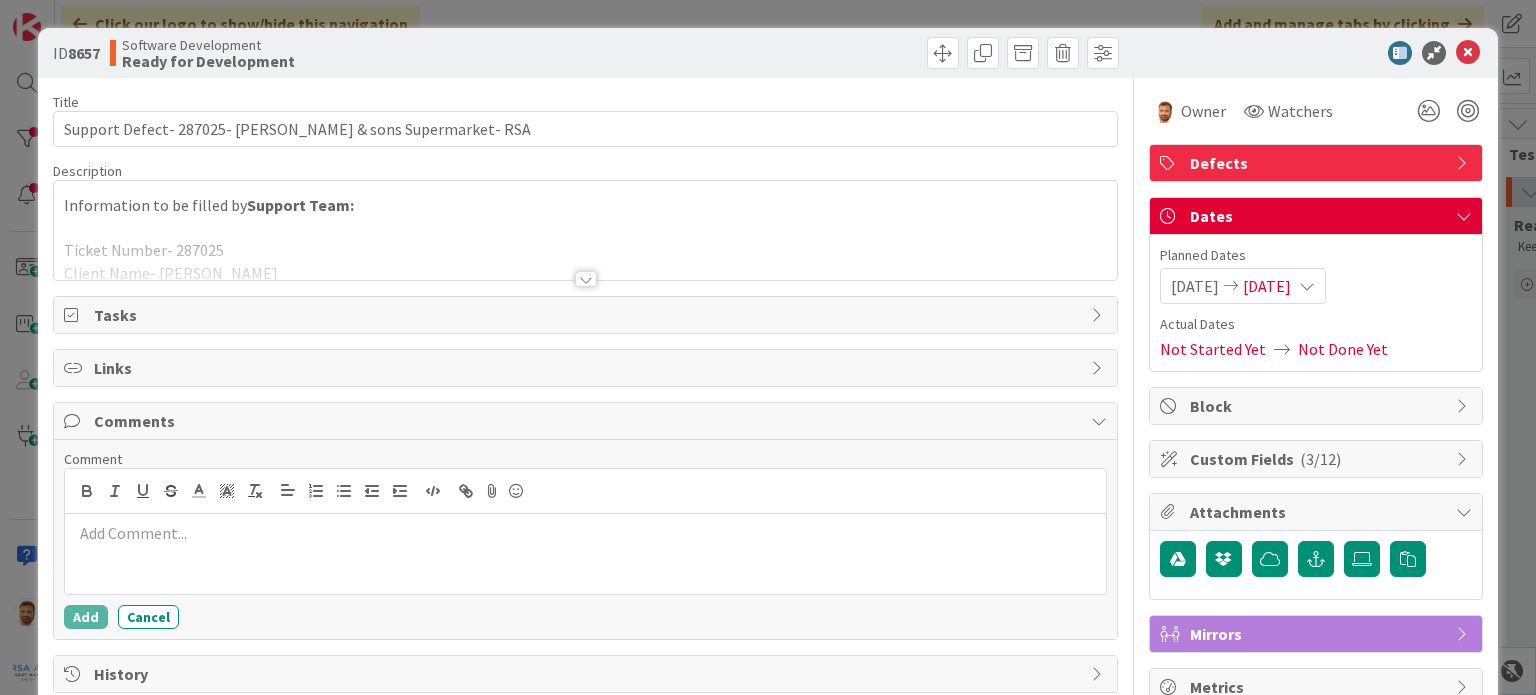 click at bounding box center (585, 533) 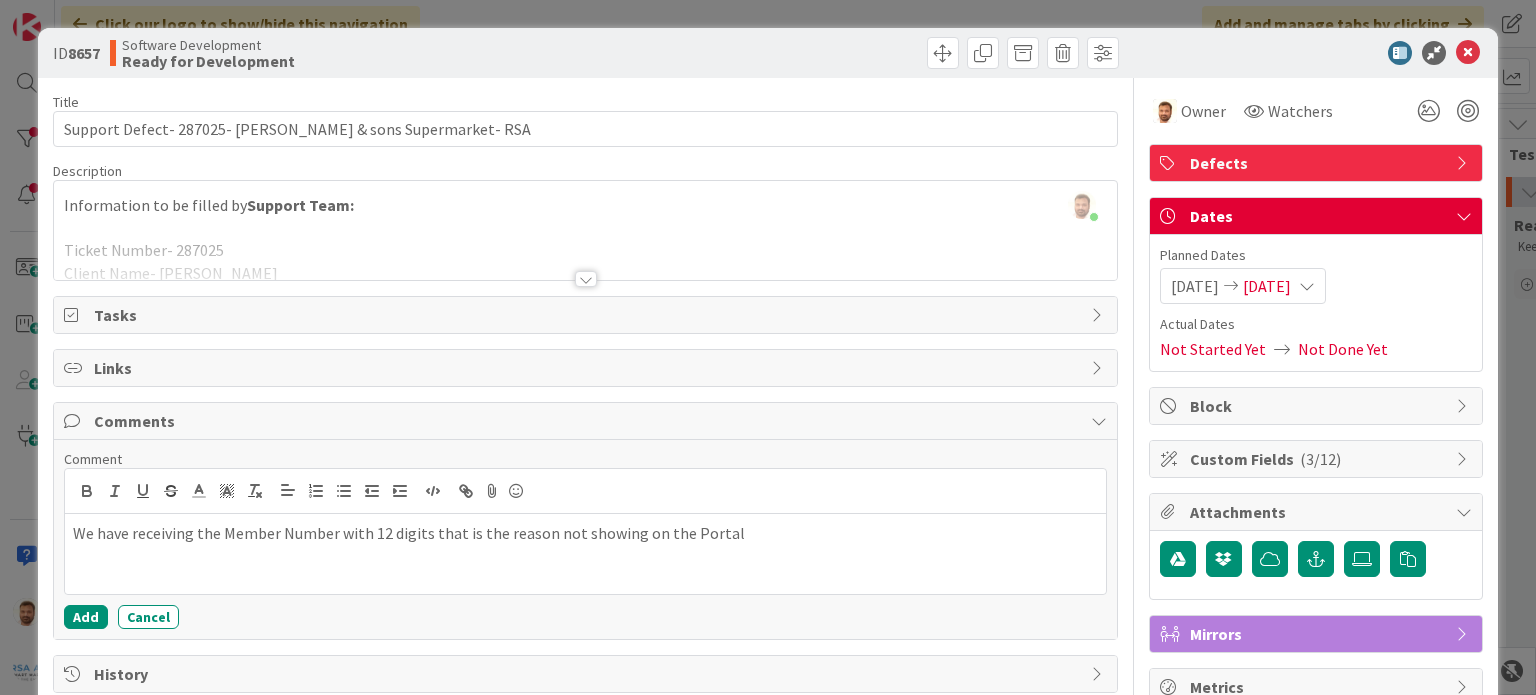 click on "Comment We have receiving the Member Number with 12 digits that is the reason not showing on the Portal Add Cancel" at bounding box center [585, 539] 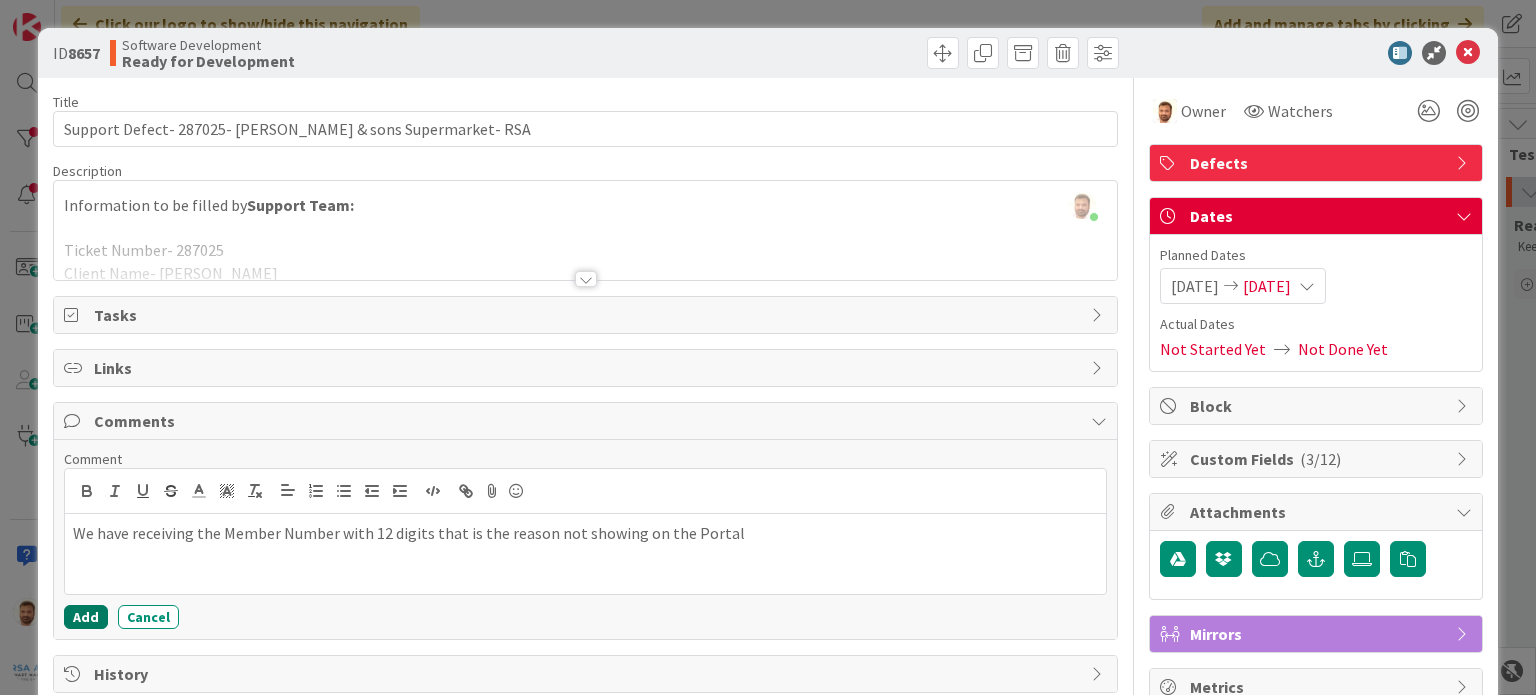 click on "Add" at bounding box center [86, 617] 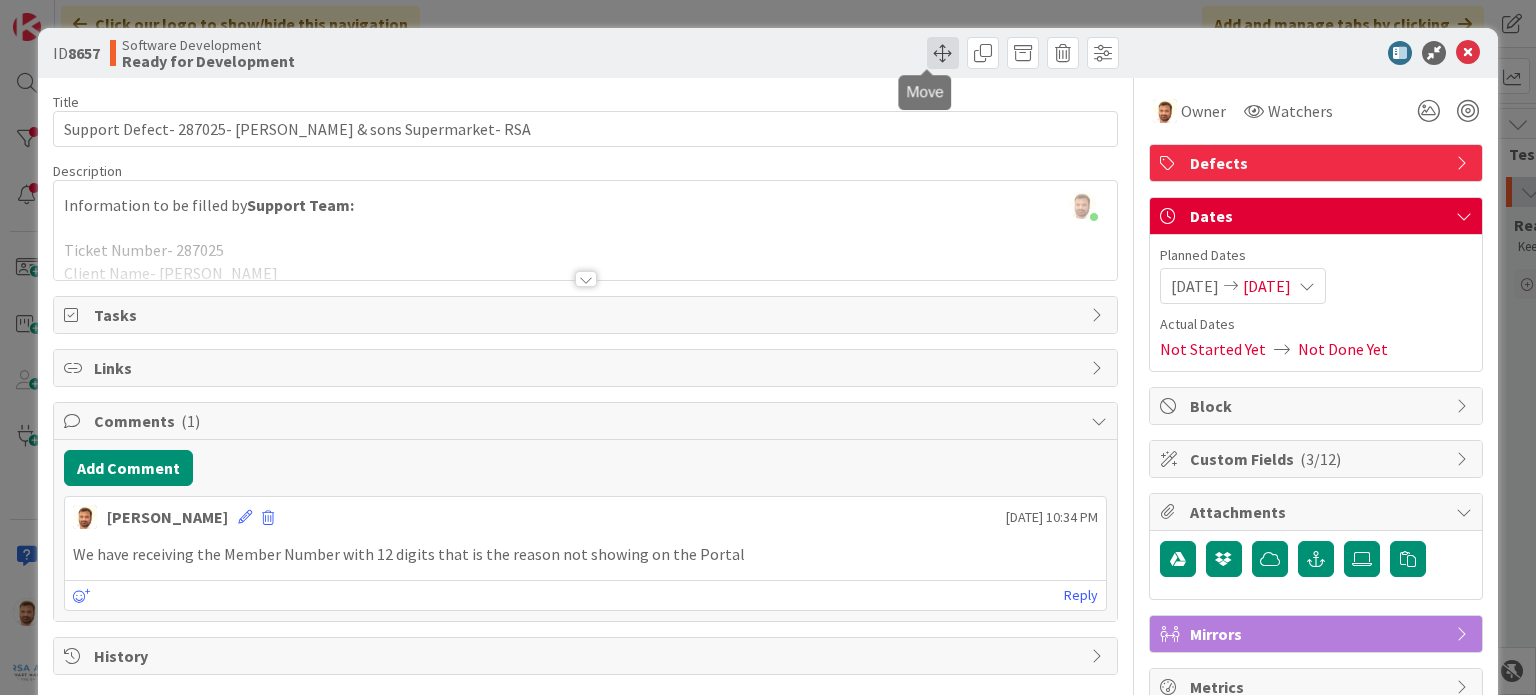 click at bounding box center (943, 53) 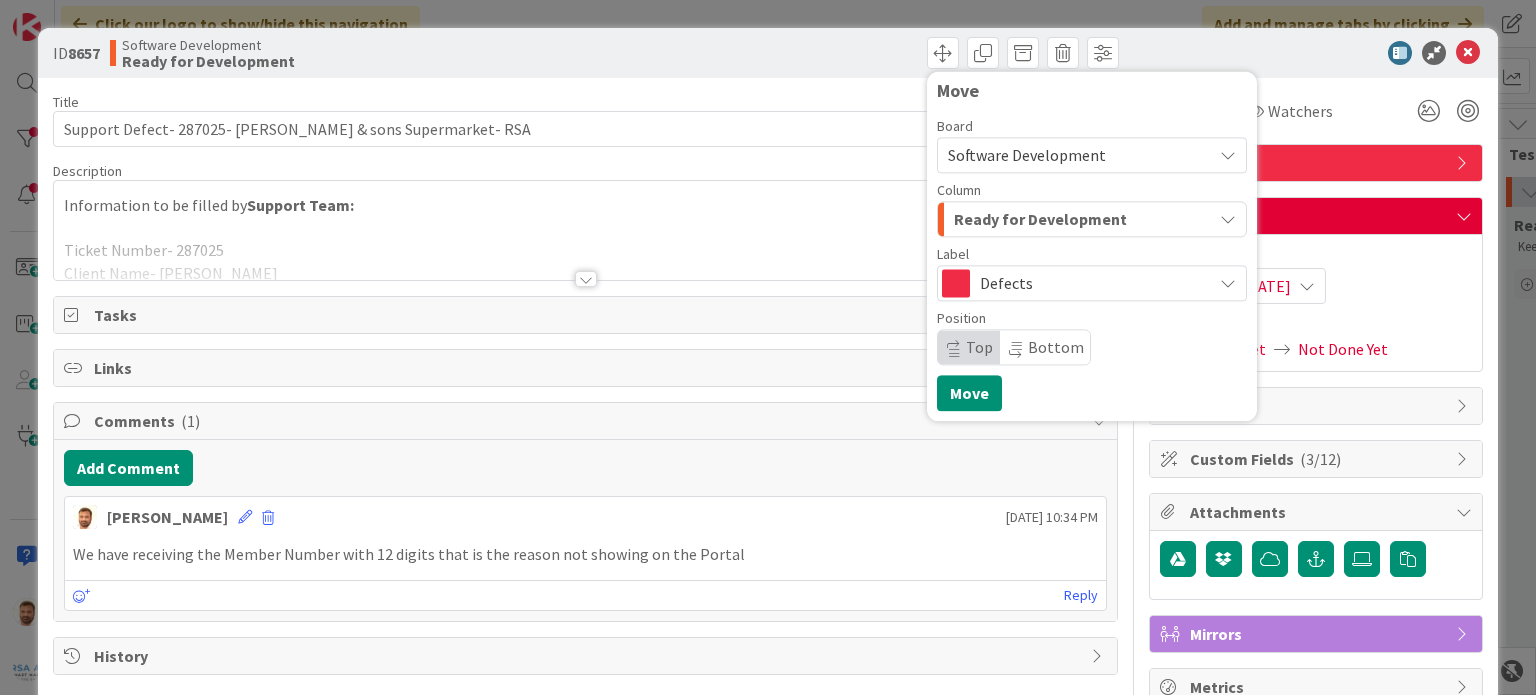 click on "Board Software Development Column Ready for Development Label Defects Position Top Bottom" at bounding box center (1092, 242) 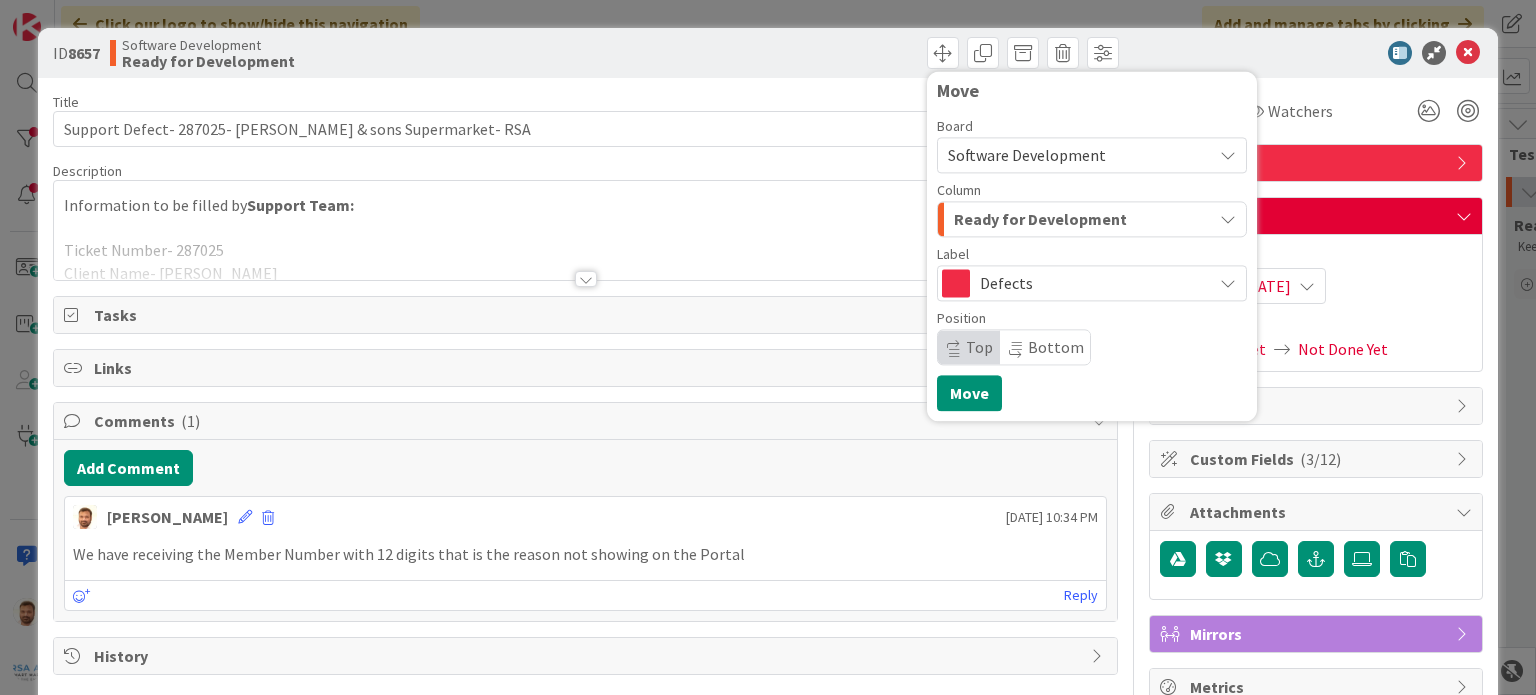 click on "Ready for Development" at bounding box center (1040, 219) 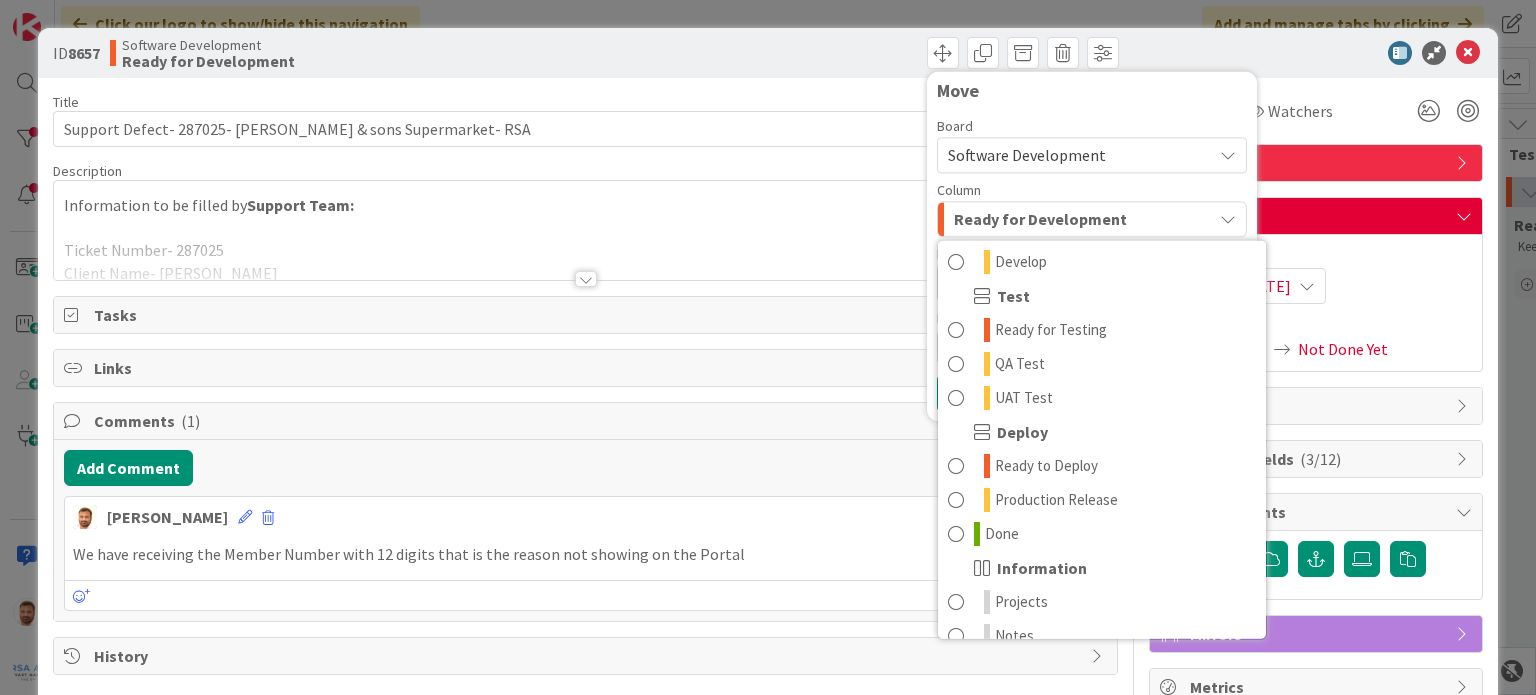 scroll, scrollTop: 399, scrollLeft: 0, axis: vertical 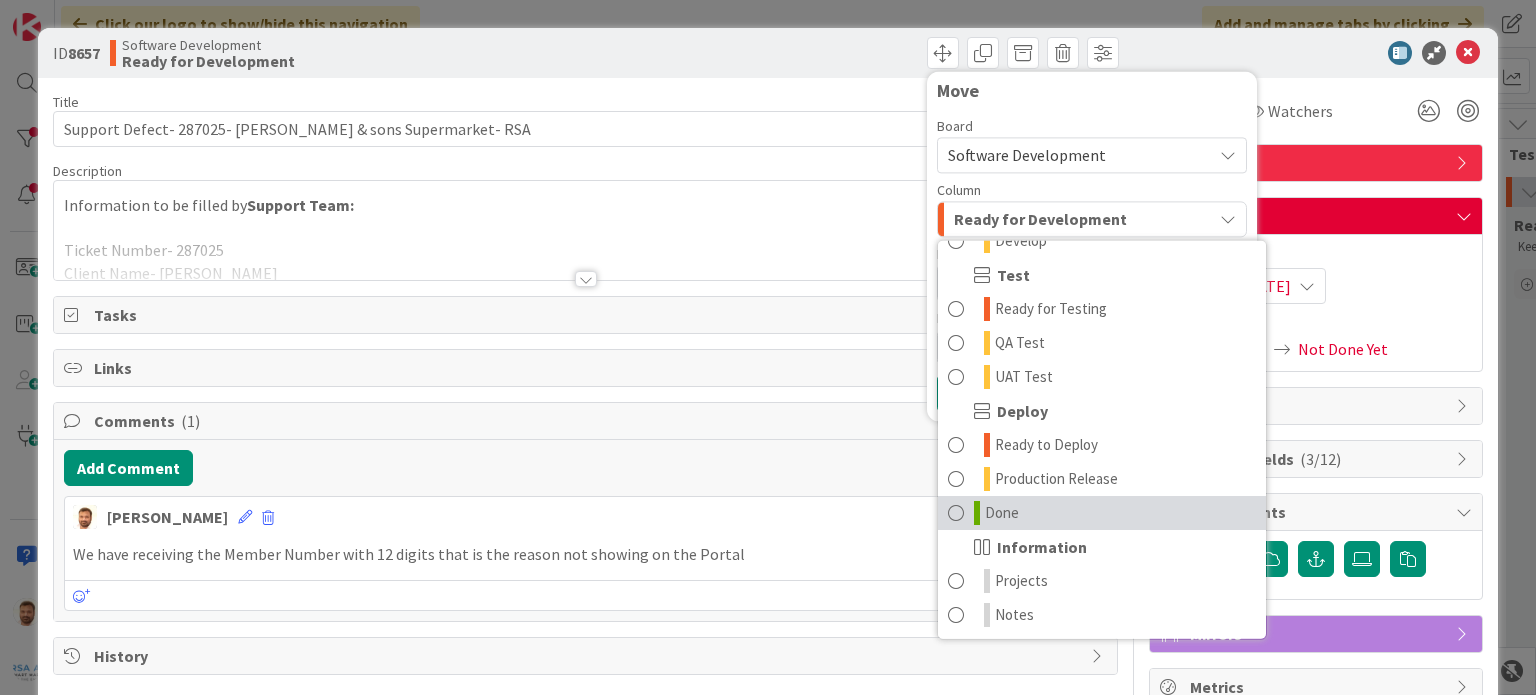 click on "Done" at bounding box center (1102, 513) 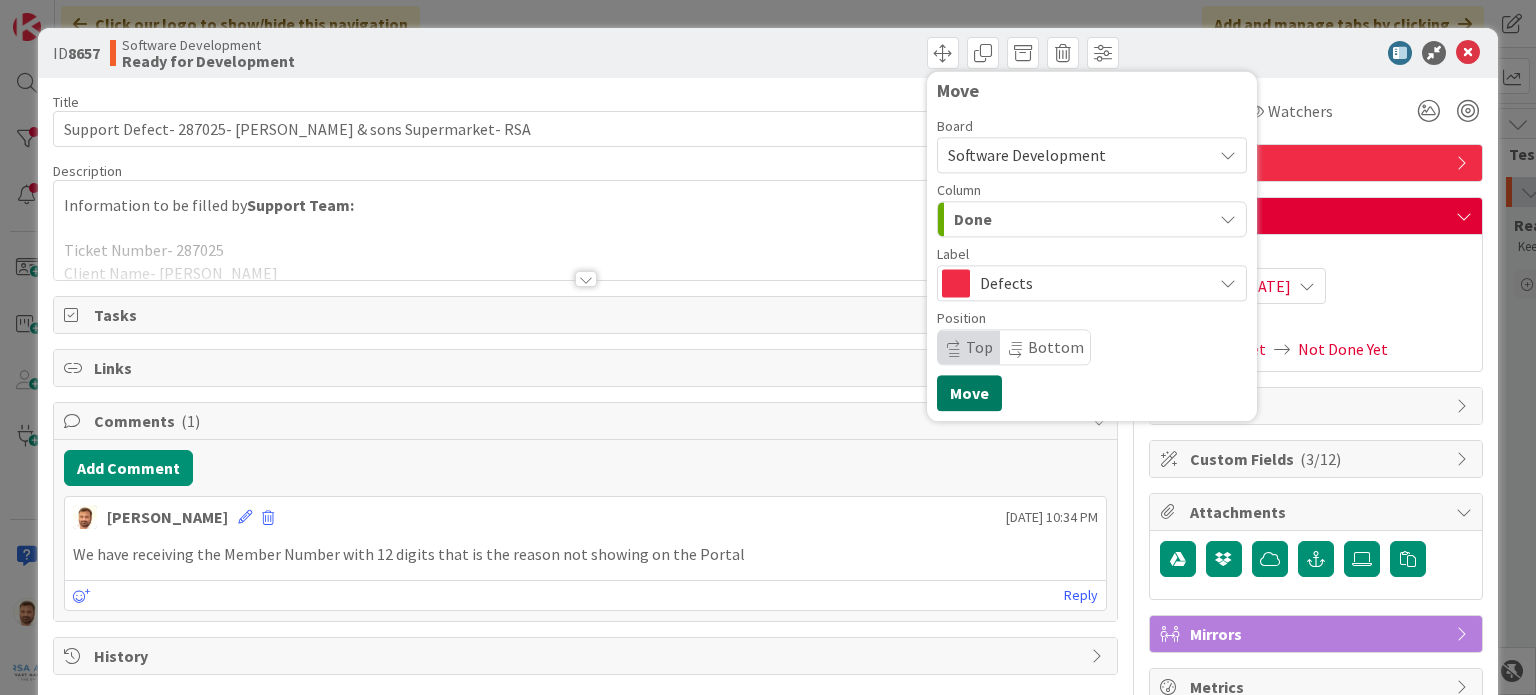 click on "Move" at bounding box center (969, 393) 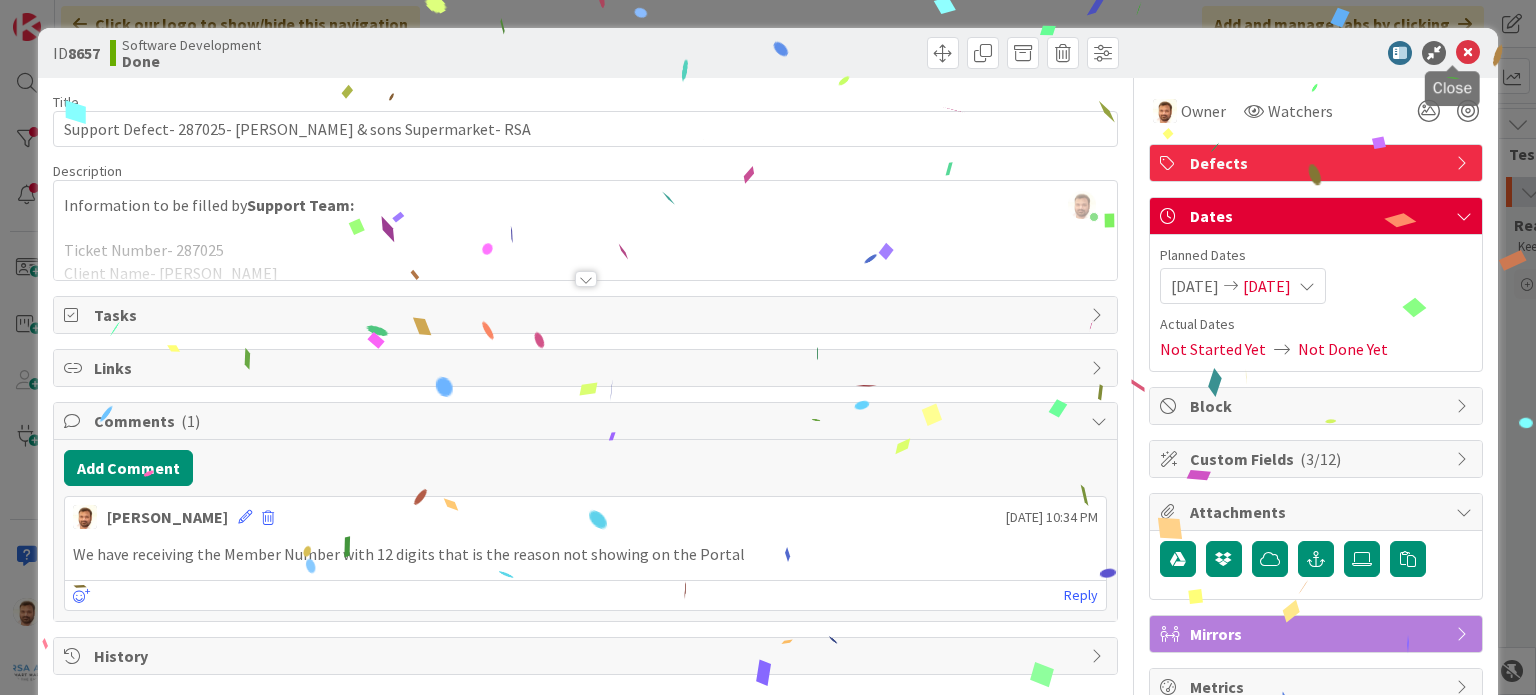 click at bounding box center (1468, 53) 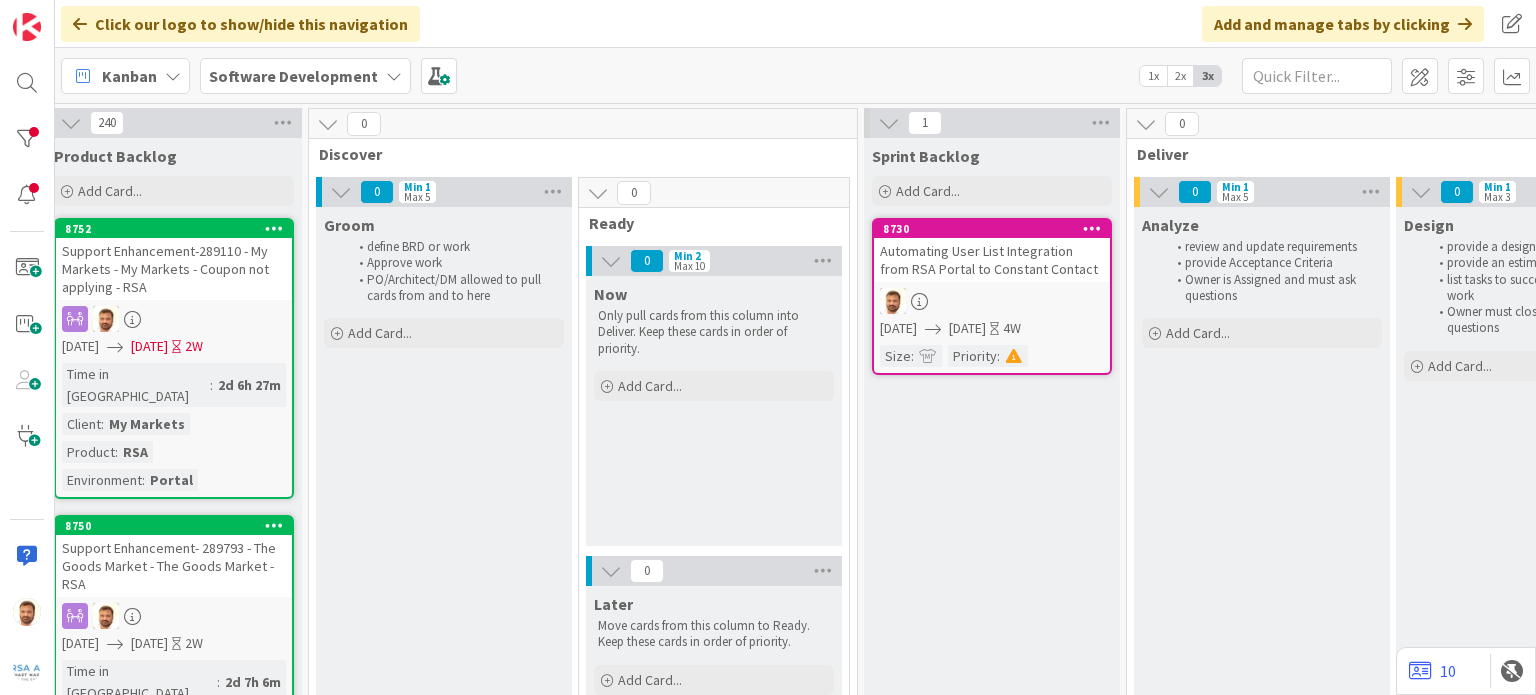 scroll, scrollTop: 0, scrollLeft: 0, axis: both 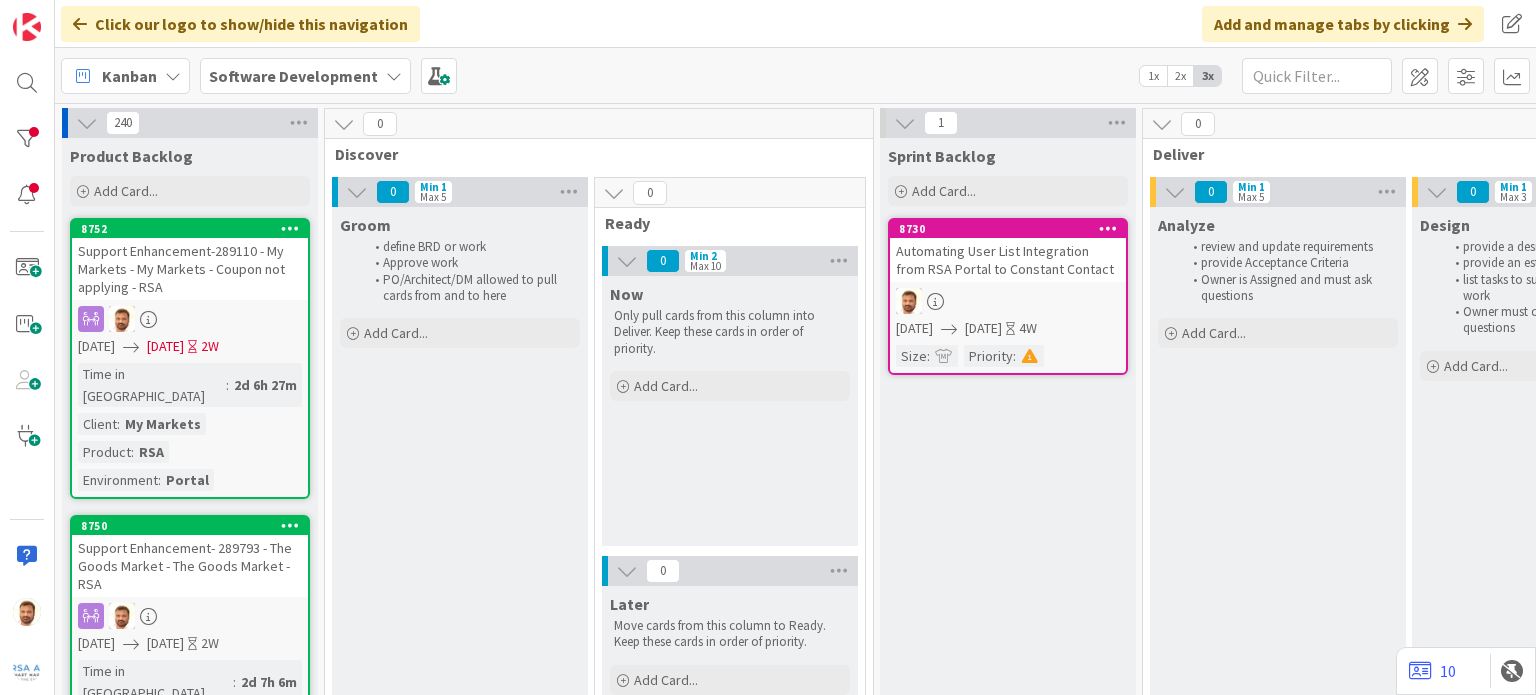 click at bounding box center [27, 347] 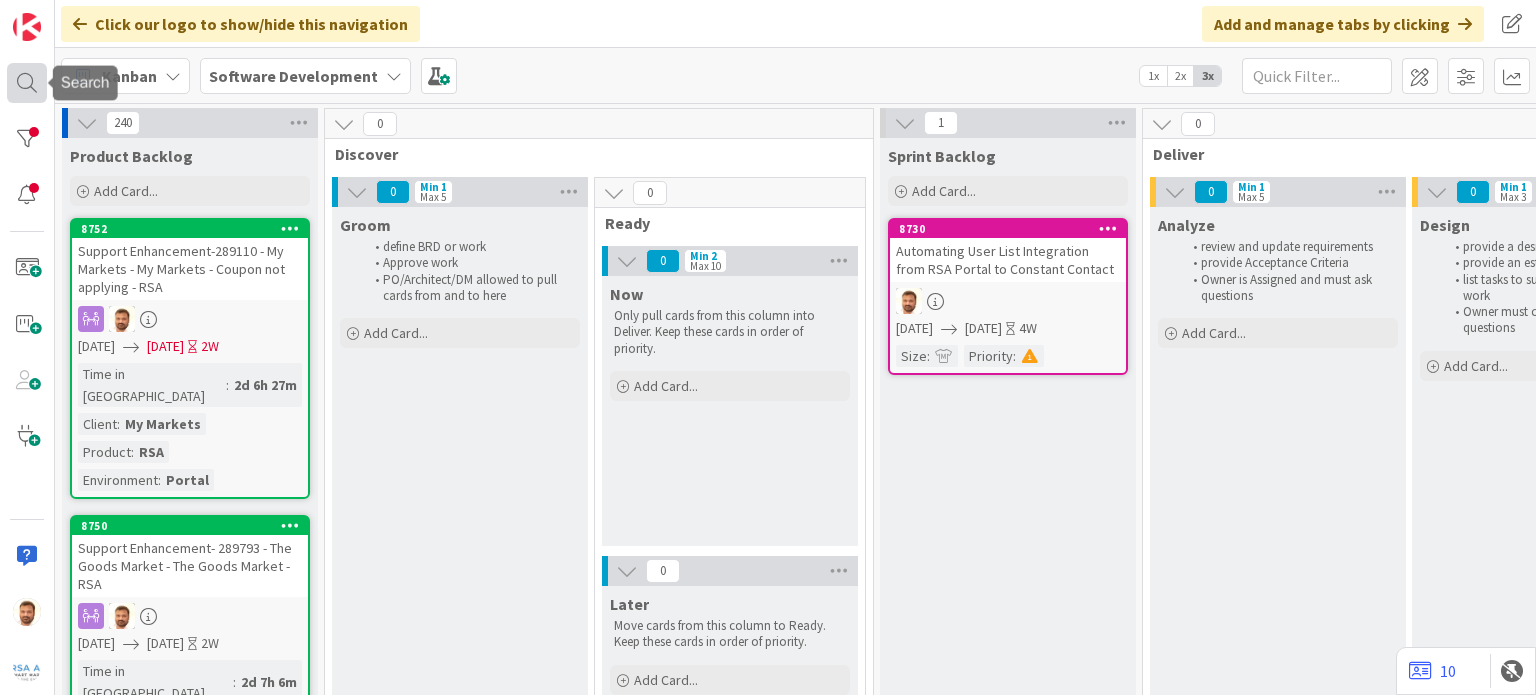 click at bounding box center [27, 83] 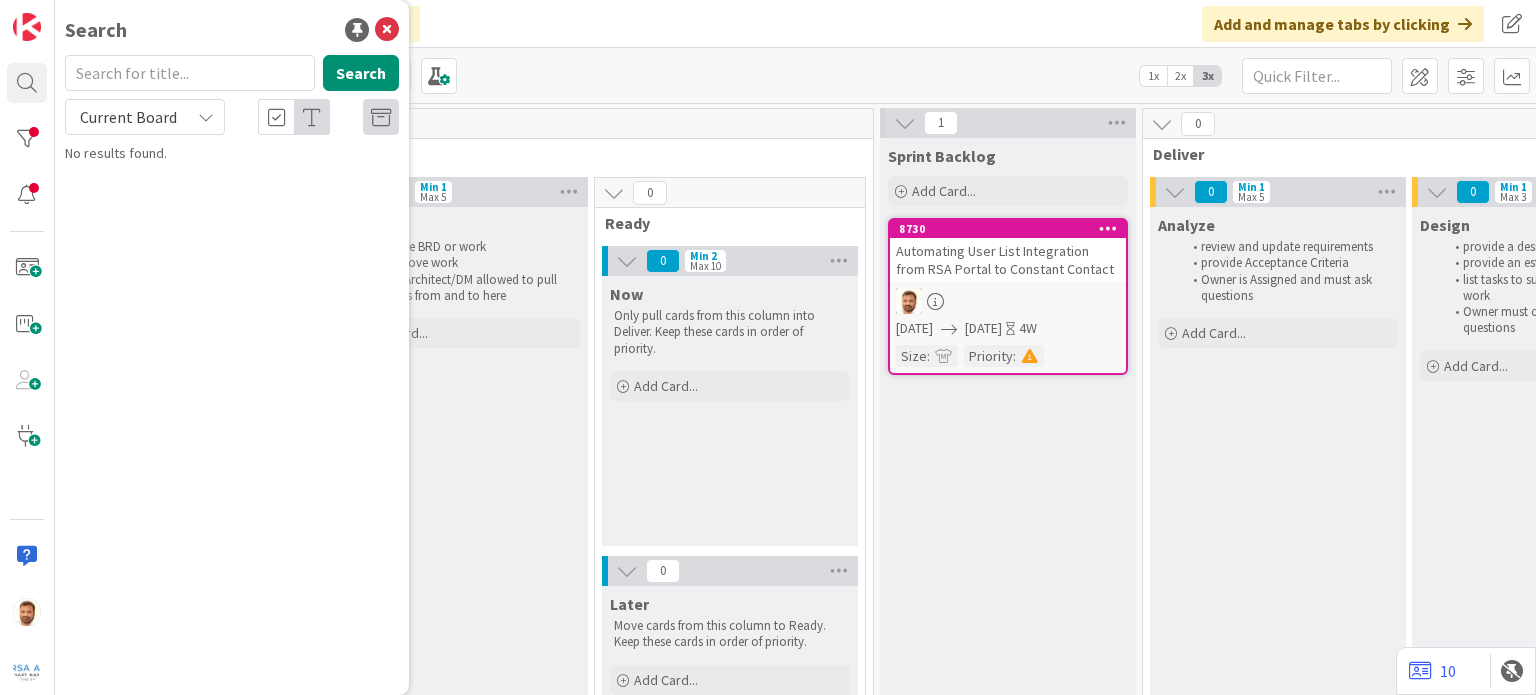 click at bounding box center (190, 73) 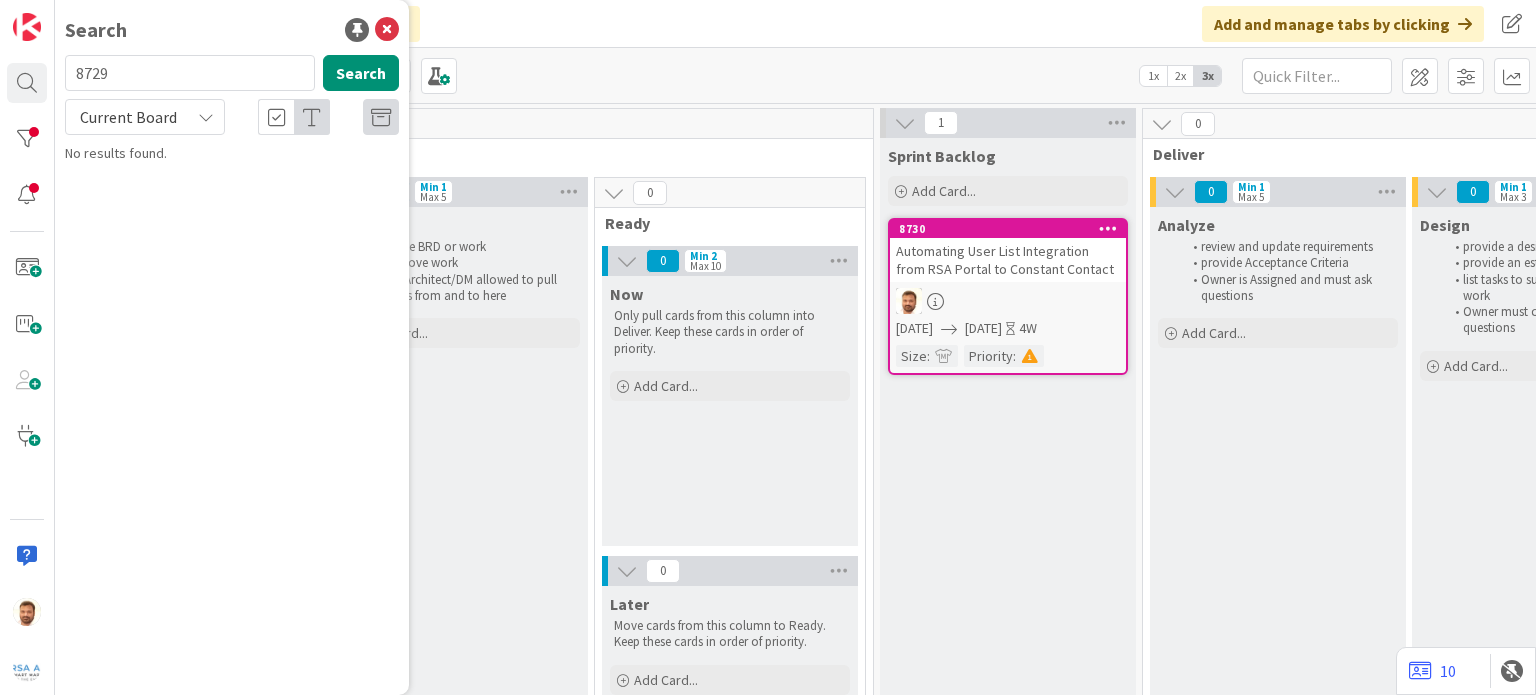 type on "8729" 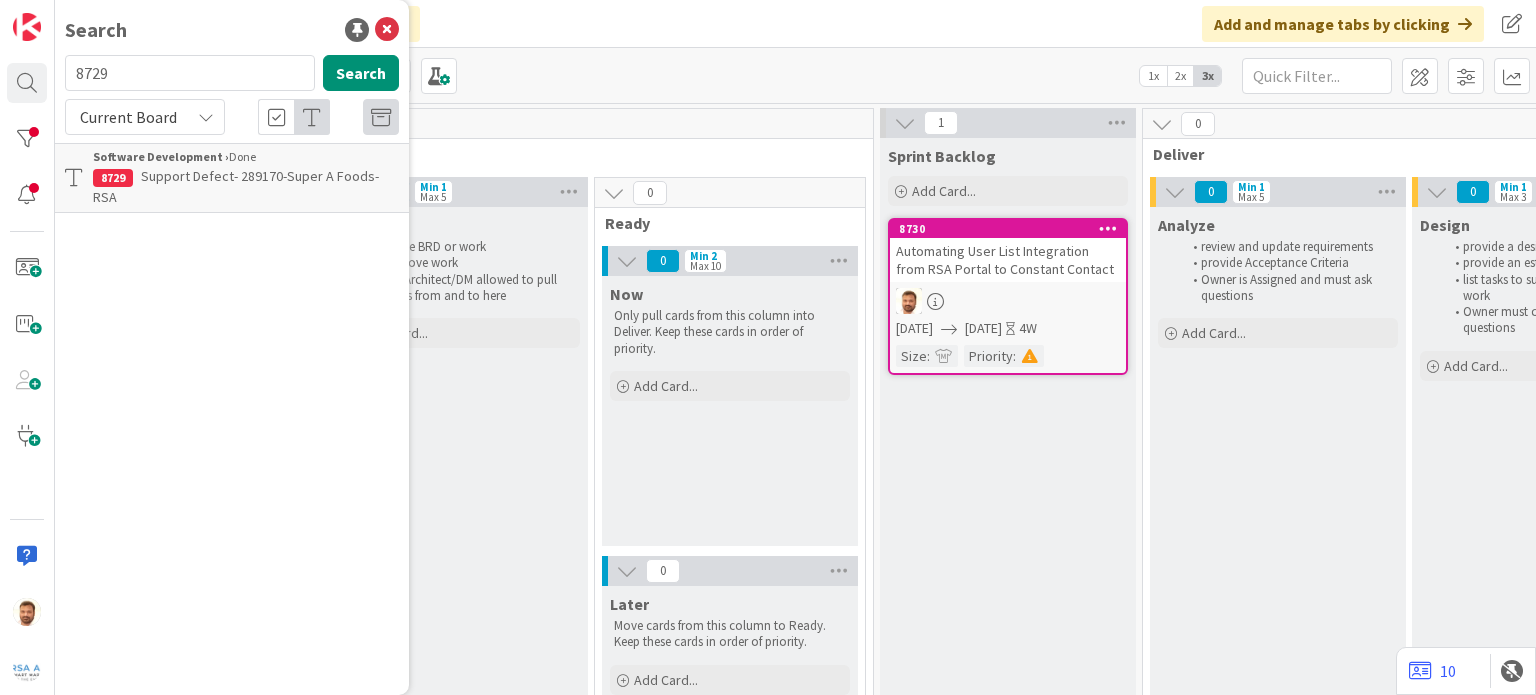 click on "Support Defect- 289170-Super A Foods- RSA" at bounding box center (236, 186) 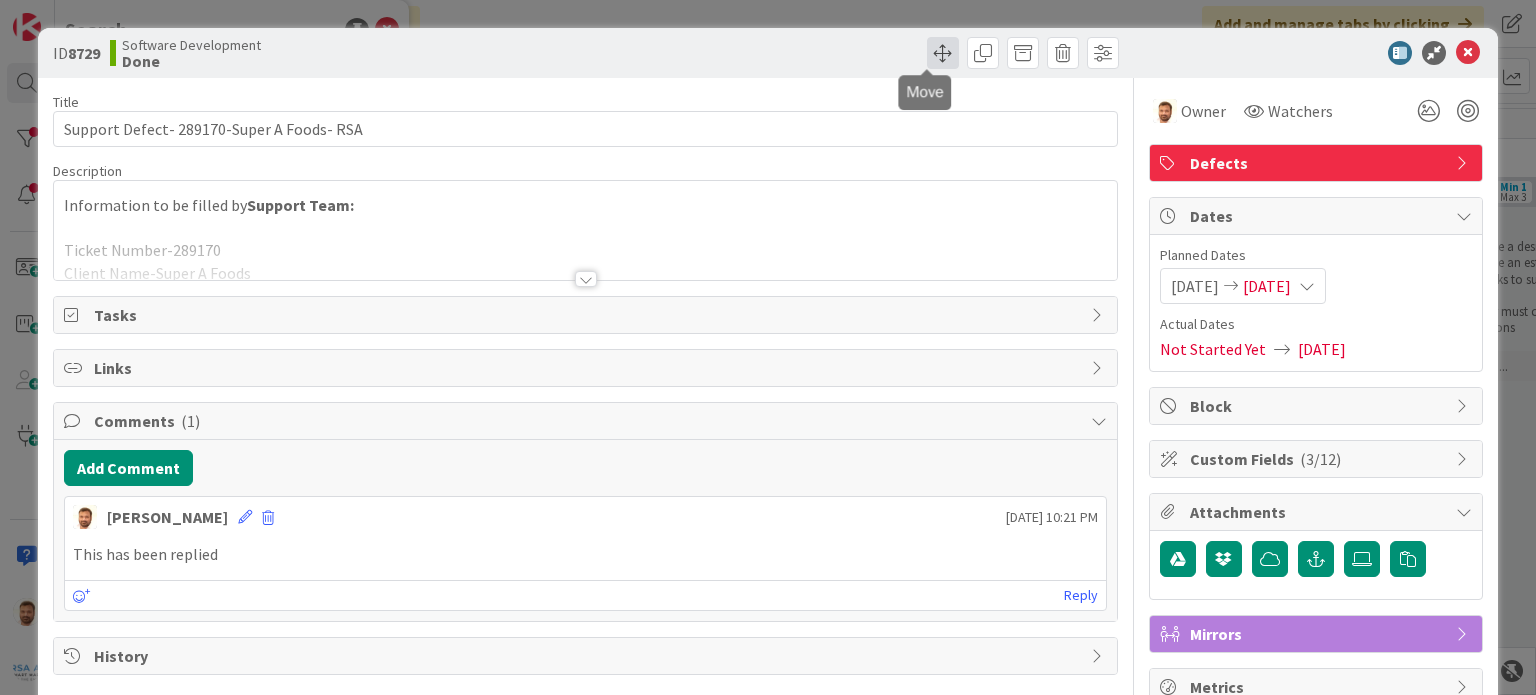 click at bounding box center (943, 53) 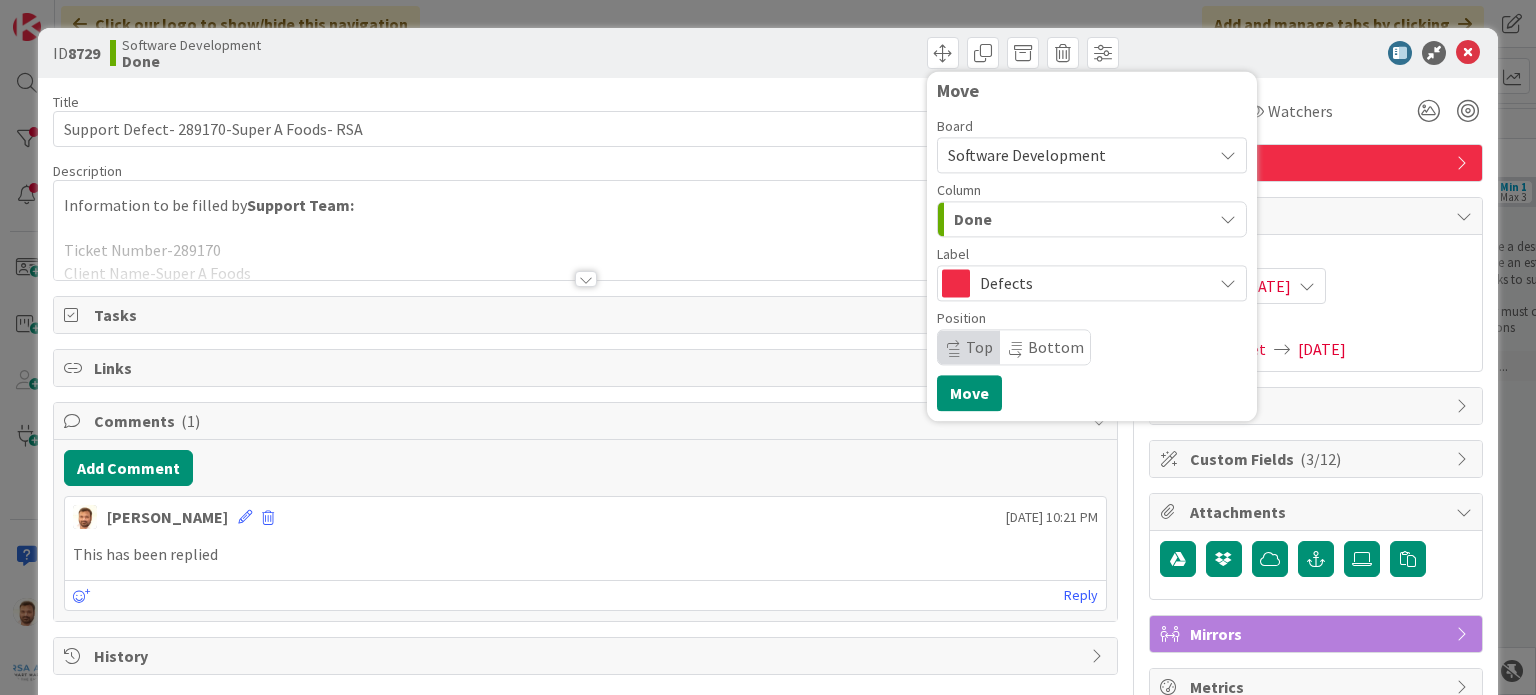 click on "Done" at bounding box center [973, 219] 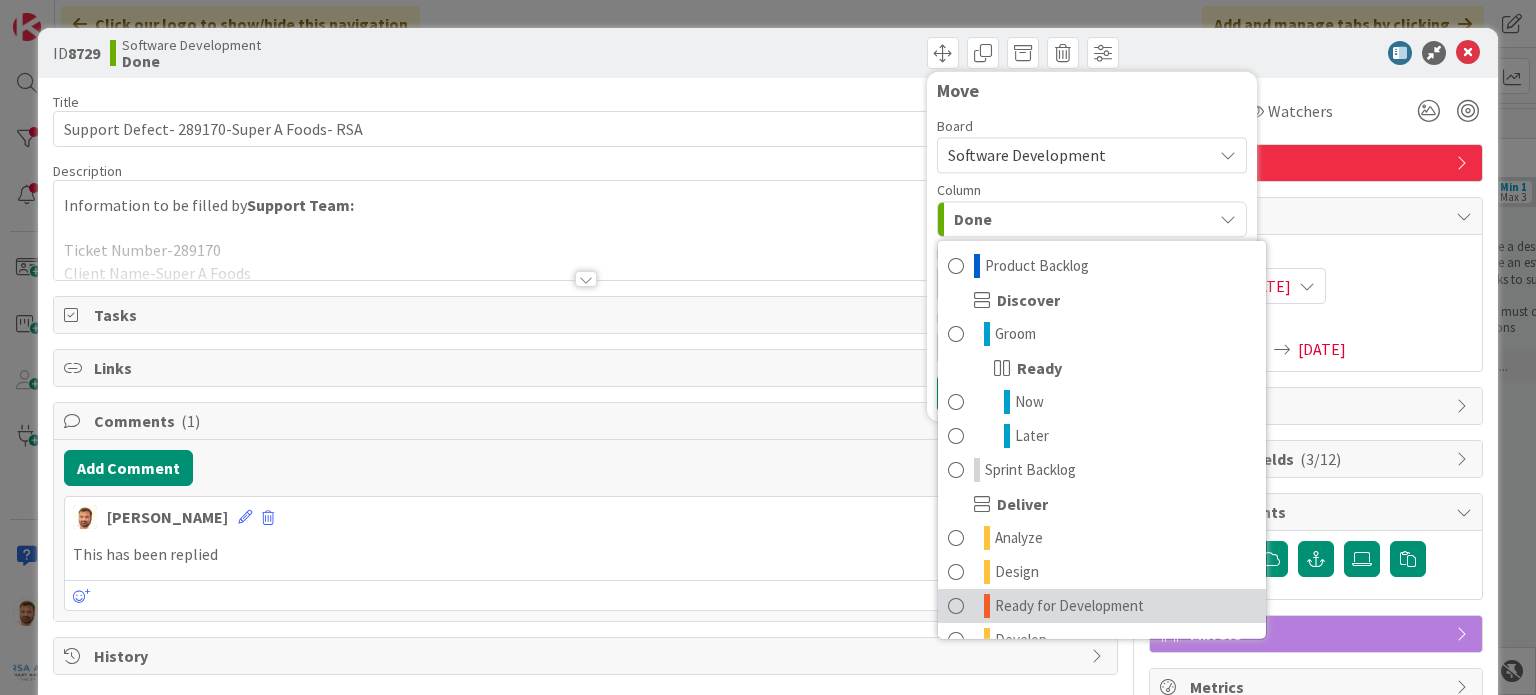 click on "Ready for Development" at bounding box center (1069, 606) 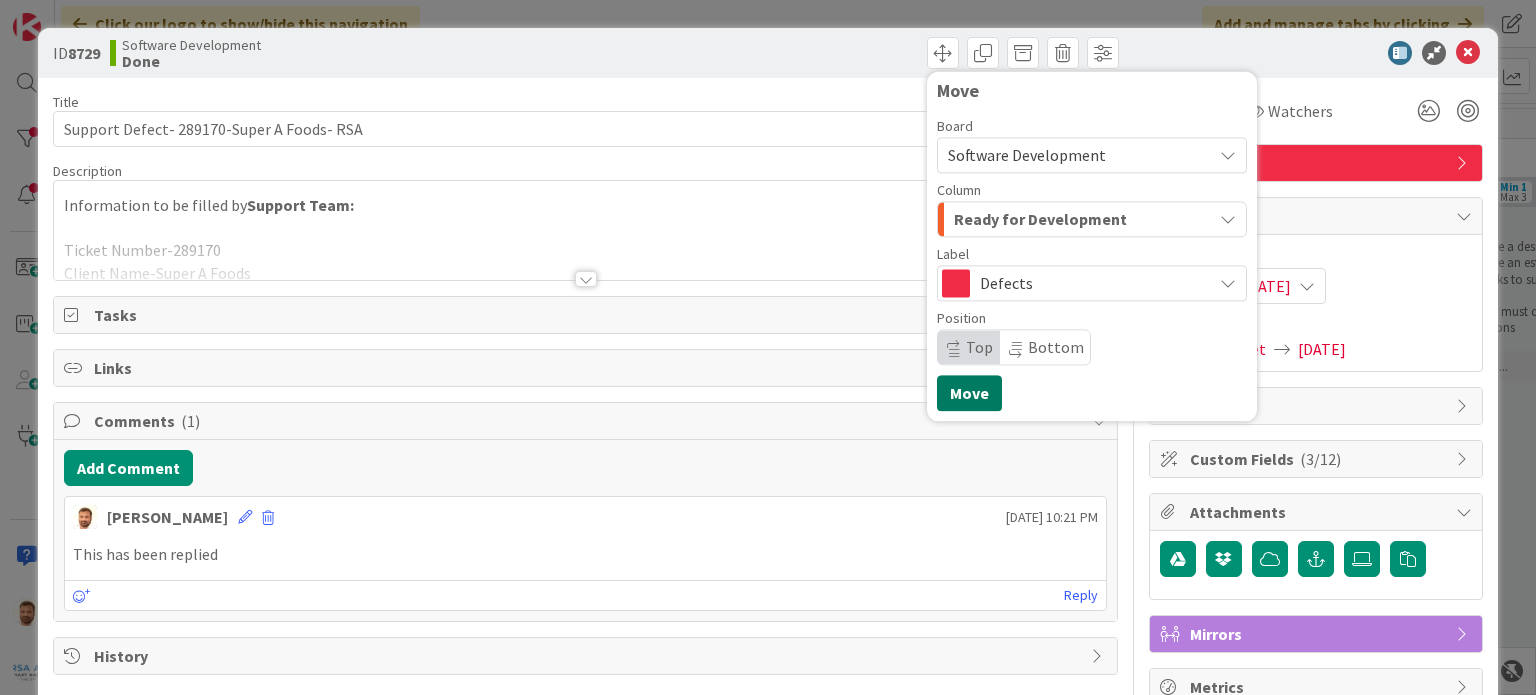 click on "Move" at bounding box center (969, 393) 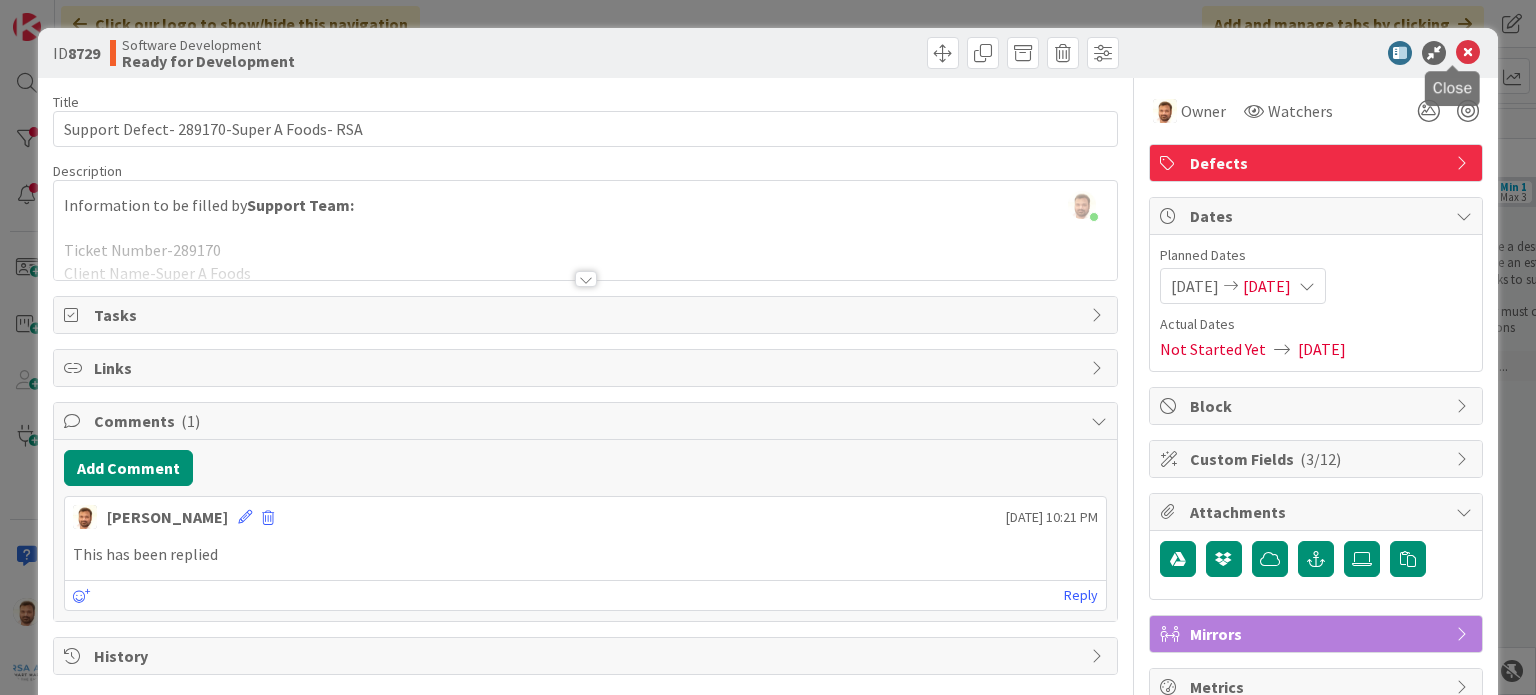 click at bounding box center [1468, 53] 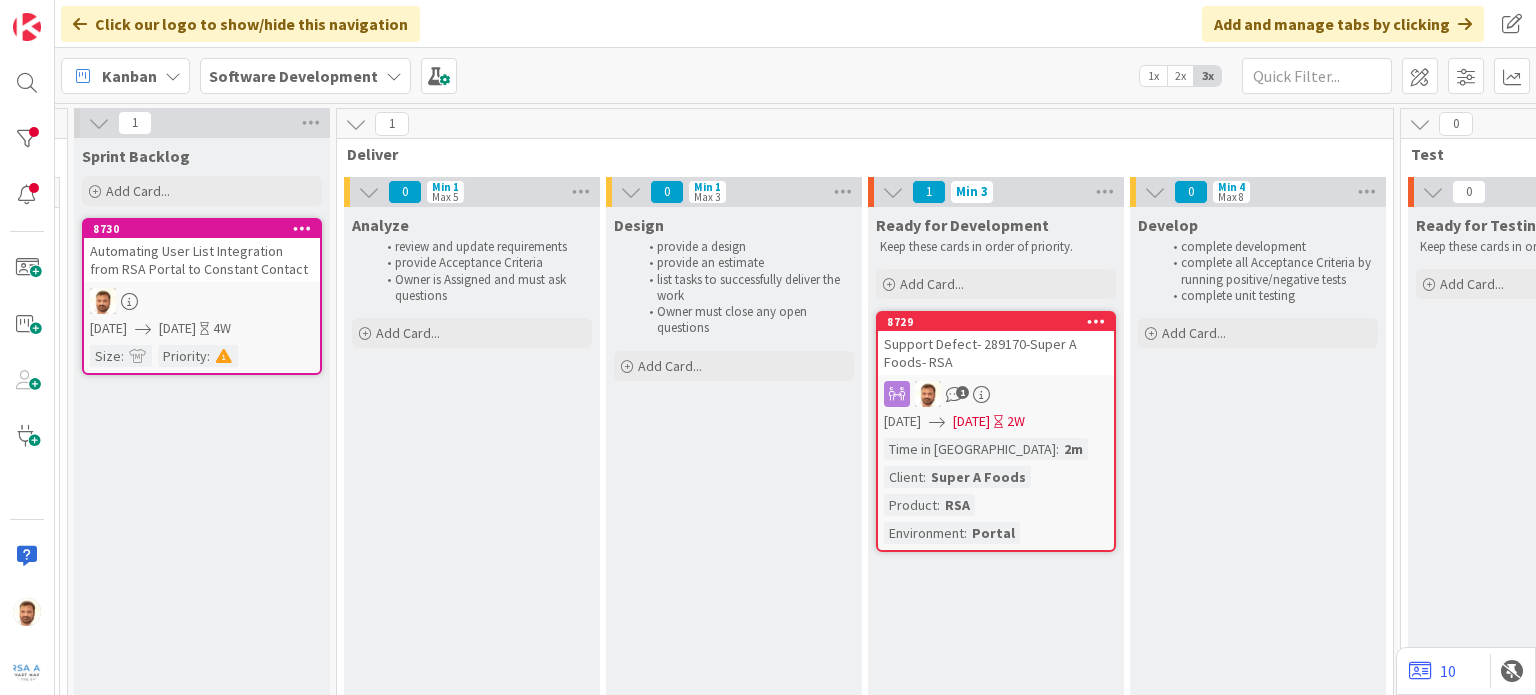 scroll, scrollTop: 0, scrollLeft: 830, axis: horizontal 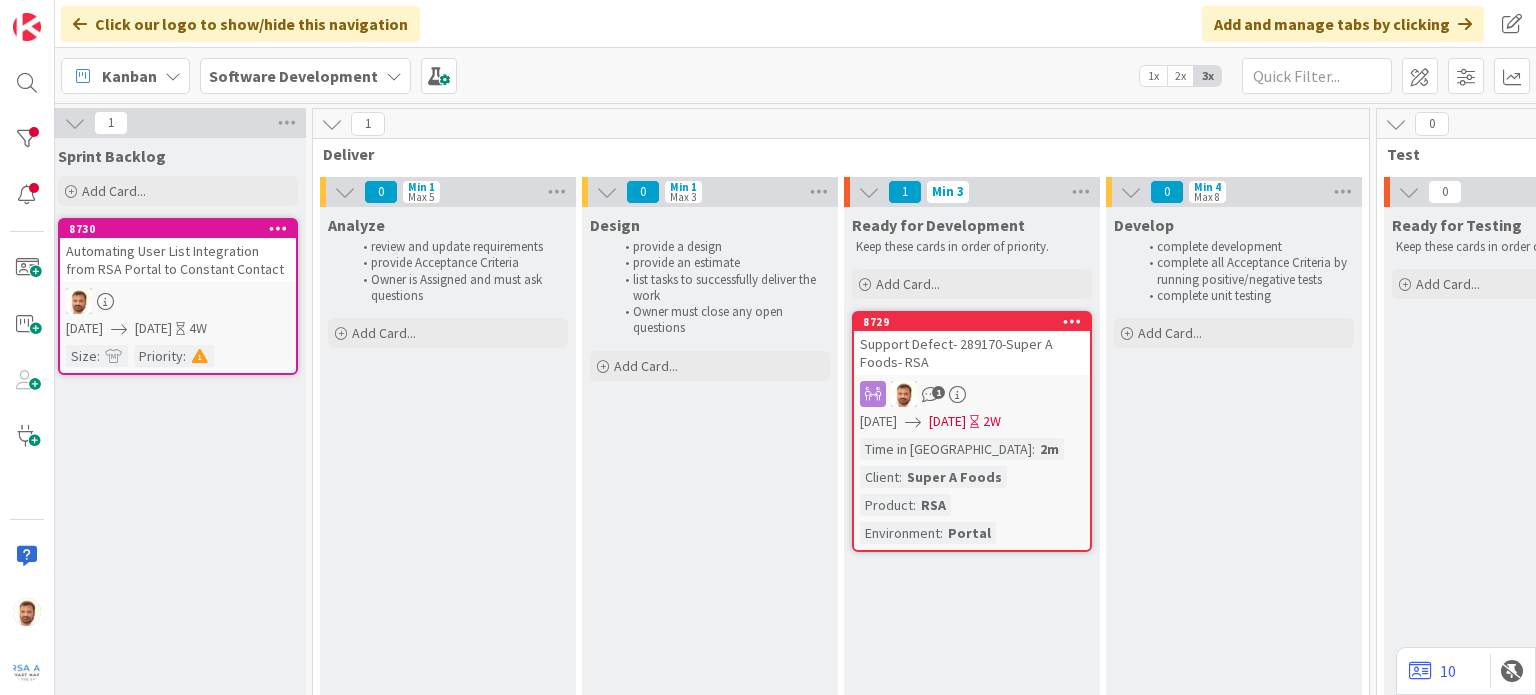 click on "Support Defect- 289170-Super A Foods- RSA" at bounding box center (972, 353) 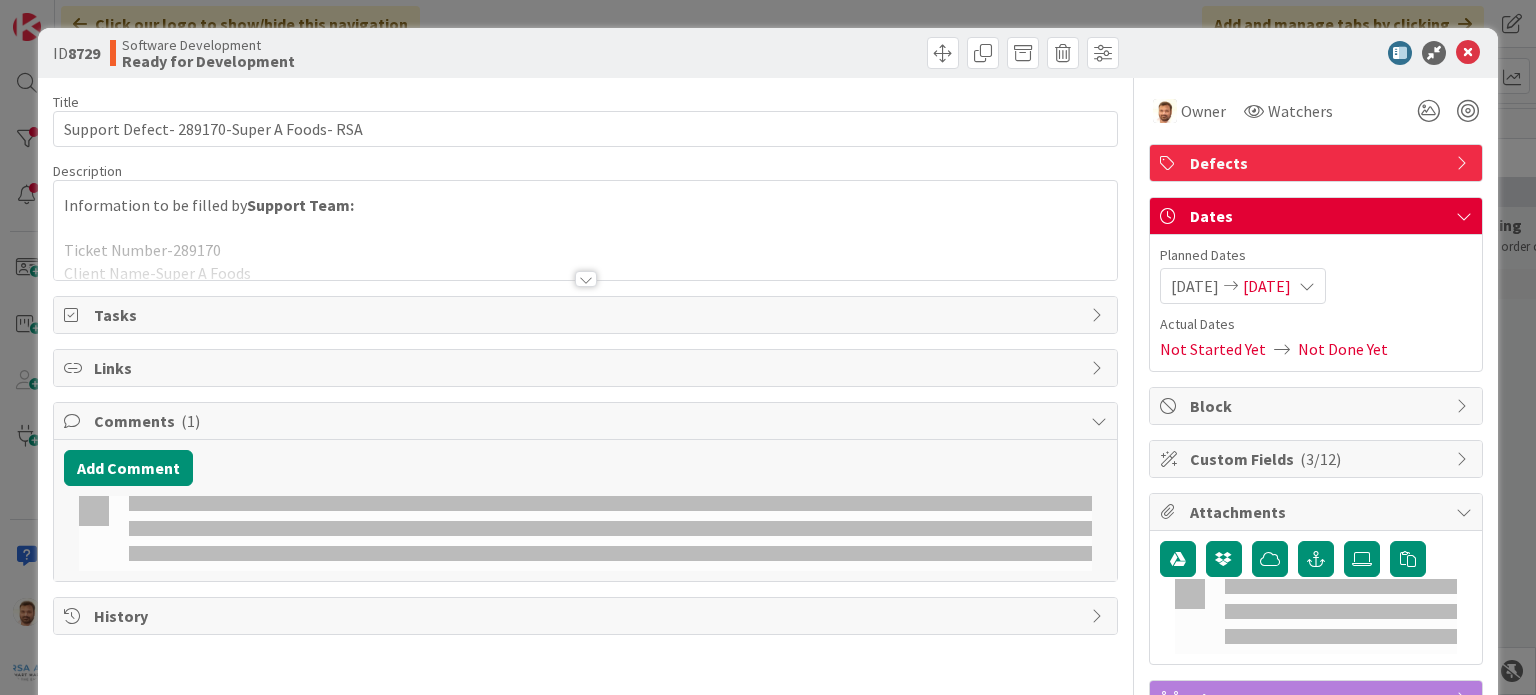 click on "Add Comment" at bounding box center (585, 510) 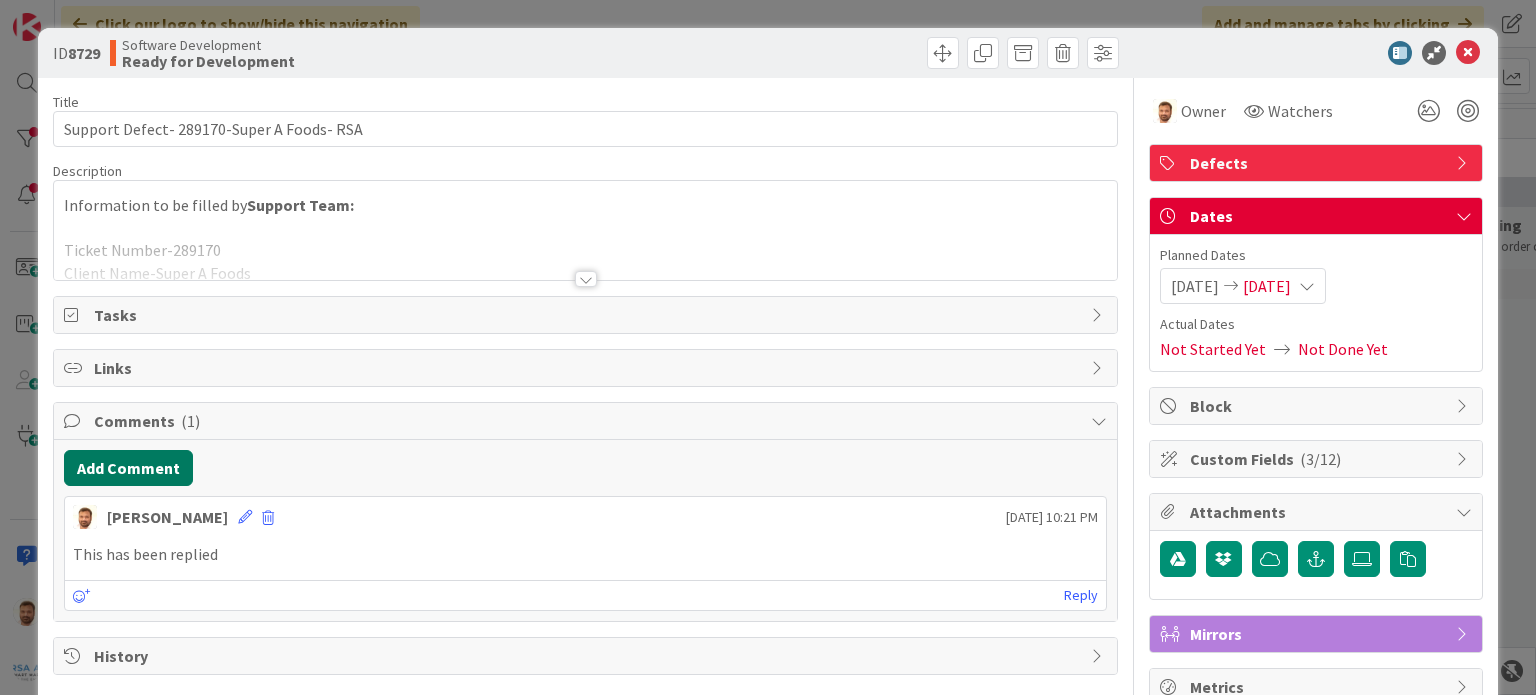 click on "Add Comment" at bounding box center (128, 468) 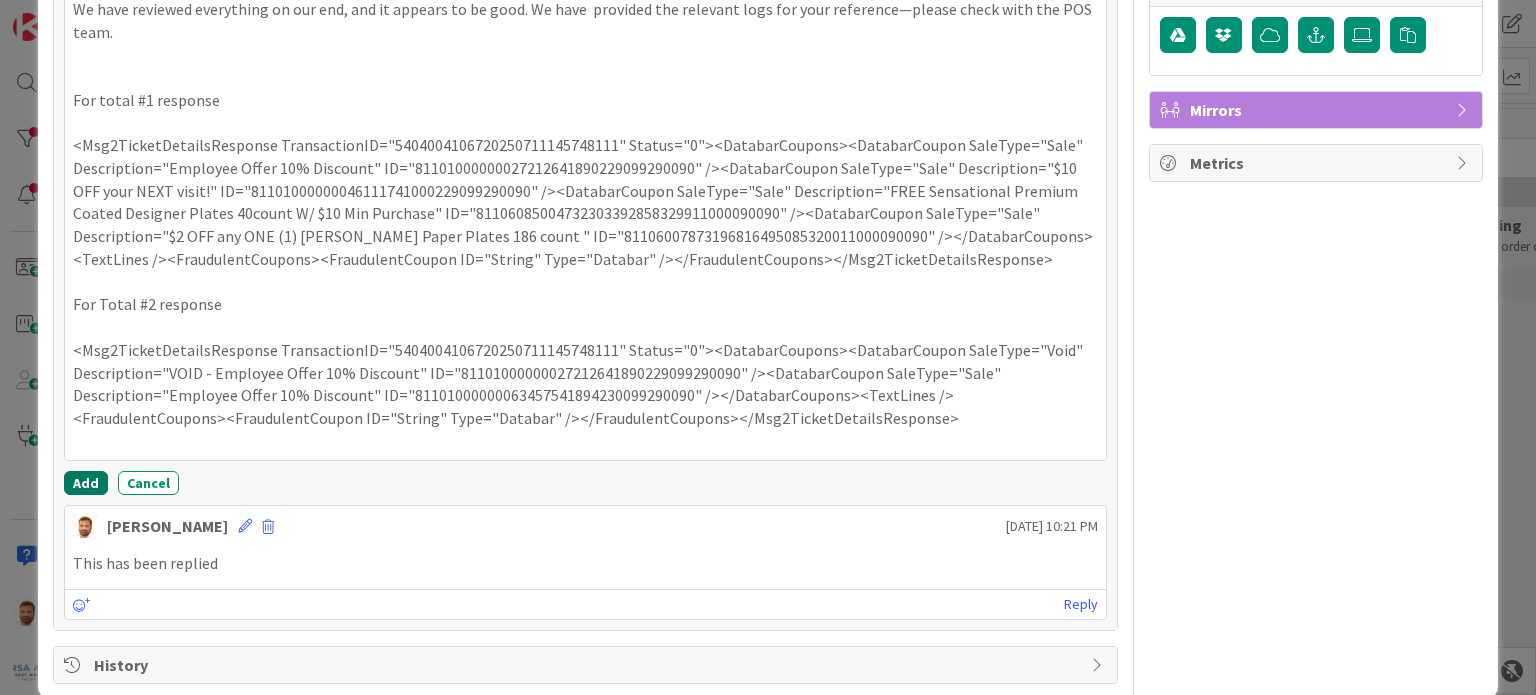 click on "Add" at bounding box center (86, 483) 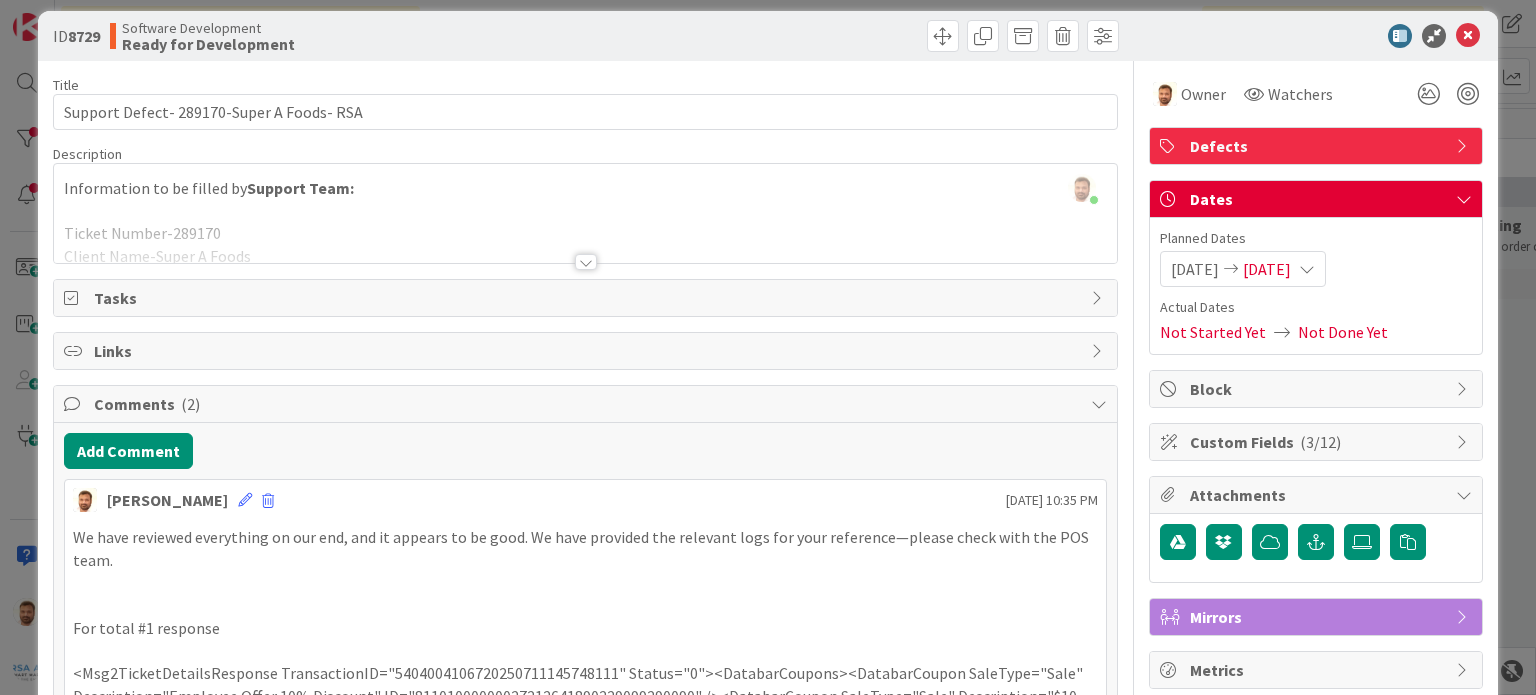 scroll, scrollTop: 0, scrollLeft: 0, axis: both 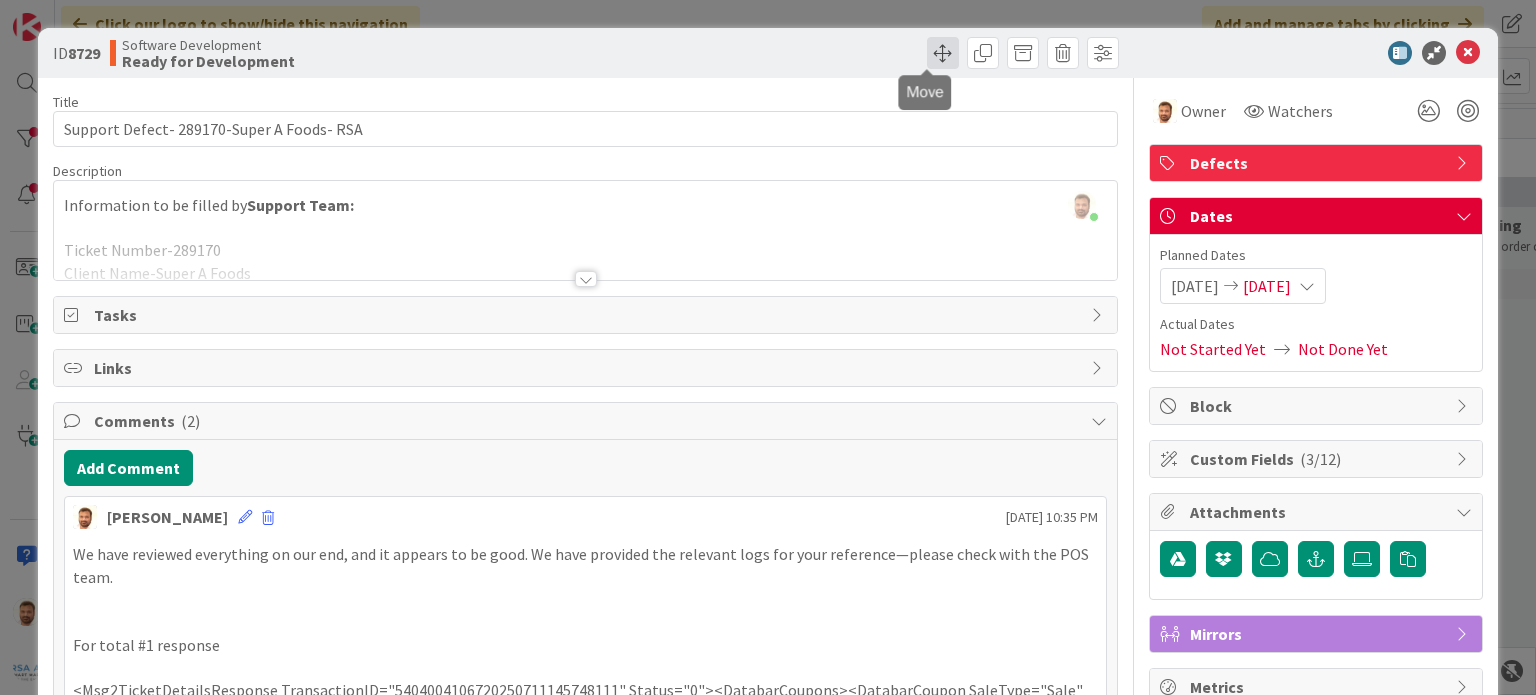 click at bounding box center [943, 53] 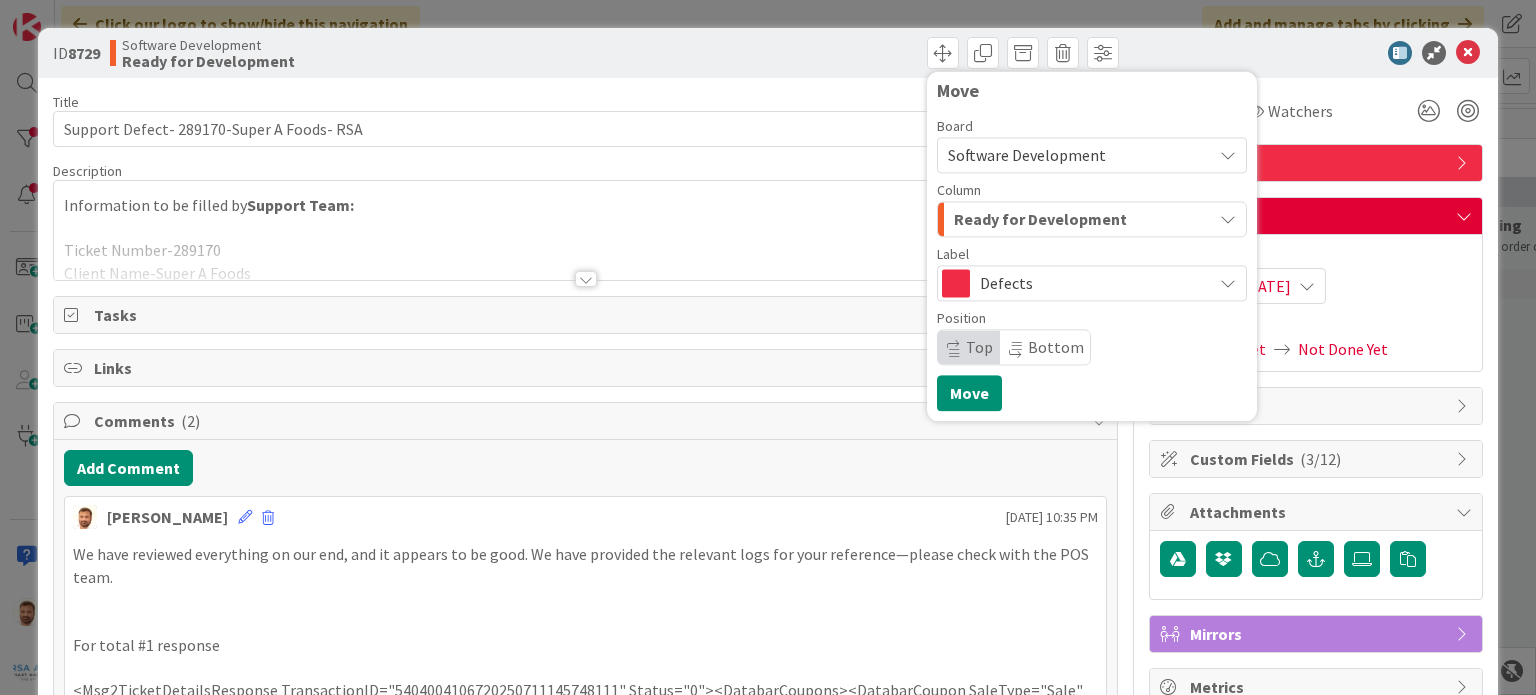 click on "Ready for Development" at bounding box center [1040, 219] 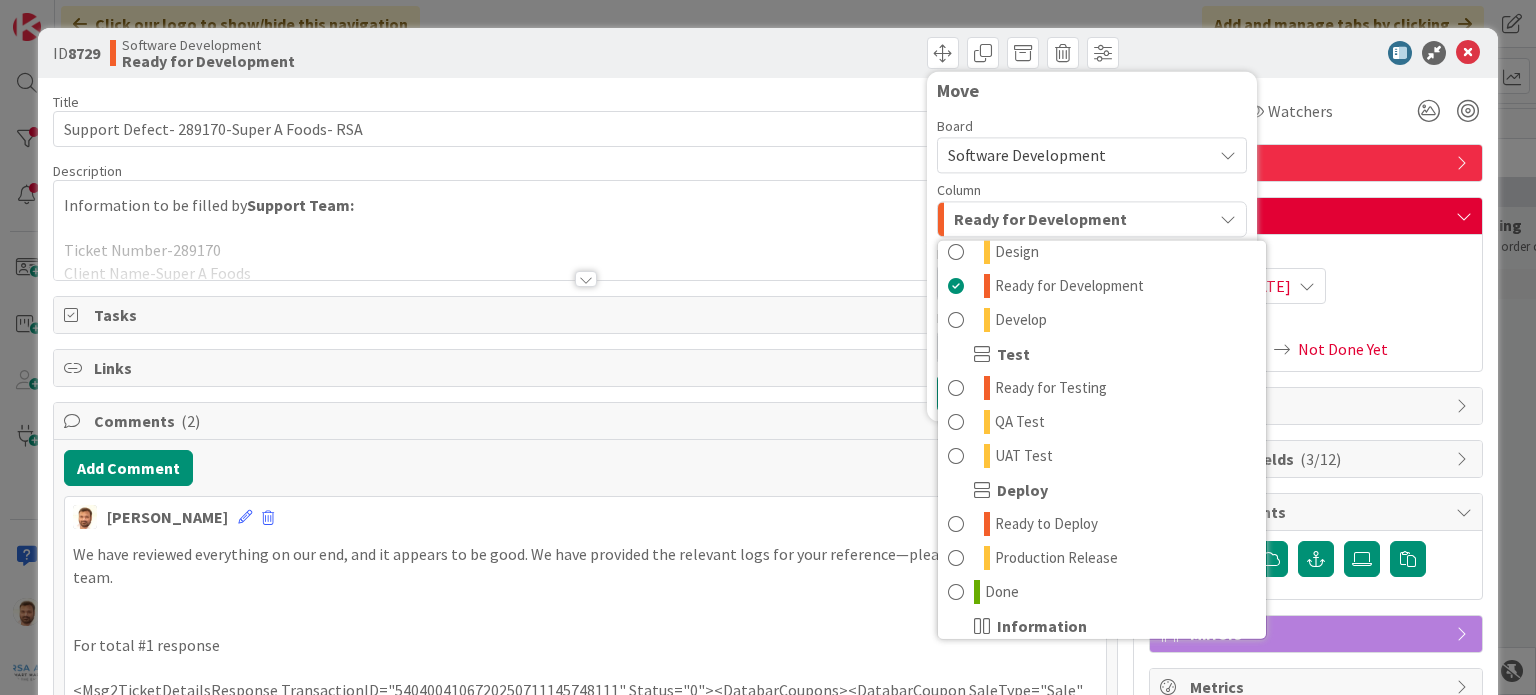 scroll, scrollTop: 326, scrollLeft: 0, axis: vertical 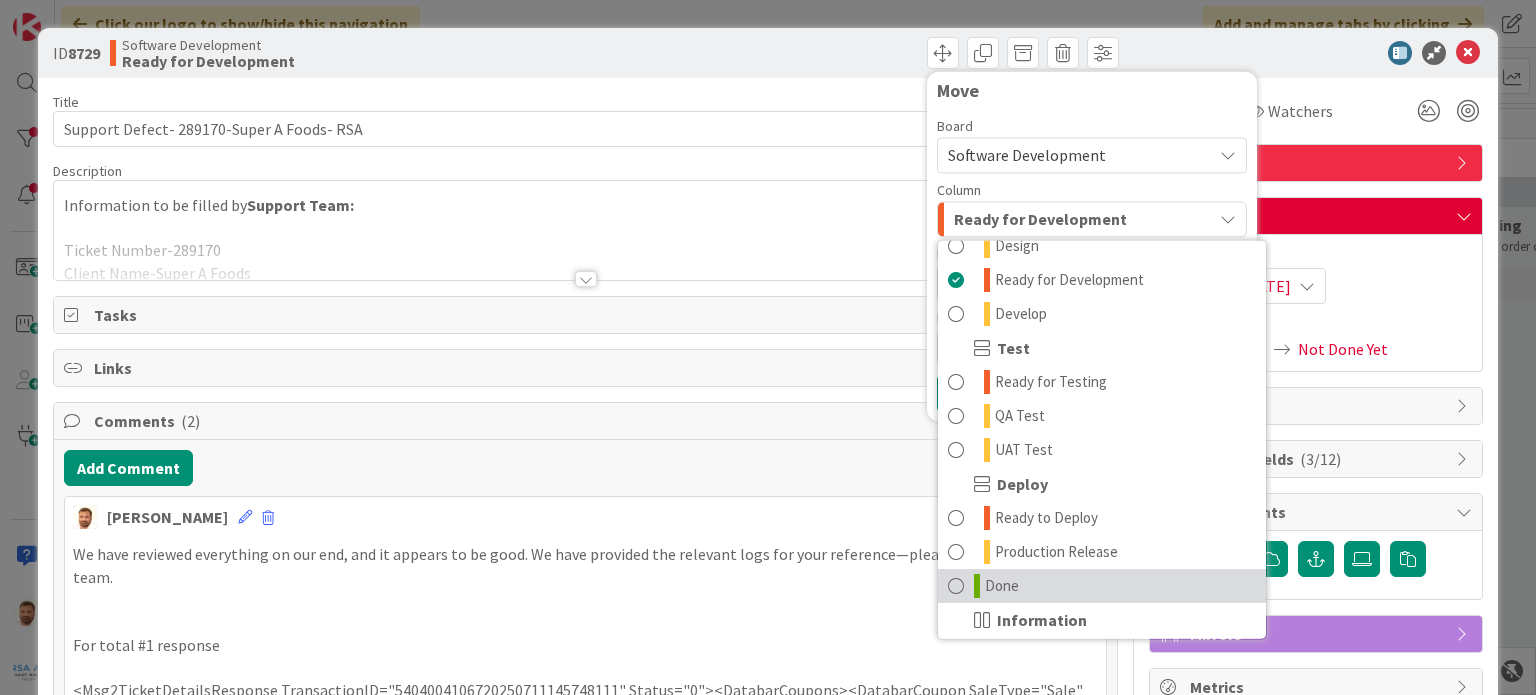 click on "Done" at bounding box center [1002, 586] 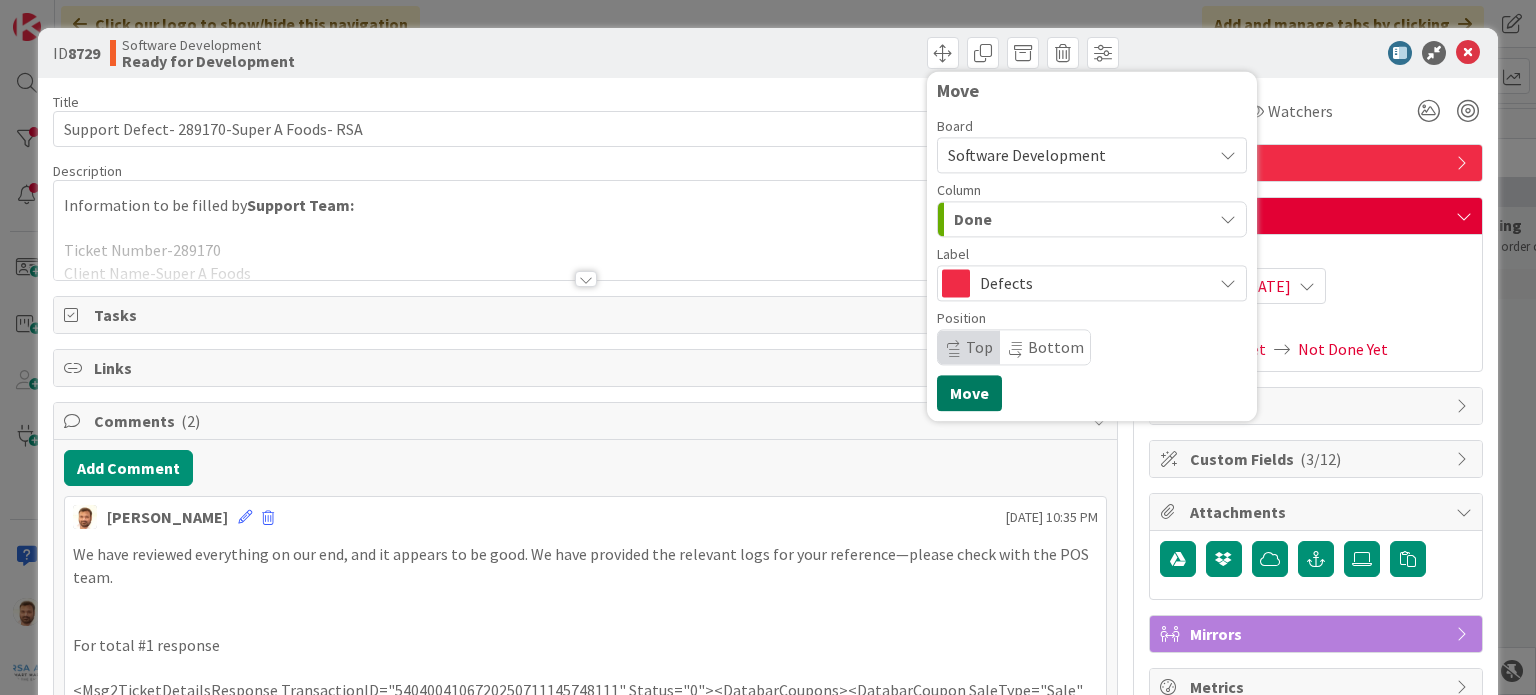 click on "Move" at bounding box center (969, 393) 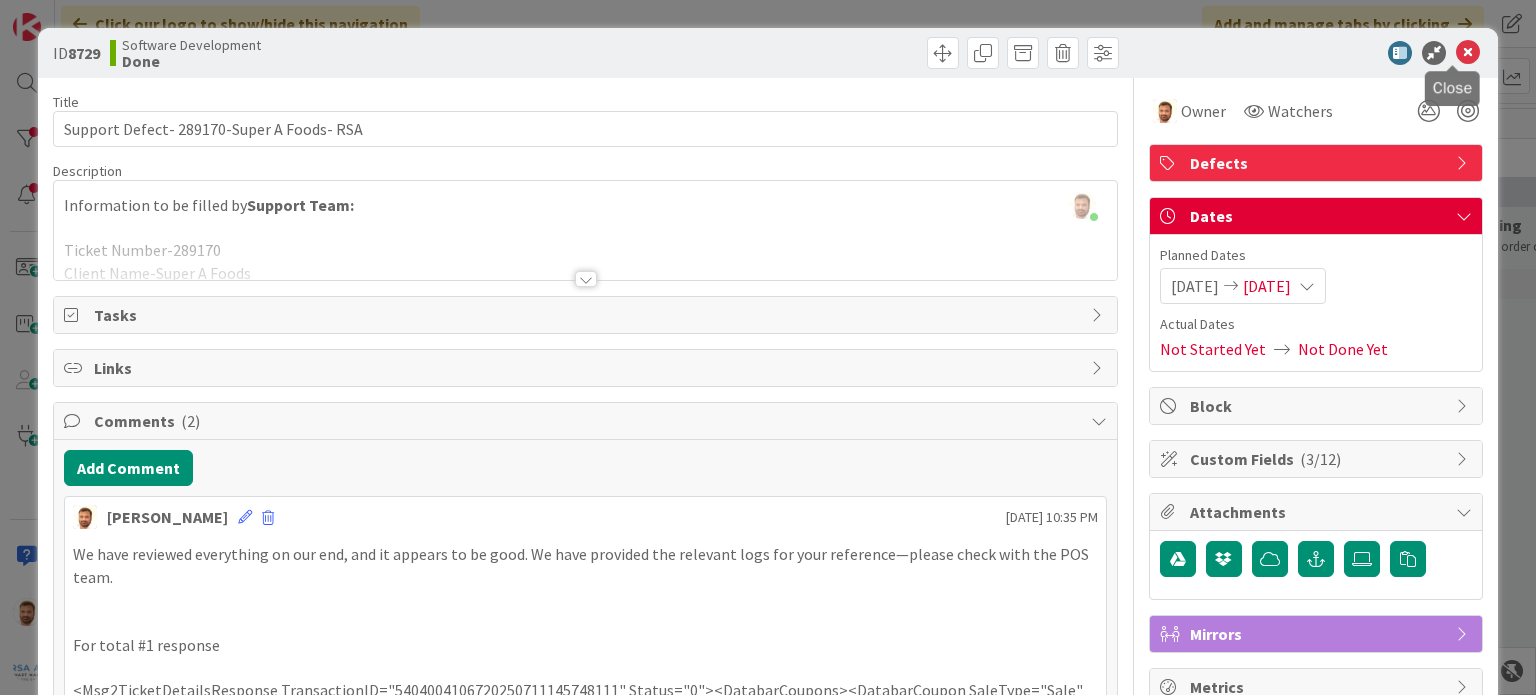 click at bounding box center (1468, 53) 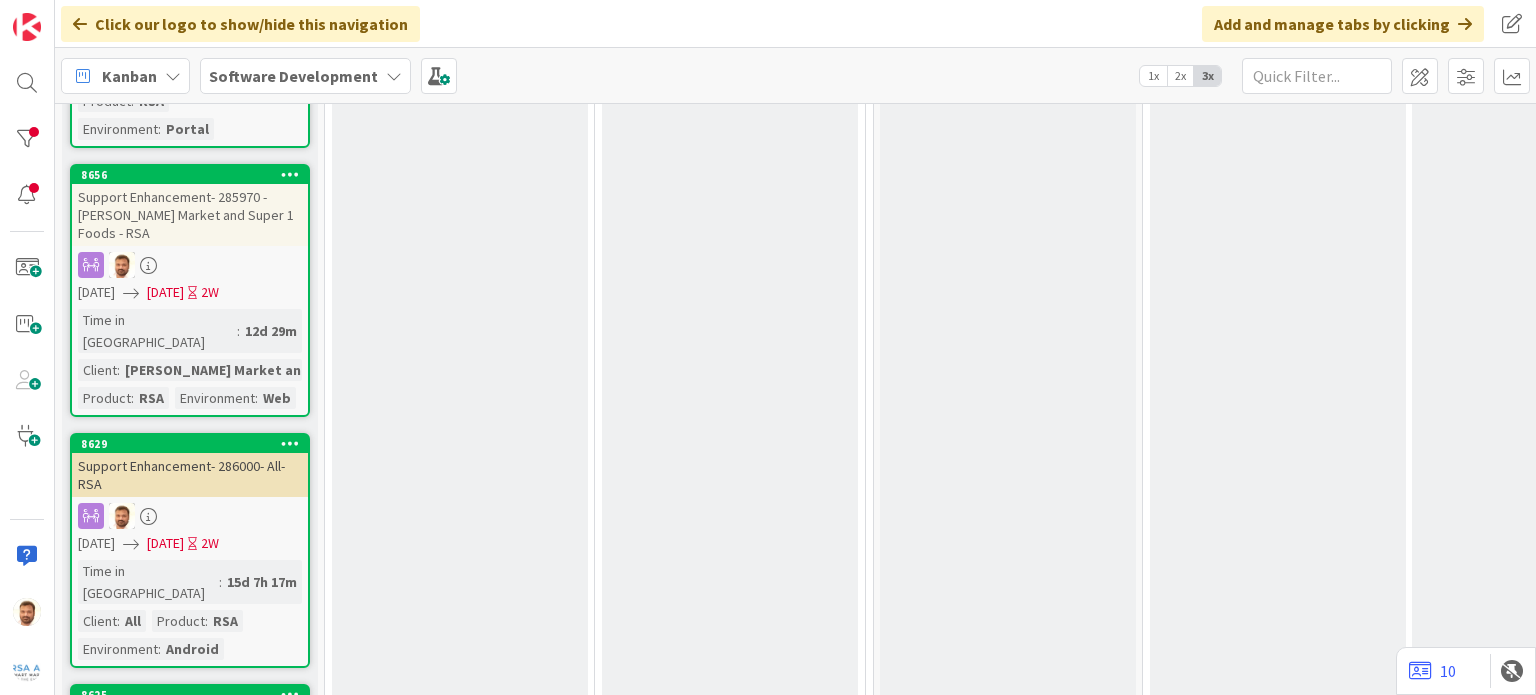 scroll, scrollTop: 928, scrollLeft: 0, axis: vertical 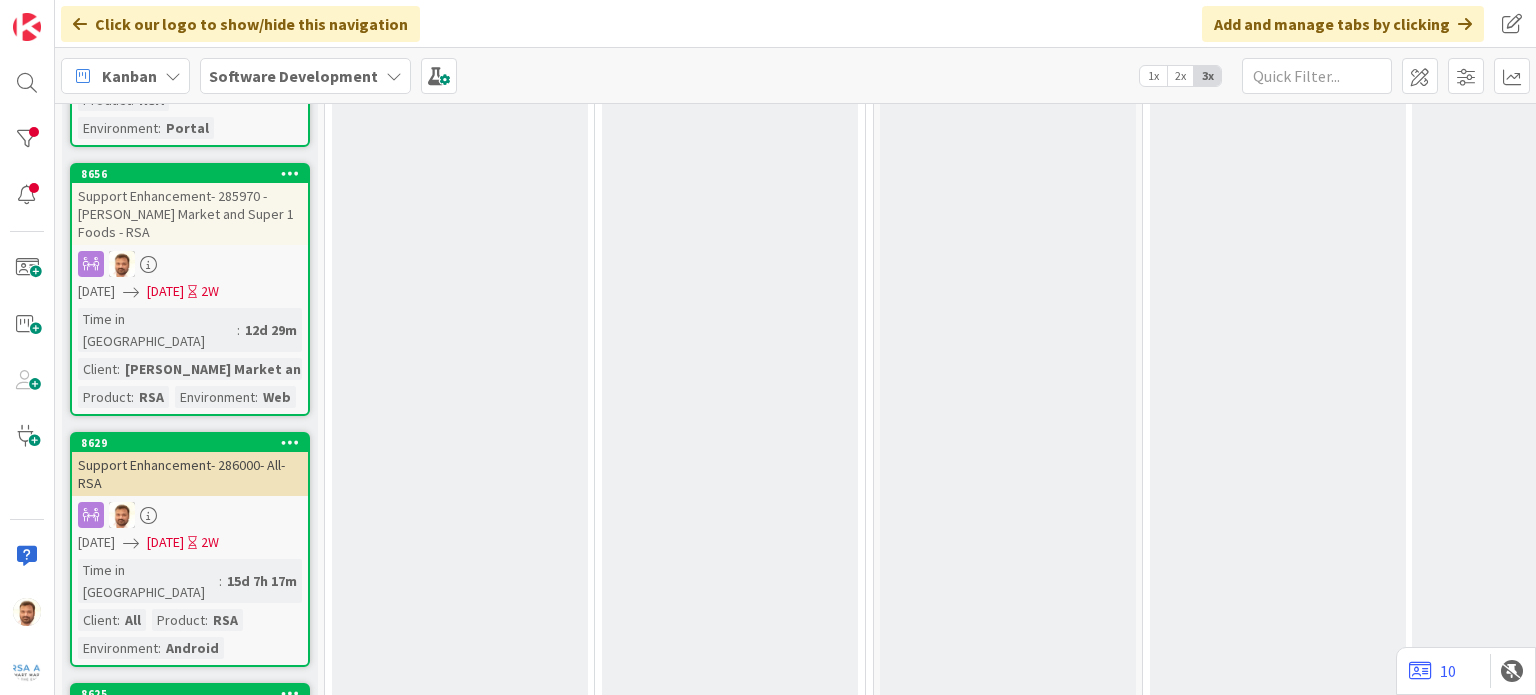 click at bounding box center (190, 515) 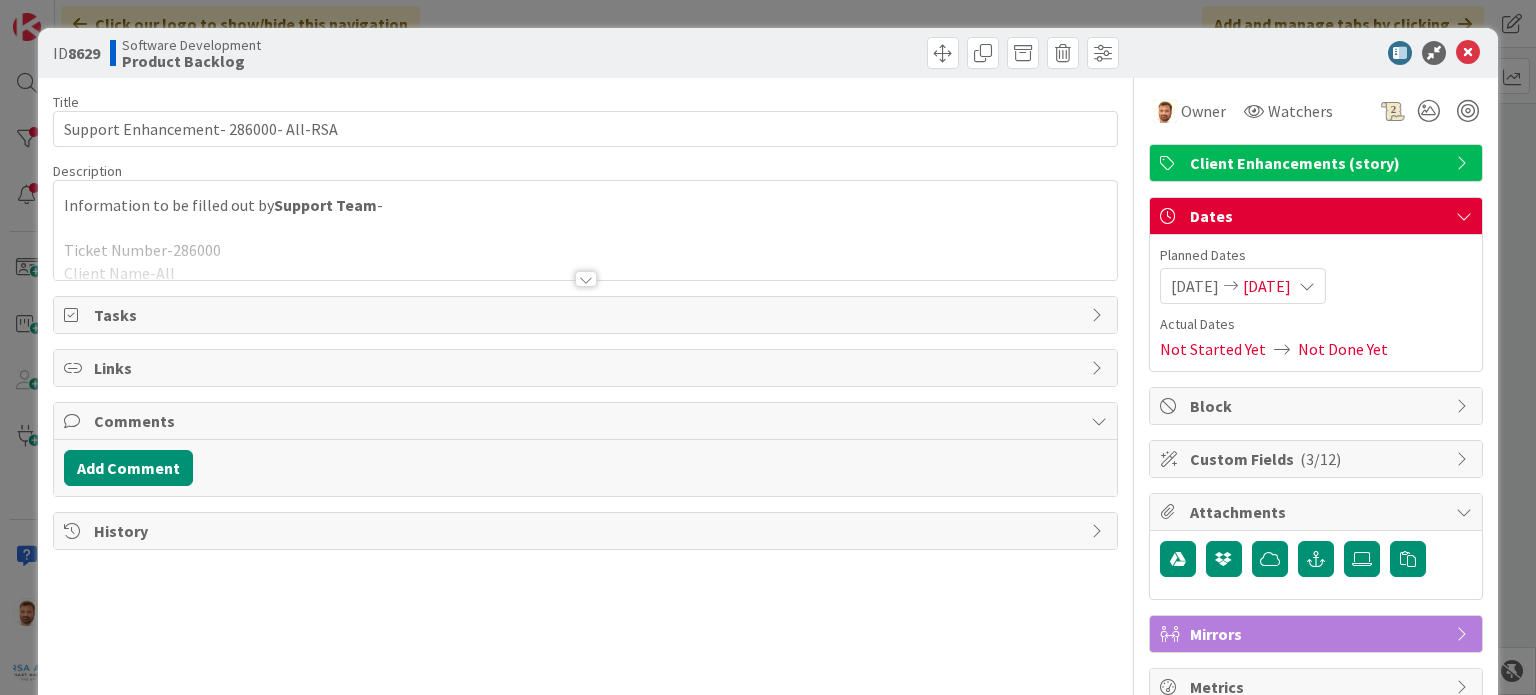 click at bounding box center (586, 279) 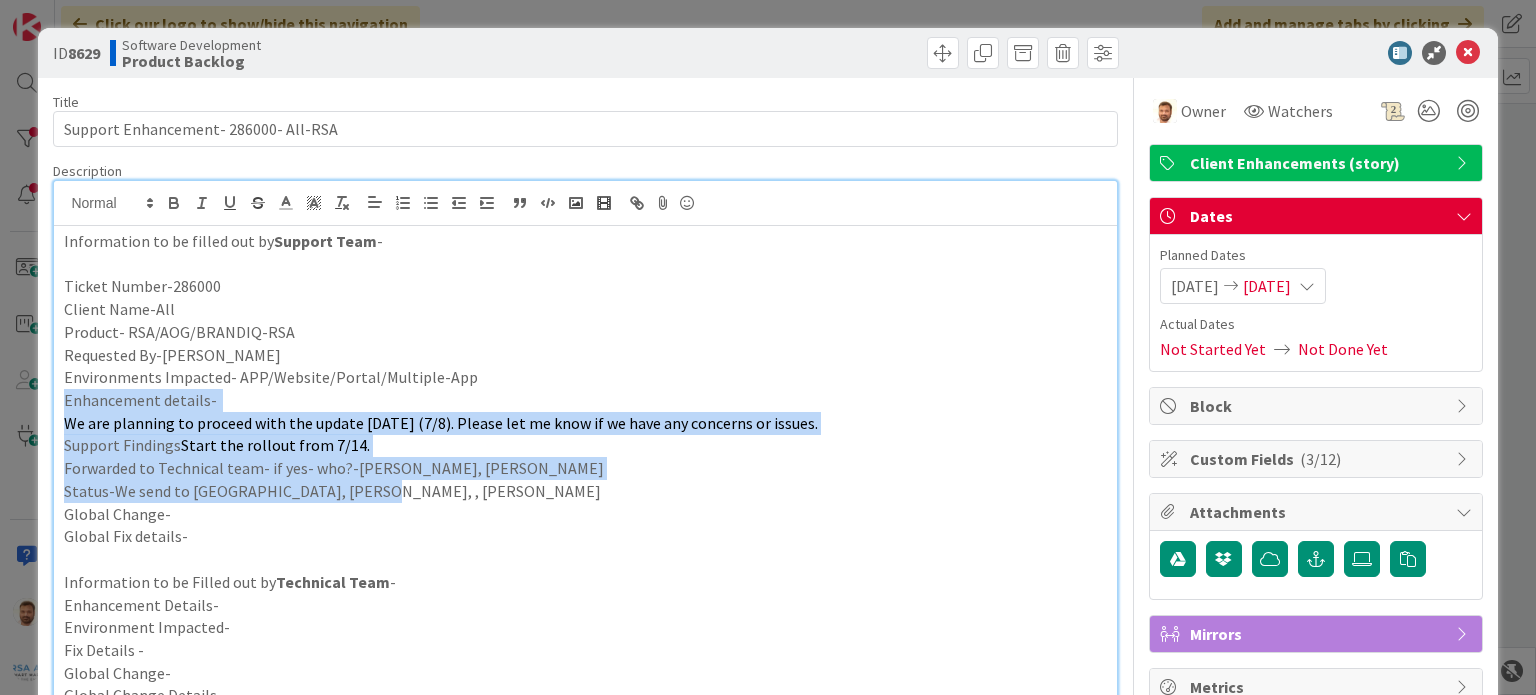 drag, startPoint x: 640, startPoint y: 482, endPoint x: 572, endPoint y: 376, distance: 125.93649 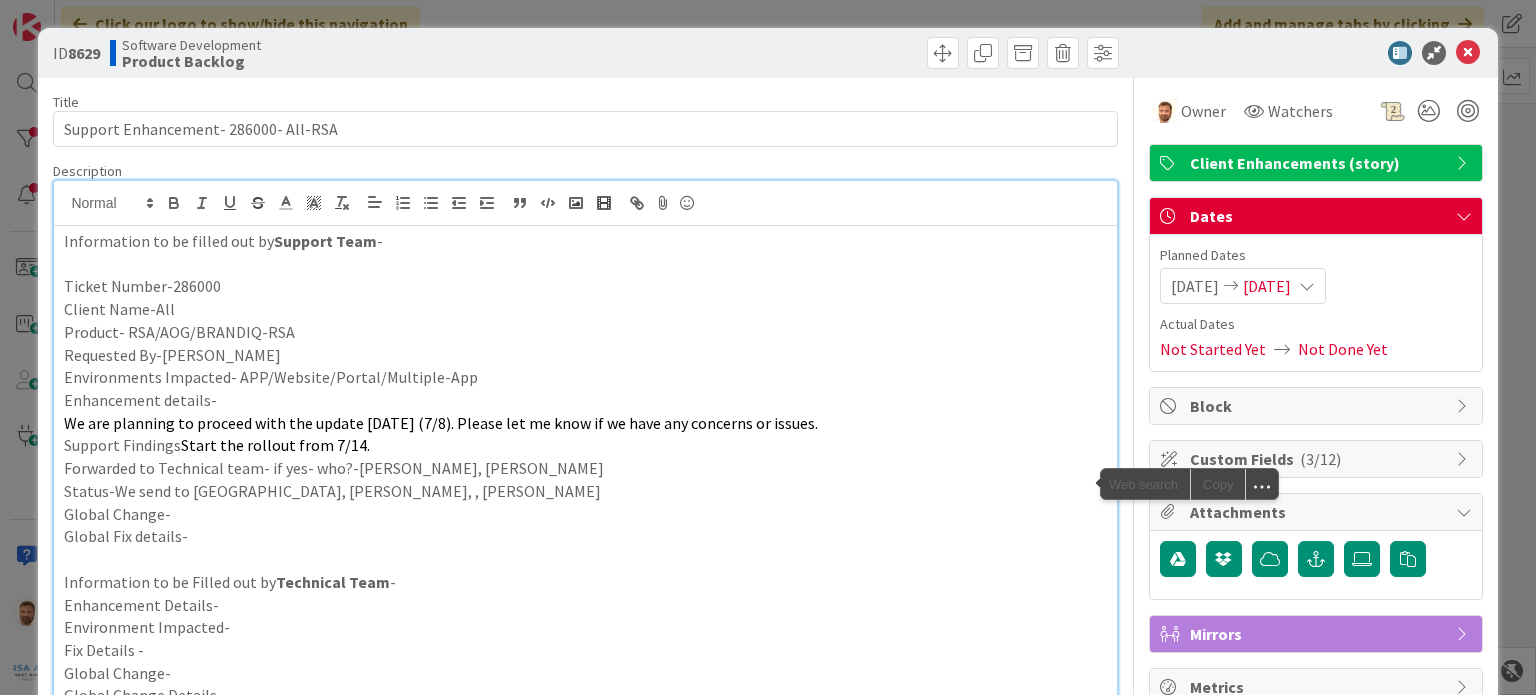 click on "Global Fix details-" at bounding box center [585, 536] 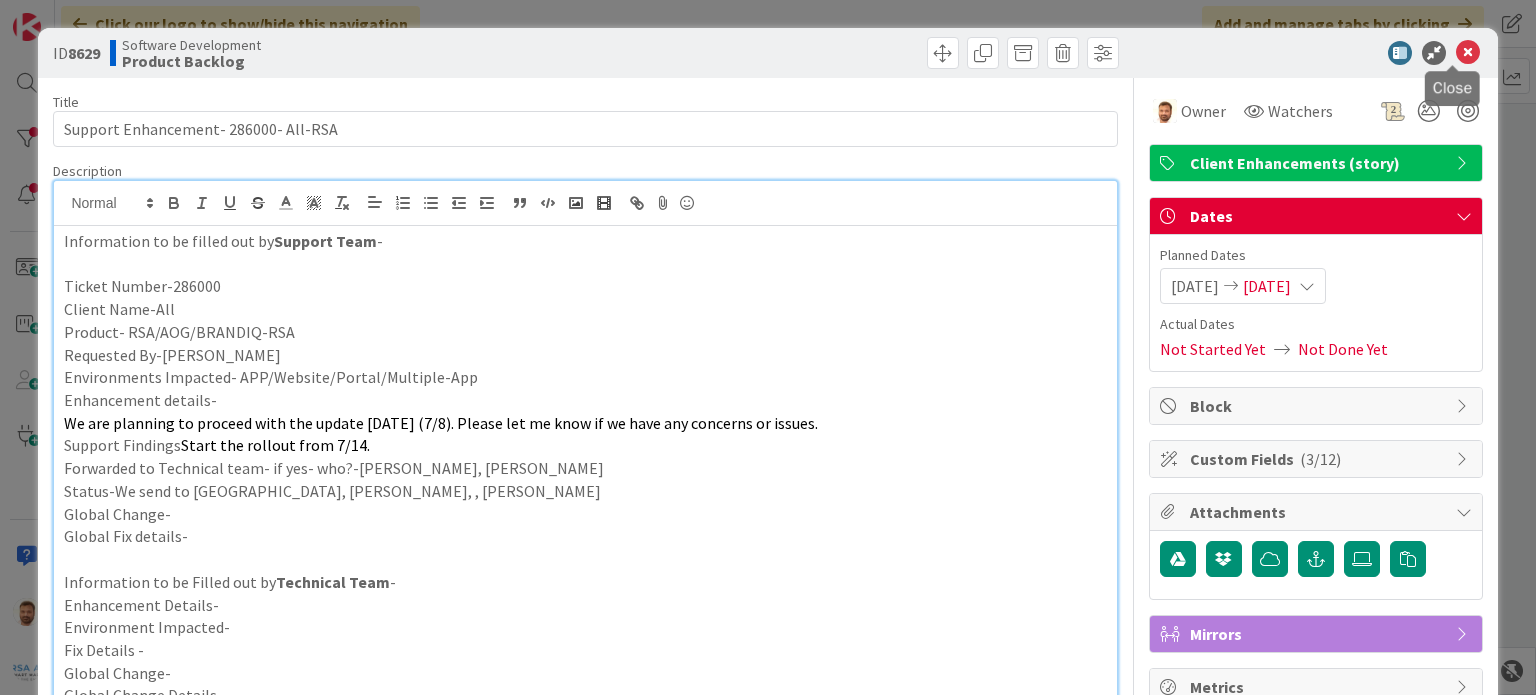 click at bounding box center (1468, 53) 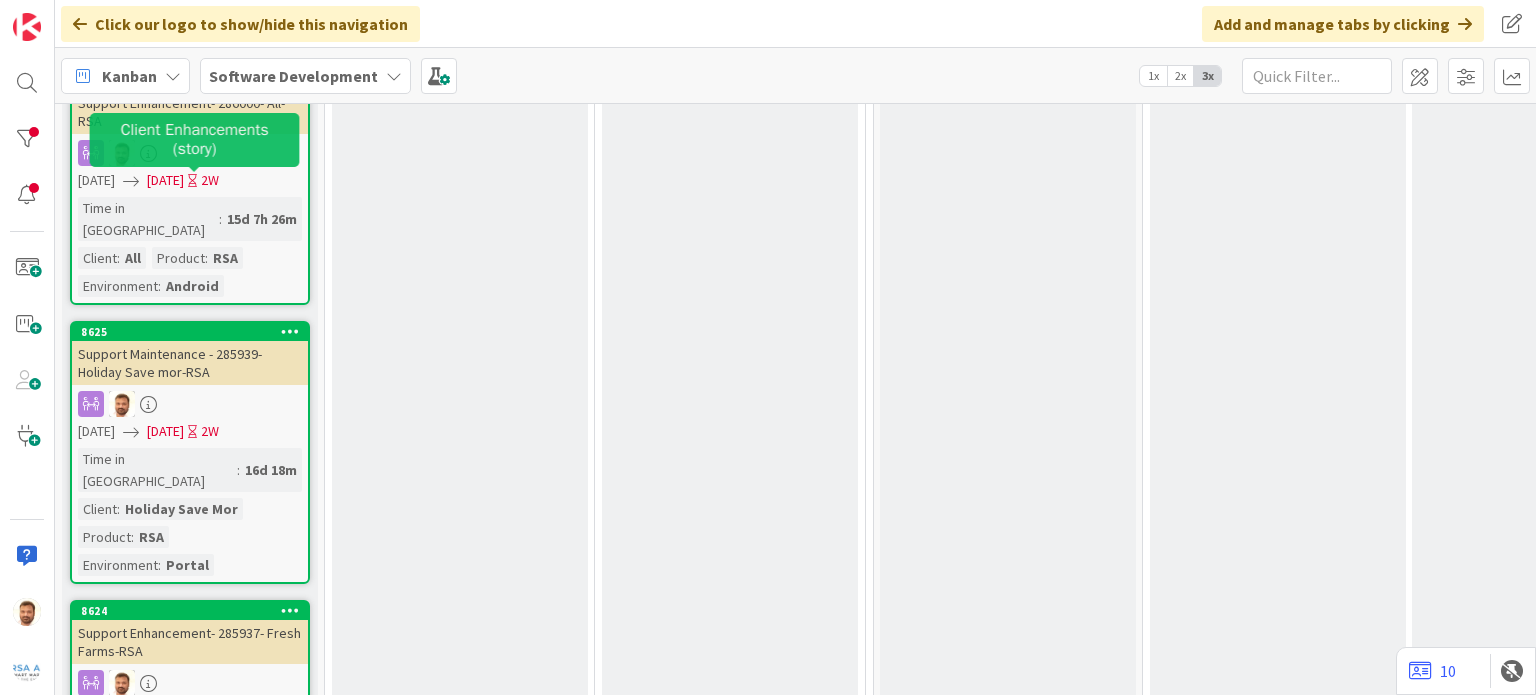 scroll, scrollTop: 1323, scrollLeft: 0, axis: vertical 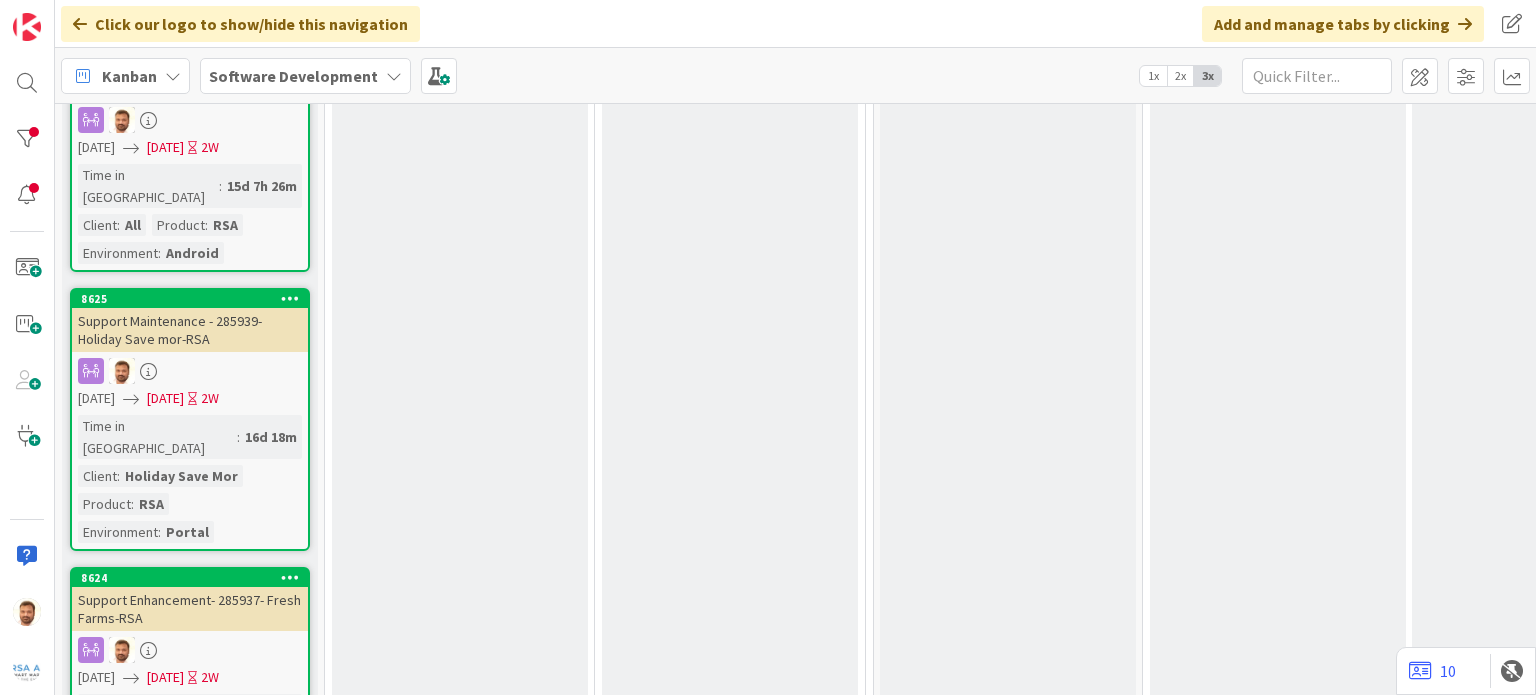 click on "Click our logo to show/hide this navigation Add and manage tabs by clicking" at bounding box center (795, 24) 